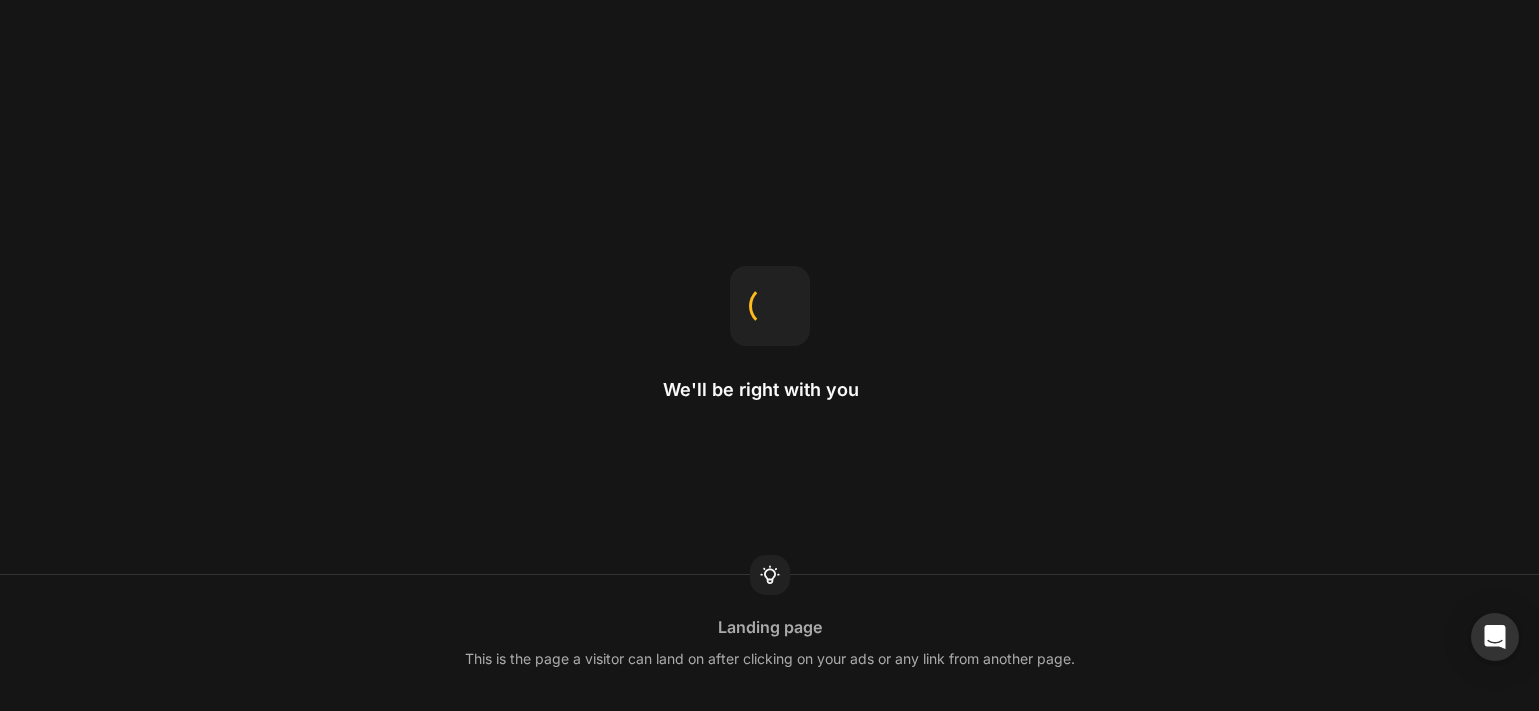 scroll, scrollTop: 0, scrollLeft: 0, axis: both 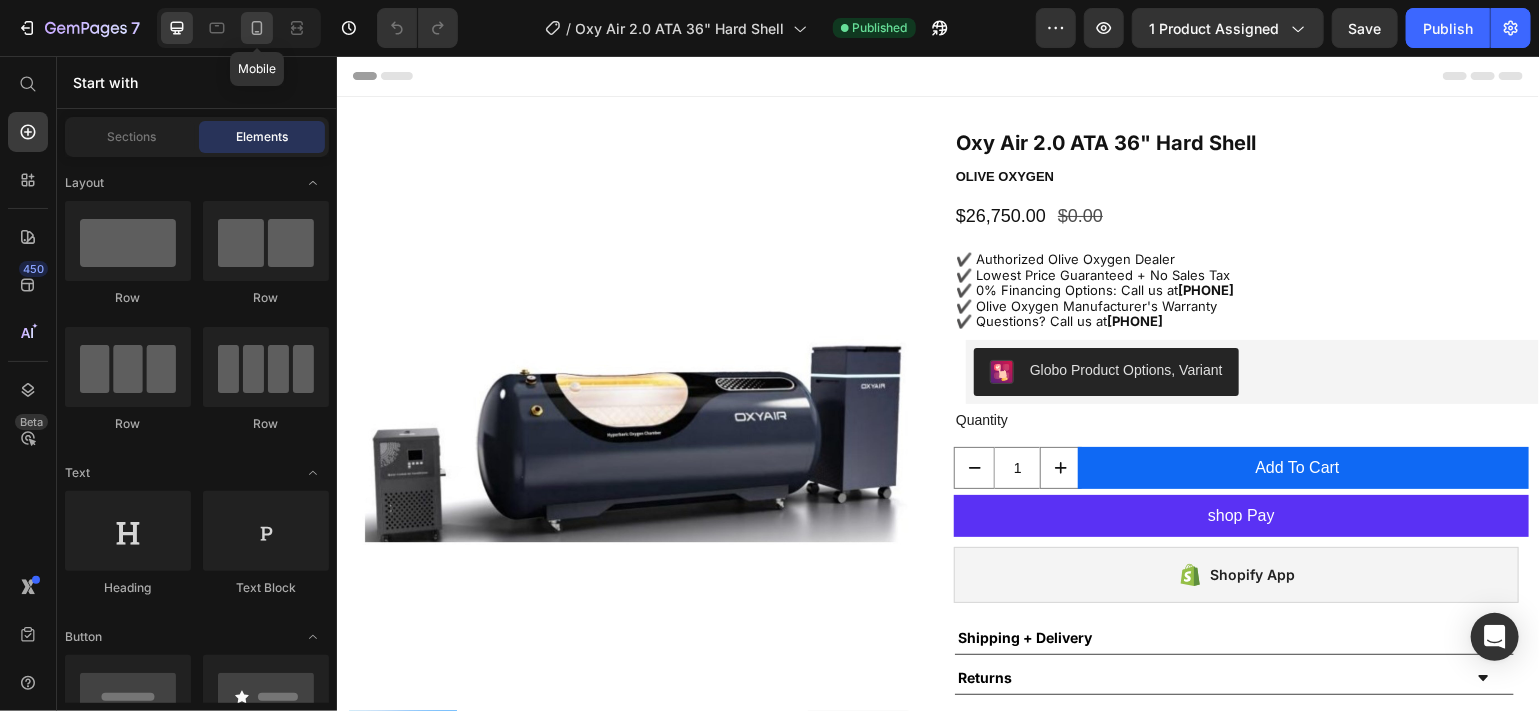click 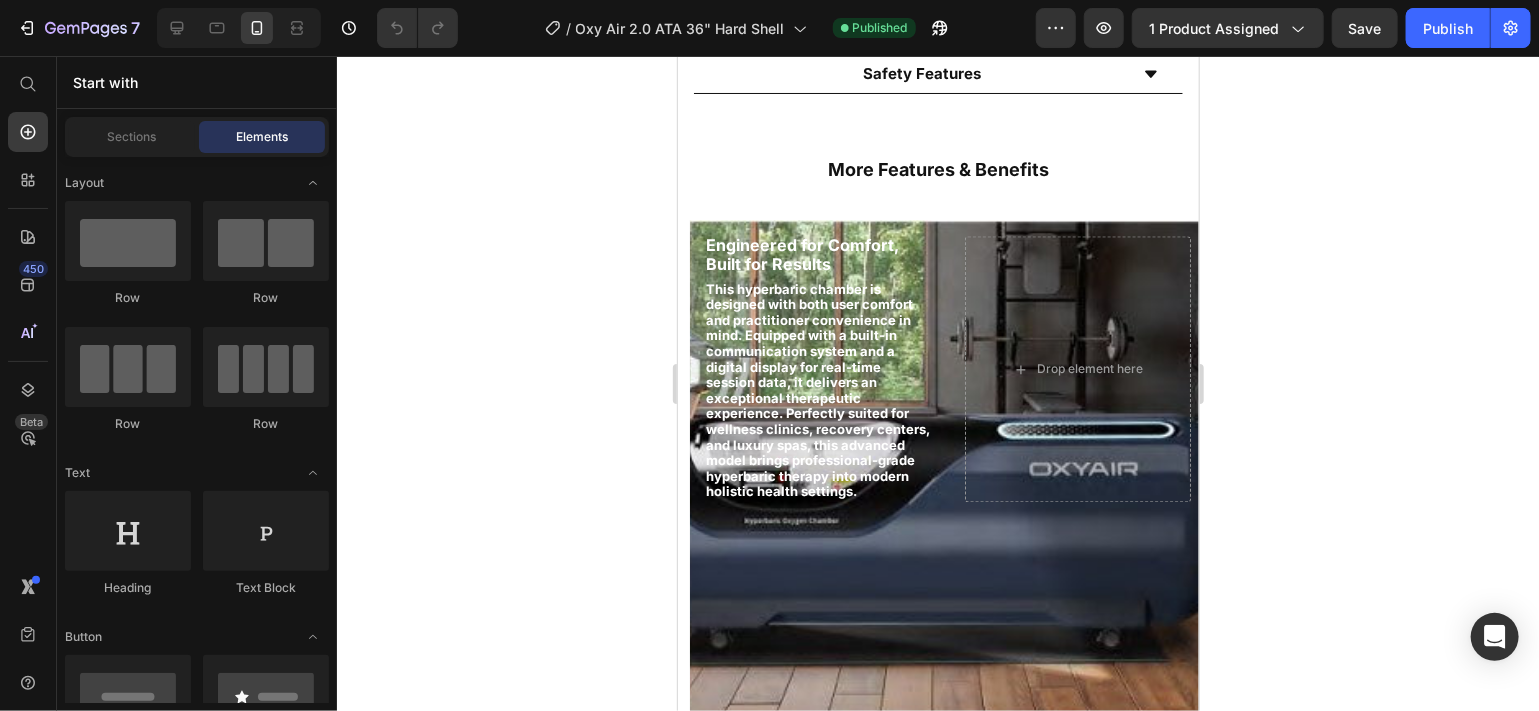 scroll, scrollTop: 2213, scrollLeft: 0, axis: vertical 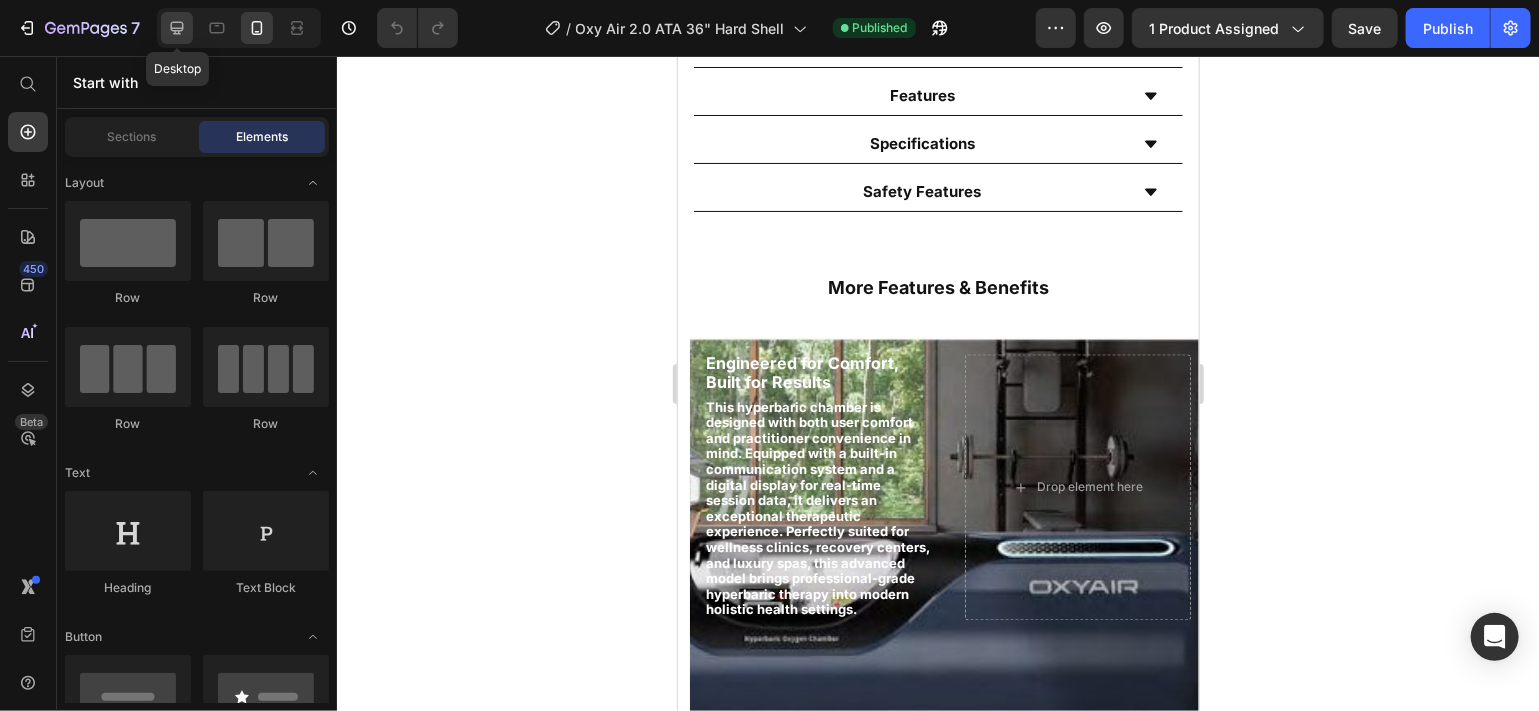 click 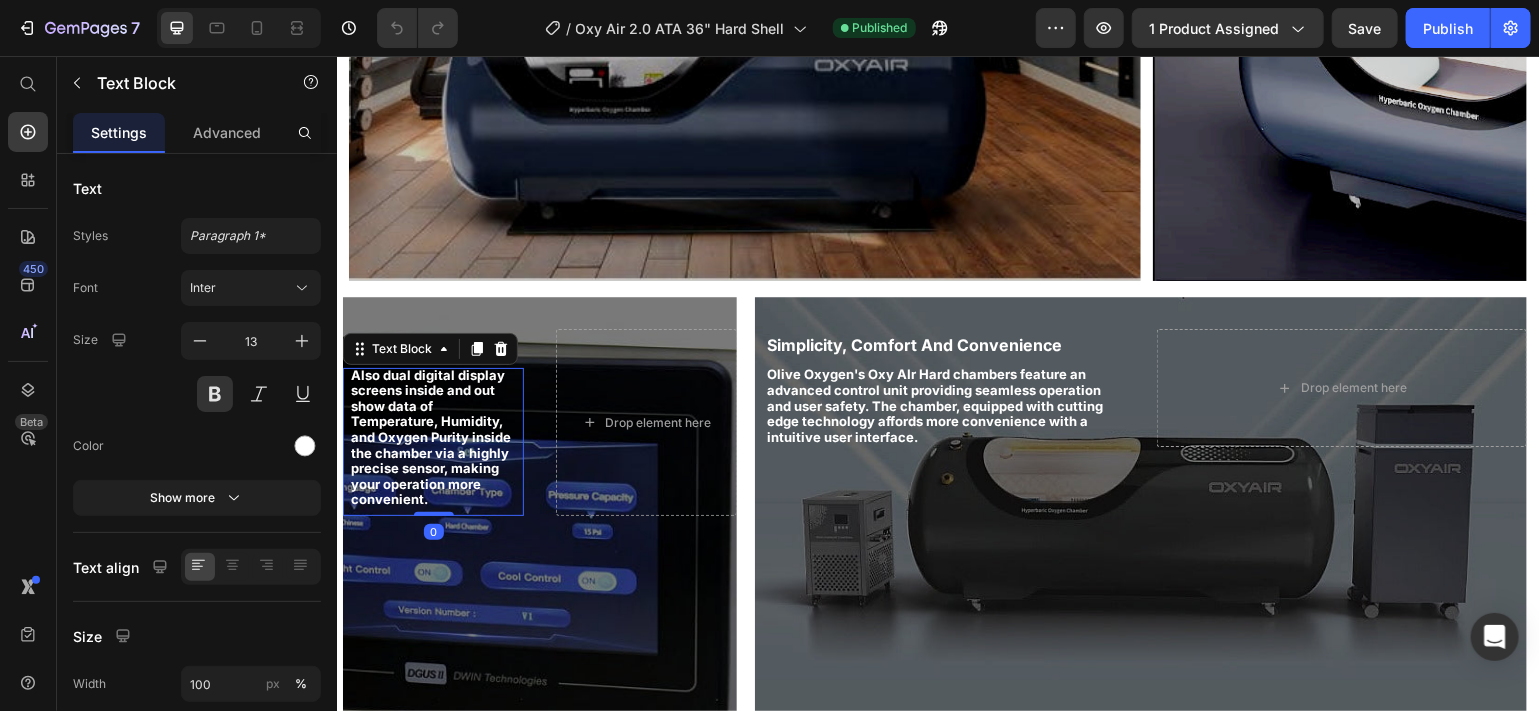scroll, scrollTop: 2552, scrollLeft: 0, axis: vertical 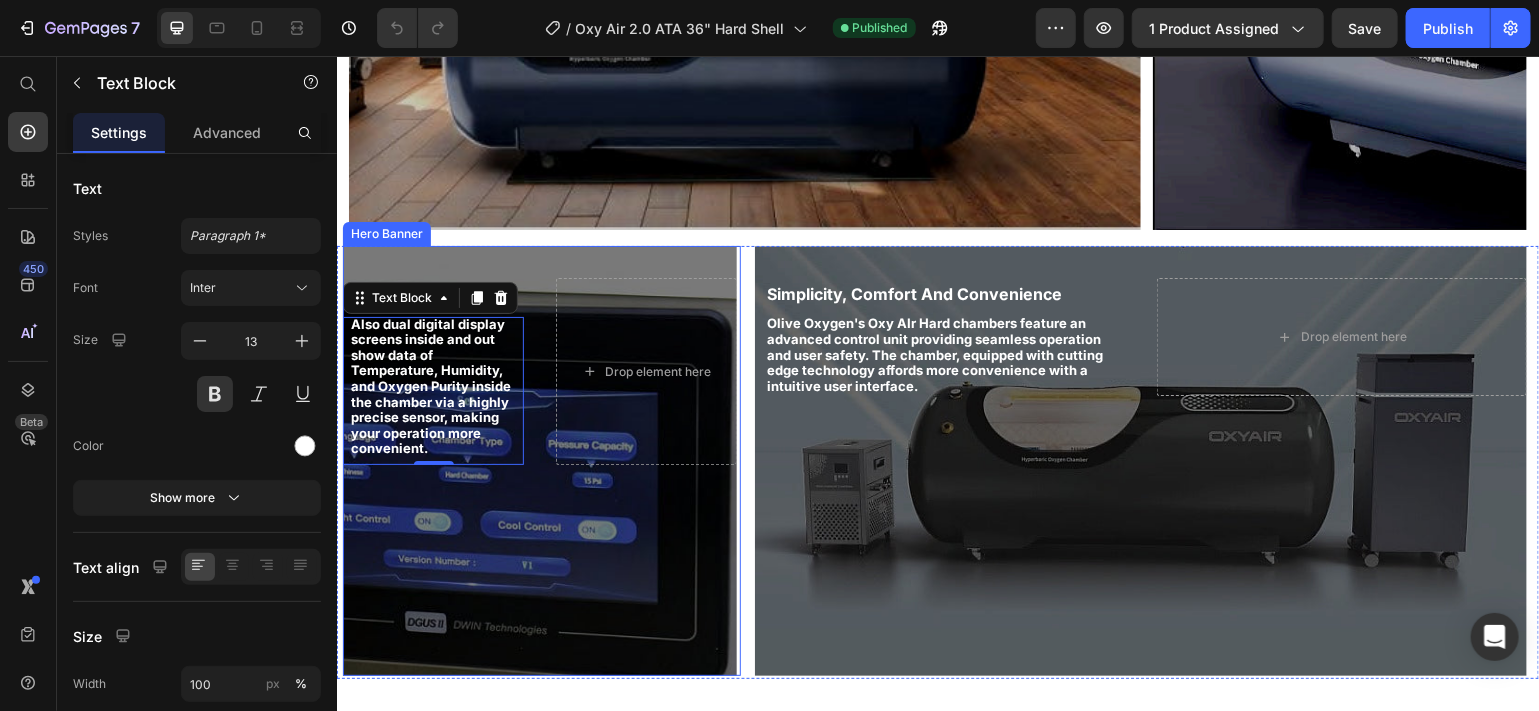 click at bounding box center [539, 460] 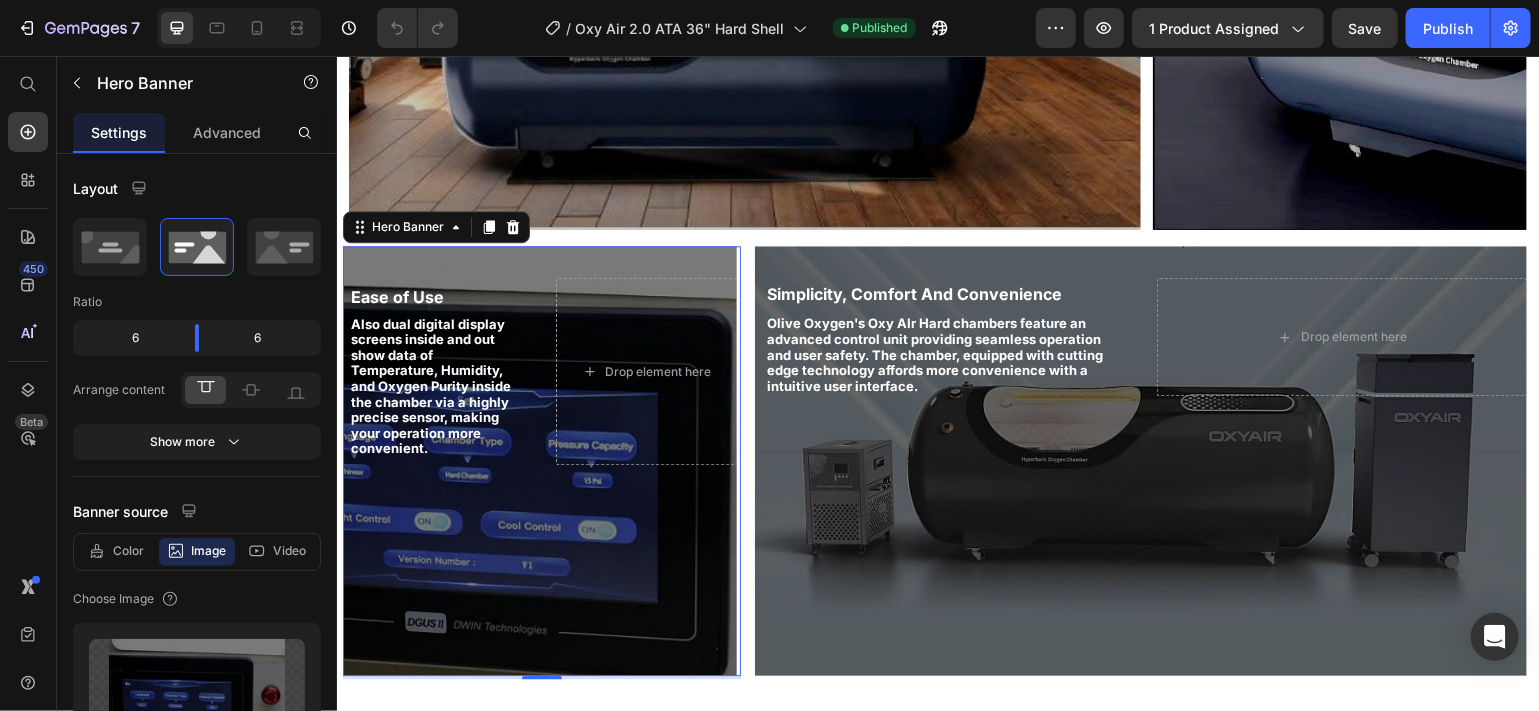 click at bounding box center [539, 460] 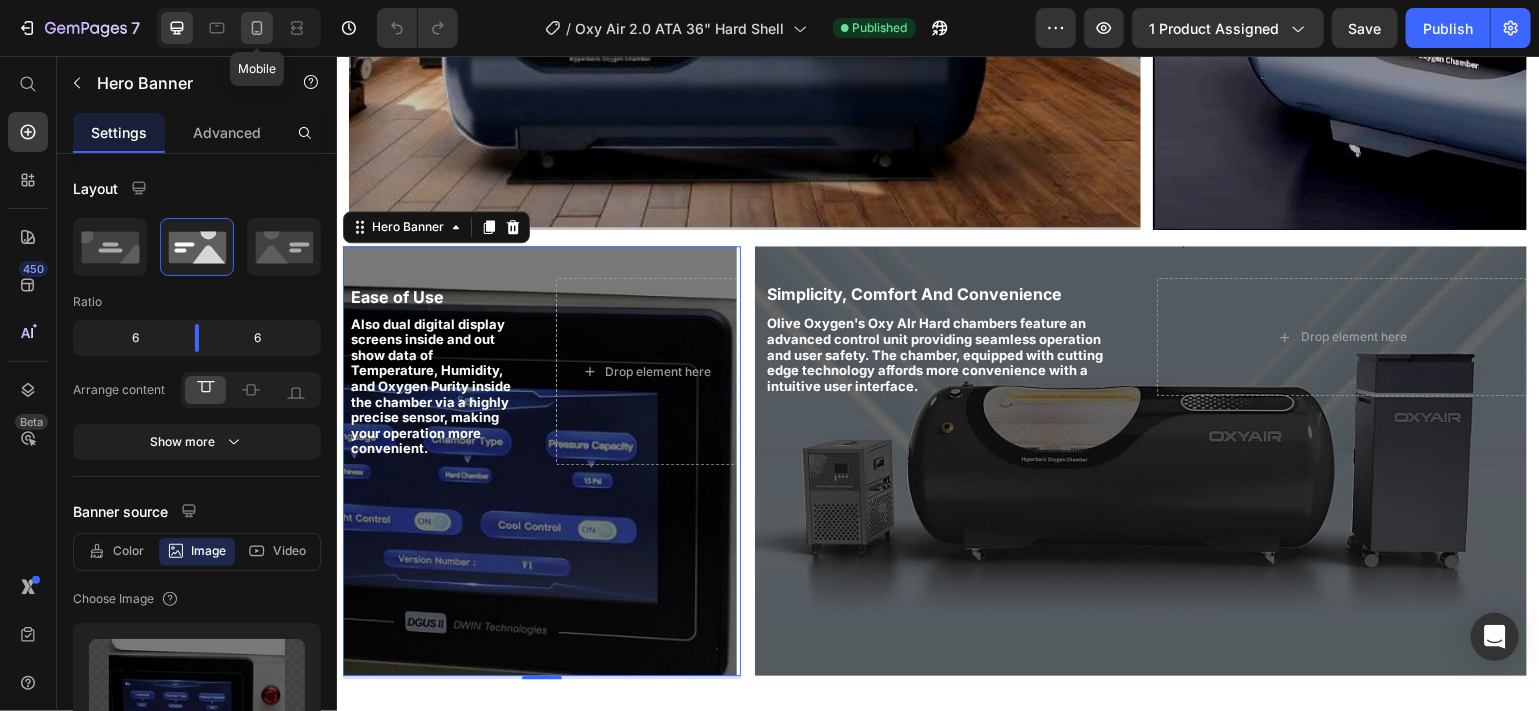 click 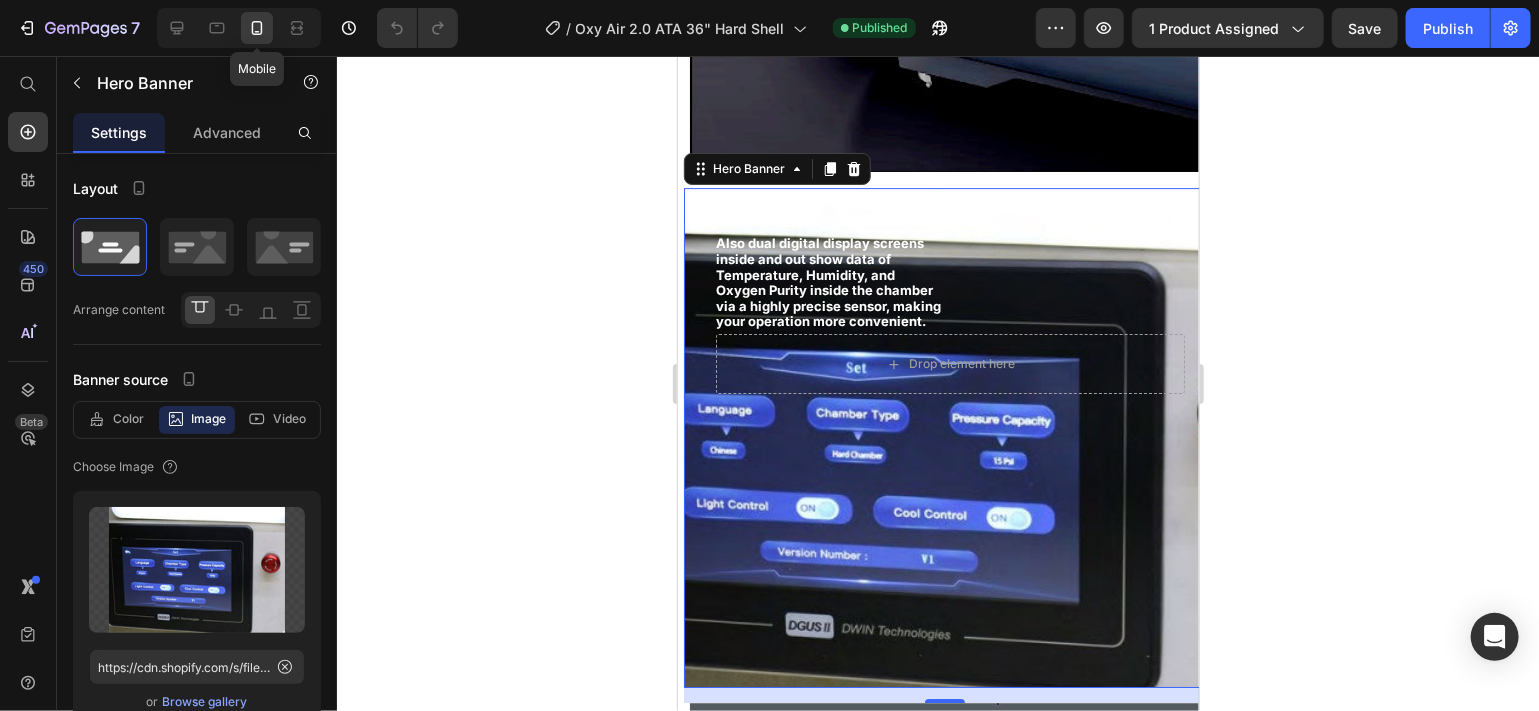 scroll, scrollTop: 3245, scrollLeft: 0, axis: vertical 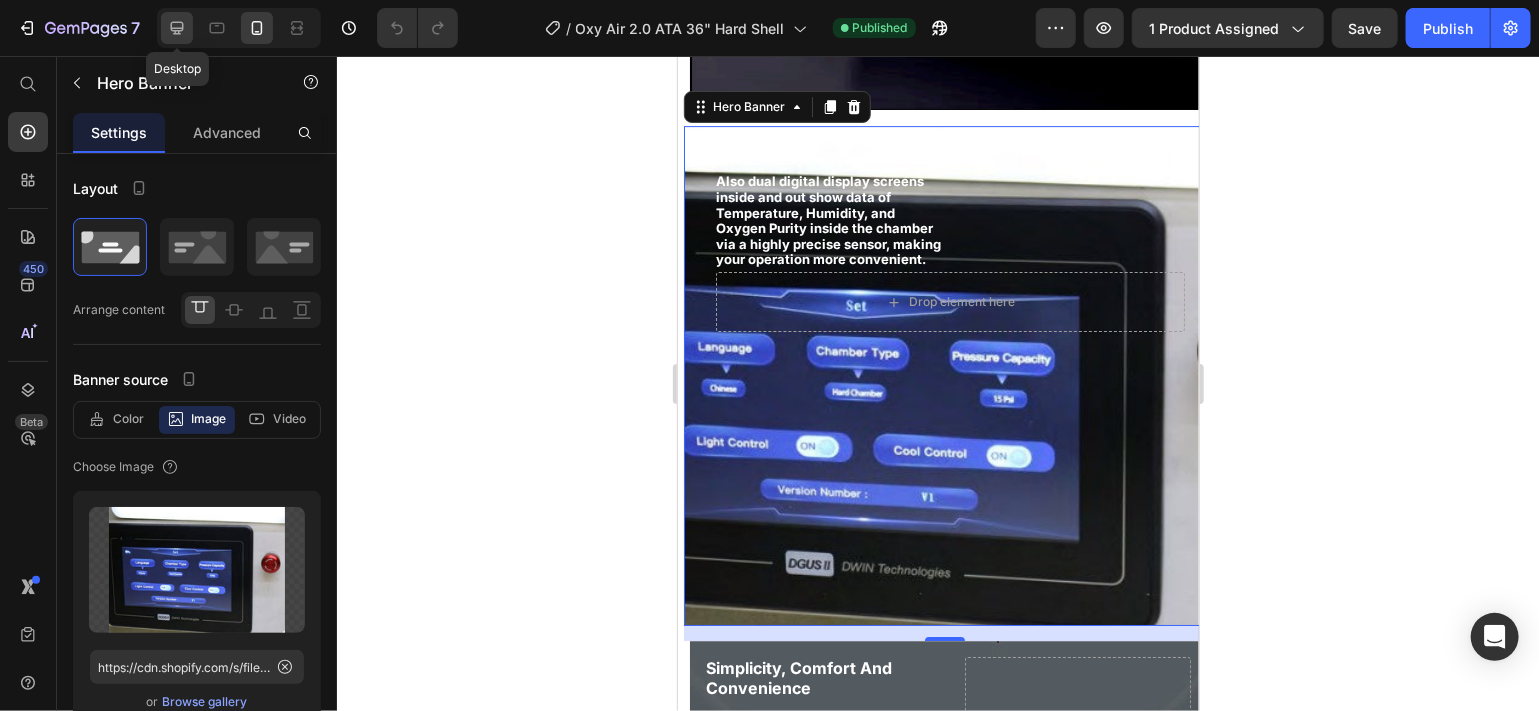 click 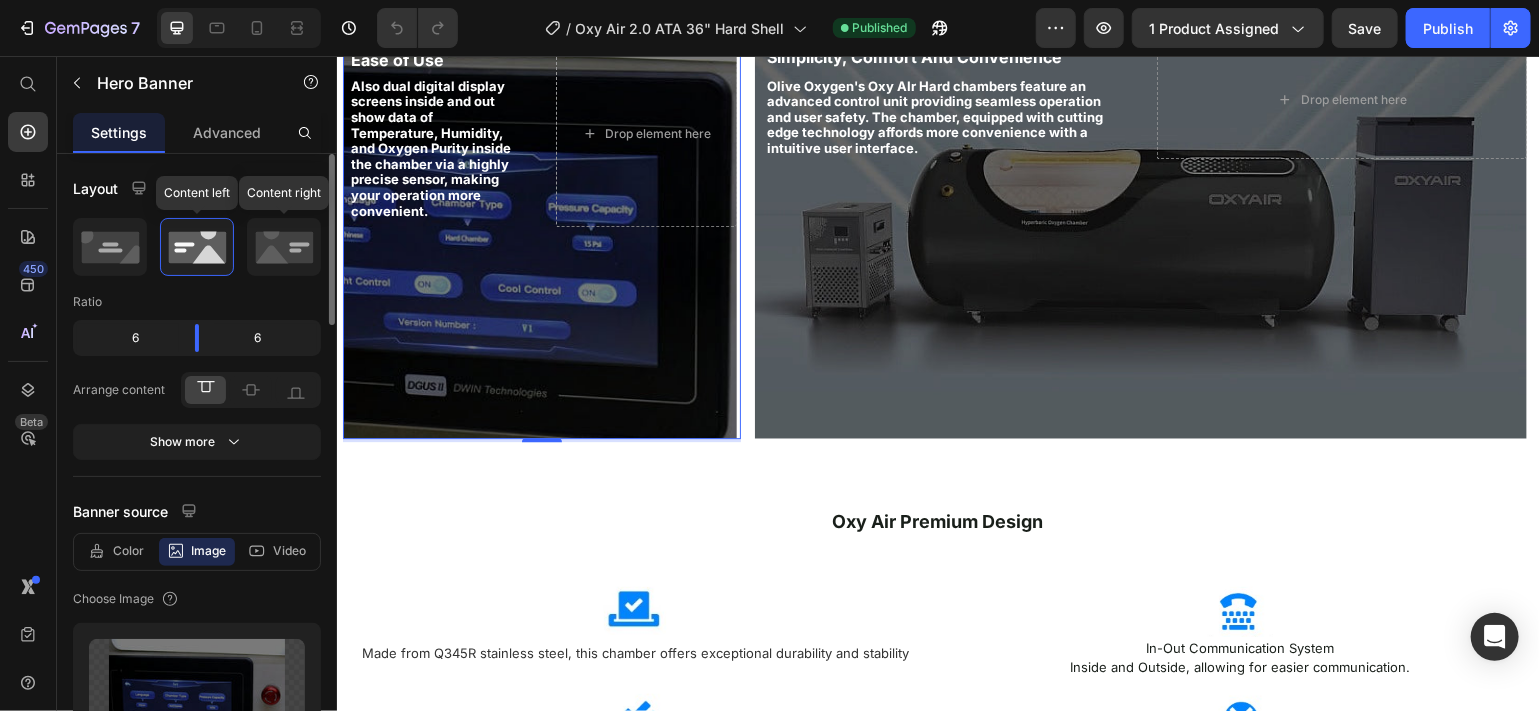 scroll, scrollTop: 2766, scrollLeft: 0, axis: vertical 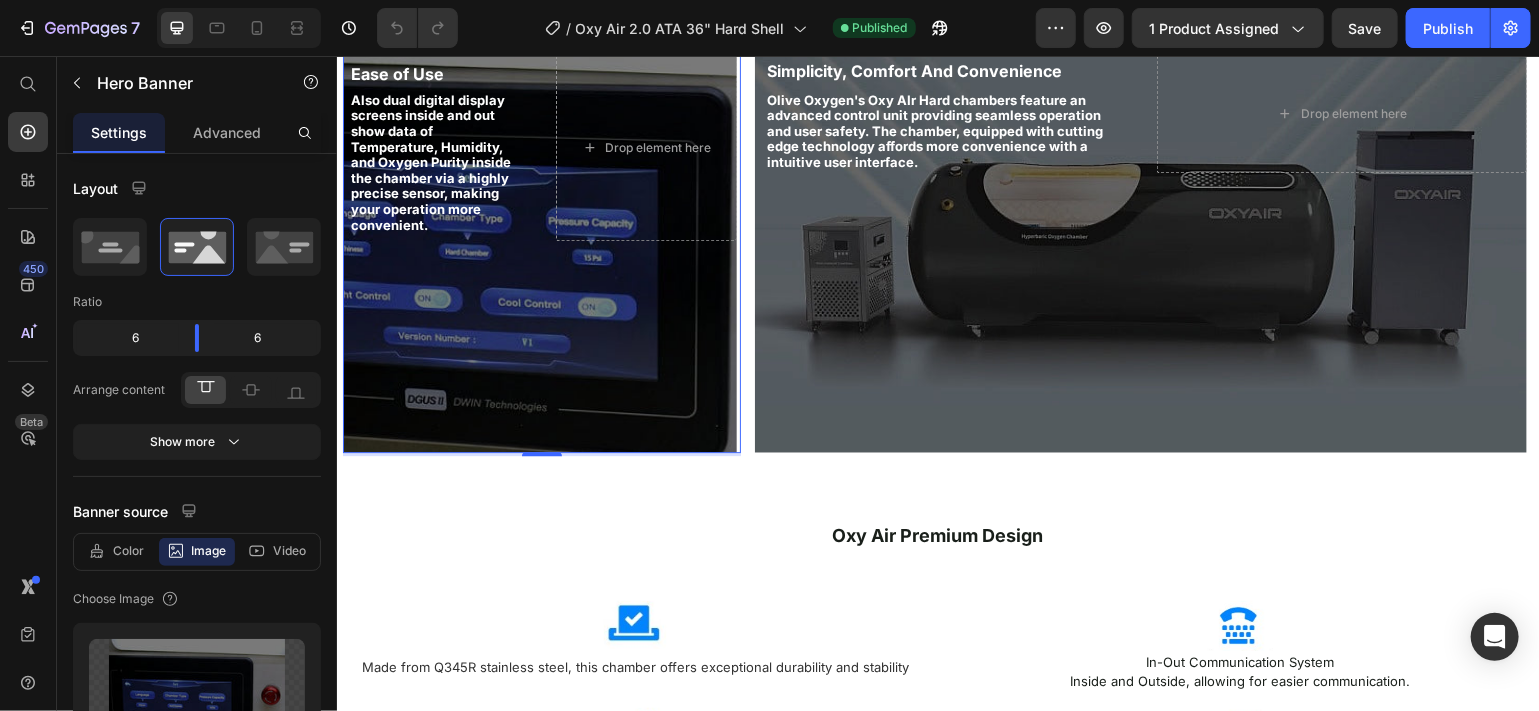 click at bounding box center (539, 237) 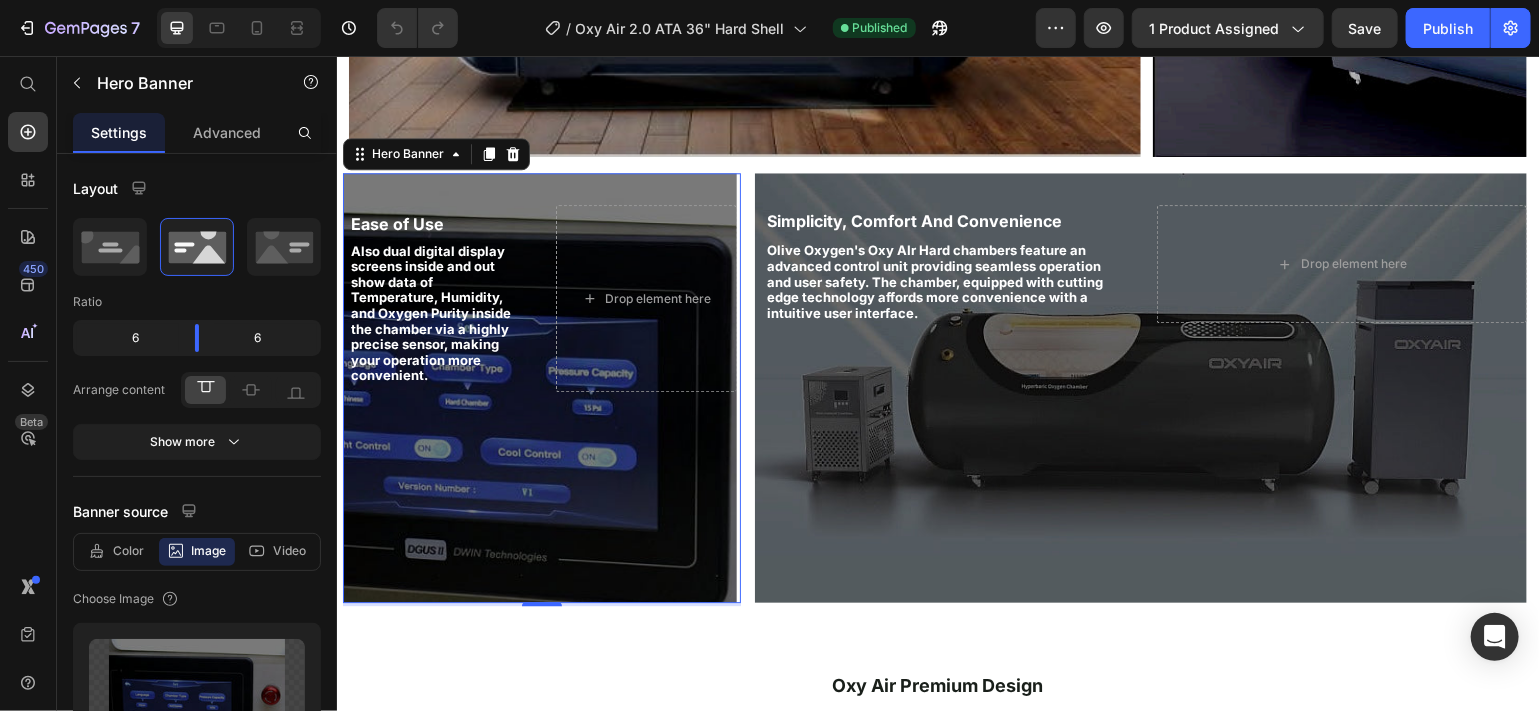 scroll, scrollTop: 2623, scrollLeft: 0, axis: vertical 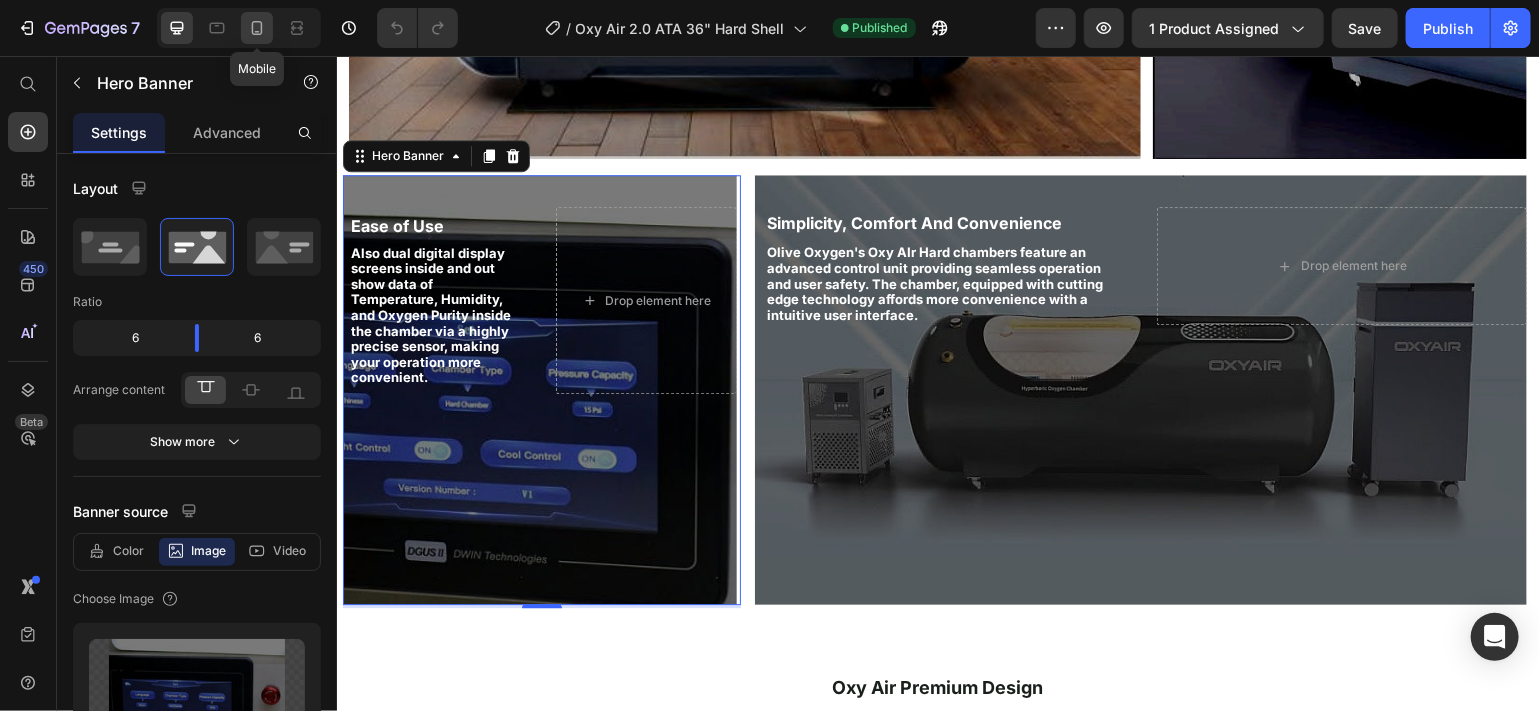 click 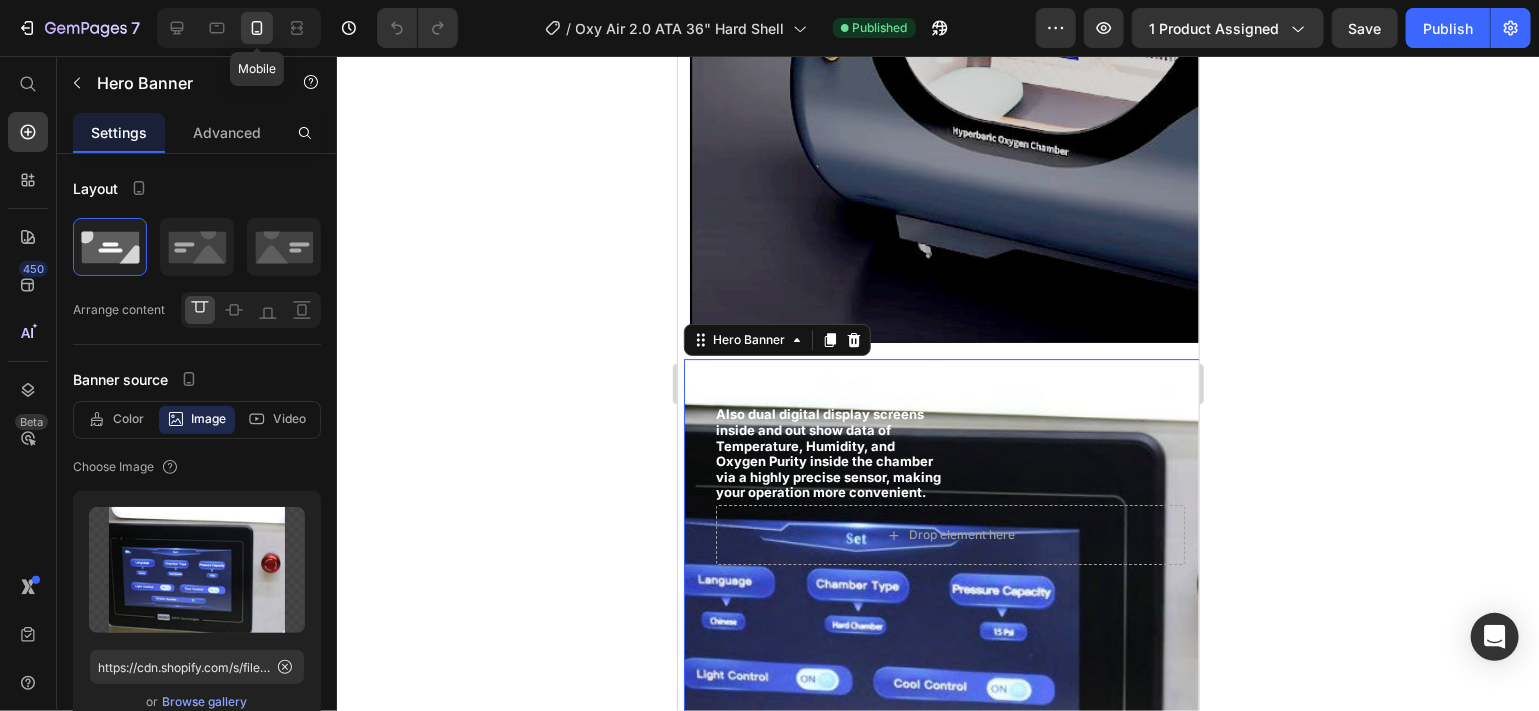 scroll, scrollTop: 3245, scrollLeft: 0, axis: vertical 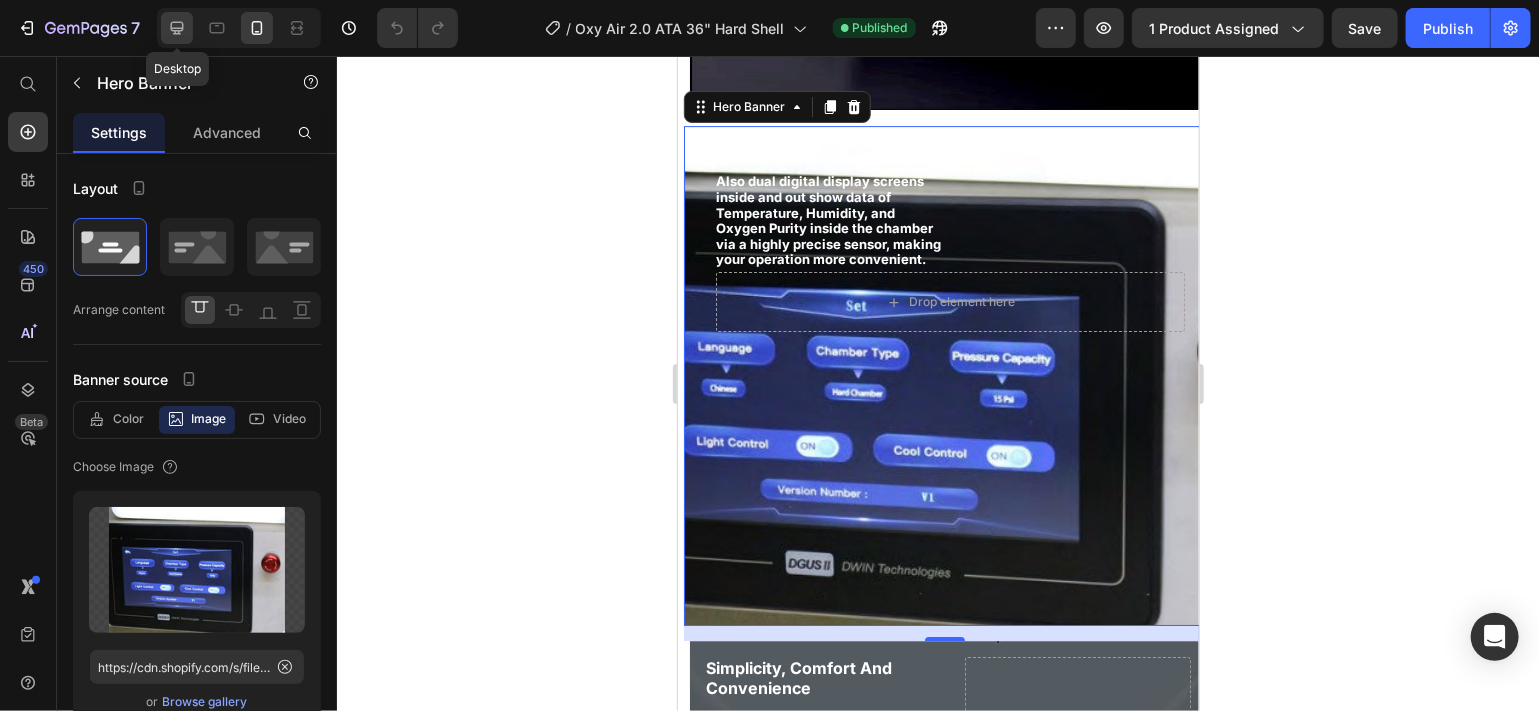 click 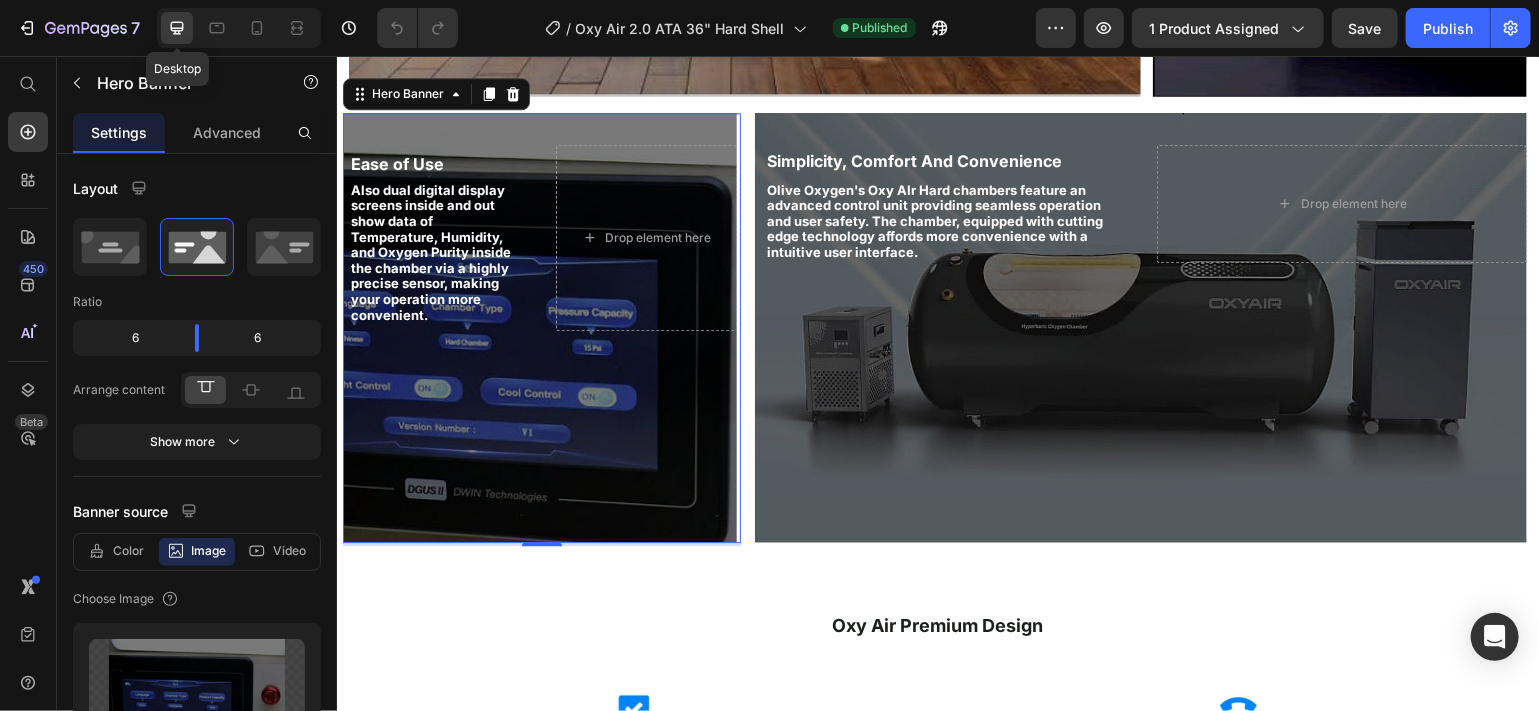 scroll, scrollTop: 2766, scrollLeft: 0, axis: vertical 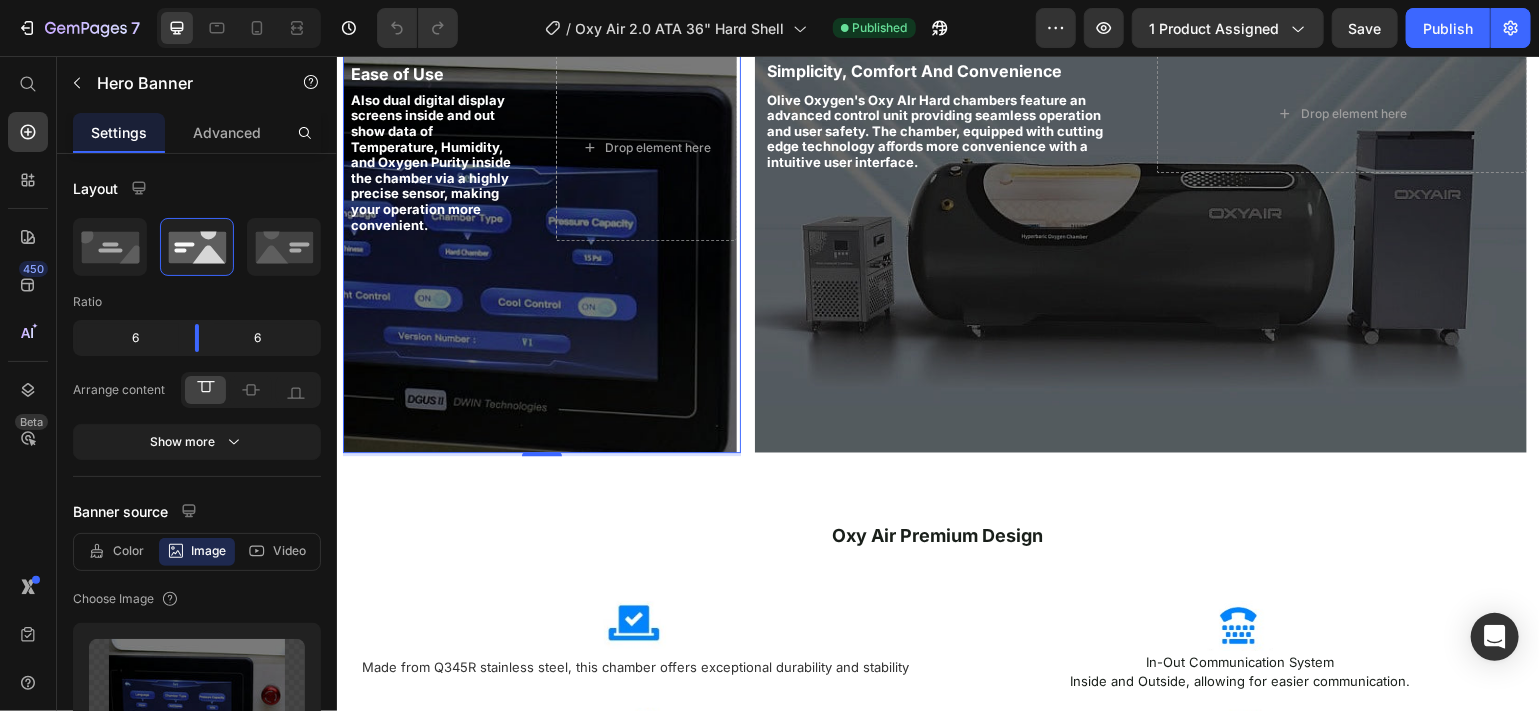 click at bounding box center [539, 237] 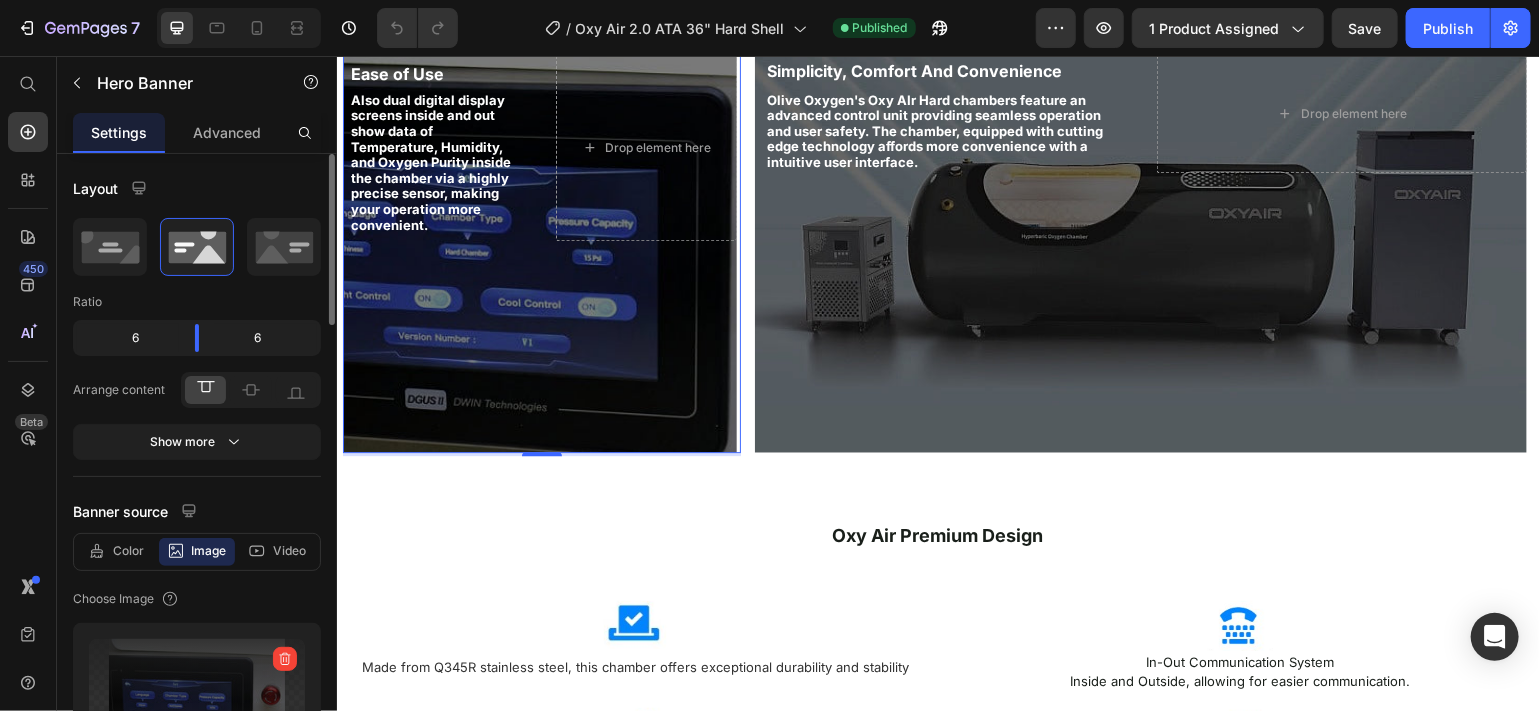 click at bounding box center (197, 702) 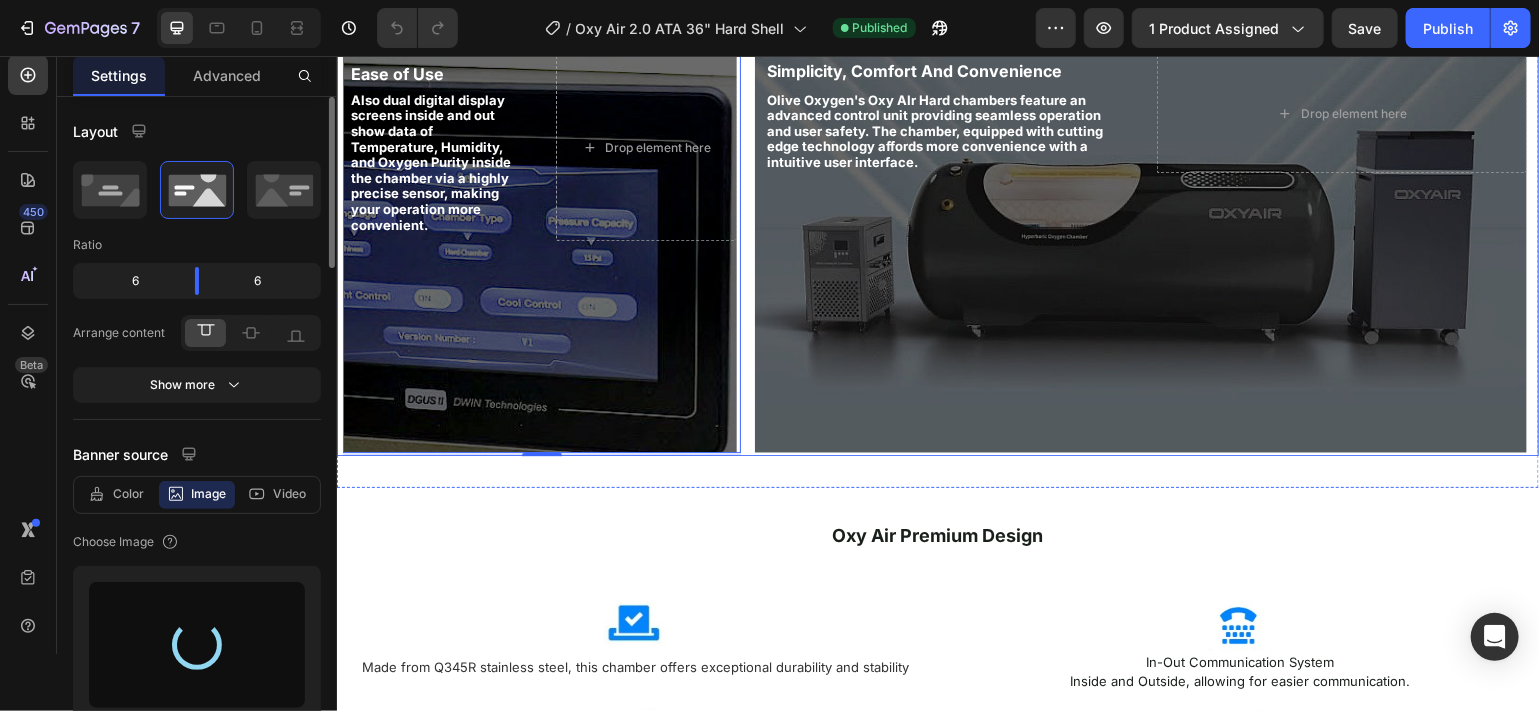 type on "https://cdn.shopify.com/s/files/1/0828/0598/1460/files/gempages_566187724348851355-046c3cc2-4f3c-49c0-b729-ffcd29657619.jpg" 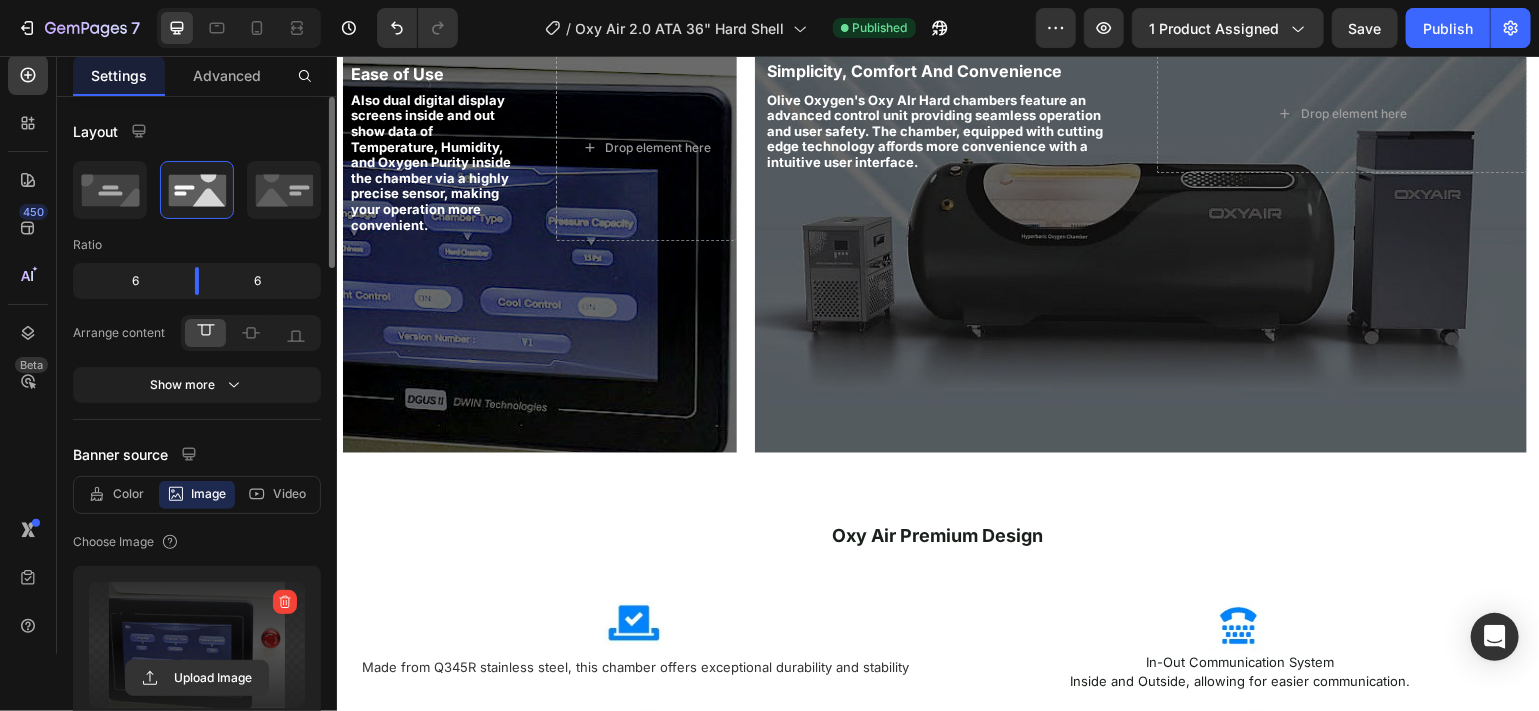 scroll, scrollTop: 0, scrollLeft: 0, axis: both 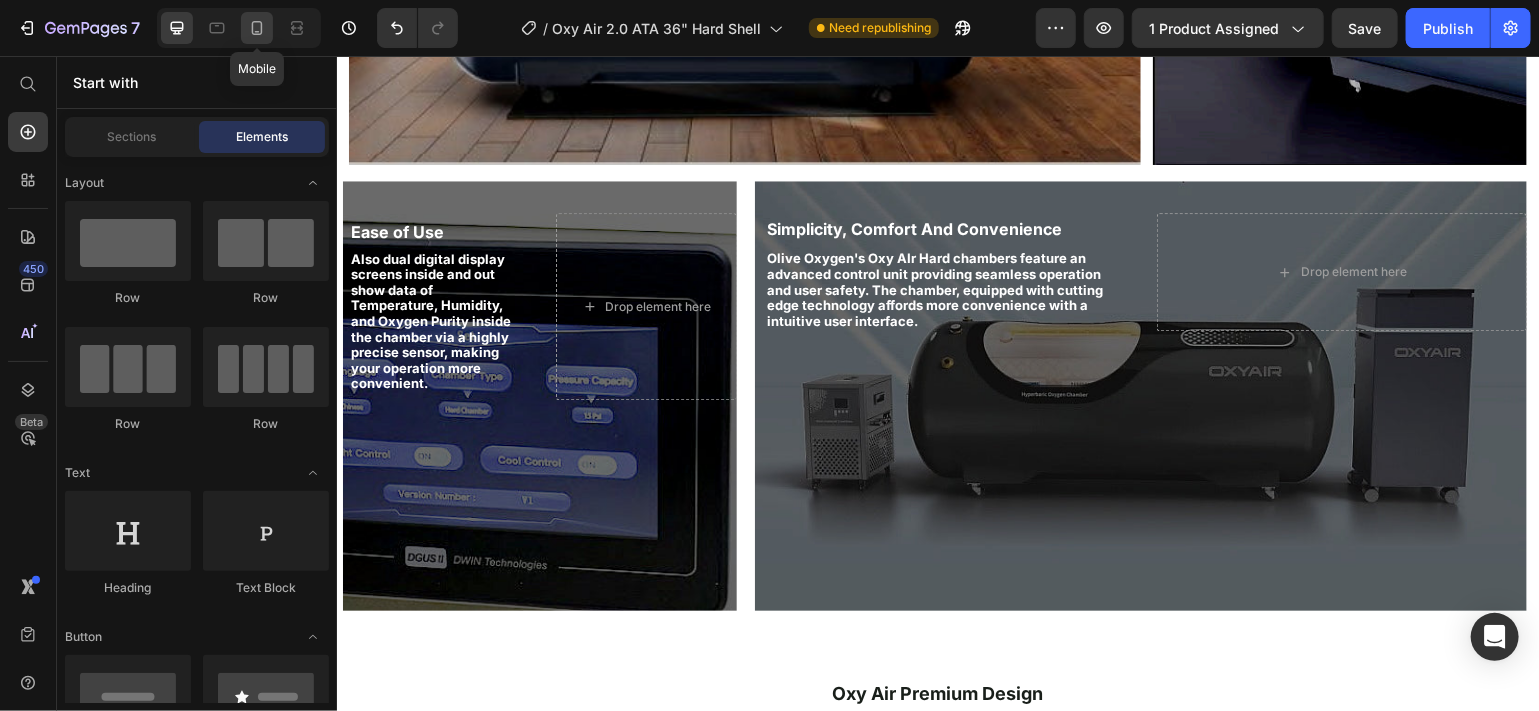 click 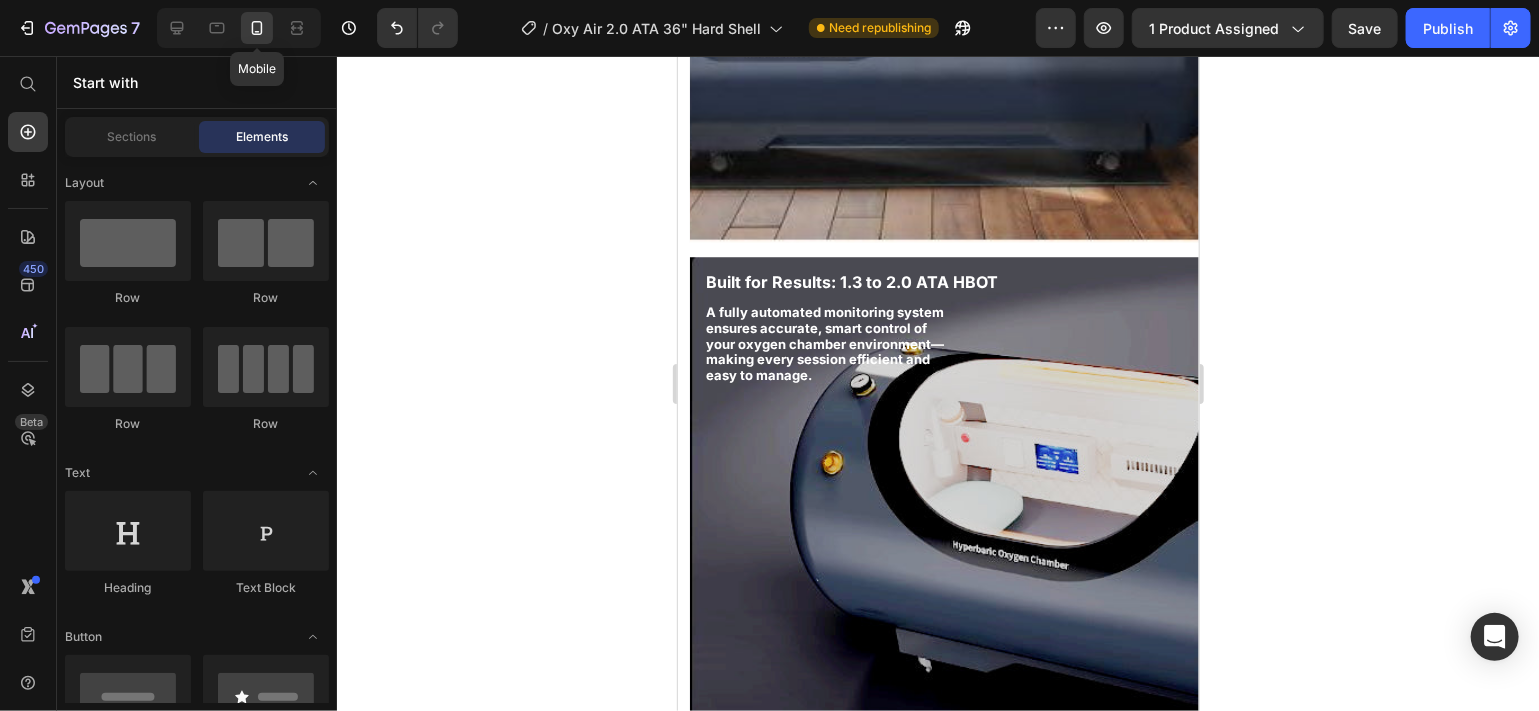 scroll, scrollTop: 2463, scrollLeft: 0, axis: vertical 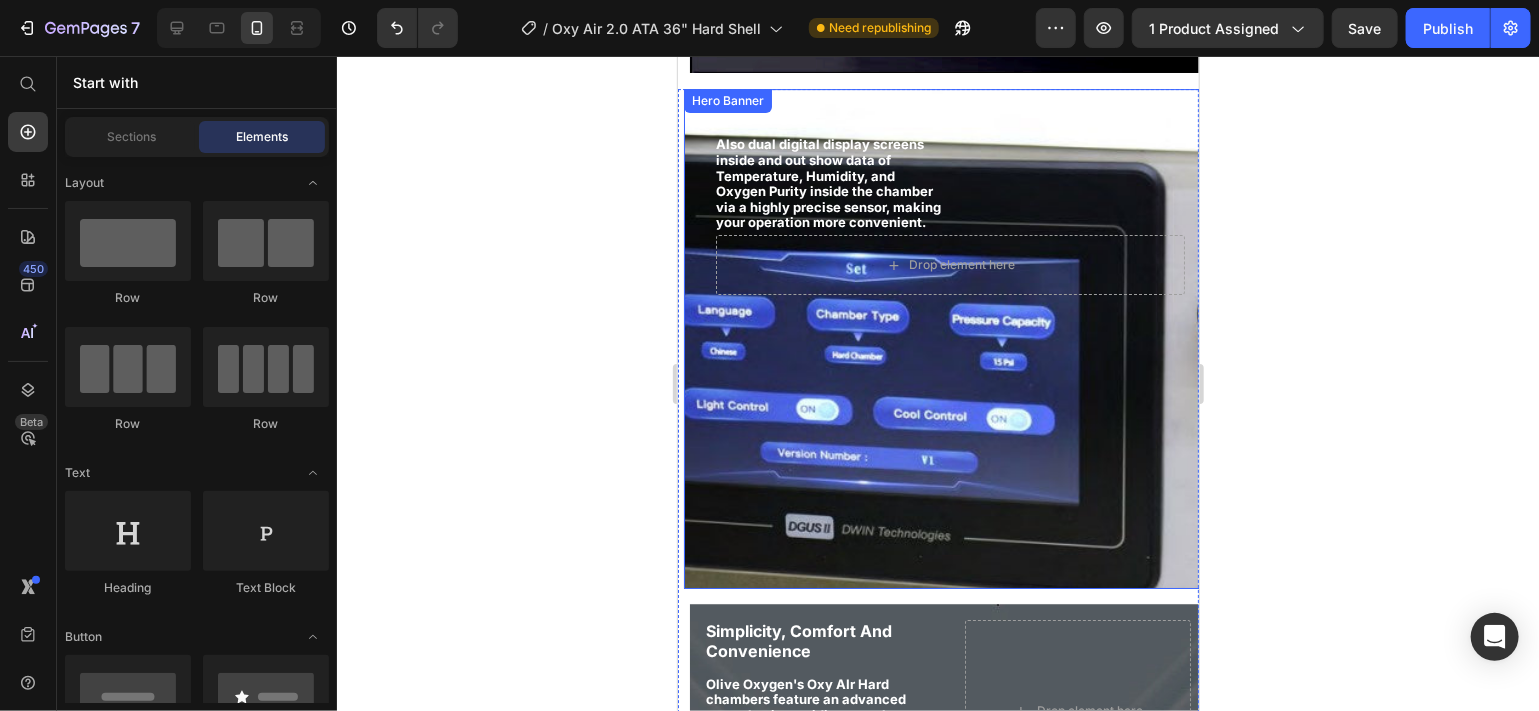 click at bounding box center [941, 338] 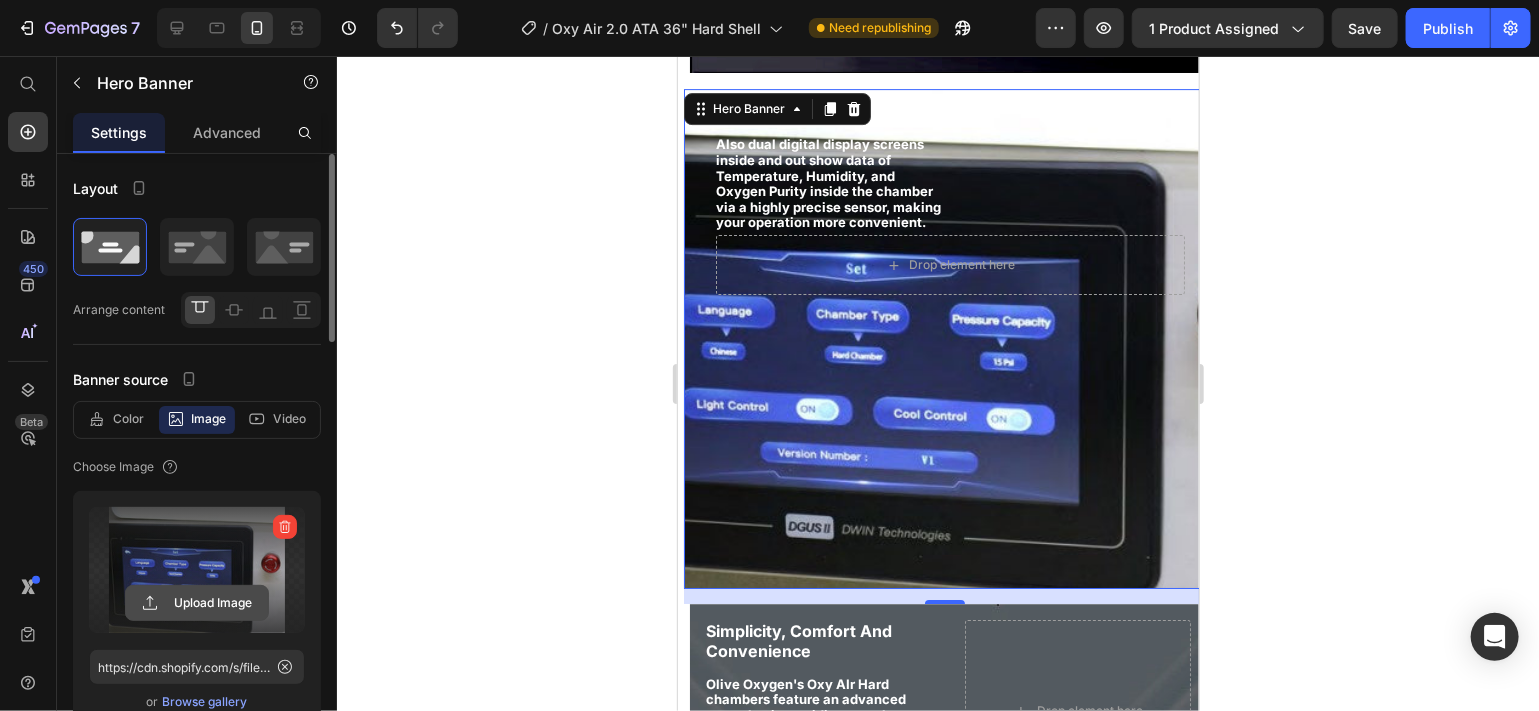 click 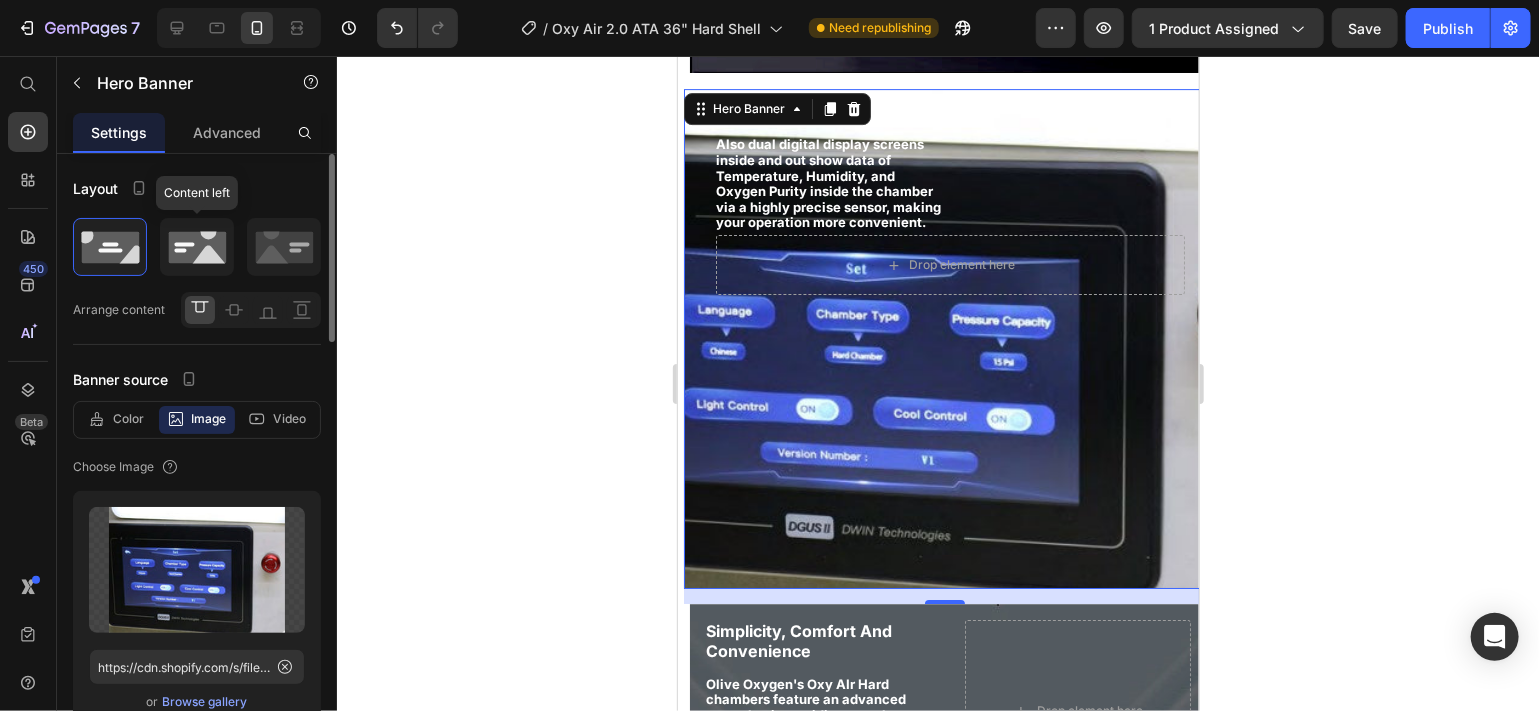 click 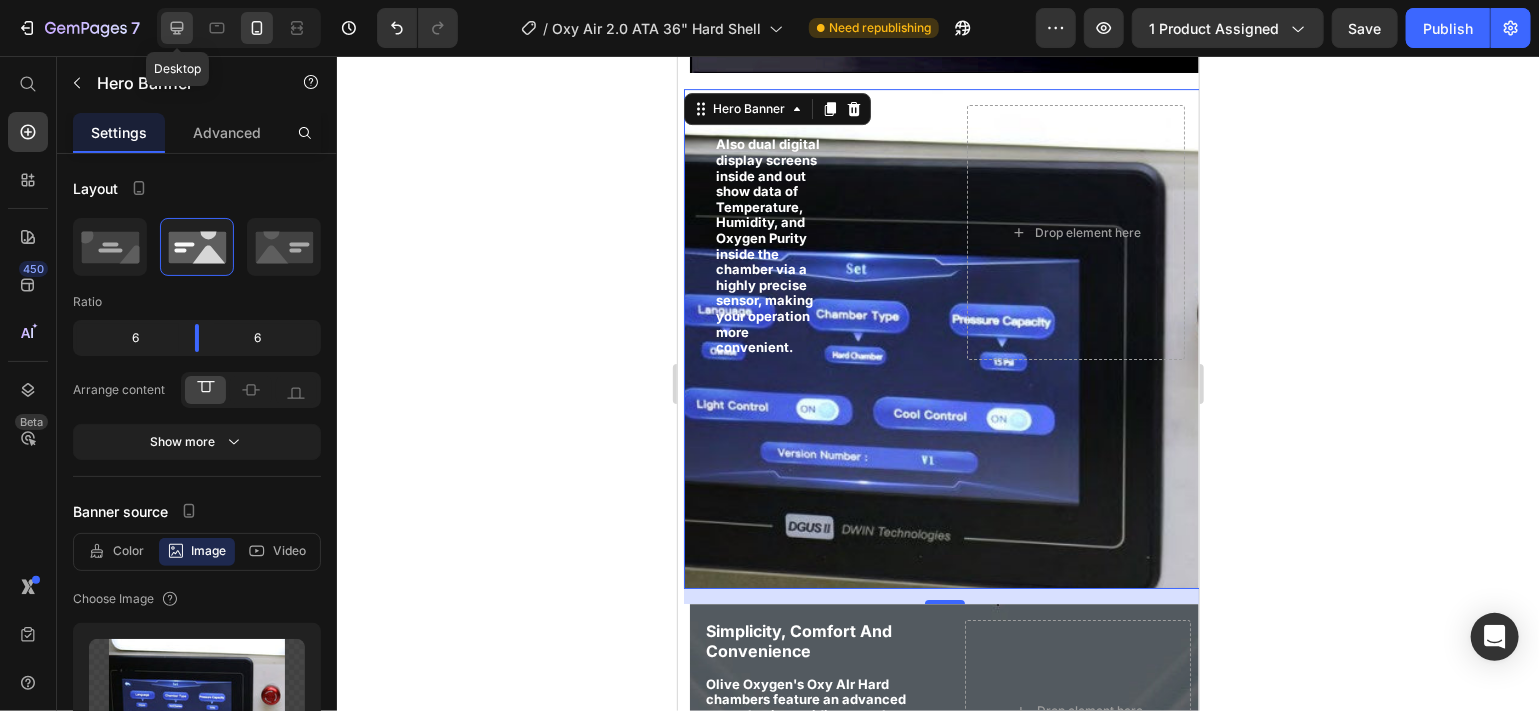 click 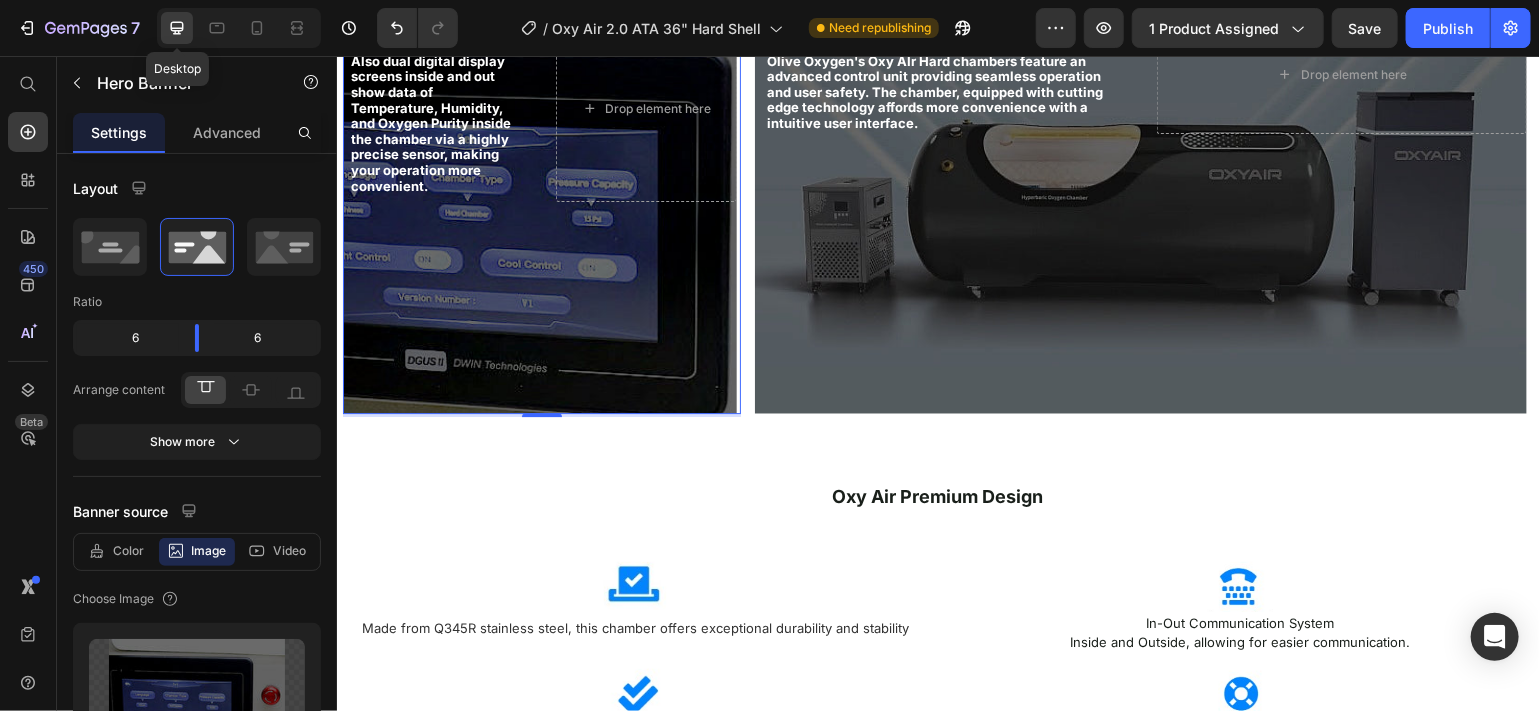 scroll, scrollTop: 2766, scrollLeft: 0, axis: vertical 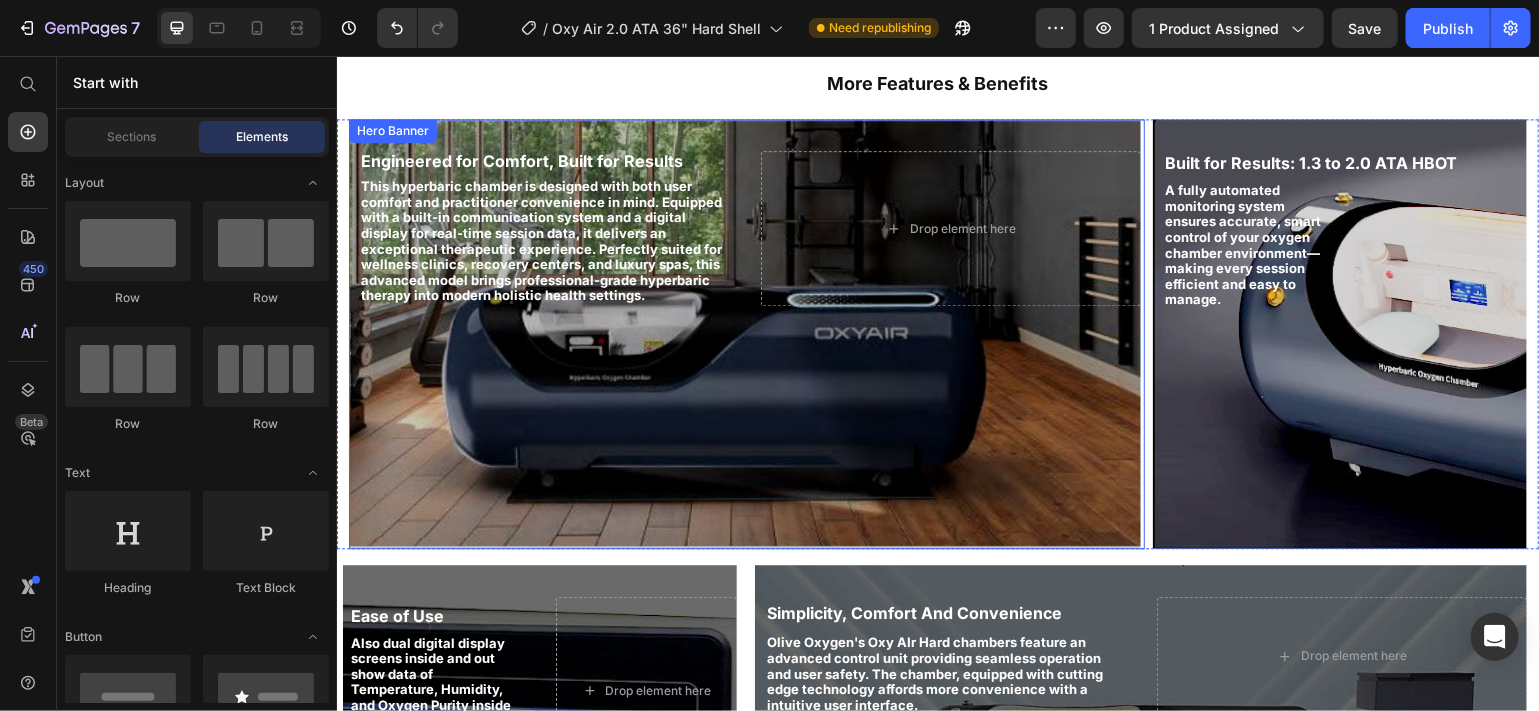 click at bounding box center [744, 333] 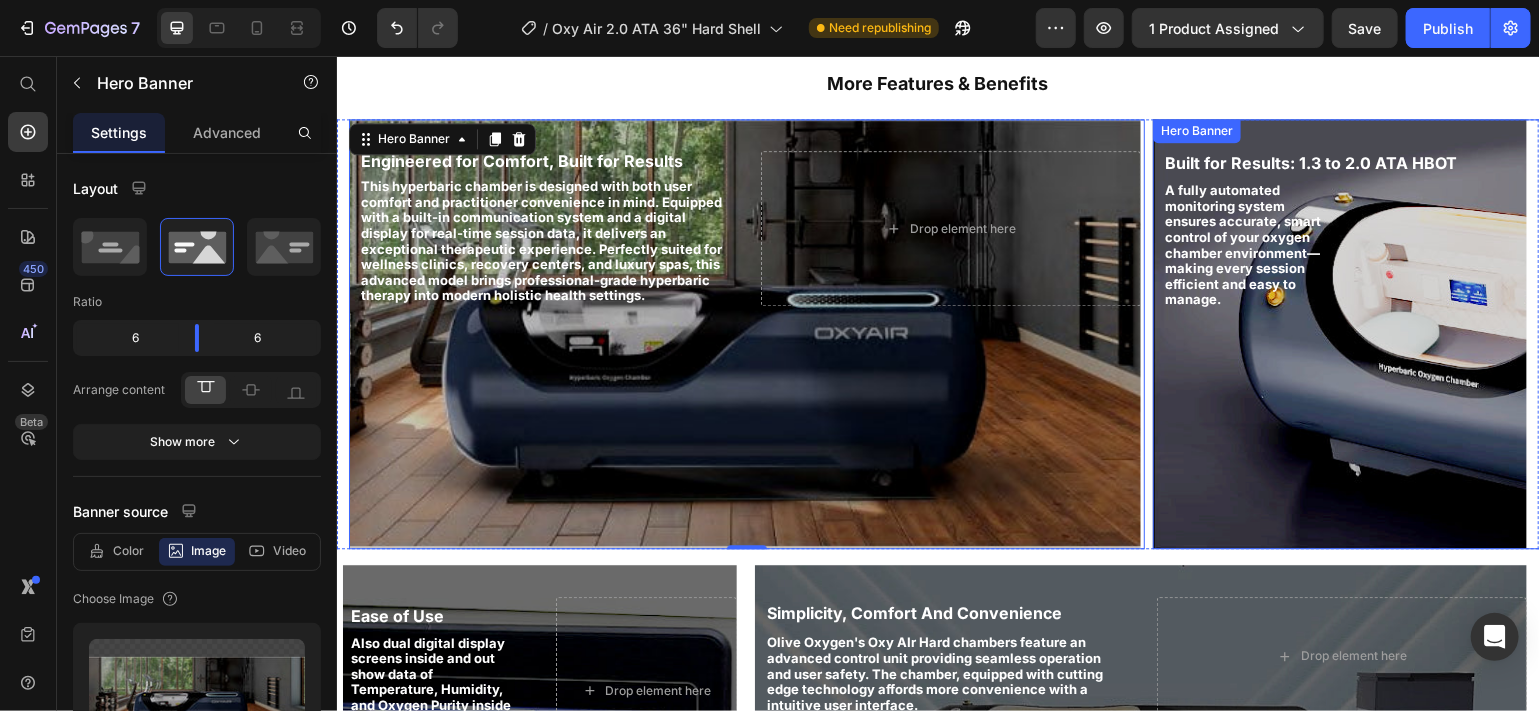 click at bounding box center [1339, 333] 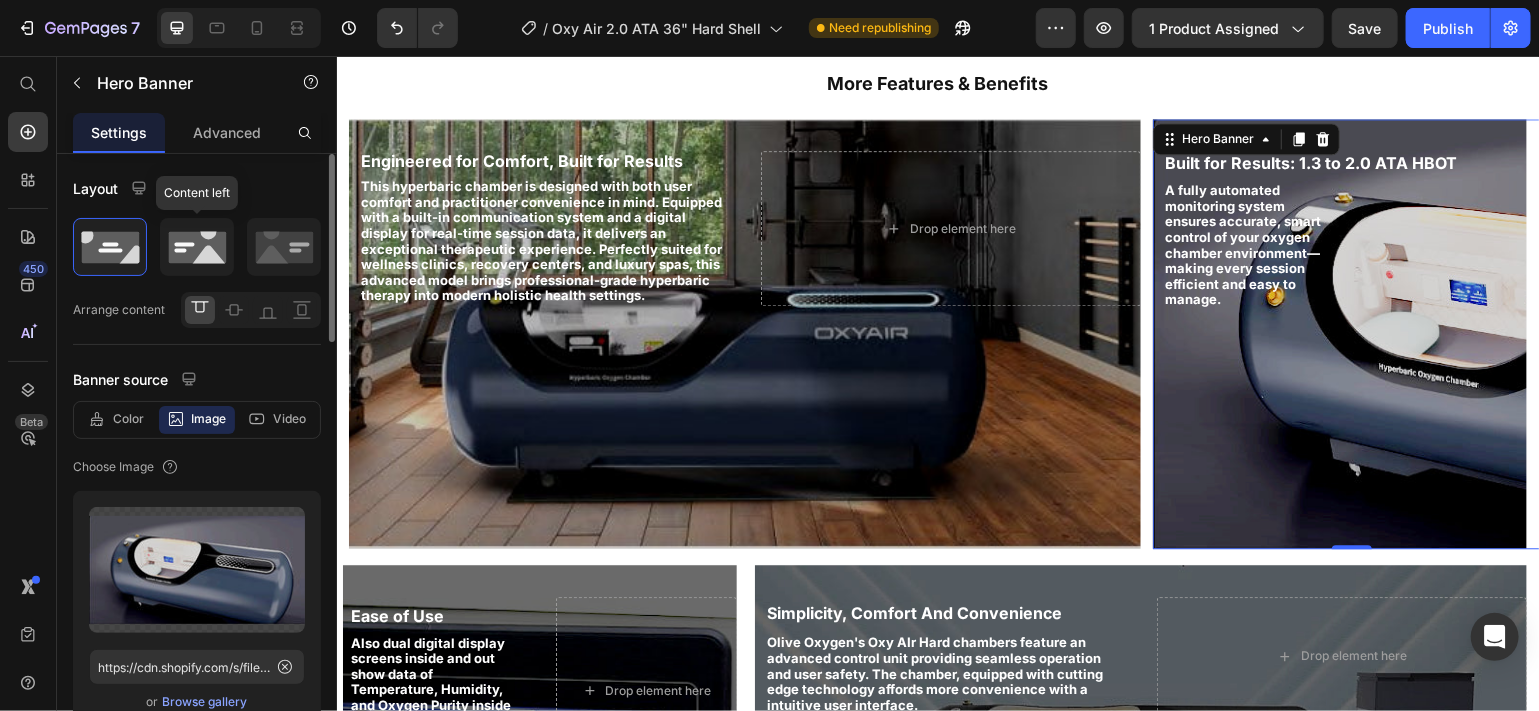 click 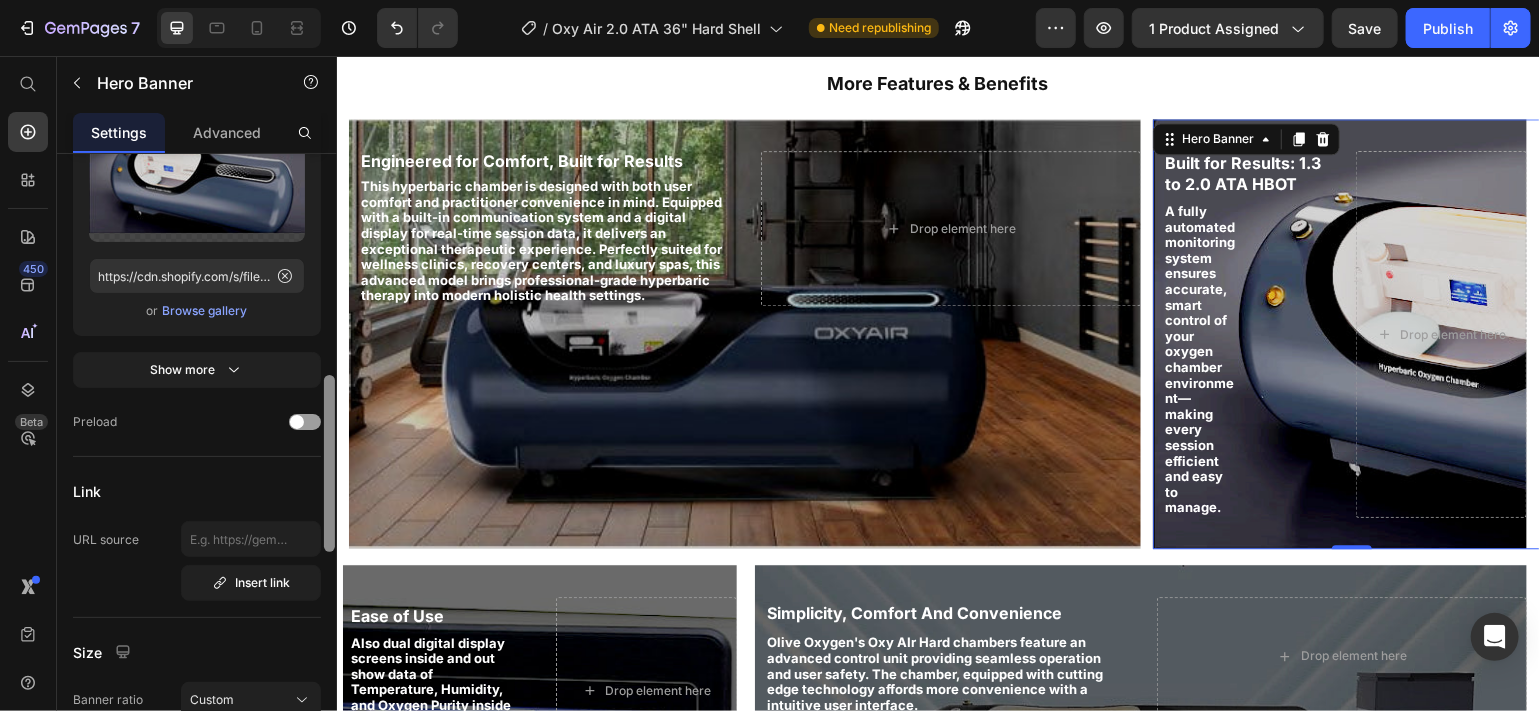scroll, scrollTop: 593, scrollLeft: 0, axis: vertical 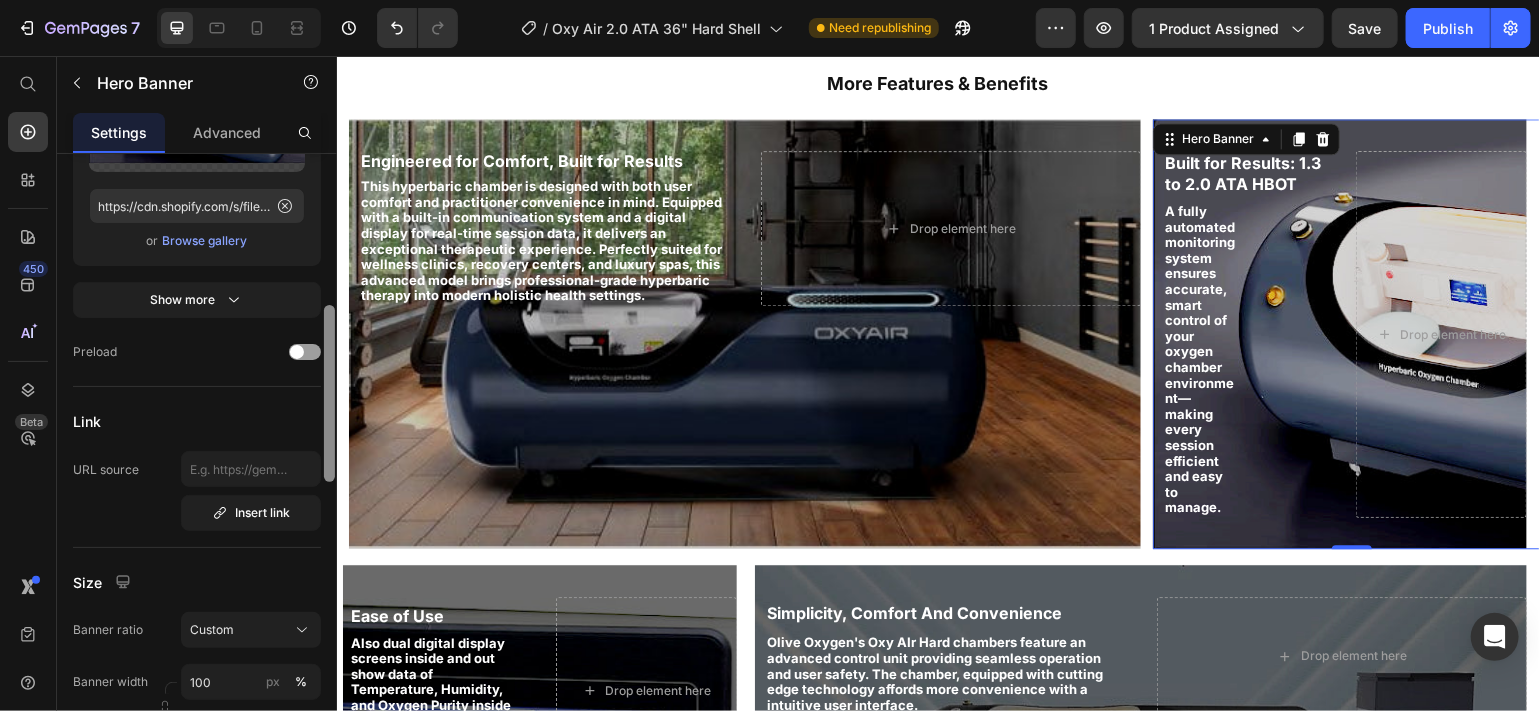 drag, startPoint x: 332, startPoint y: 276, endPoint x: 317, endPoint y: 445, distance: 169.66437 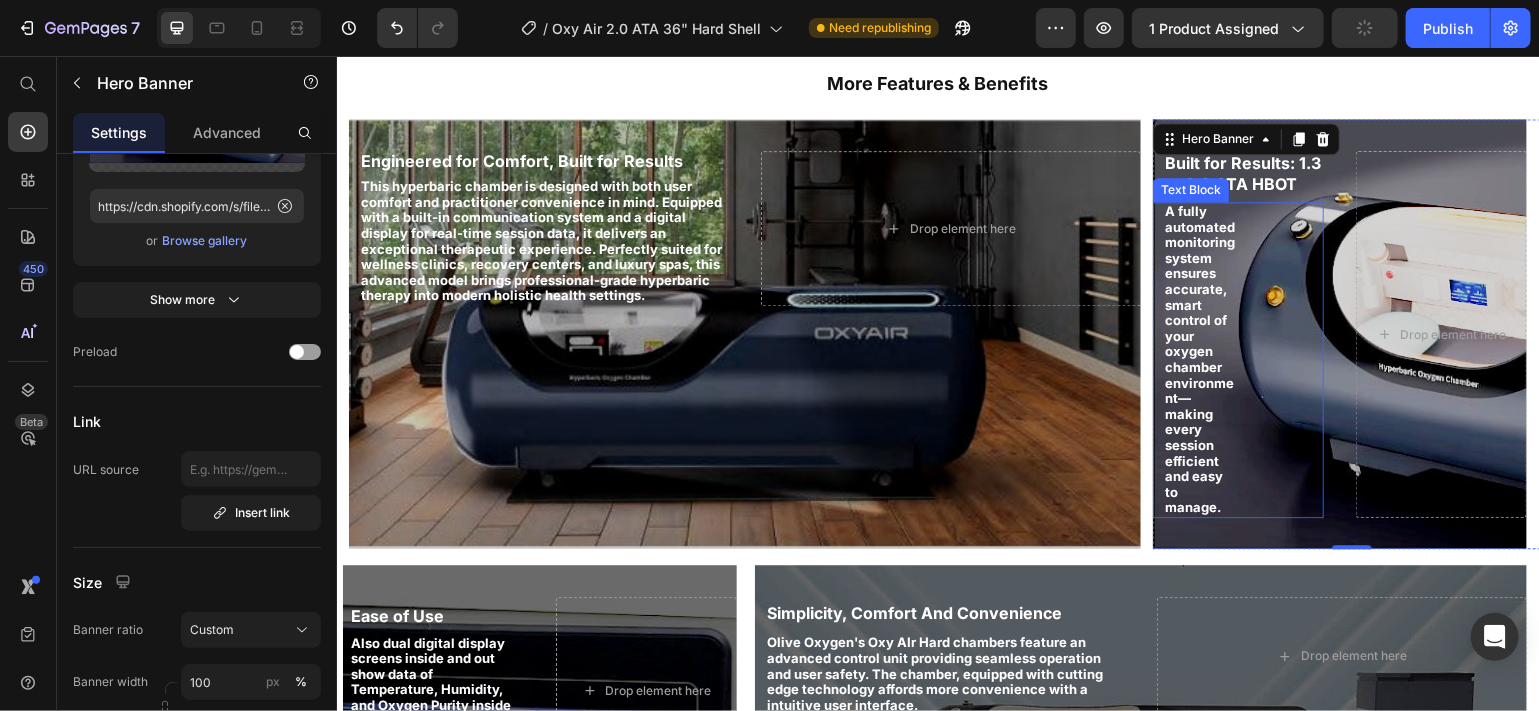 click on "A fully automated monitoring system ensures accurate, smart control of your oxygen chamber environment—making every session efficient and easy to manage." at bounding box center (1200, 359) 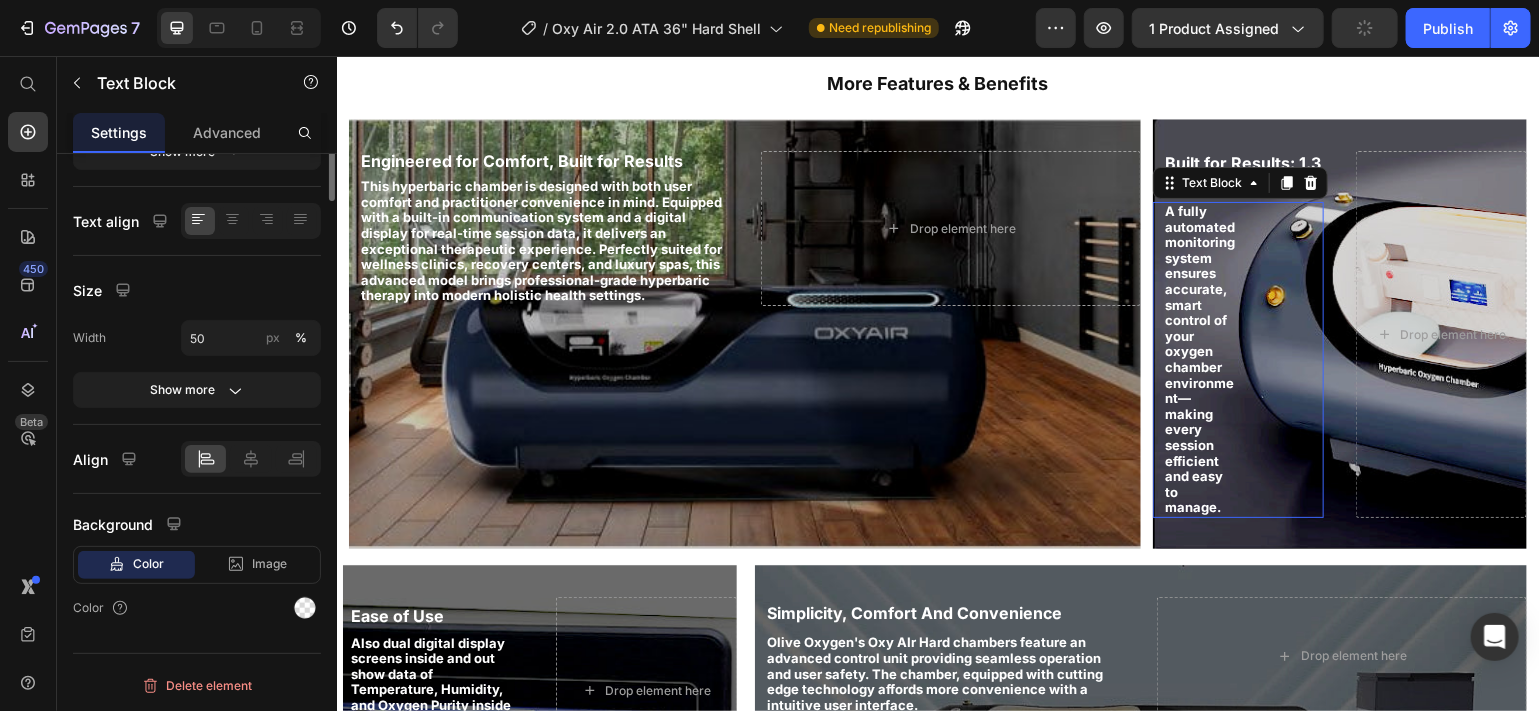 scroll, scrollTop: 0, scrollLeft: 0, axis: both 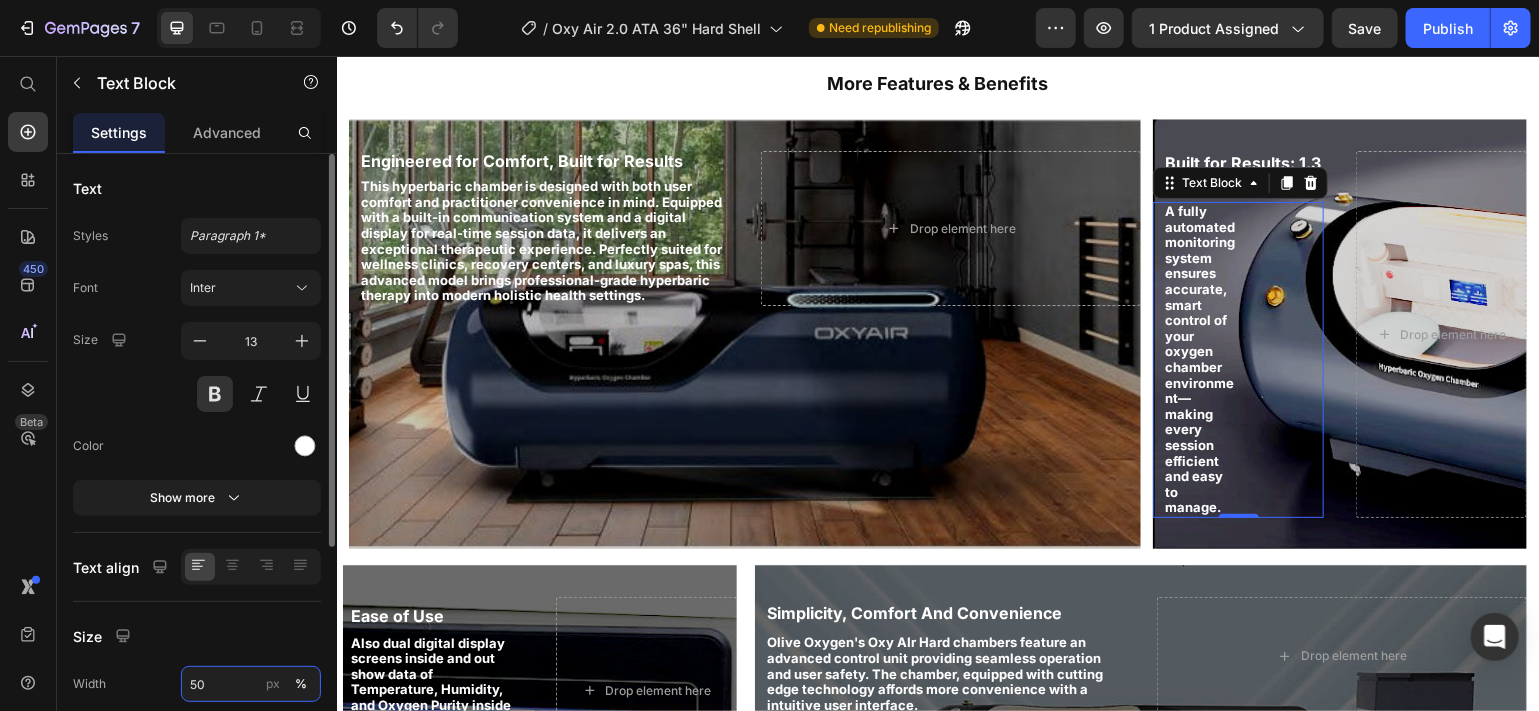click on "50" at bounding box center (251, 684) 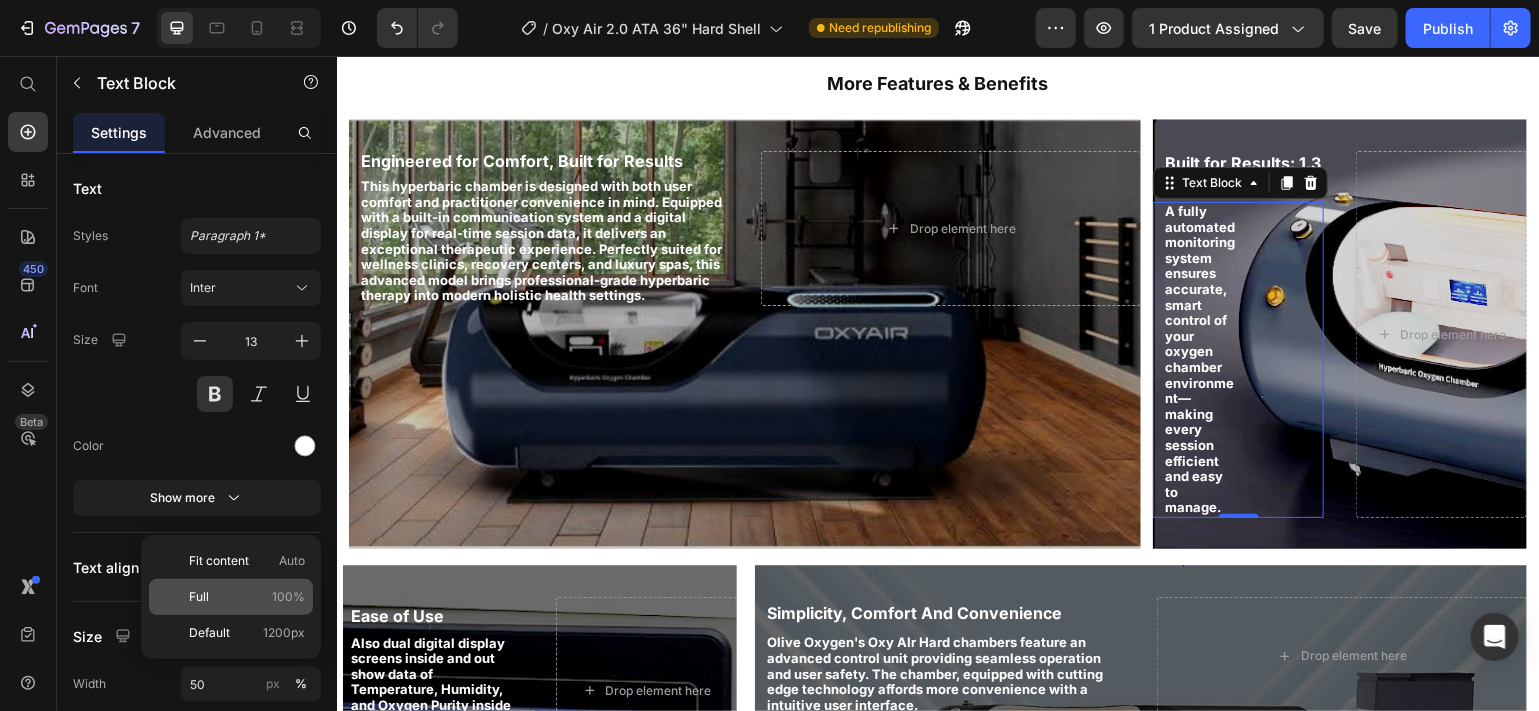 click on "Full 100%" at bounding box center [247, 597] 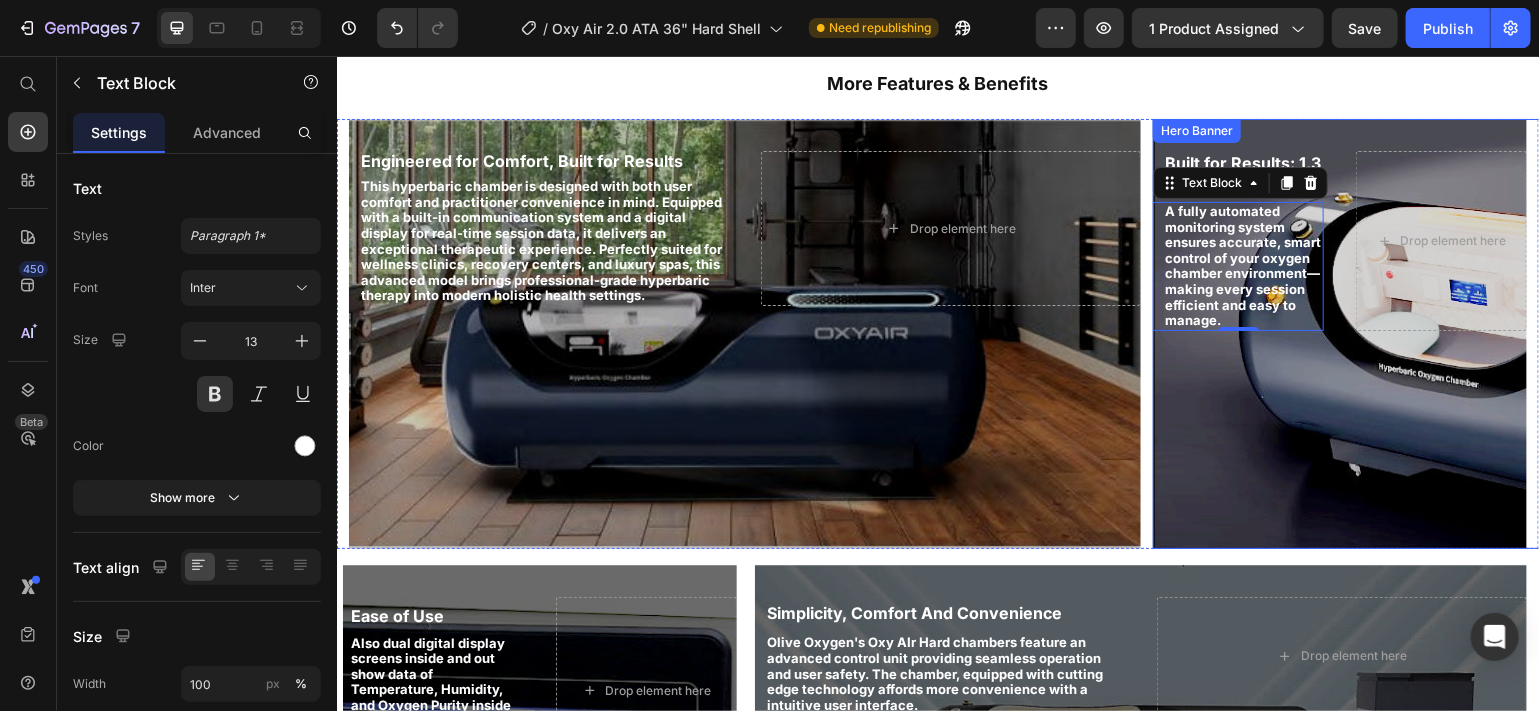 click at bounding box center (1339, 333) 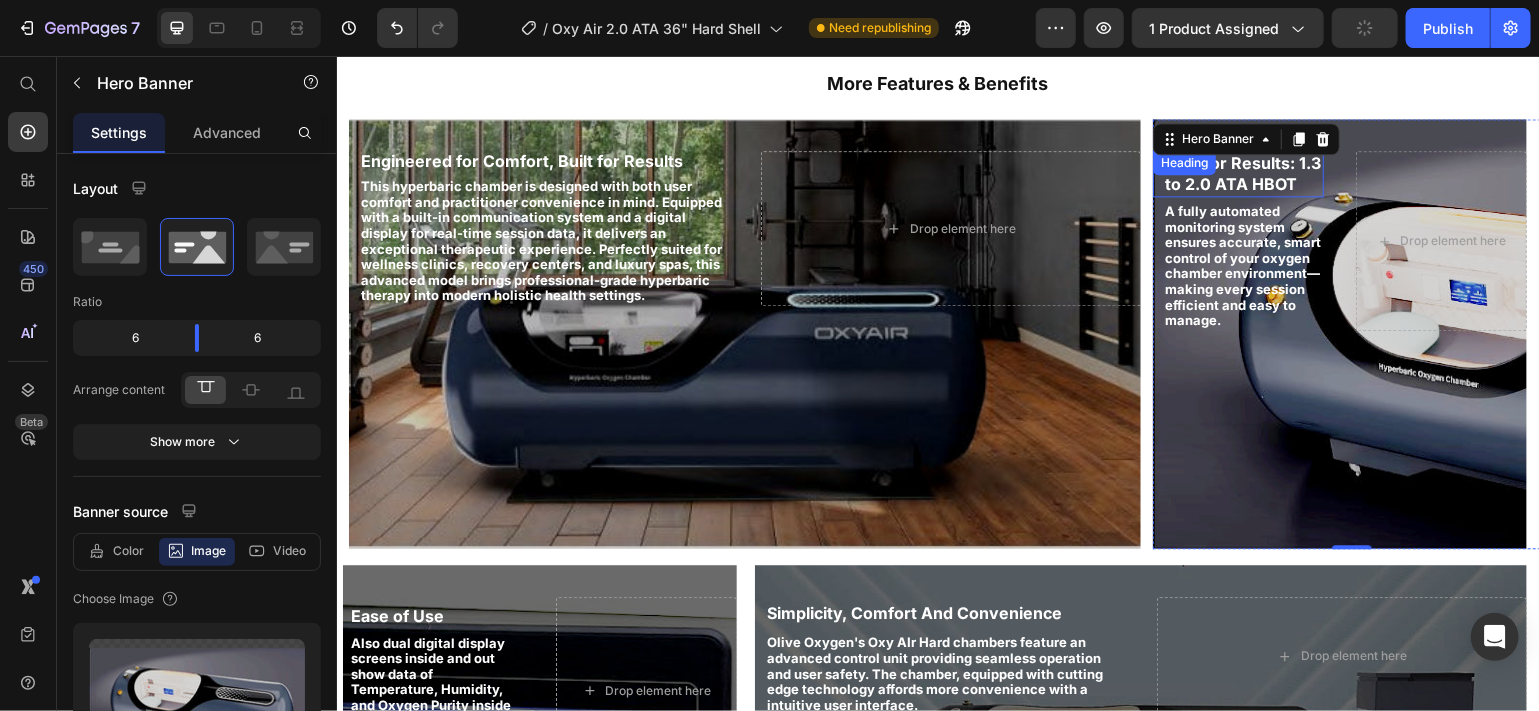 click on "Built for Results: 1.3 to 2.0 ATA HBOT" at bounding box center (1242, 172) 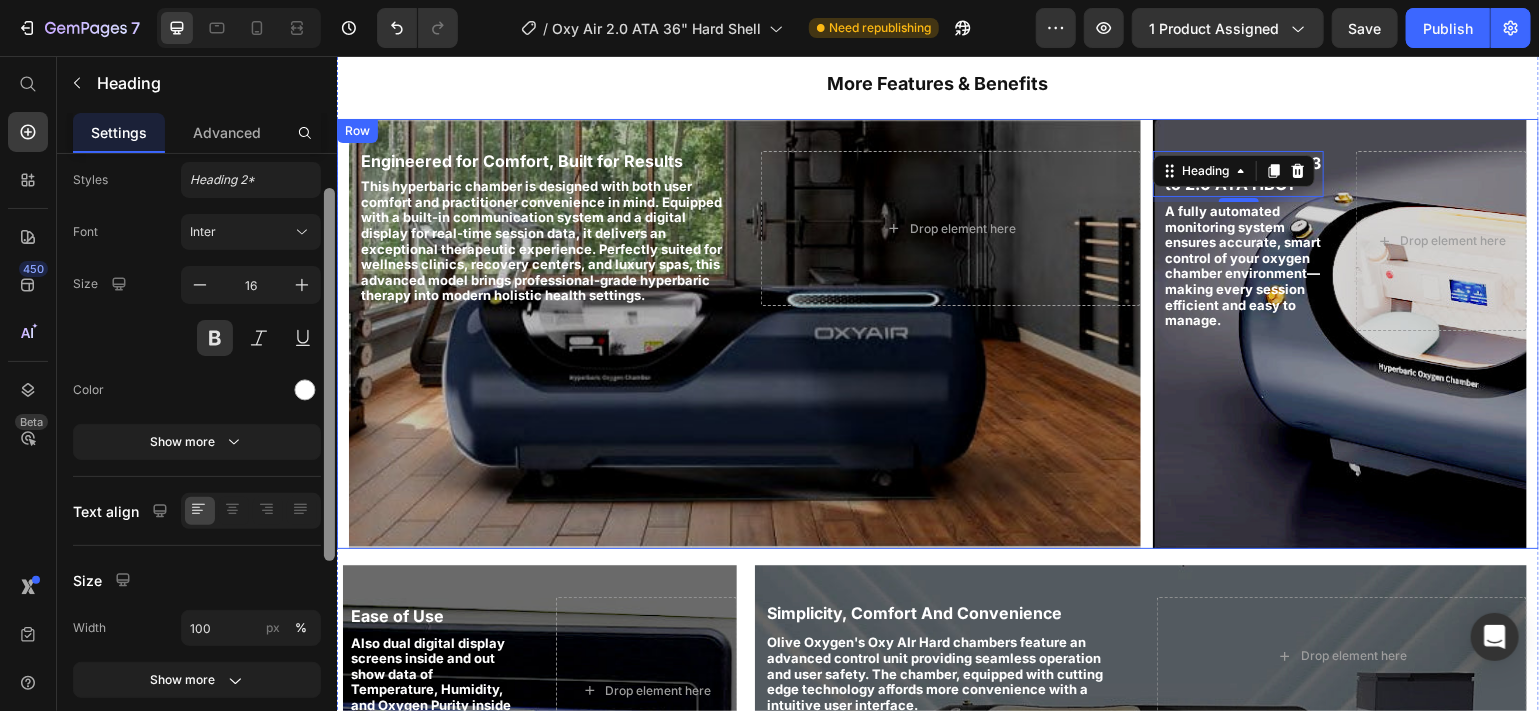 scroll, scrollTop: 75, scrollLeft: 0, axis: vertical 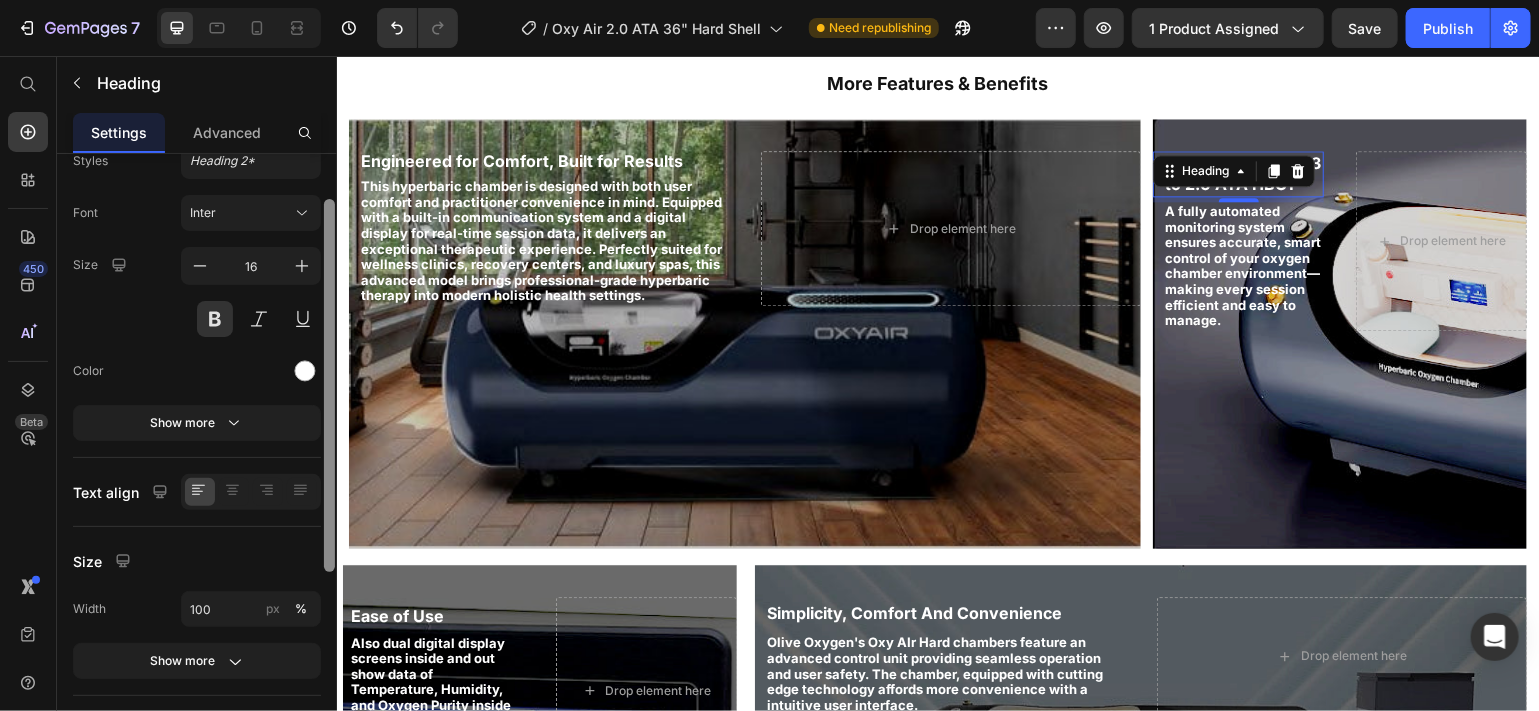 drag, startPoint x: 332, startPoint y: 375, endPoint x: 334, endPoint y: 410, distance: 35.057095 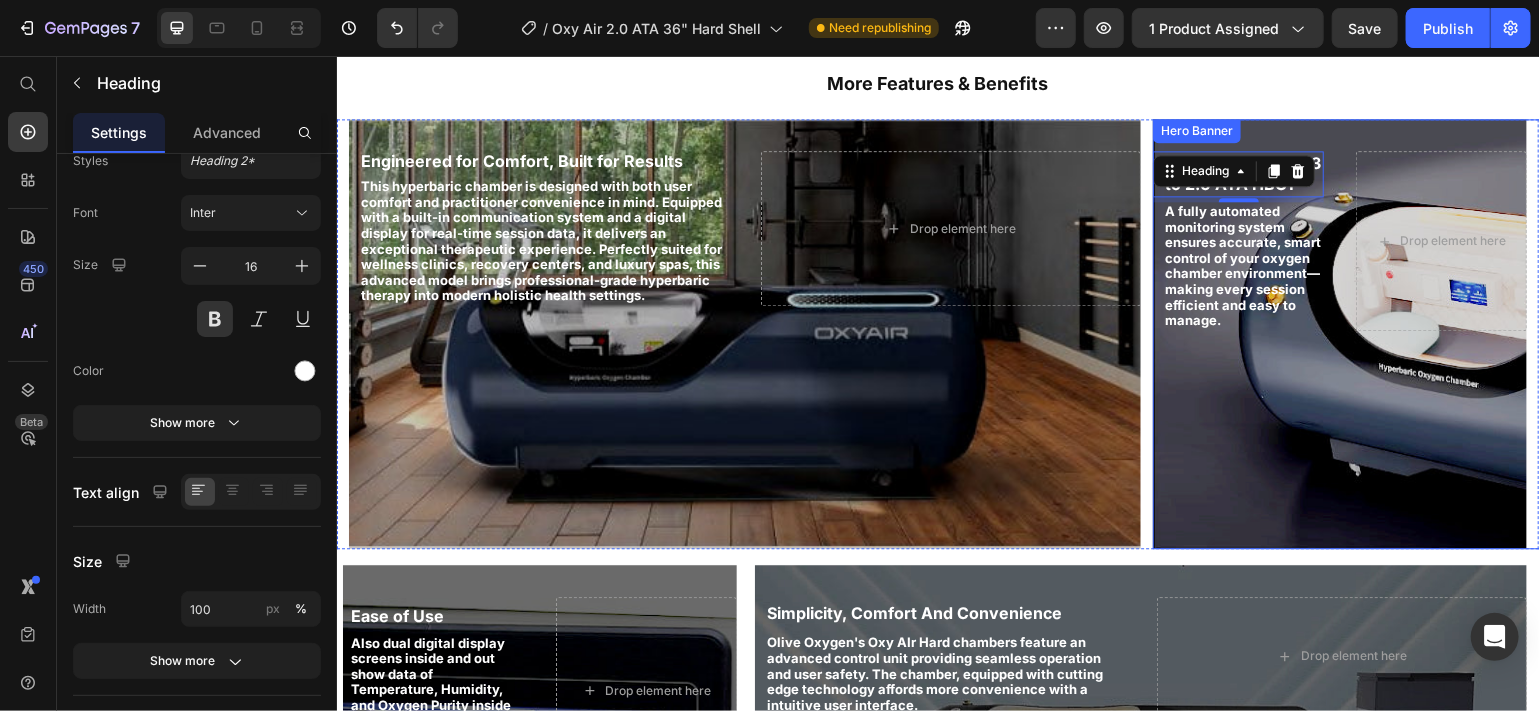 click at bounding box center [1339, 333] 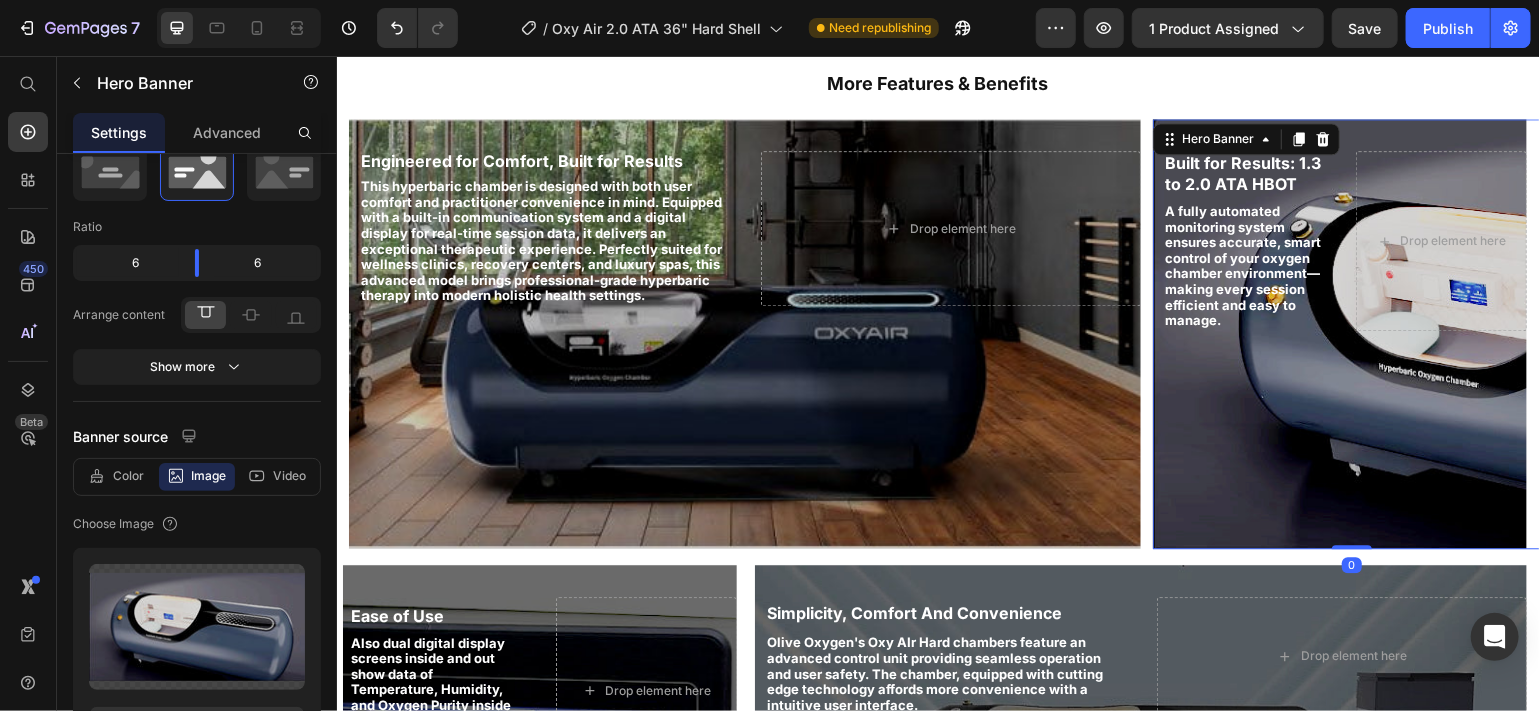 scroll, scrollTop: 0, scrollLeft: 0, axis: both 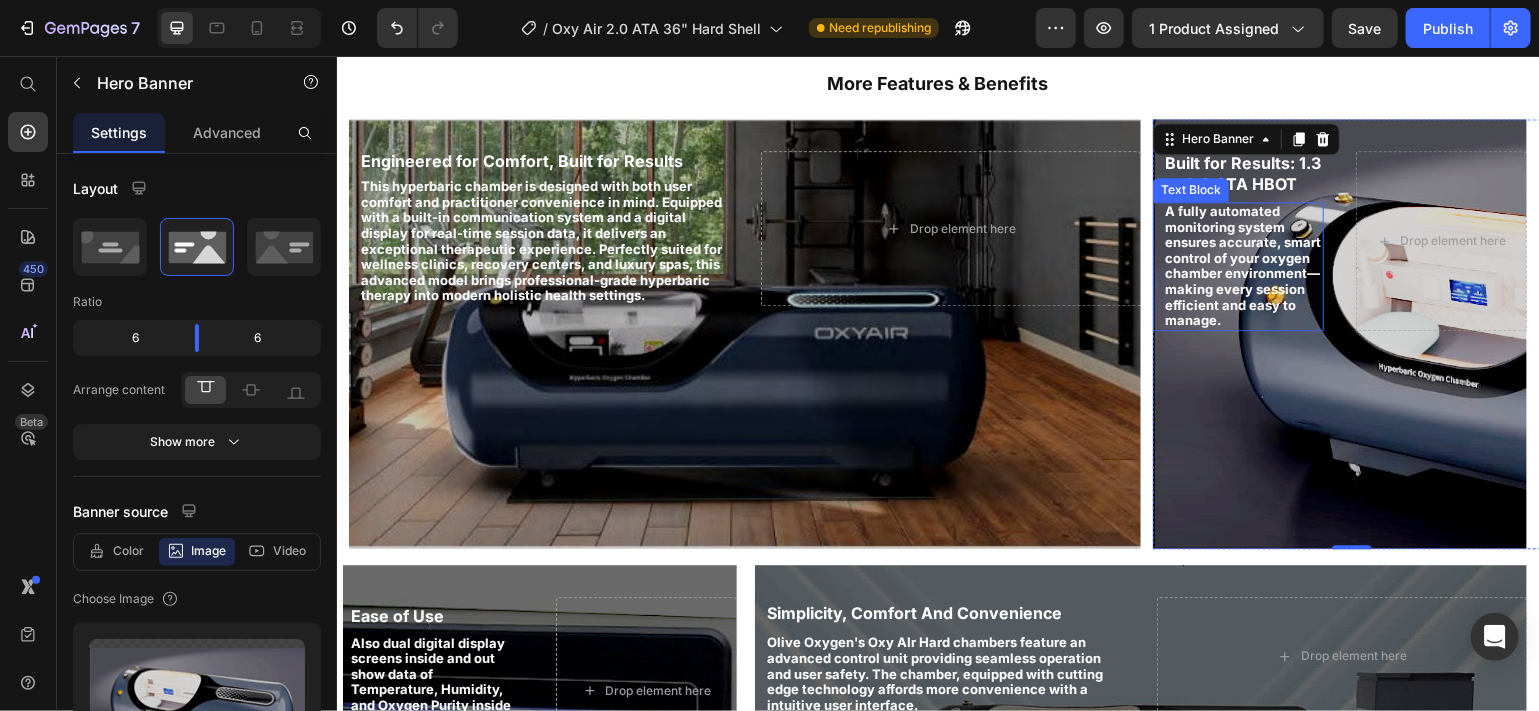 click on "A fully automated monitoring system ensures accurate, smart control of your oxygen chamber environment—making every session efficient and easy to manage." at bounding box center [1242, 265] 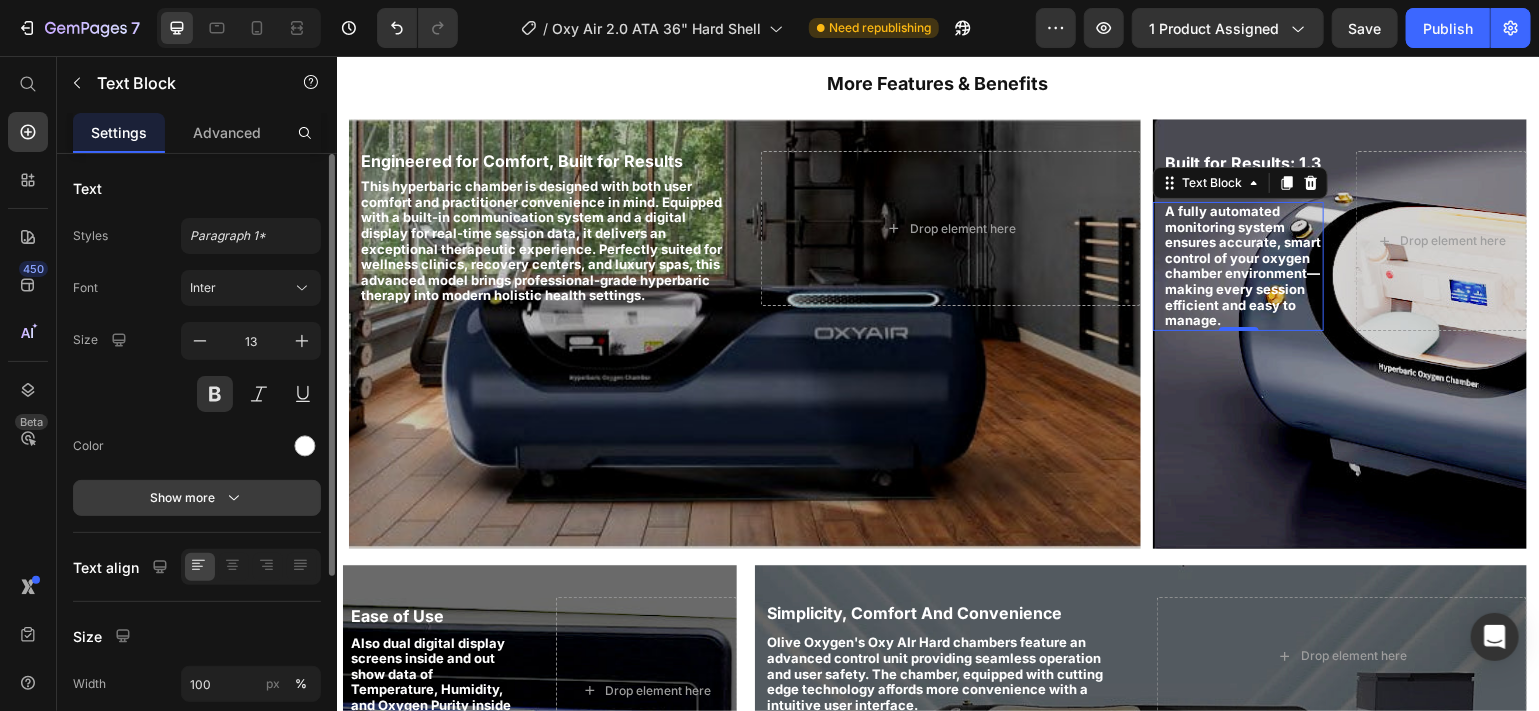 click 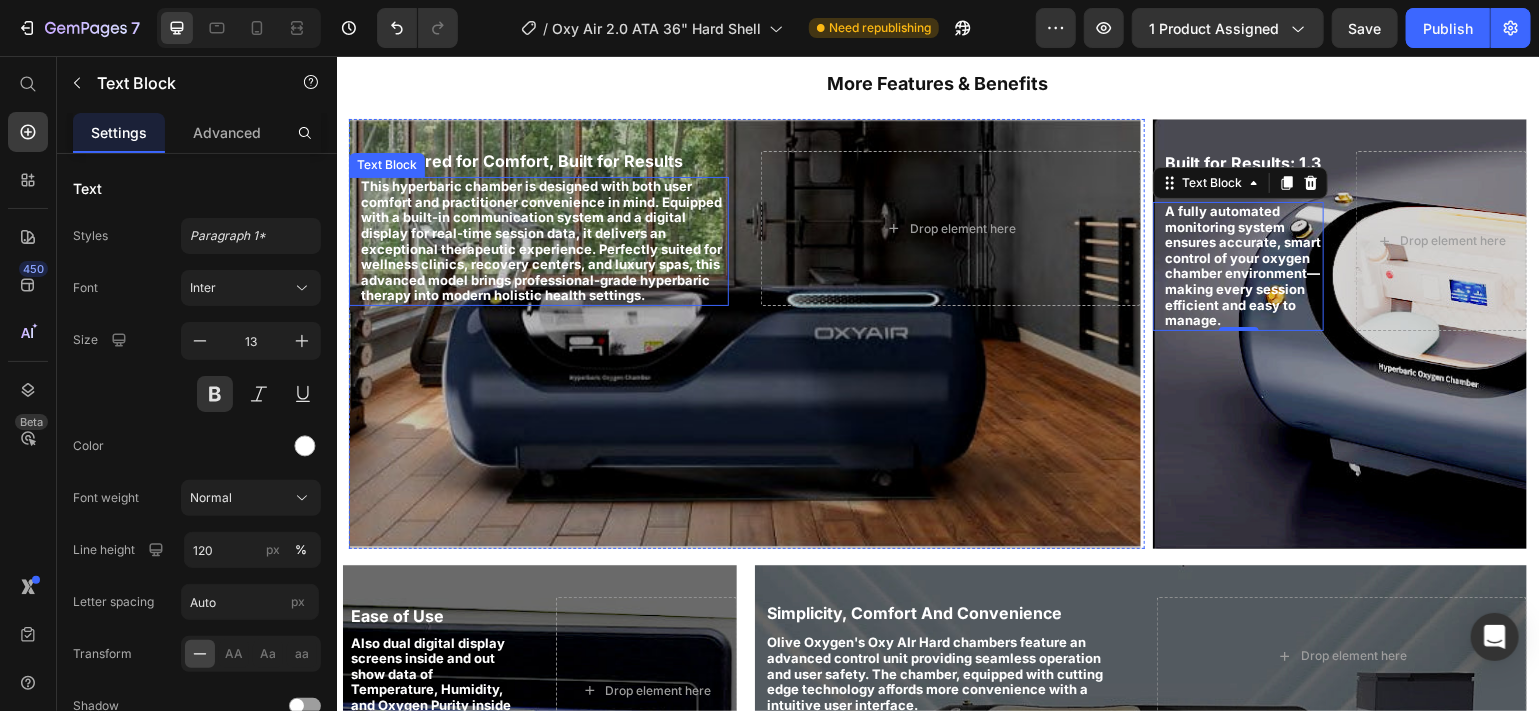 click on "This hyperbaric chamber is designed with both user comfort and practitioner convenience in mind. Equipped with a built-in communication system and a digital display for real-time session data, it delivers an exceptional therapeutic experience. Perfectly suited for wellness clinics, recovery centers, and luxury spas, this advanced model brings professional-grade hyperbaric therapy into modern holistic health settings." at bounding box center (540, 239) 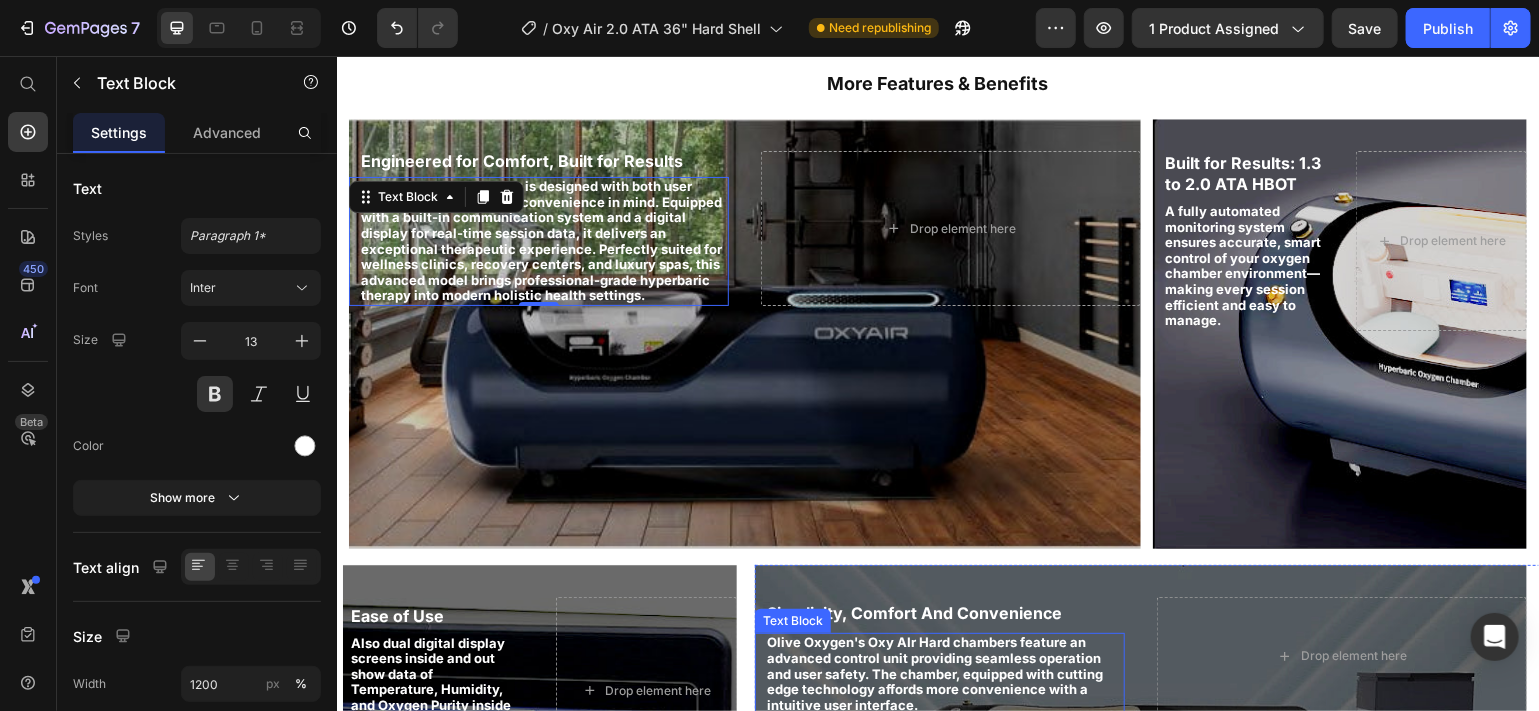 click on "Olive Oxygen's Oxy AIr Hard chambers feature an advanced control unit providing seamless operation and user safety. The chamber, equipped with cutting edge technology affords more convenience with a intuitive user interface." at bounding box center (944, 673) 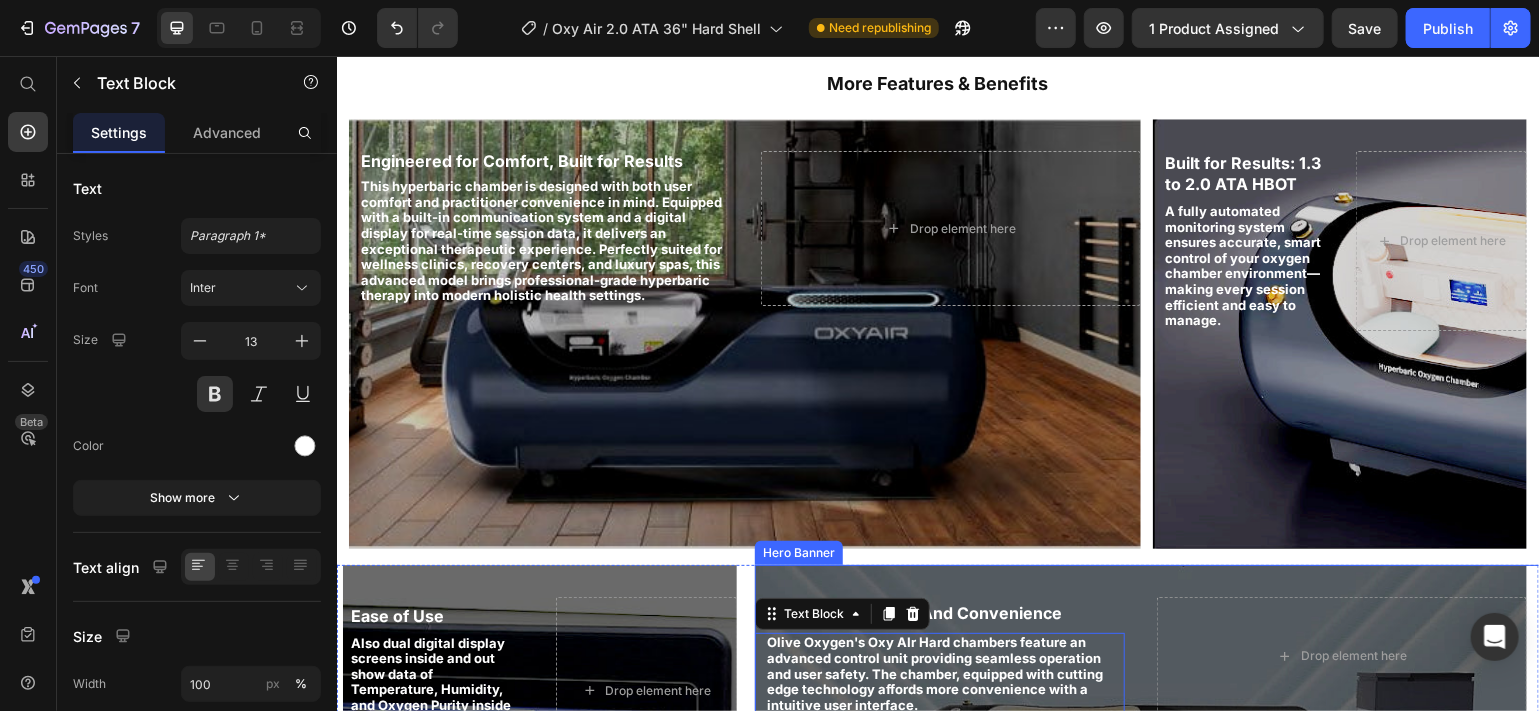 click on "Simplicity, Comfort And Convenience Heading Olive Oxygen's Oxy AIr Hard chambers feature an advanced control unit providing seamless operation and user safety. The chamber, equipped with cutting edge technology affords more convenience with a intuitive user interface. Text Block   0
Drop element here" at bounding box center (1140, 655) 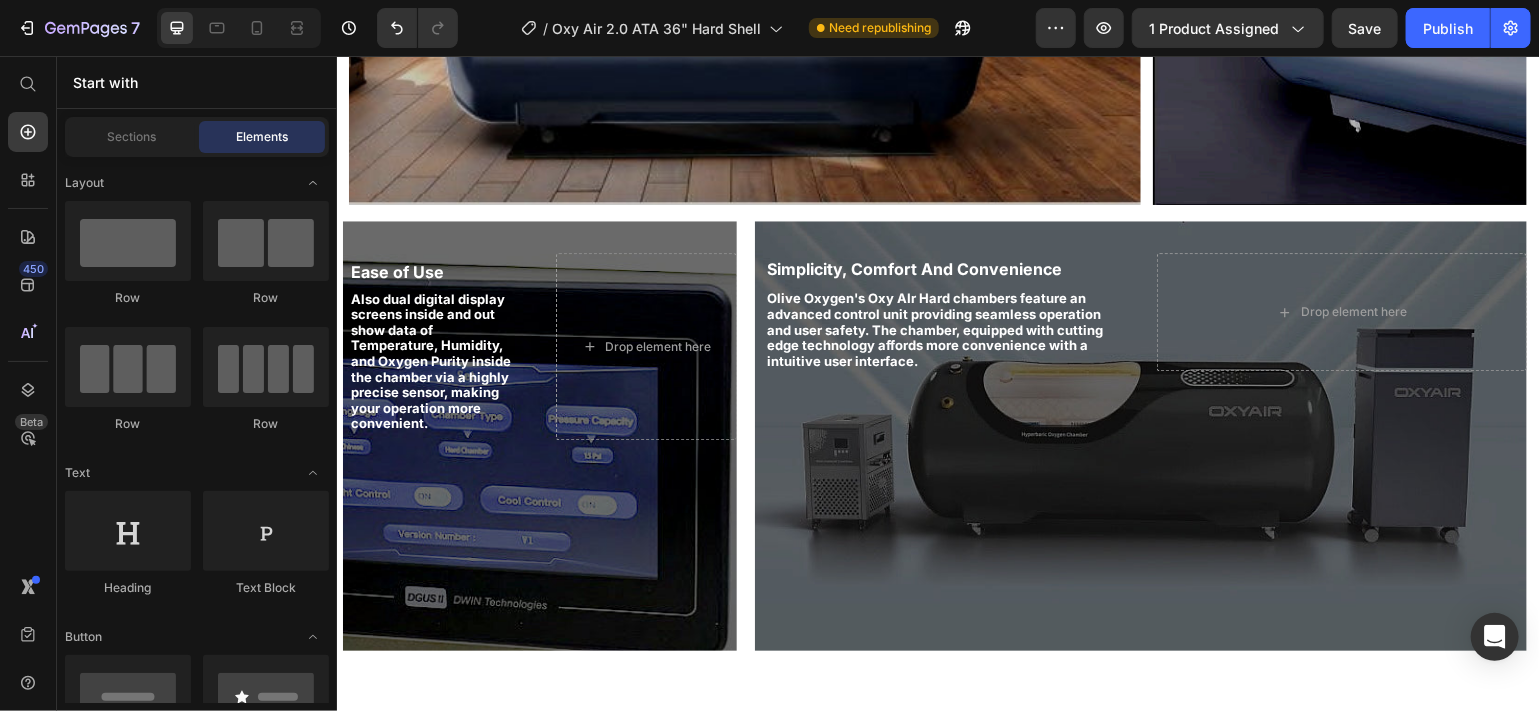 scroll, scrollTop: 2626, scrollLeft: 0, axis: vertical 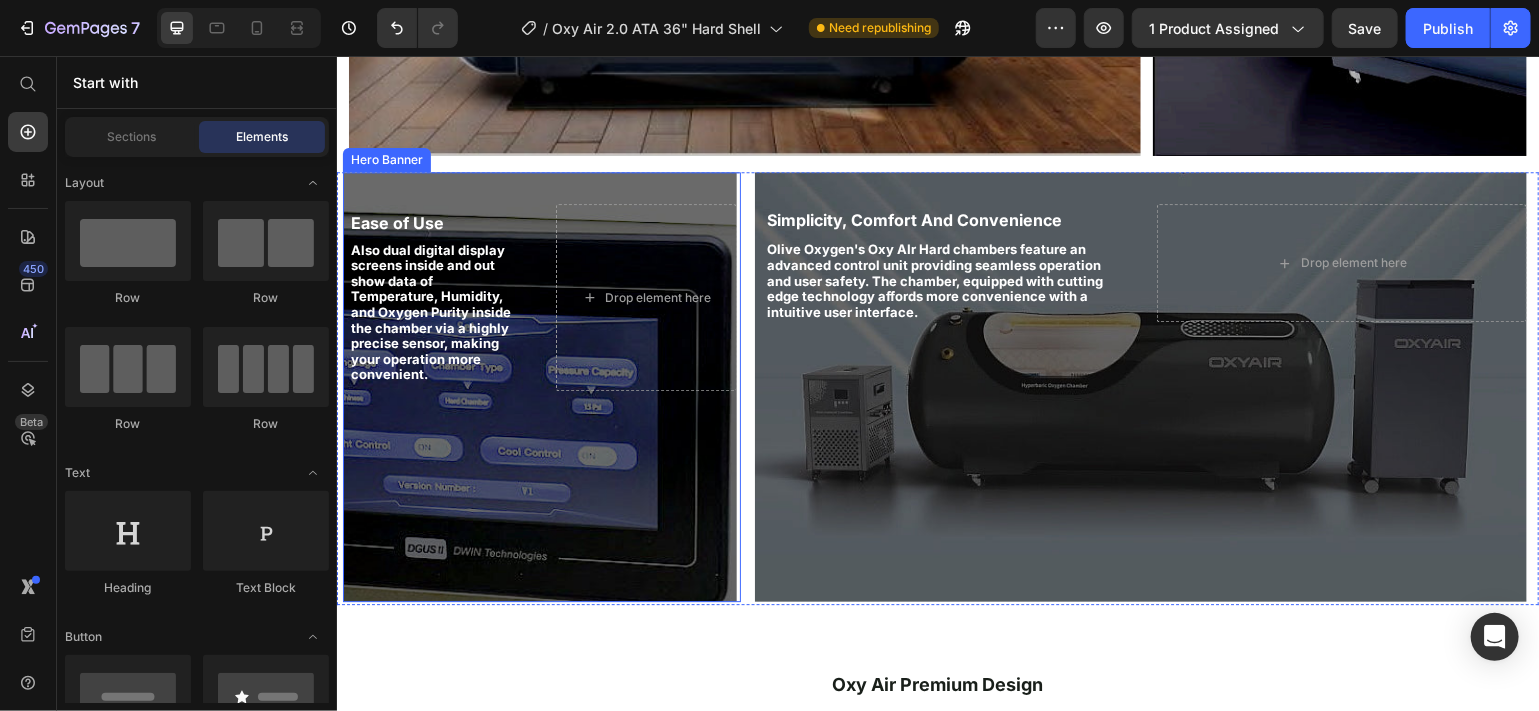 click at bounding box center (539, 386) 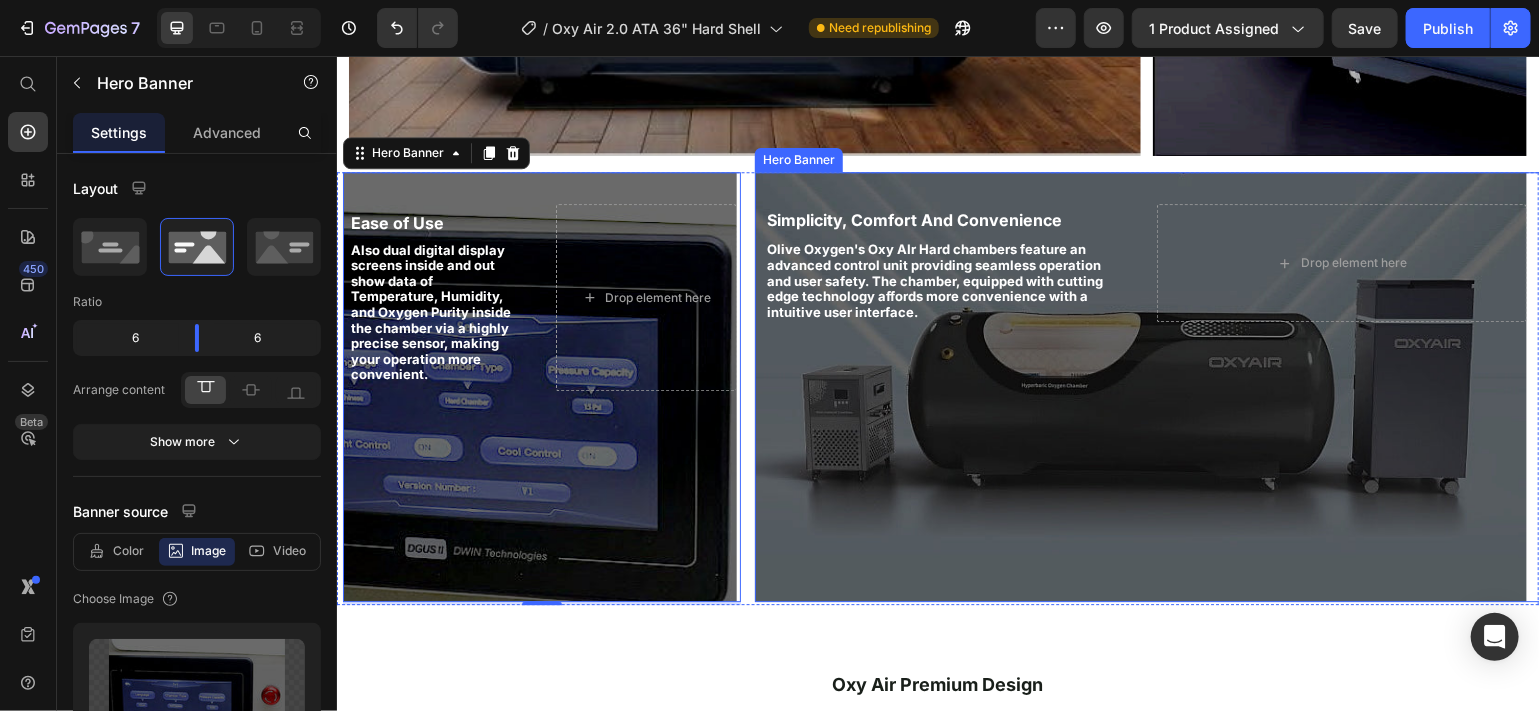click at bounding box center (1140, 386) 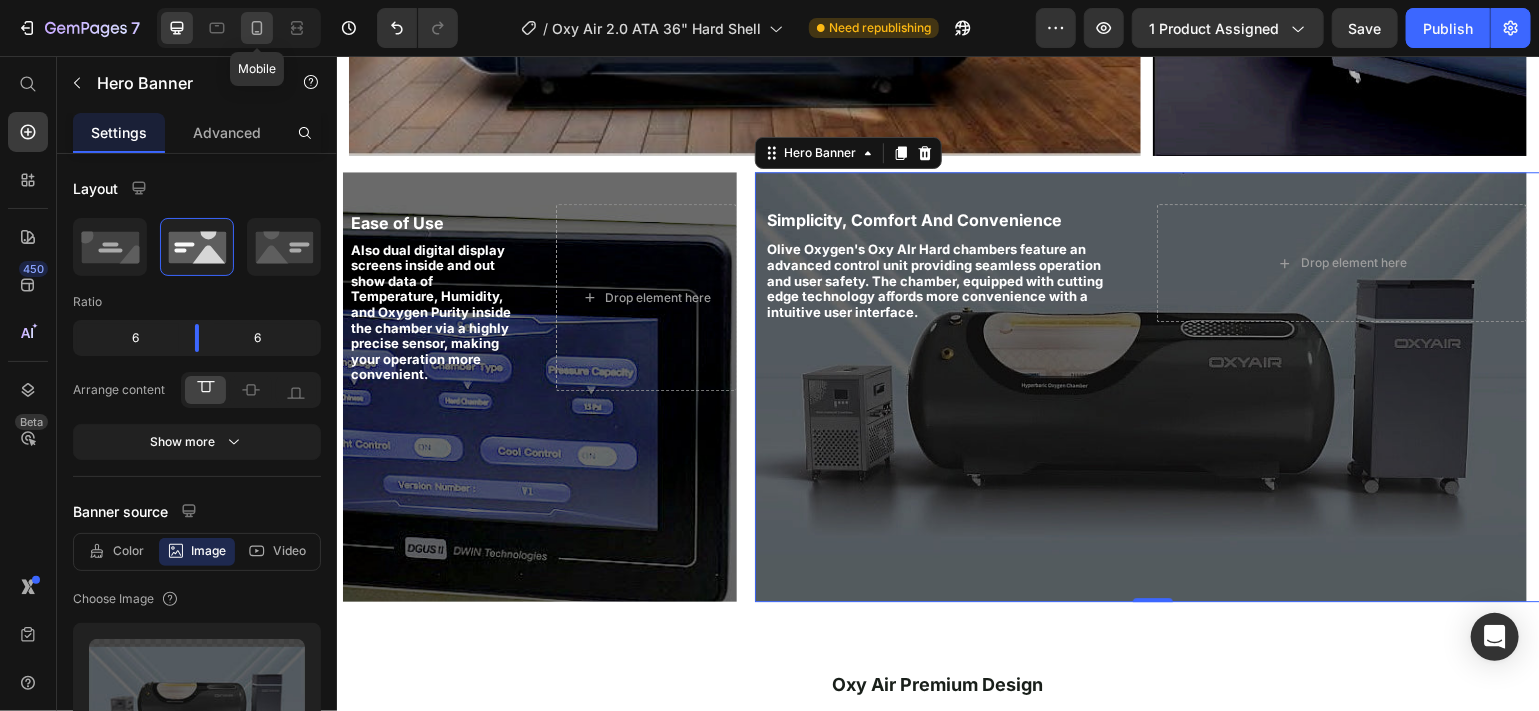 click 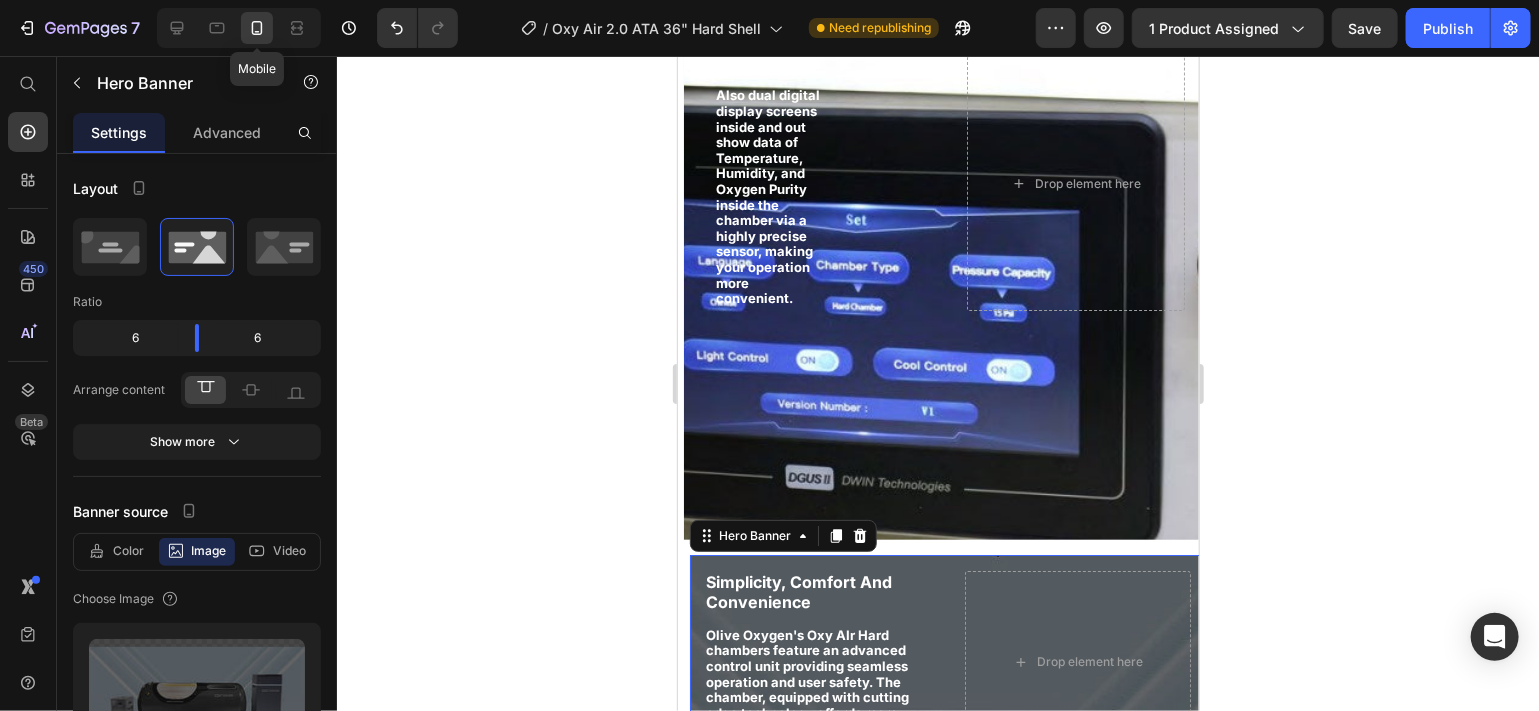 scroll, scrollTop: 3760, scrollLeft: 0, axis: vertical 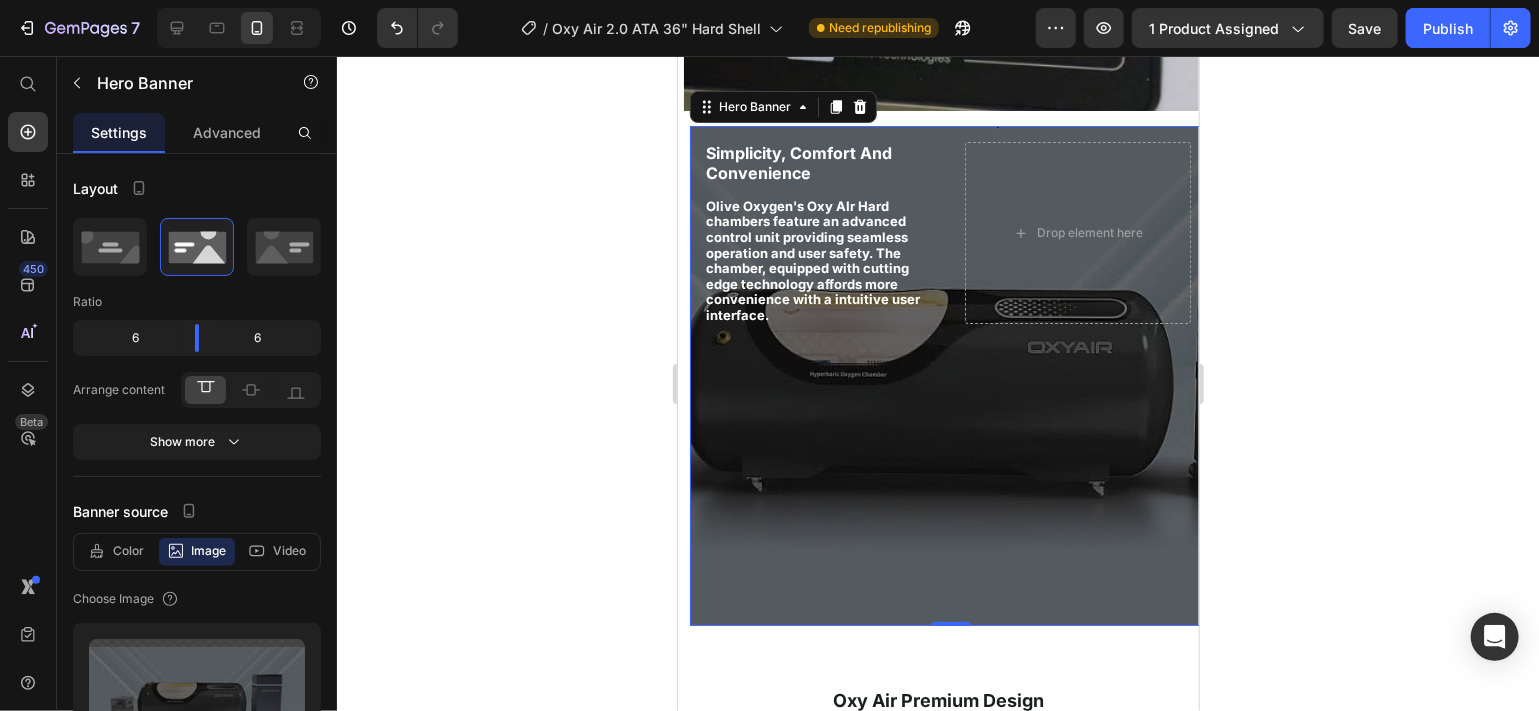 click at bounding box center (947, 375) 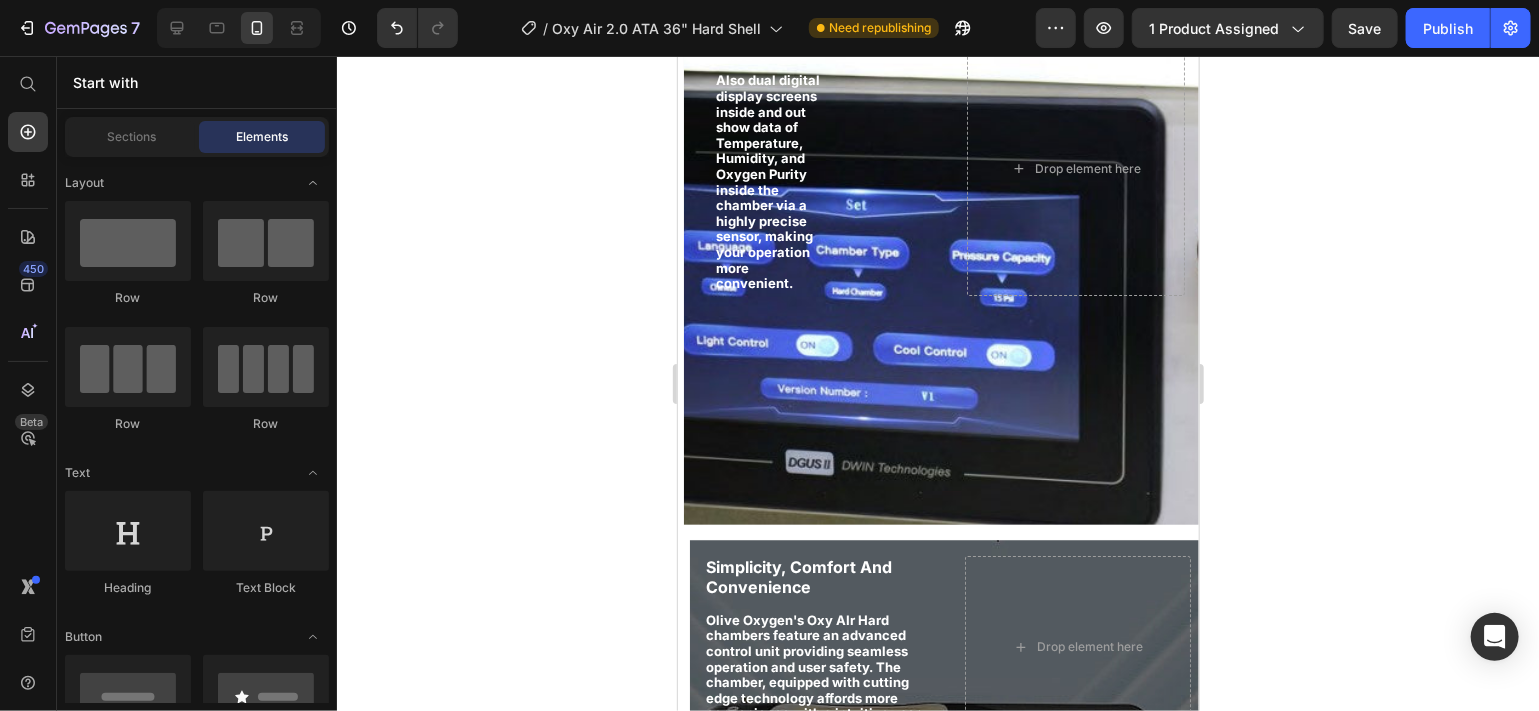 scroll, scrollTop: 3291, scrollLeft: 0, axis: vertical 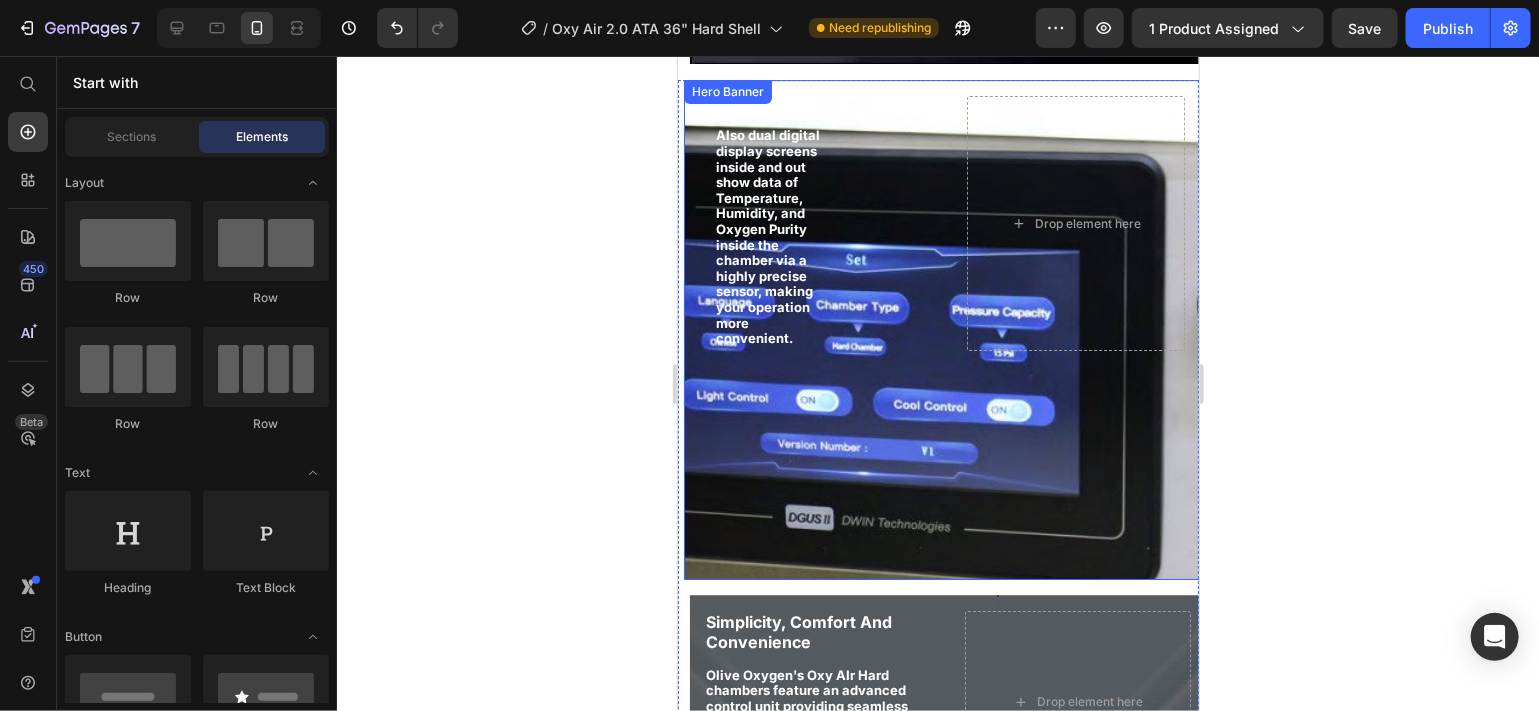 click on "Ease of Use Text Block Also dual digital display screens inside and out show data of Temperature, Humidity, and Oxygen Purity inside the chamber via a highly precise sensor, making your operation more convenient. Text Block
Drop element here" at bounding box center (941, 222) 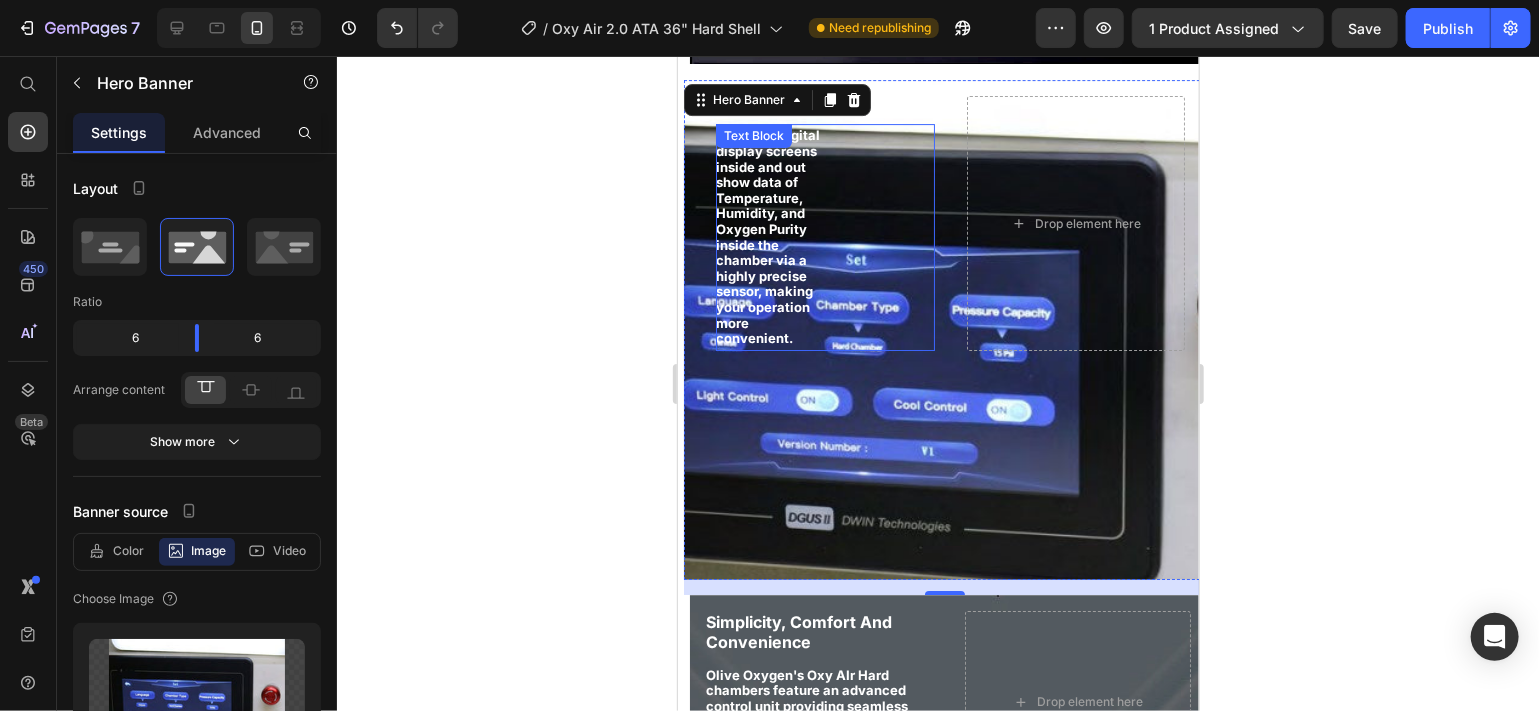 click on "Also dual digital display screens inside and out show data of Temperature, Humidity, and Oxygen Purity inside the chamber via a highly precise sensor, making your operation more convenient." at bounding box center (767, 236) 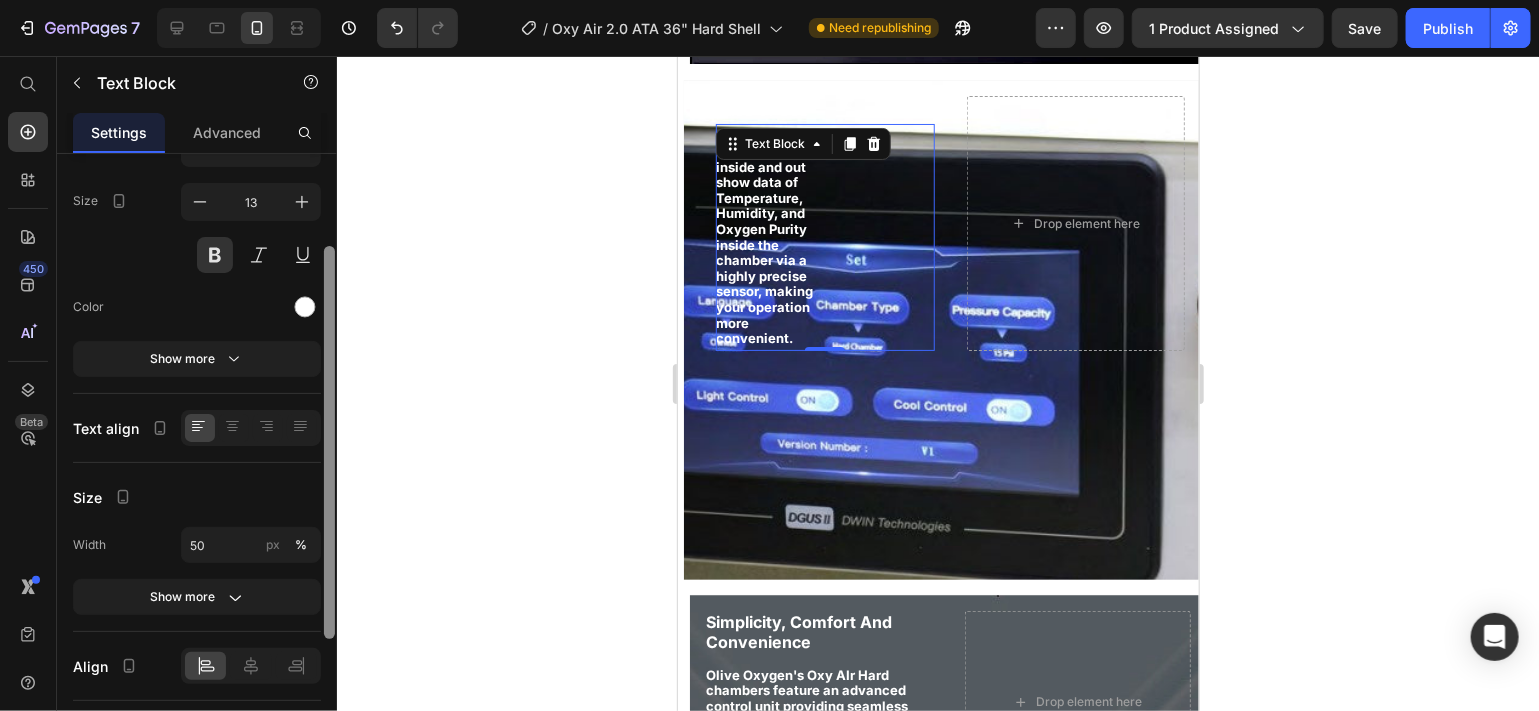drag, startPoint x: 325, startPoint y: 461, endPoint x: 325, endPoint y: 552, distance: 91 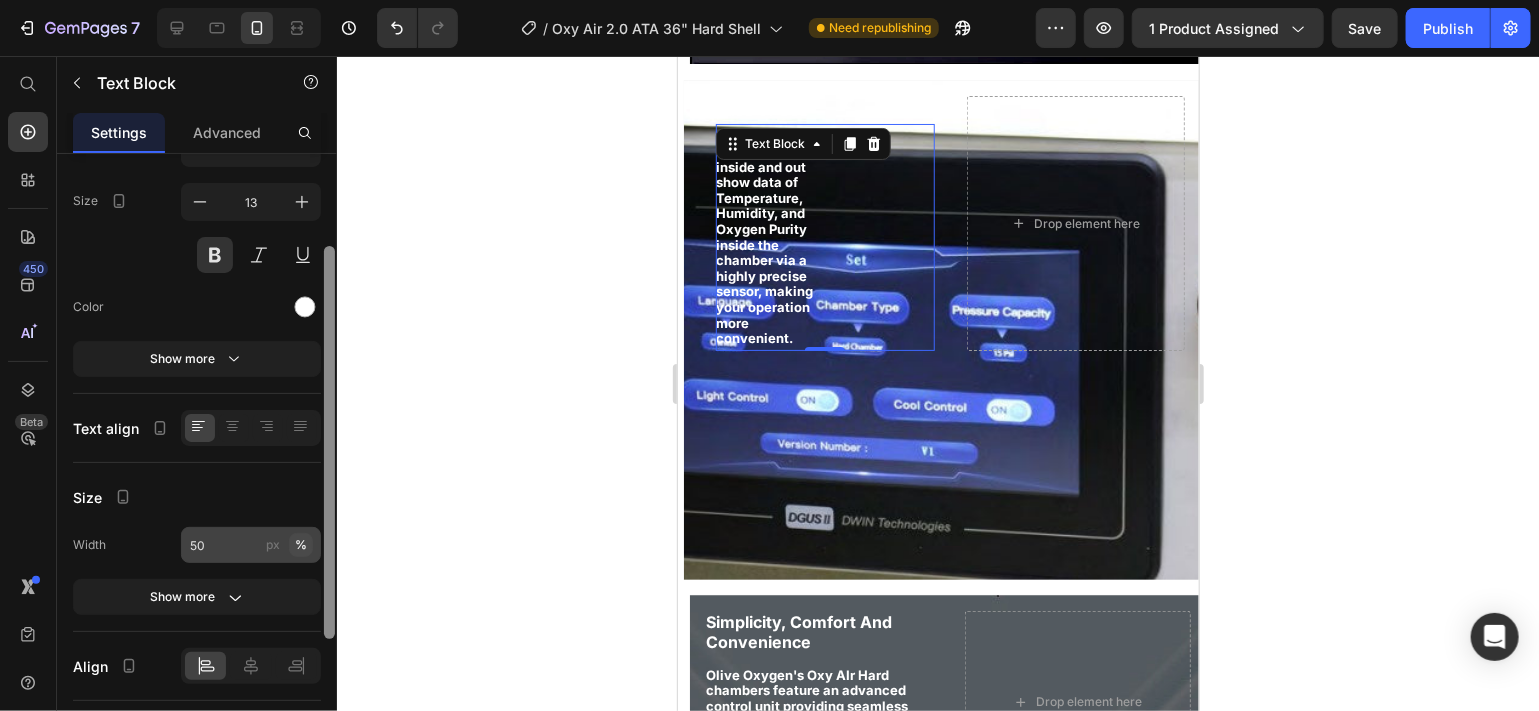 scroll, scrollTop: 141, scrollLeft: 0, axis: vertical 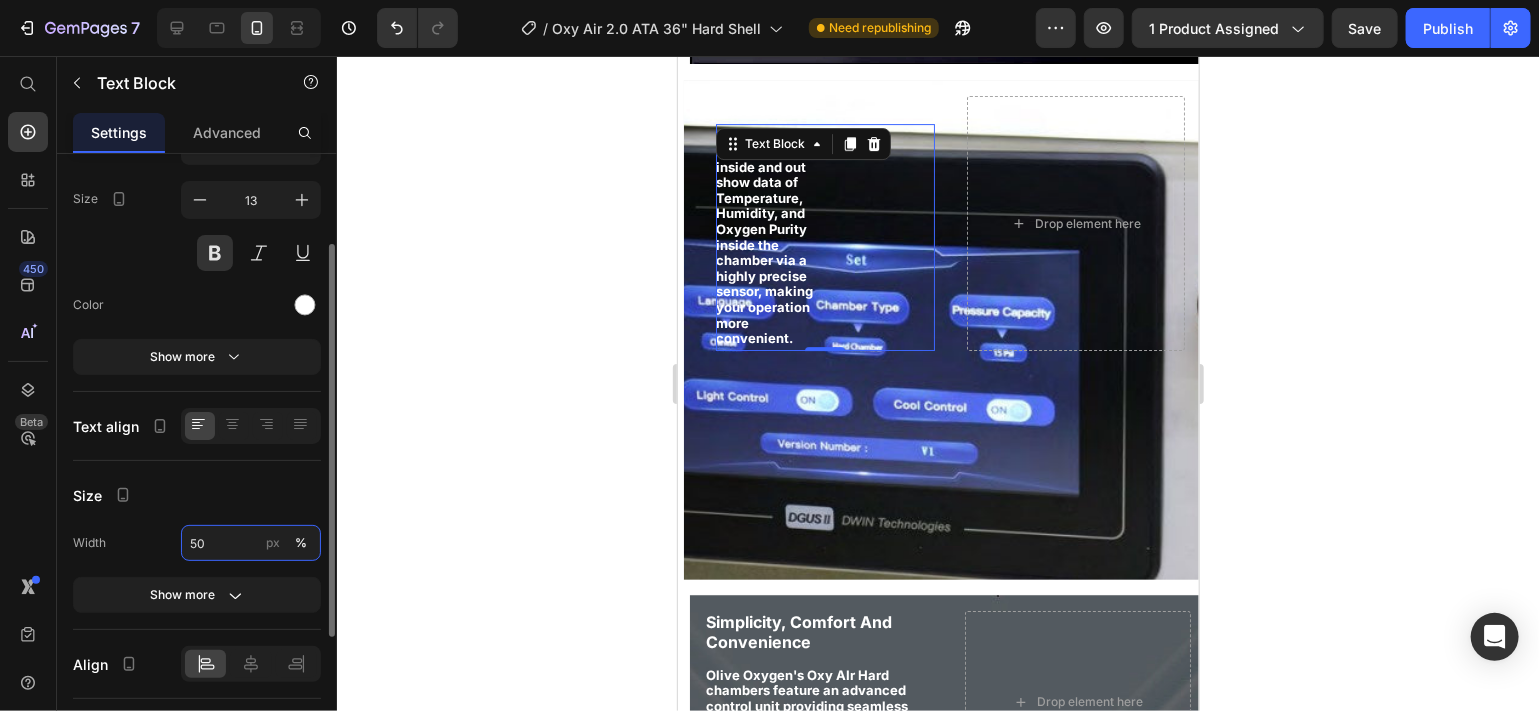 click on "50" at bounding box center [251, 543] 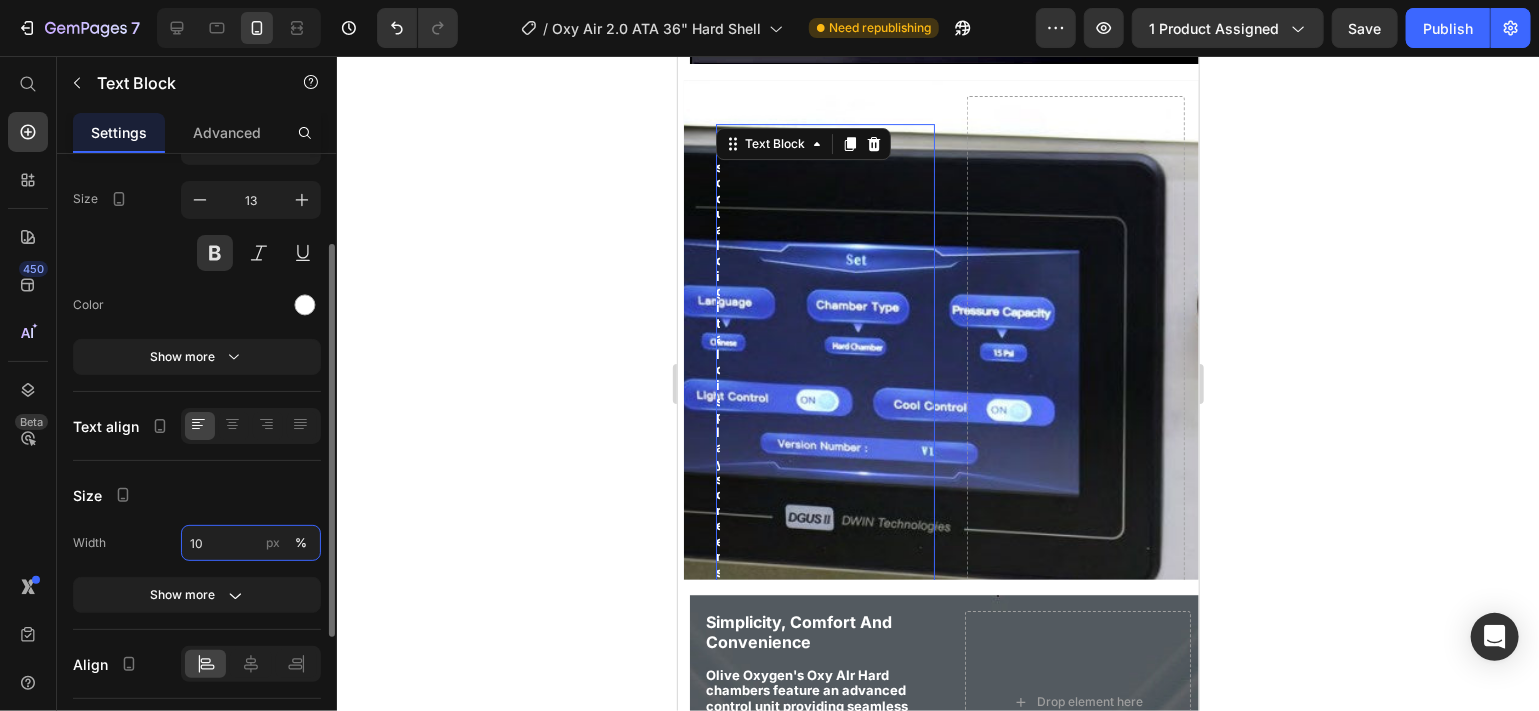type on "100" 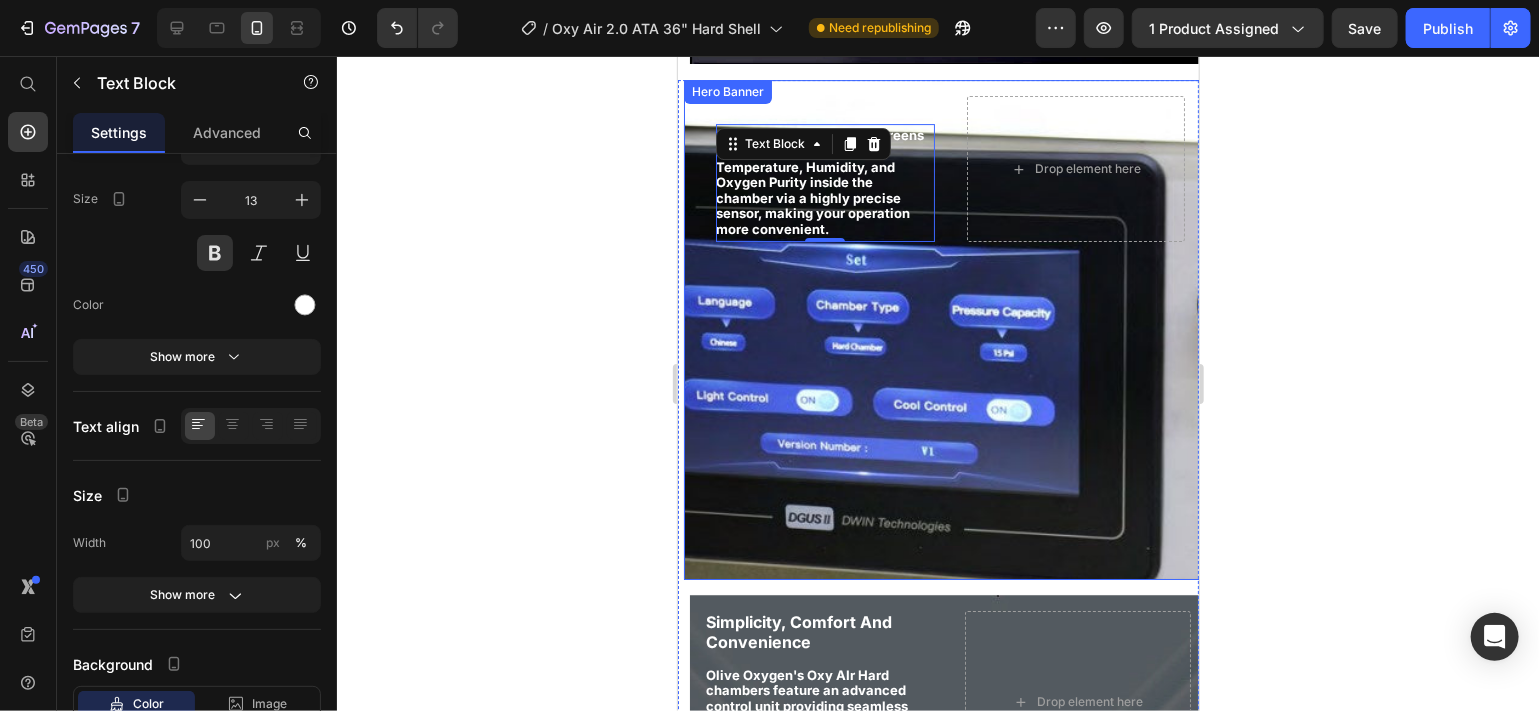 click at bounding box center (941, 329) 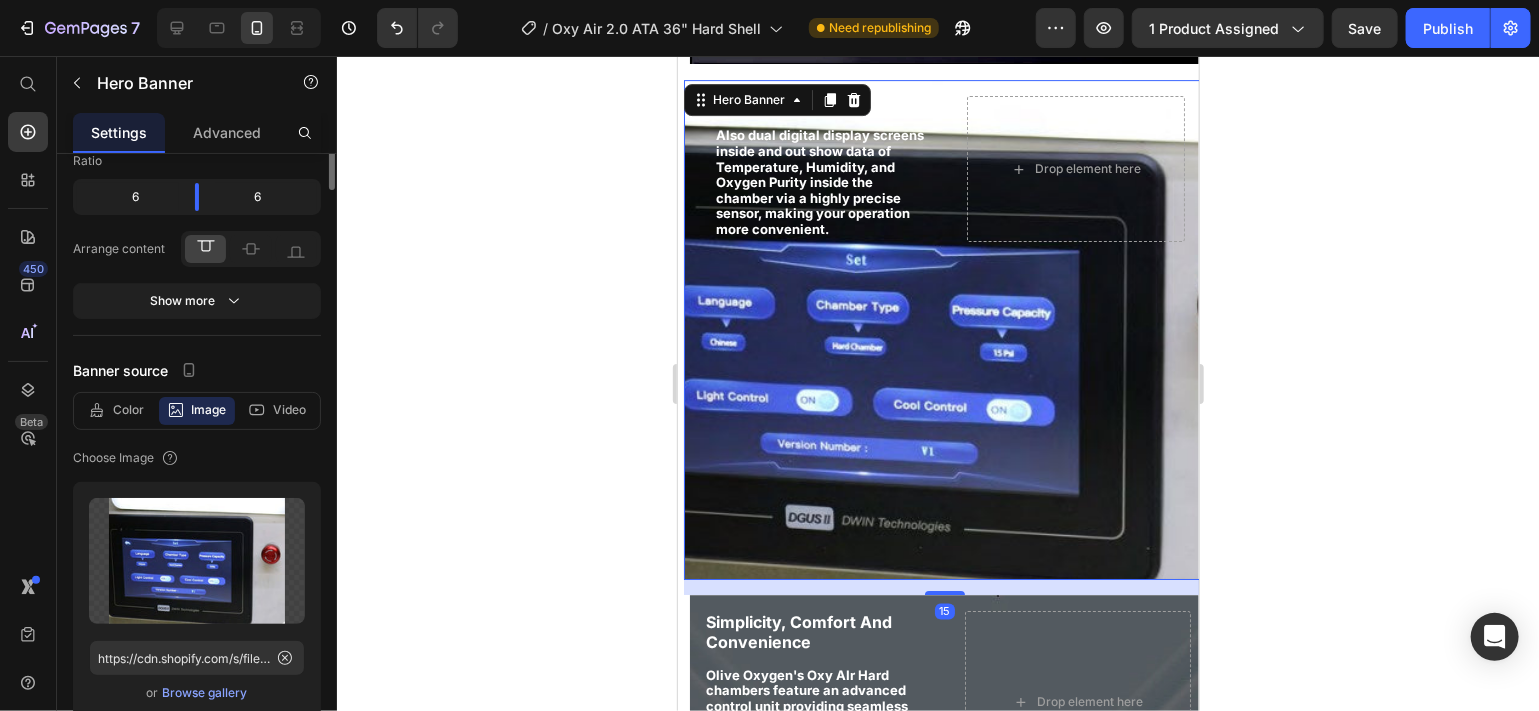 scroll, scrollTop: 0, scrollLeft: 0, axis: both 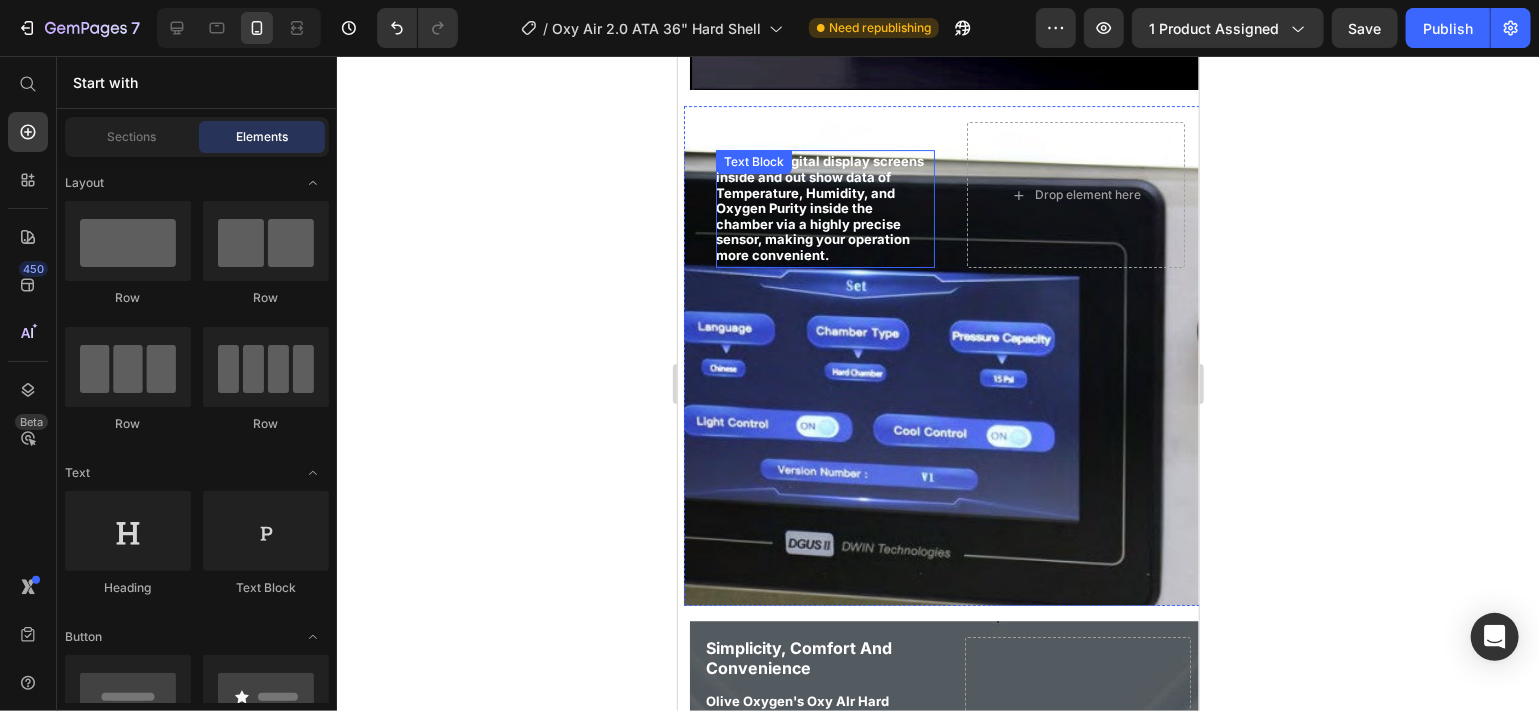 click on "Also dual digital display screens inside and out show data of Temperature, Humidity, and Oxygen Purity inside the chamber via a highly precise sensor, making your operation more convenient." at bounding box center (822, 207) 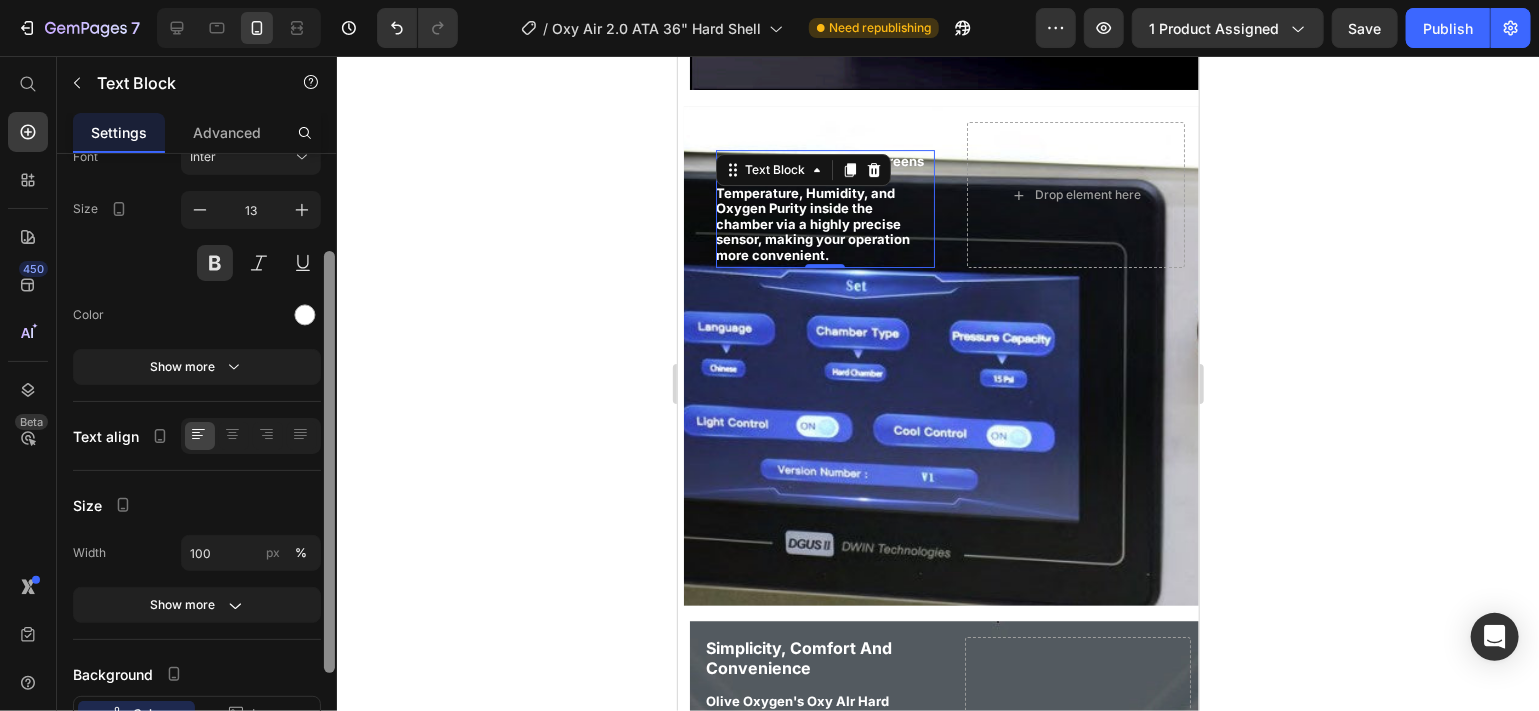 drag, startPoint x: 326, startPoint y: 348, endPoint x: 336, endPoint y: 438, distance: 90.55385 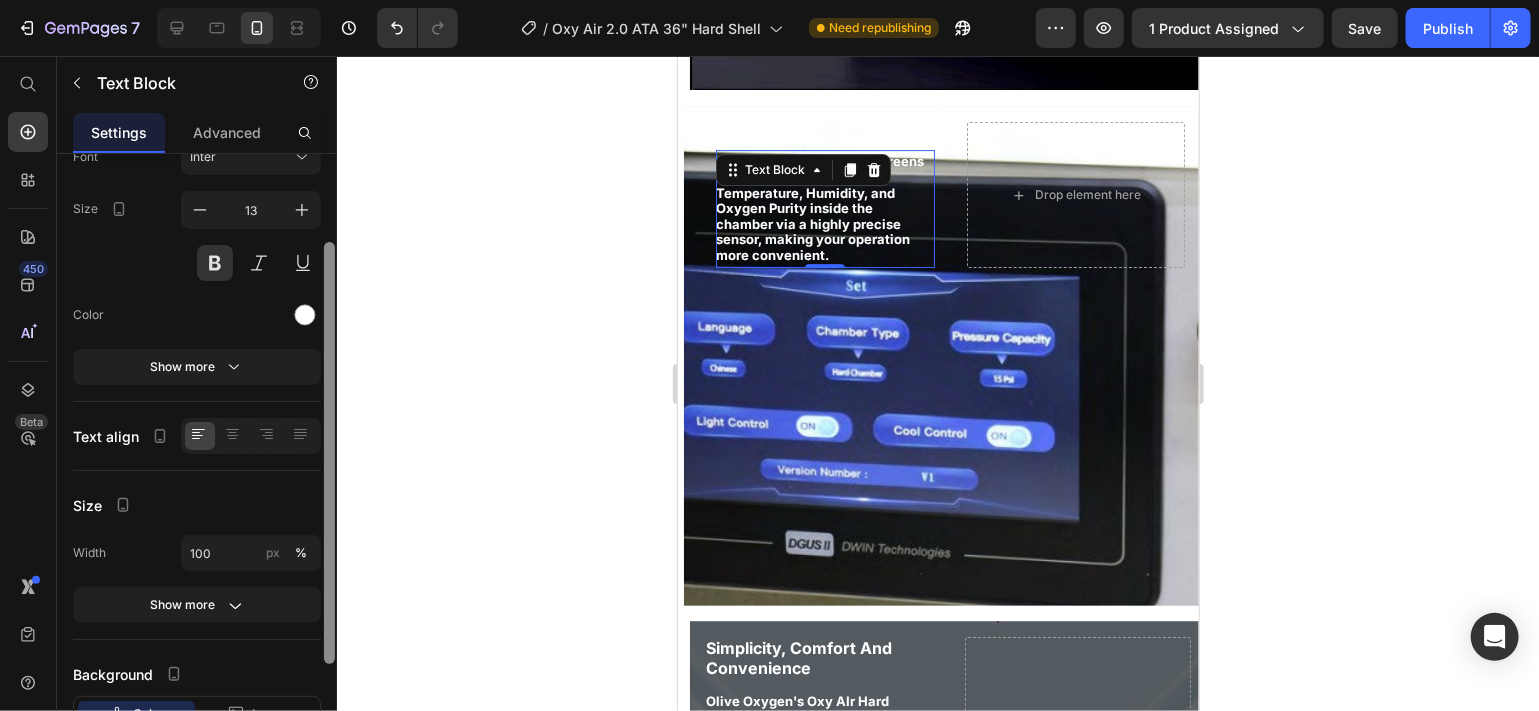 scroll, scrollTop: 130, scrollLeft: 0, axis: vertical 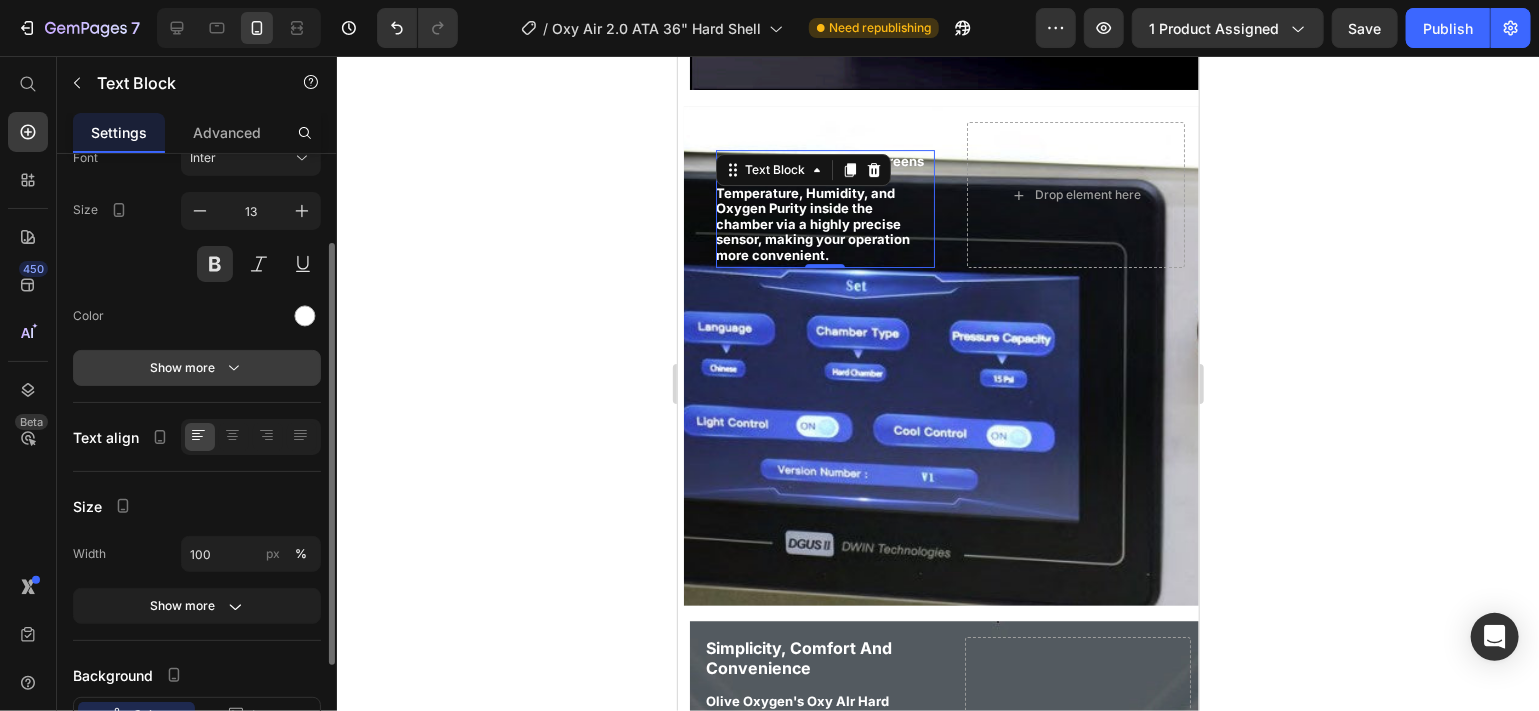 click on "Show more" at bounding box center [197, 368] 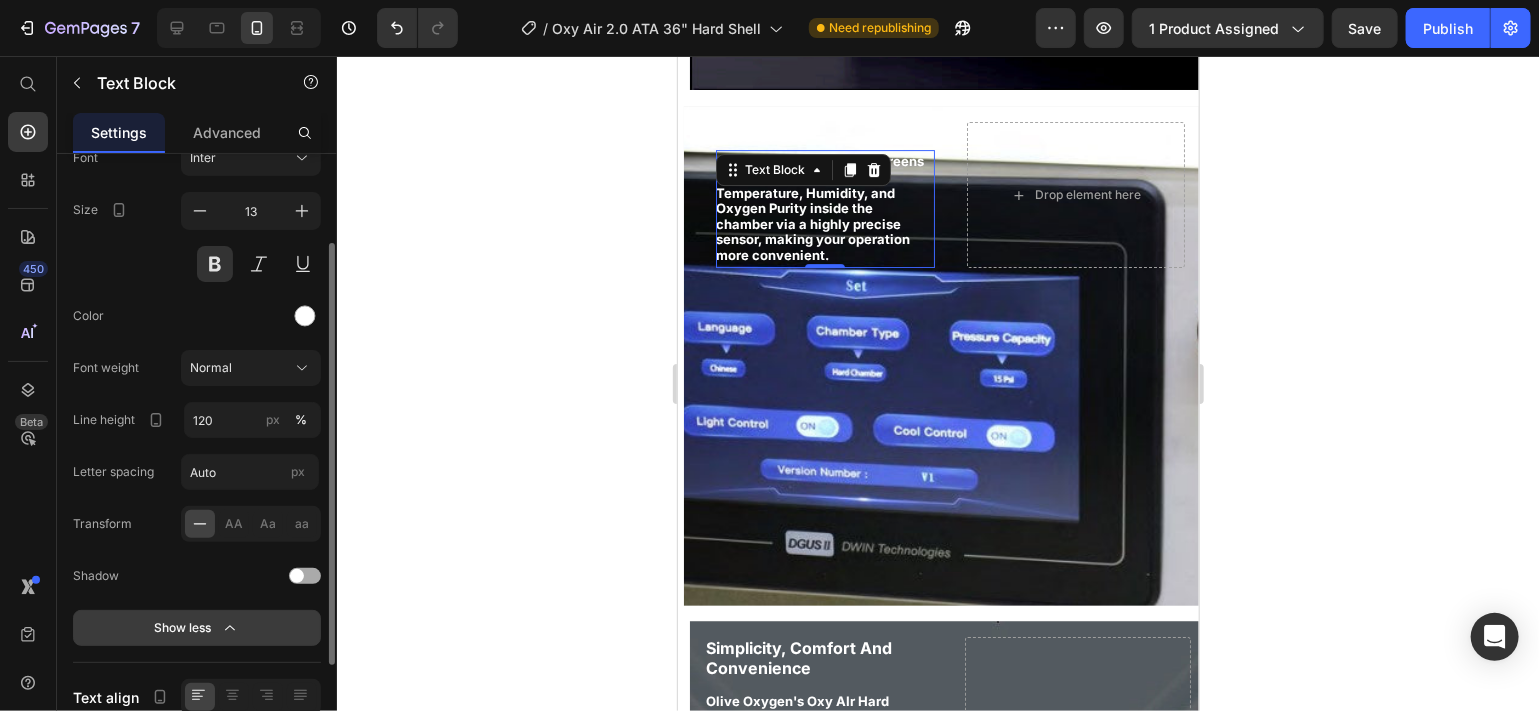 click 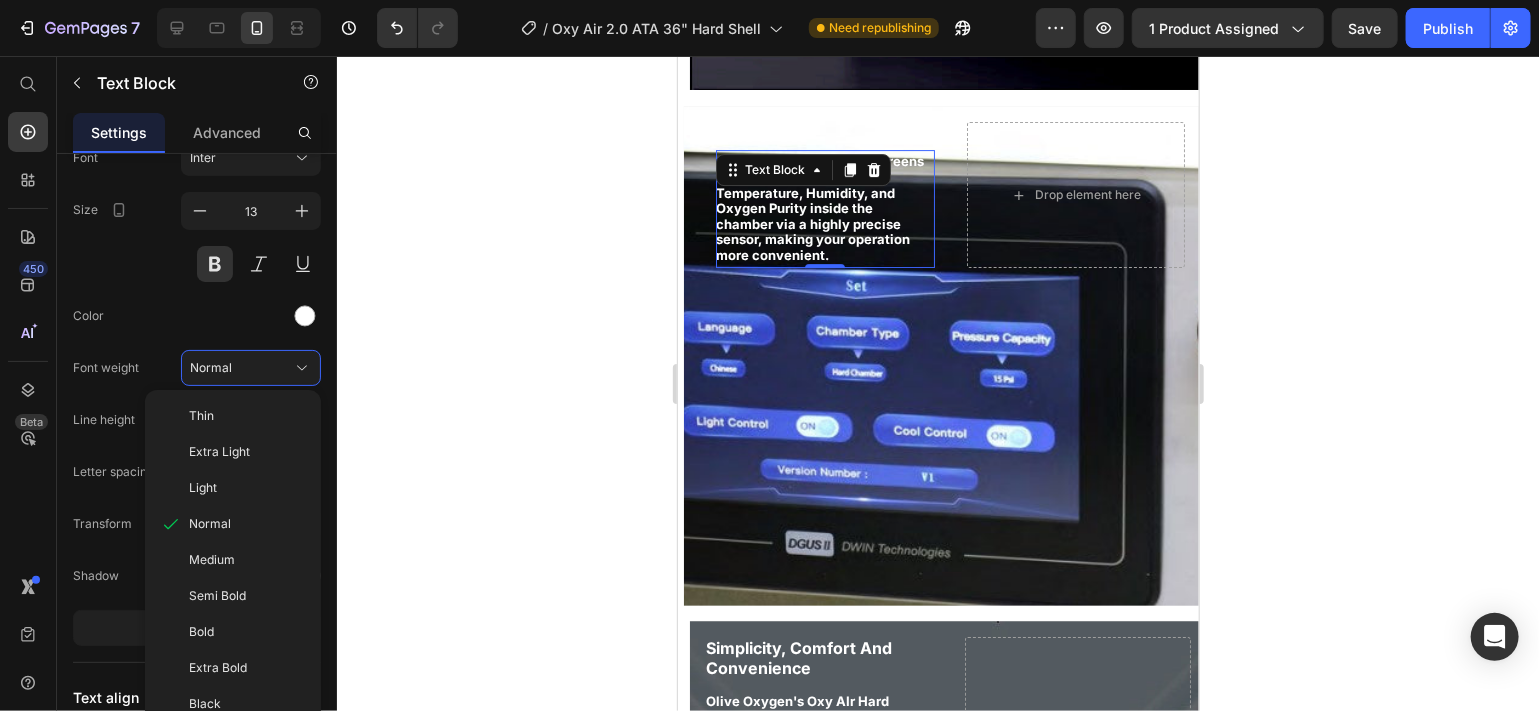 click 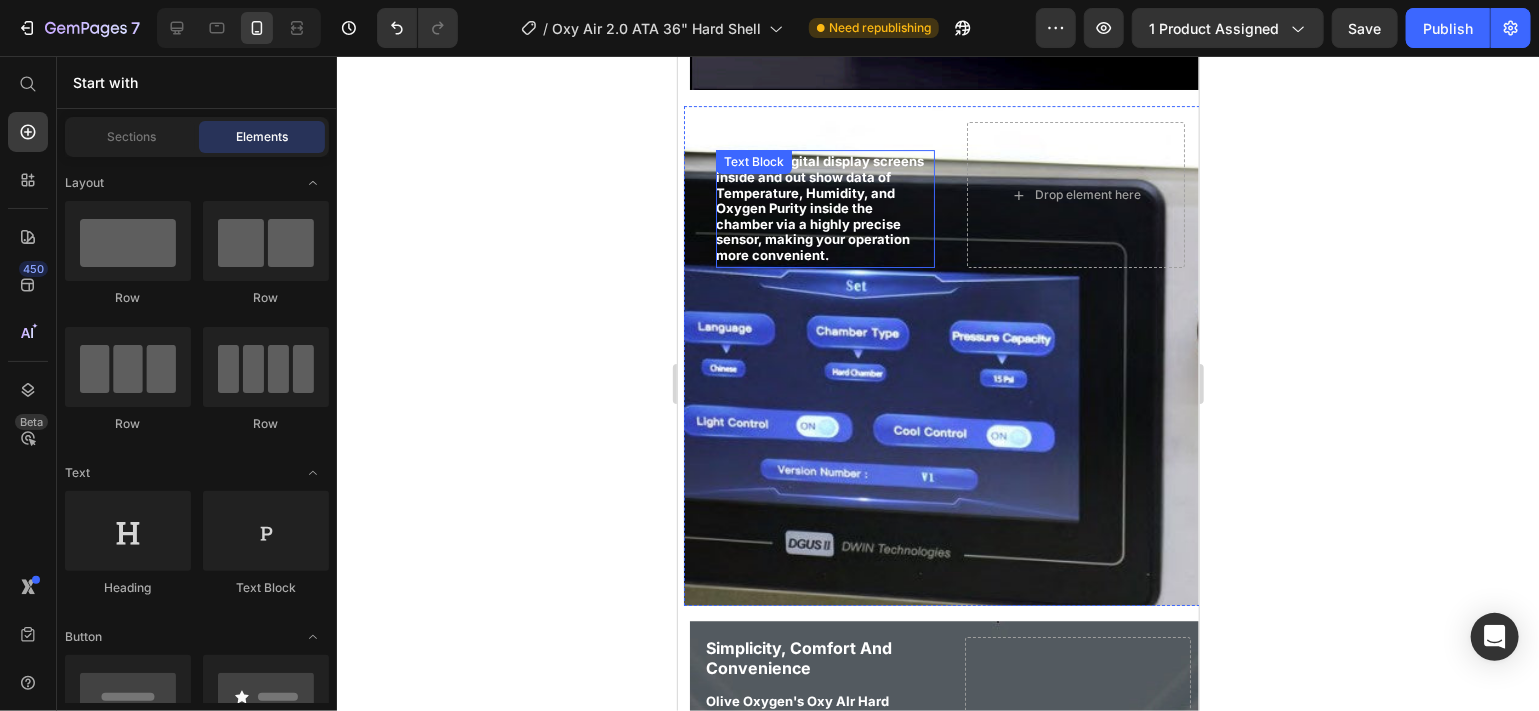 click on "Also dual digital display screens inside and out show data of Temperature, Humidity, and Oxygen Purity inside the chamber via a highly precise sensor, making your operation more convenient." at bounding box center [822, 207] 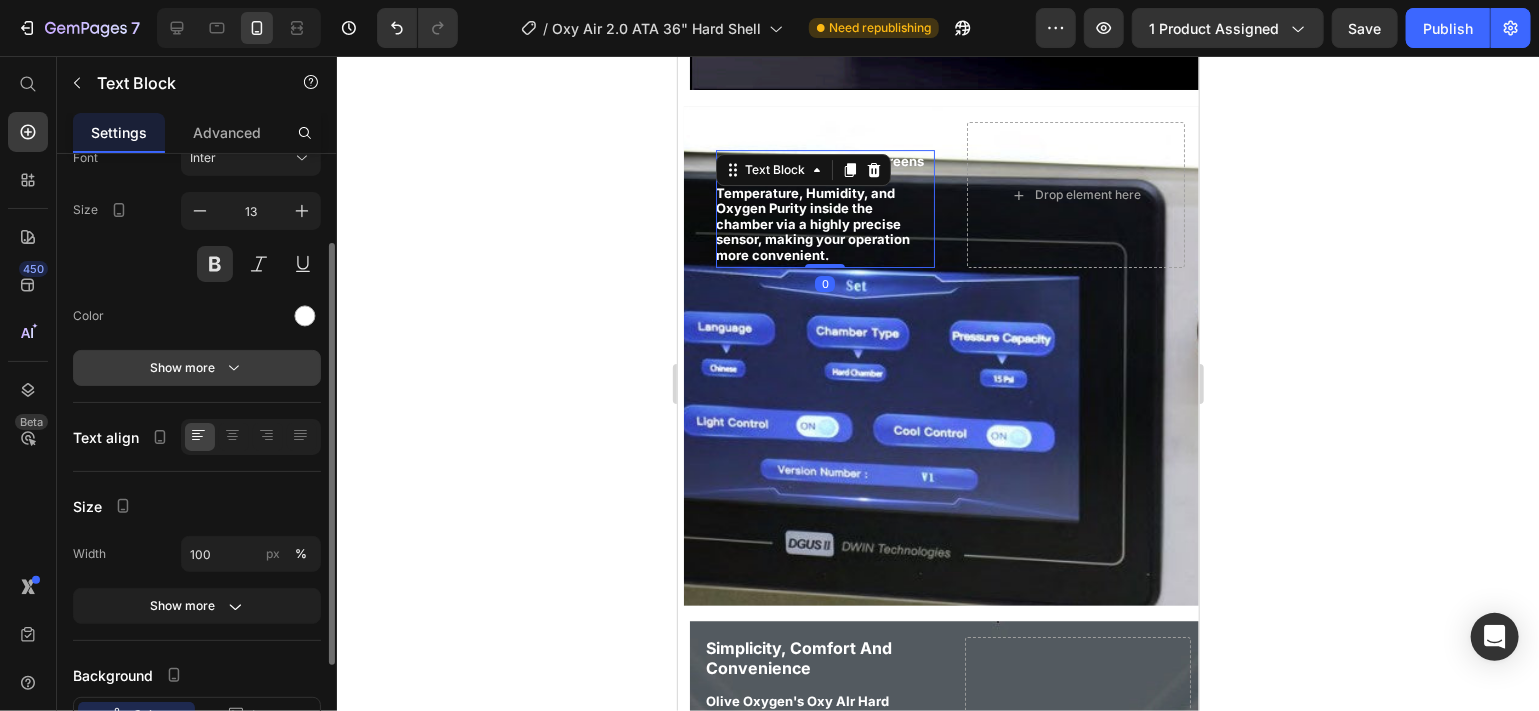click on "Show more" at bounding box center (197, 368) 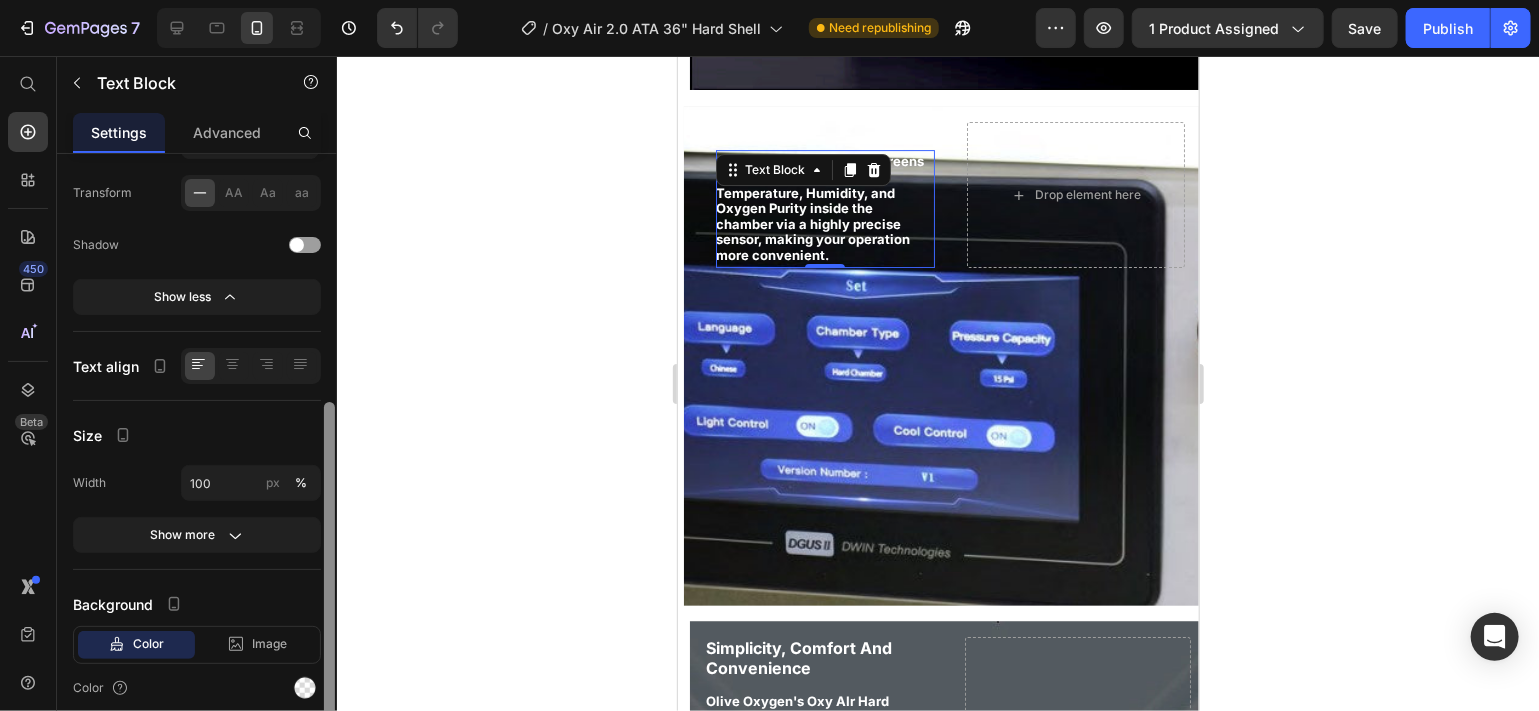 scroll, scrollTop: 466, scrollLeft: 0, axis: vertical 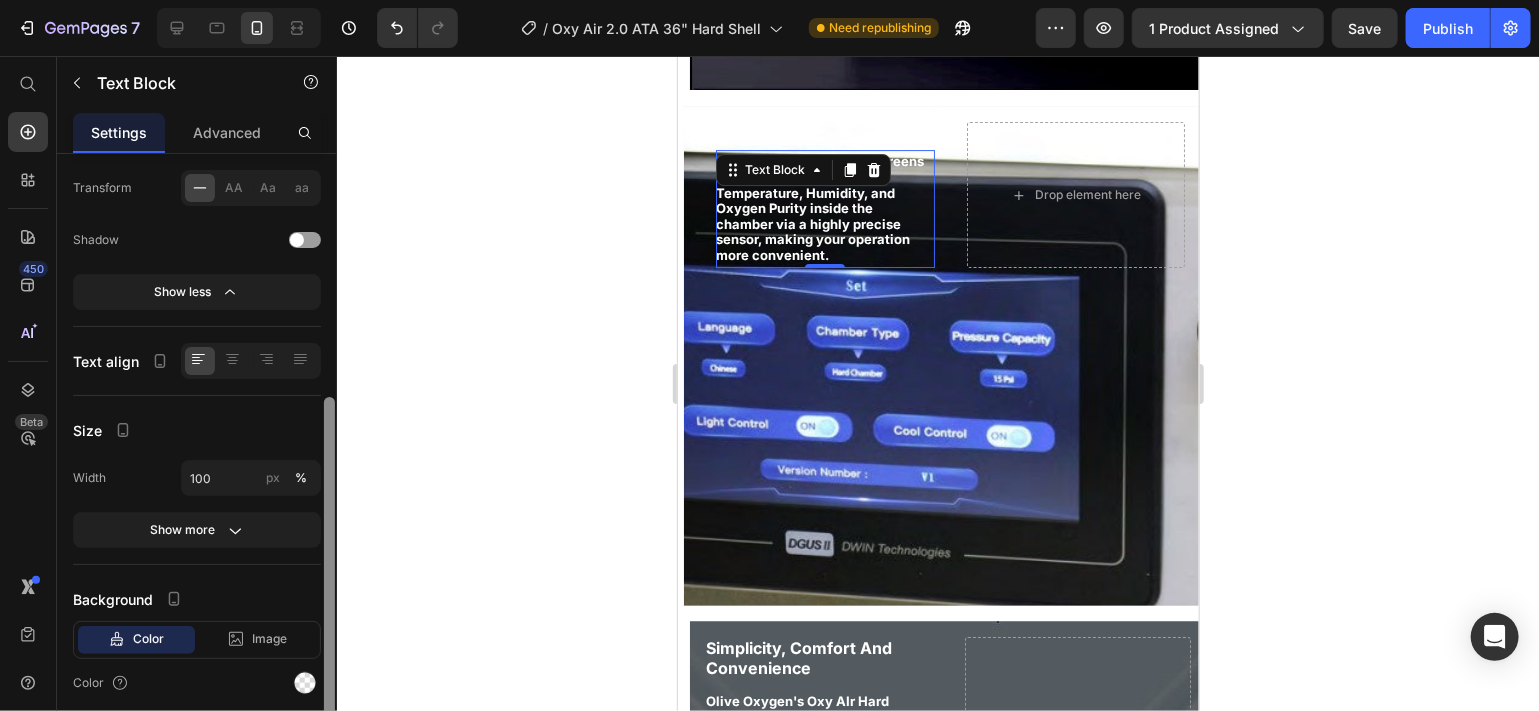 drag, startPoint x: 328, startPoint y: 423, endPoint x: 323, endPoint y: 654, distance: 231.05411 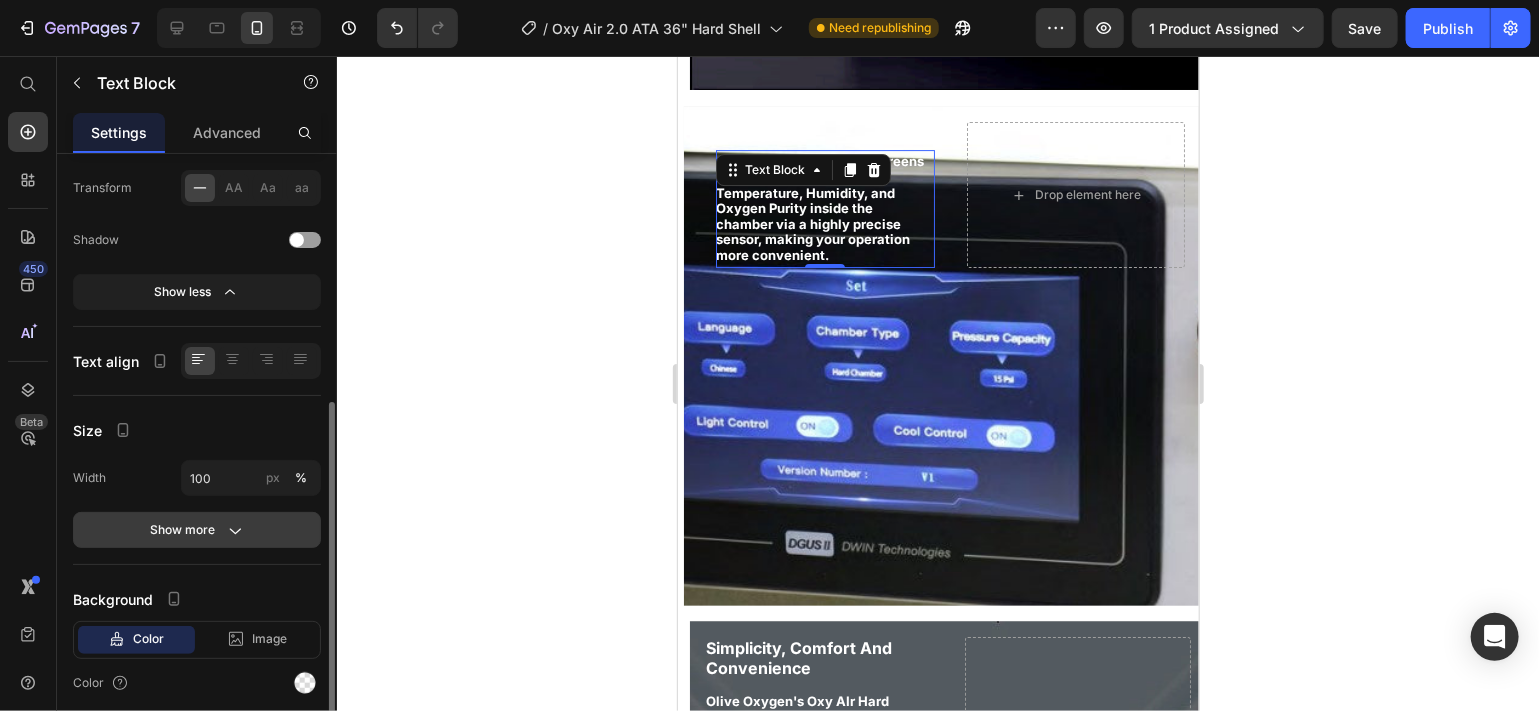 click on "Show more" 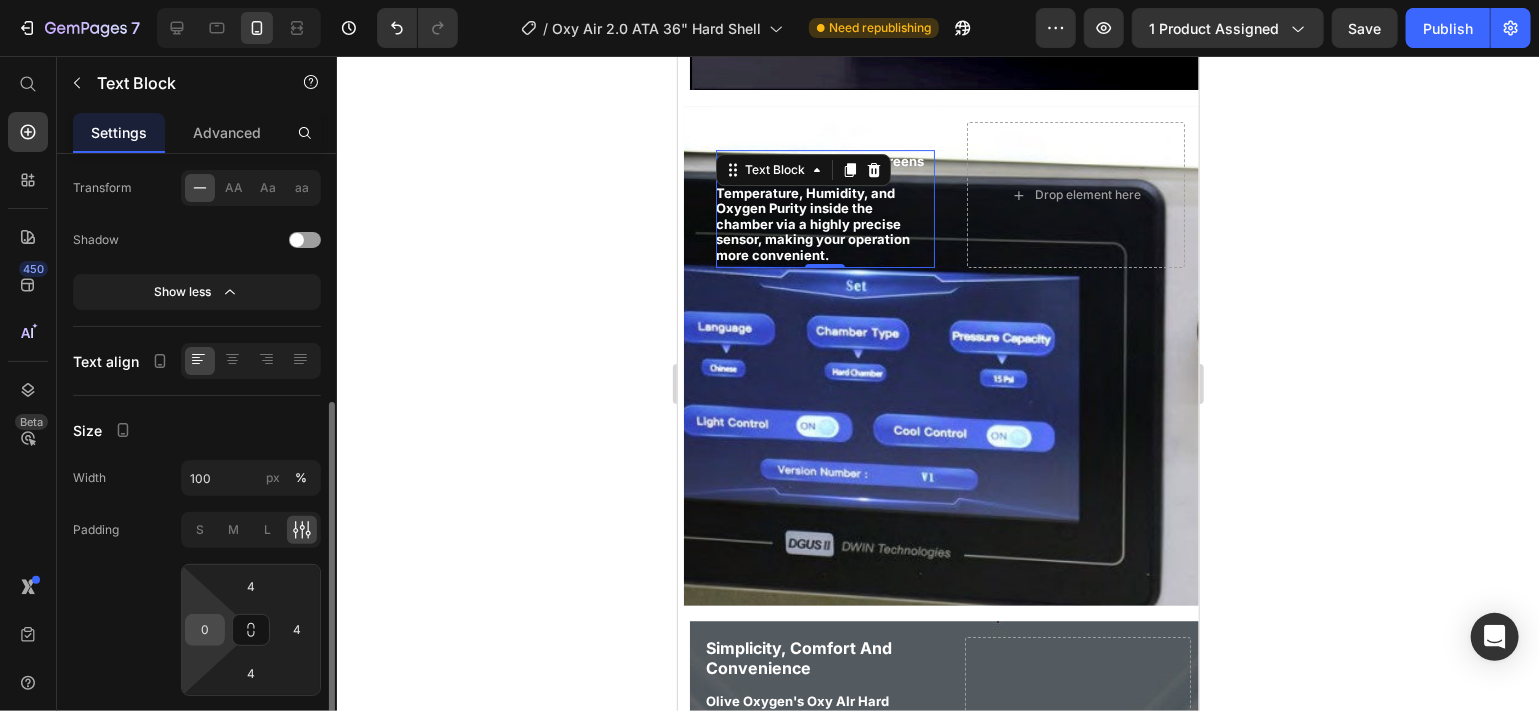 click on "0" at bounding box center (205, 630) 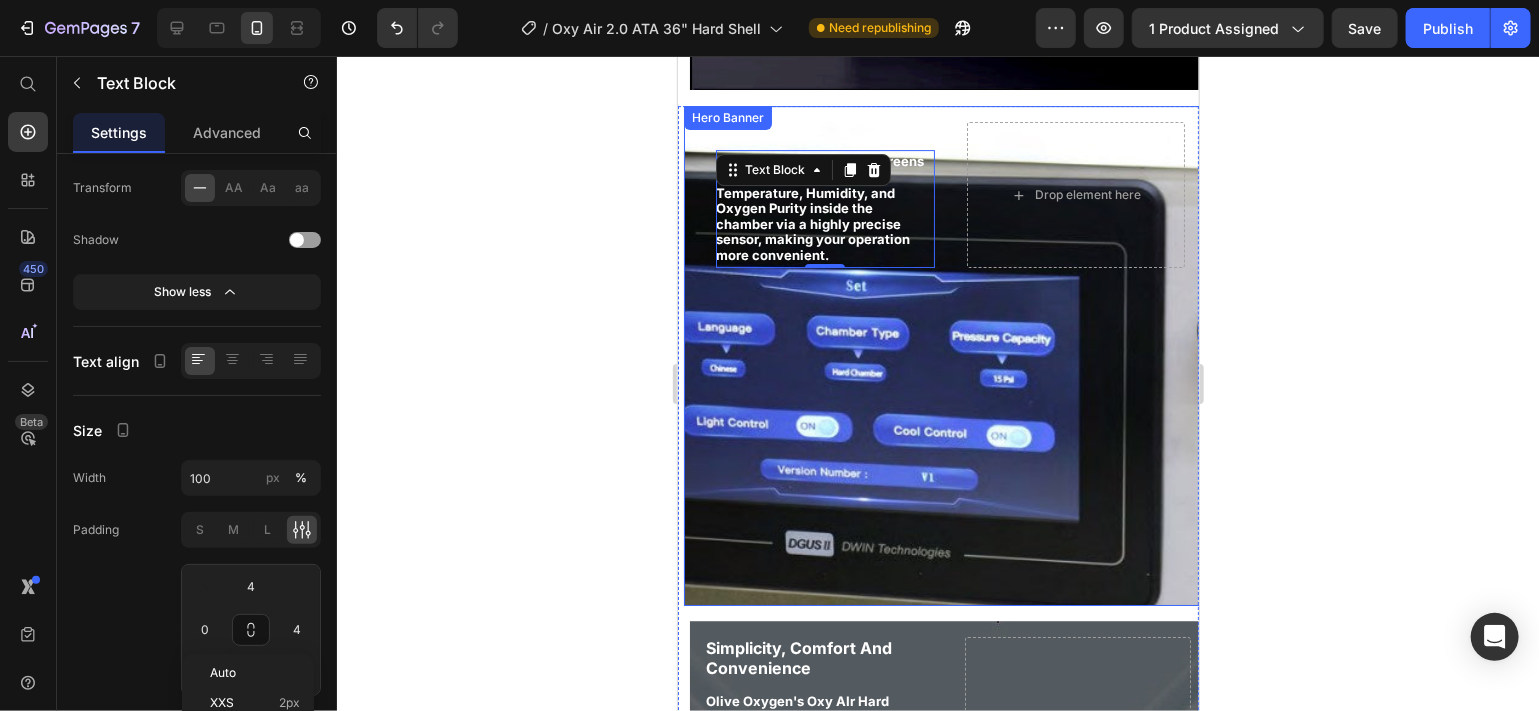 click at bounding box center [941, 355] 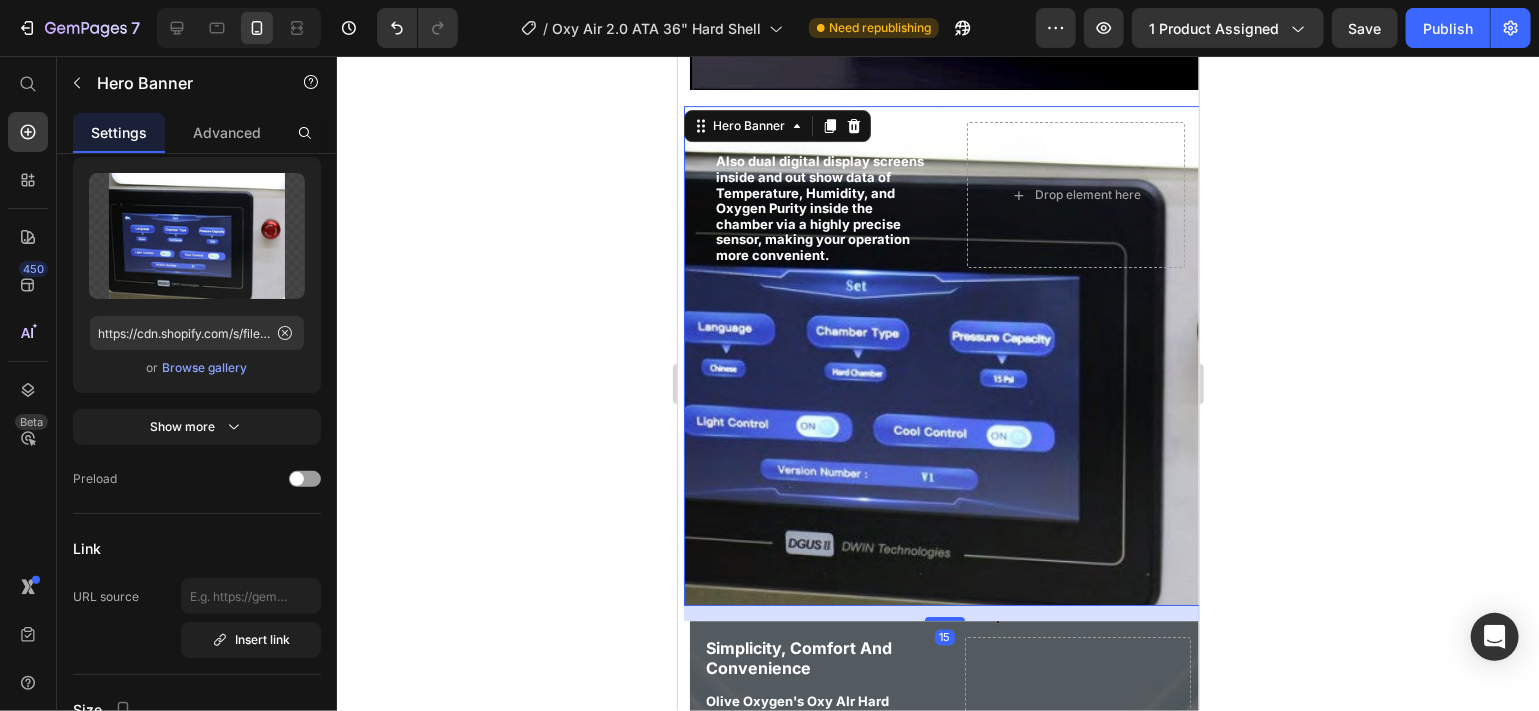 scroll, scrollTop: 0, scrollLeft: 0, axis: both 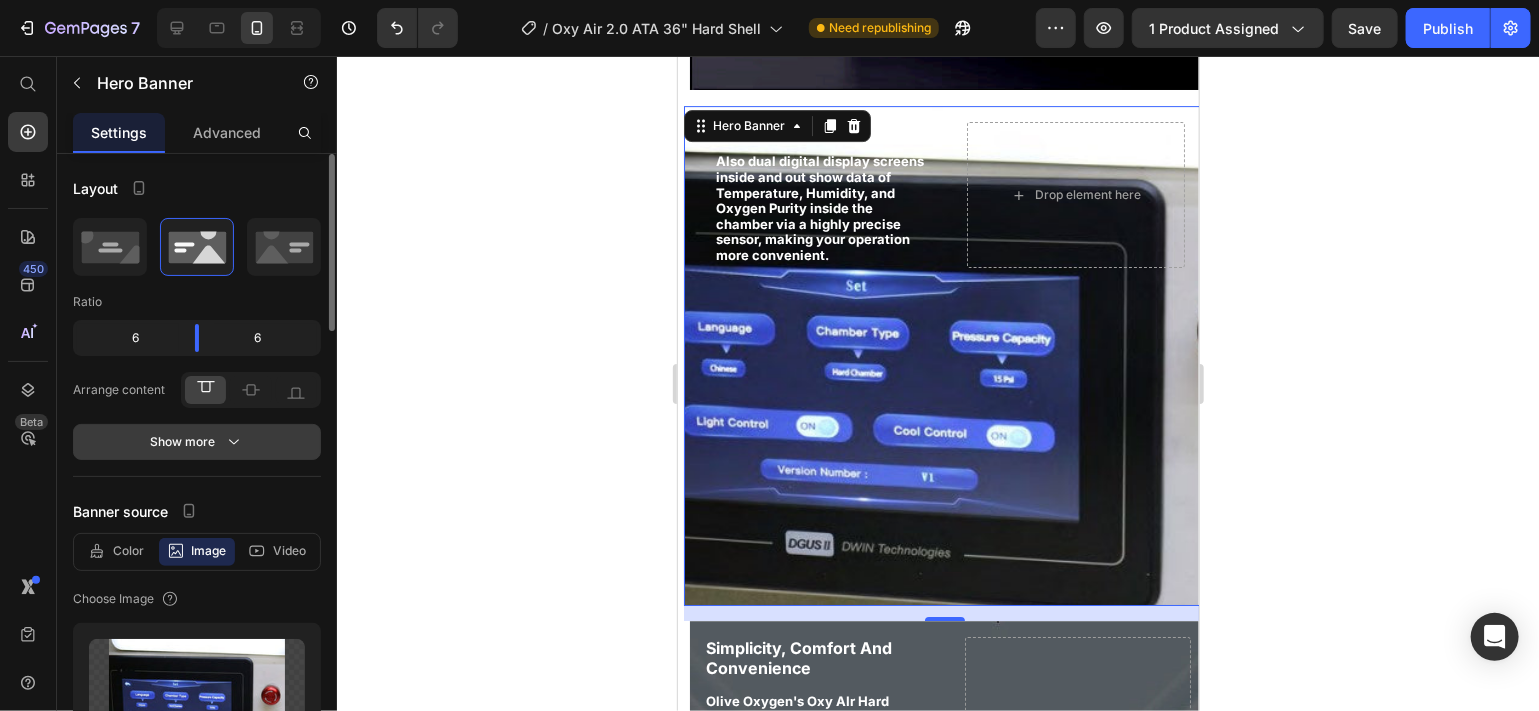 click on "Show more" at bounding box center (197, 442) 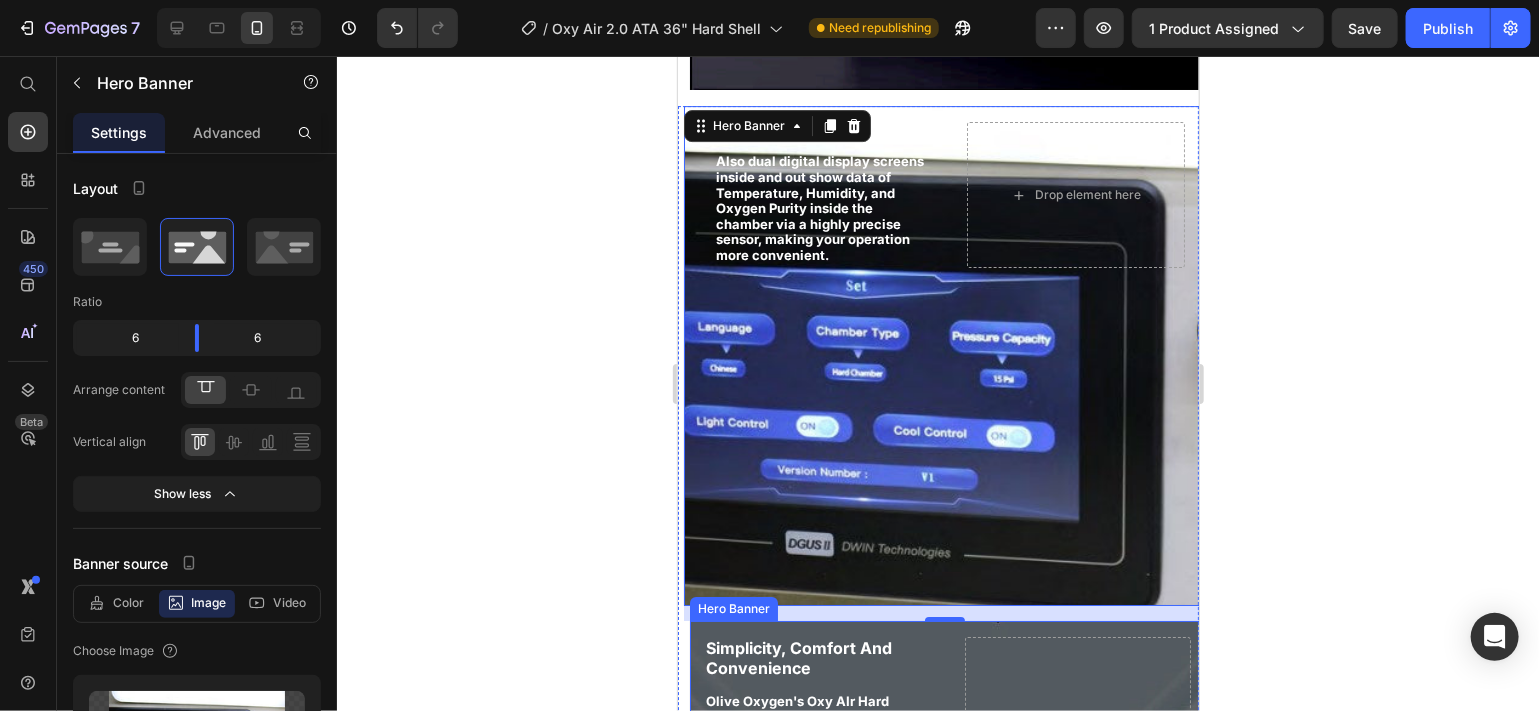 click on "Simplicity, Comfort And Convenience Heading Olive Oxygen's Oxy AIr Hard chambers feature an advanced control unit providing seamless operation and user safety. The chamber, equipped with cutting edge technology affords more convenience with a intuitive user interface. Text Block" at bounding box center (818, 726) 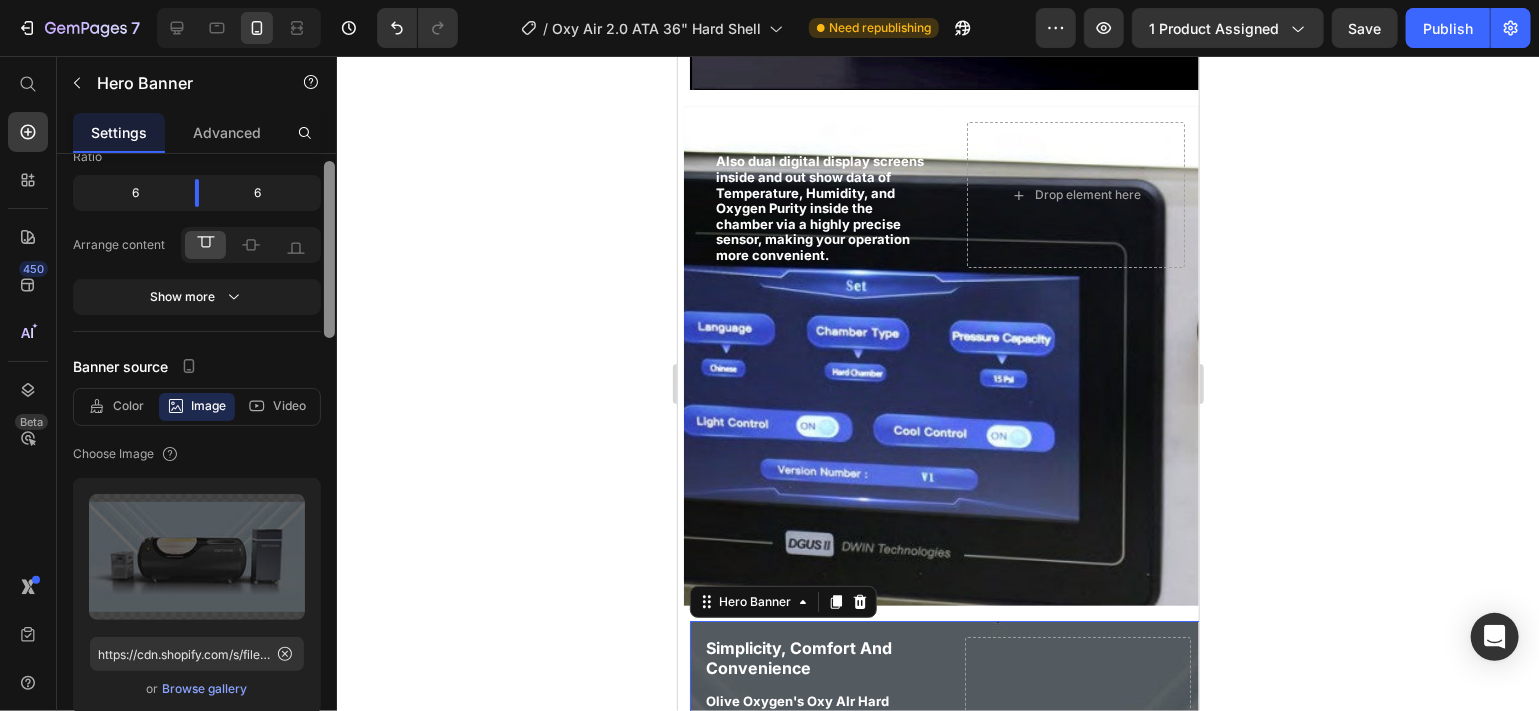 scroll, scrollTop: 198, scrollLeft: 0, axis: vertical 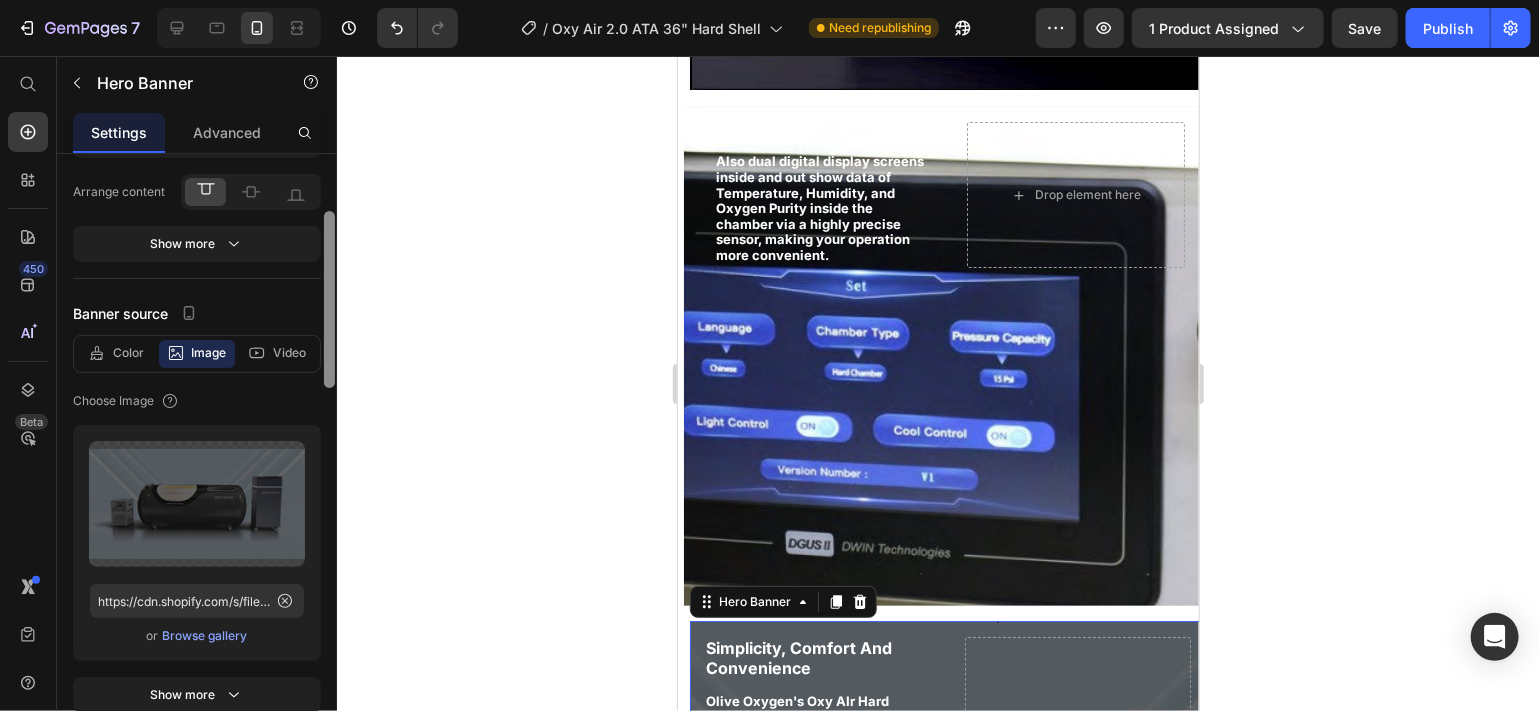 drag, startPoint x: 328, startPoint y: 262, endPoint x: 329, endPoint y: 319, distance: 57.00877 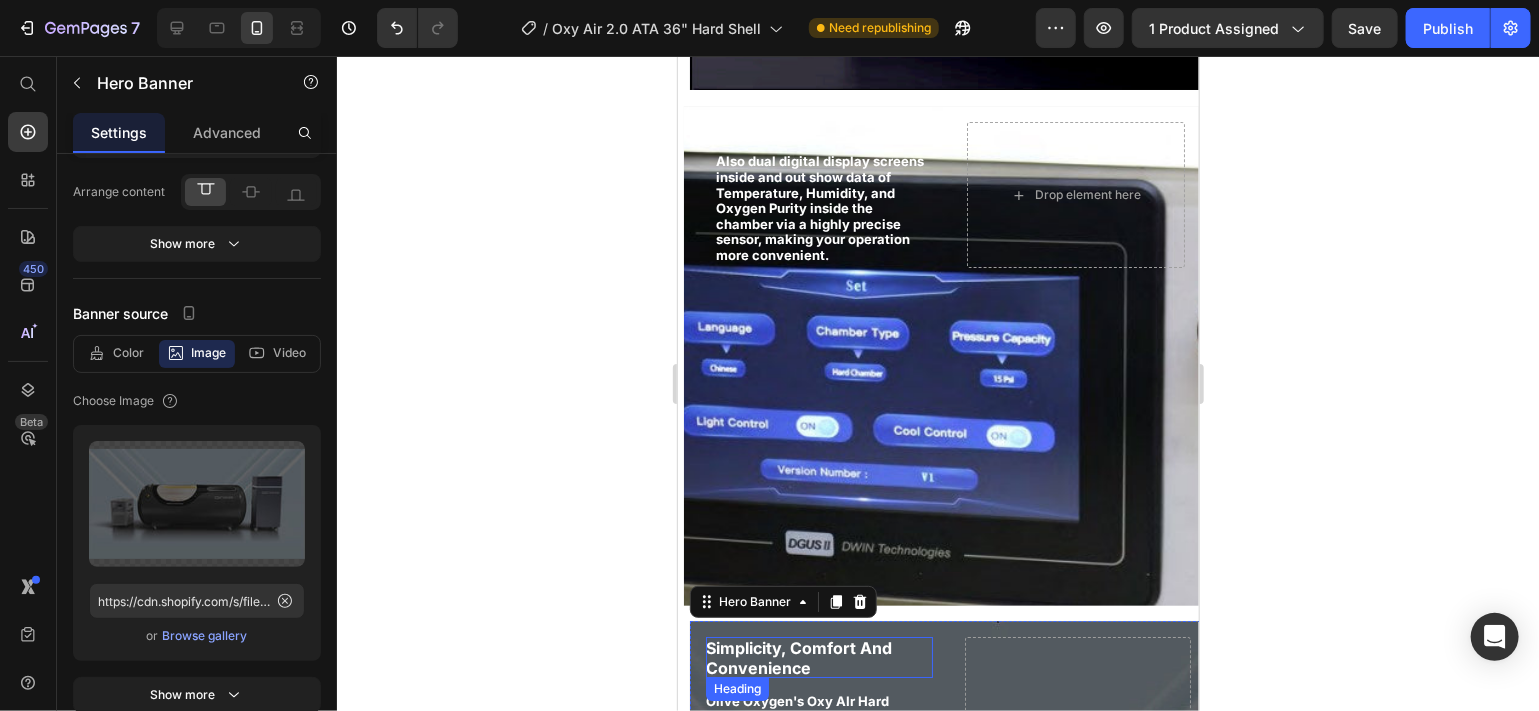 click on "Simplicity, Comfort And Convenience" at bounding box center [798, 656] 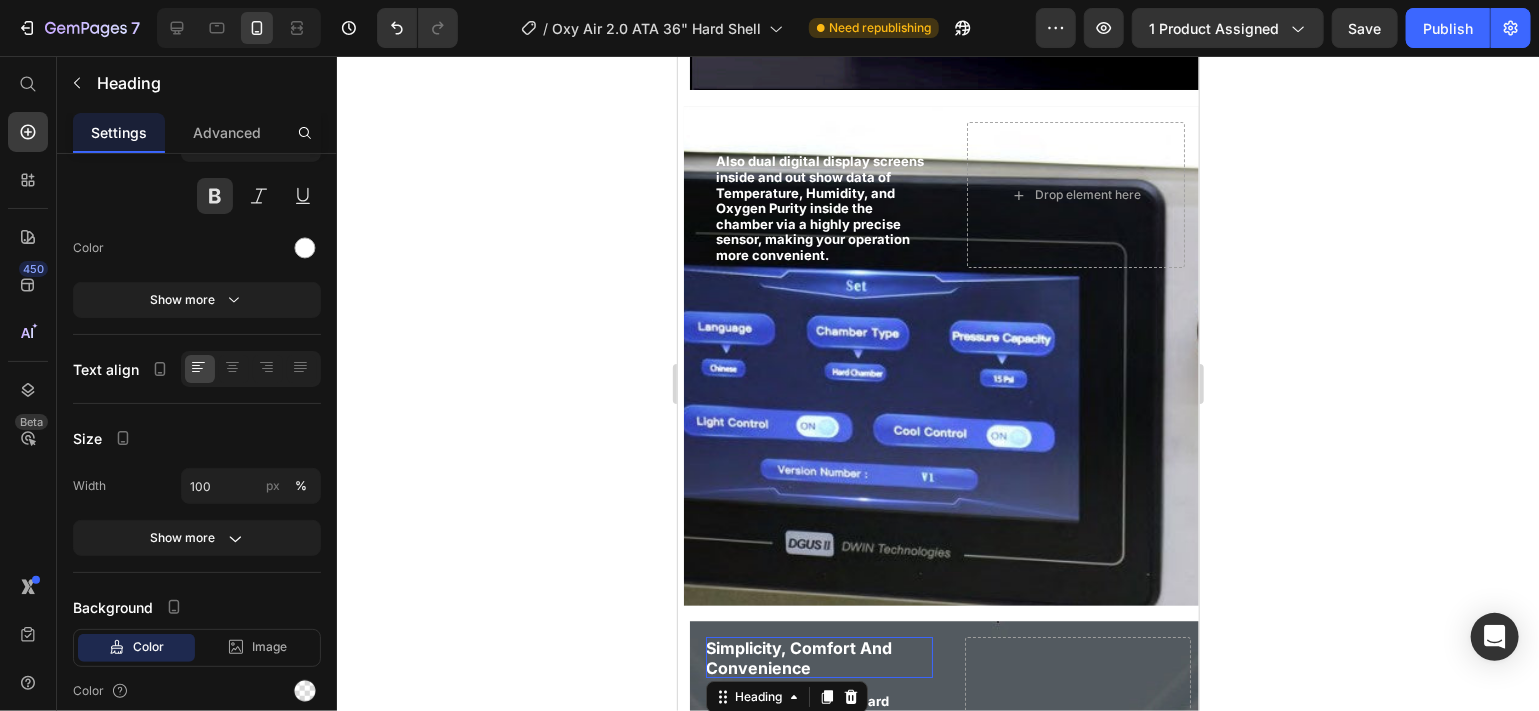 scroll, scrollTop: 0, scrollLeft: 0, axis: both 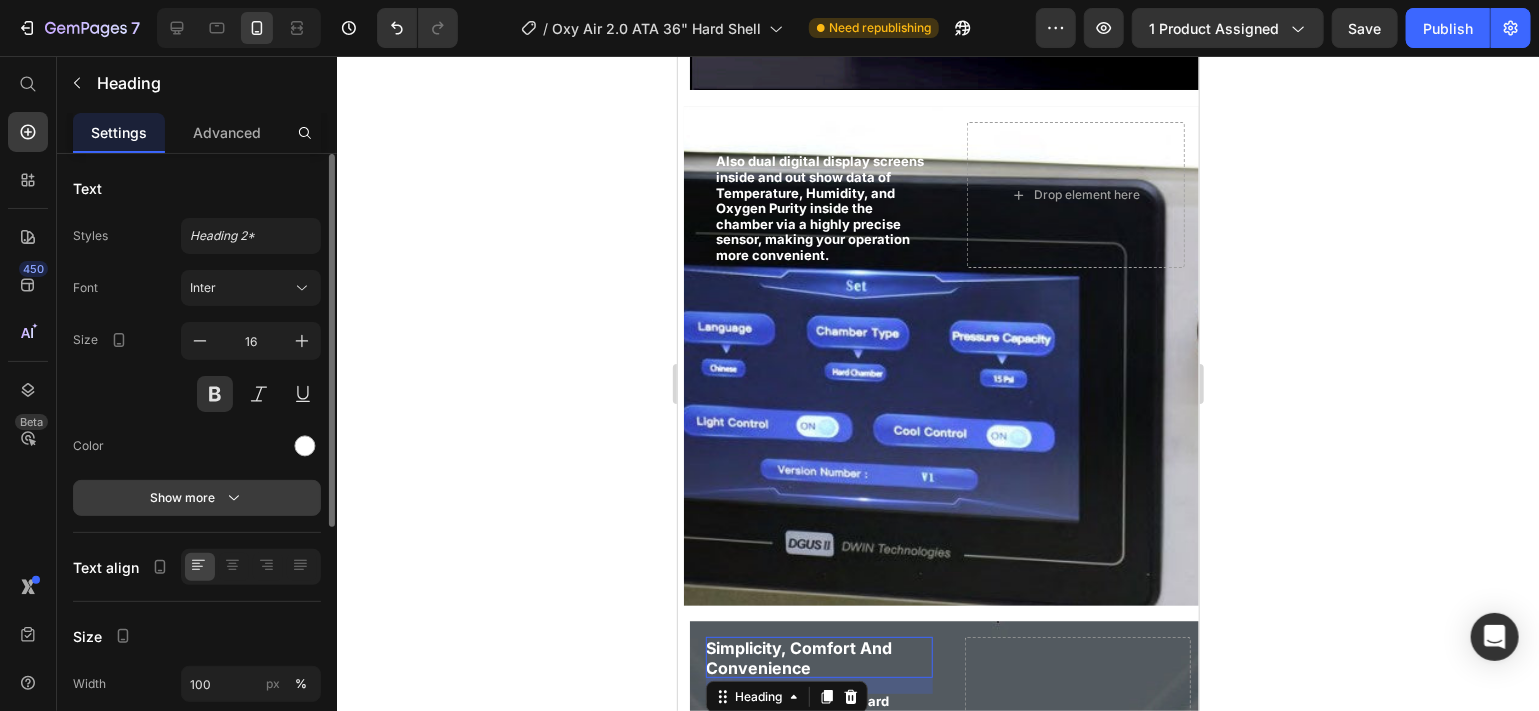 click on "Show more" at bounding box center (197, 498) 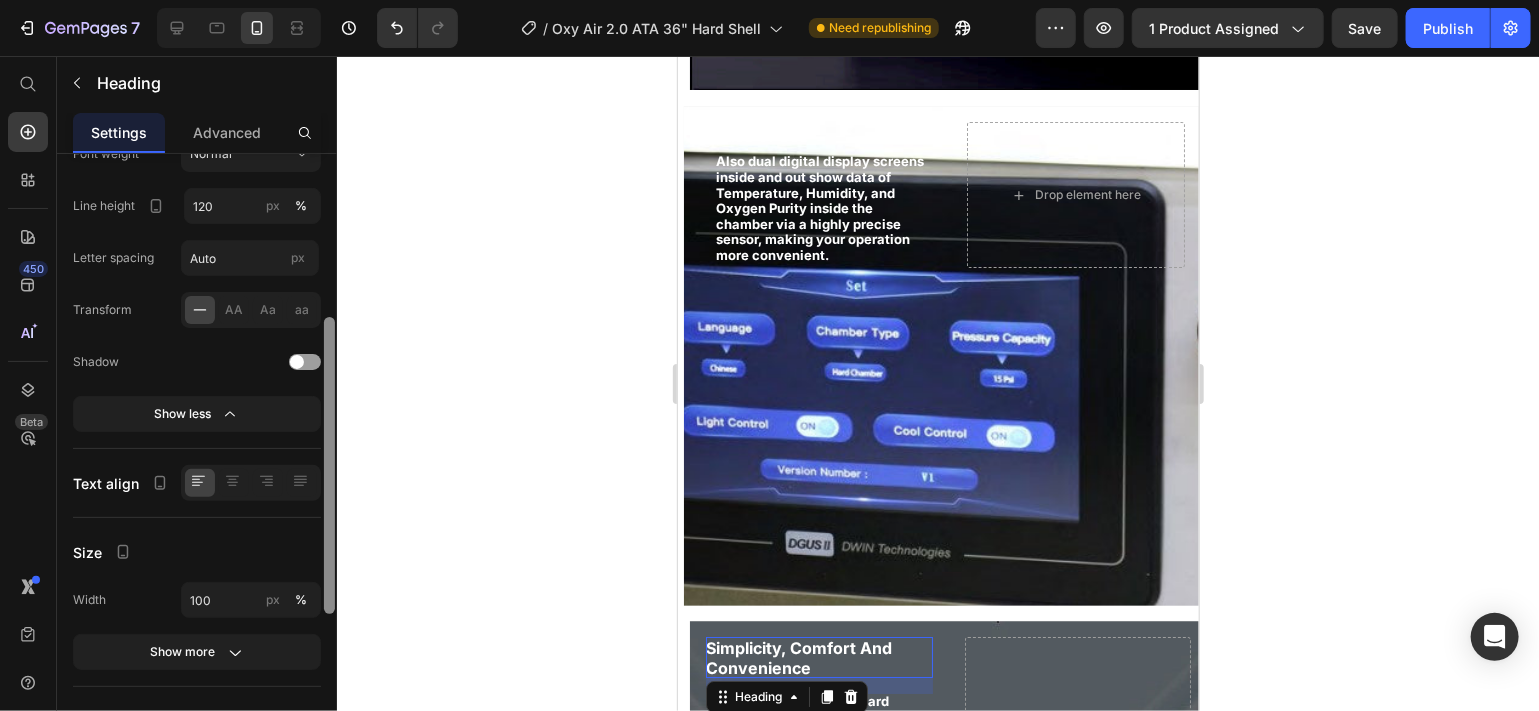 scroll, scrollTop: 347, scrollLeft: 0, axis: vertical 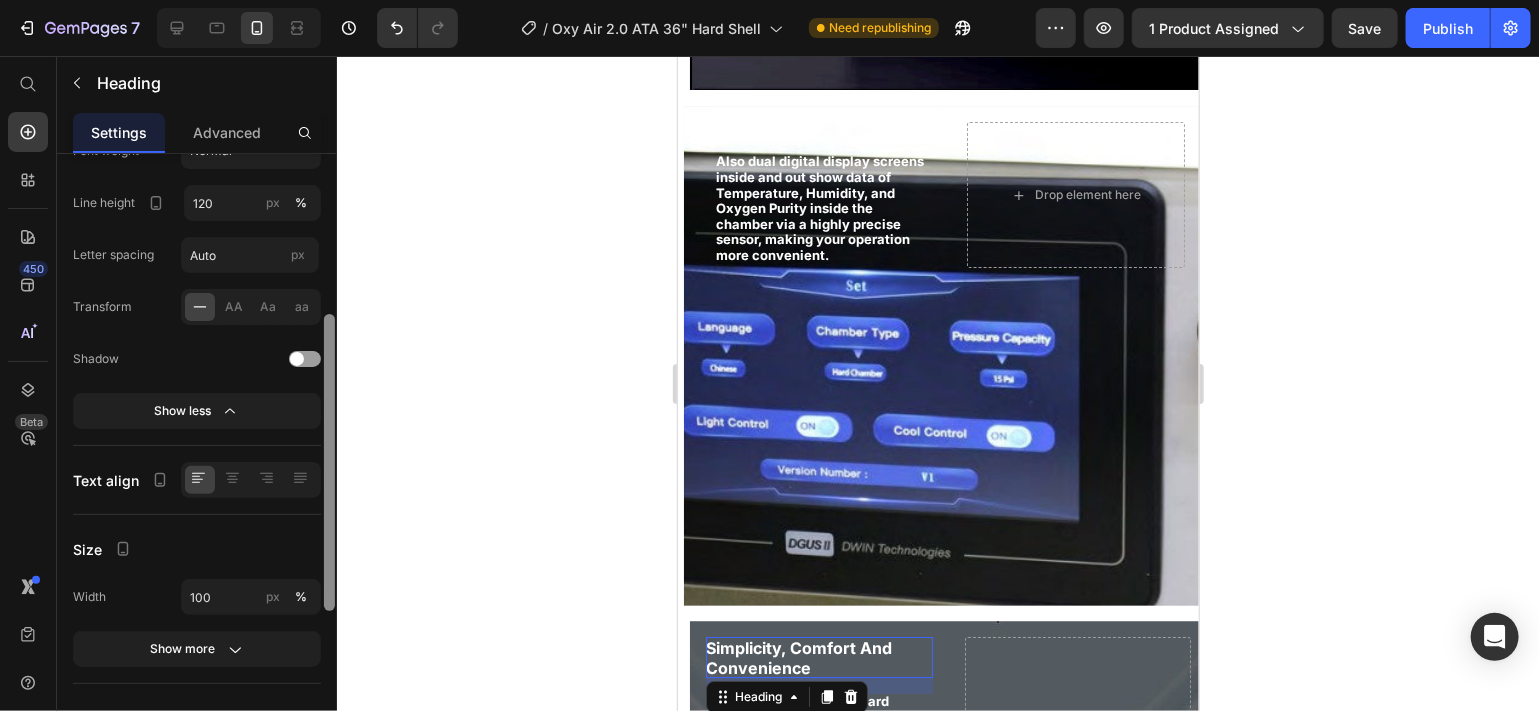 drag, startPoint x: 332, startPoint y: 513, endPoint x: 324, endPoint y: 709, distance: 196.1632 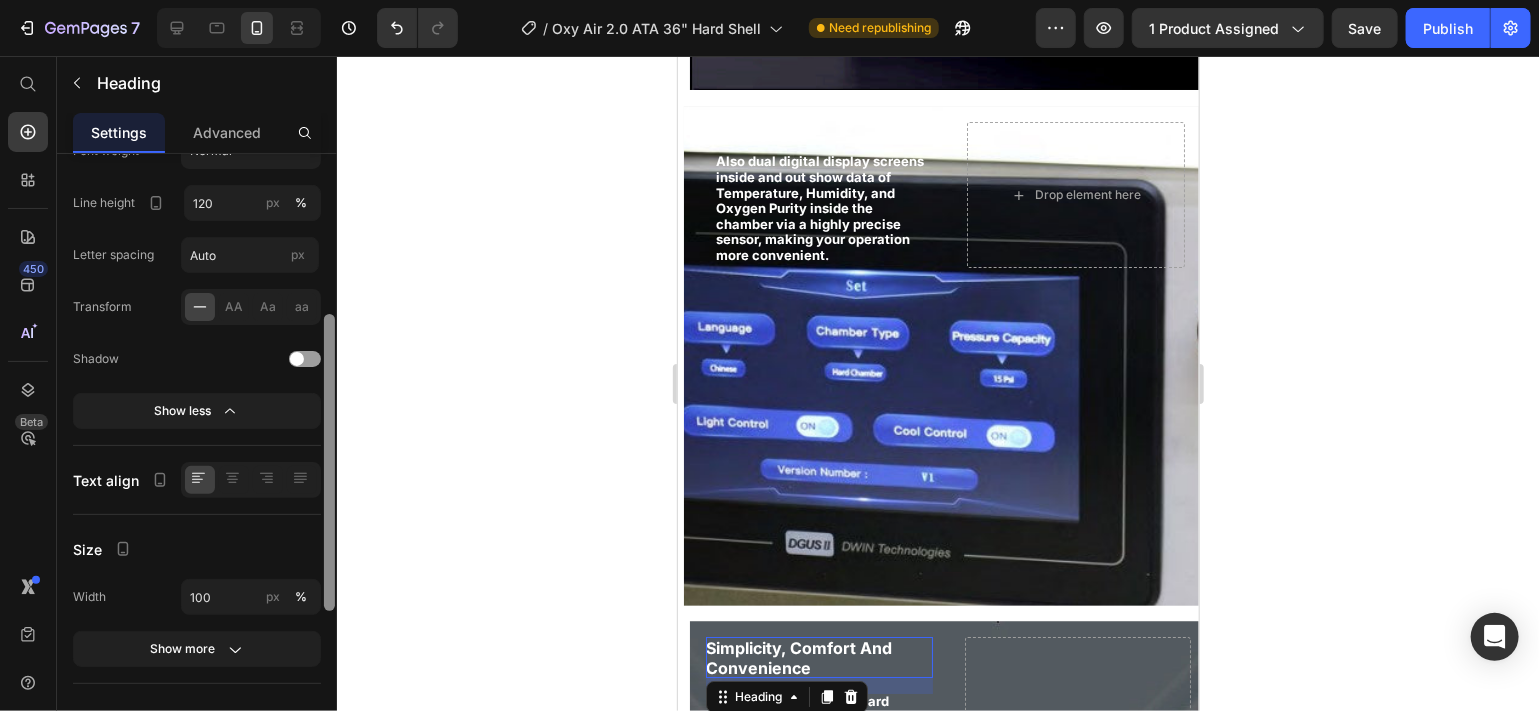 click at bounding box center (329, 456) 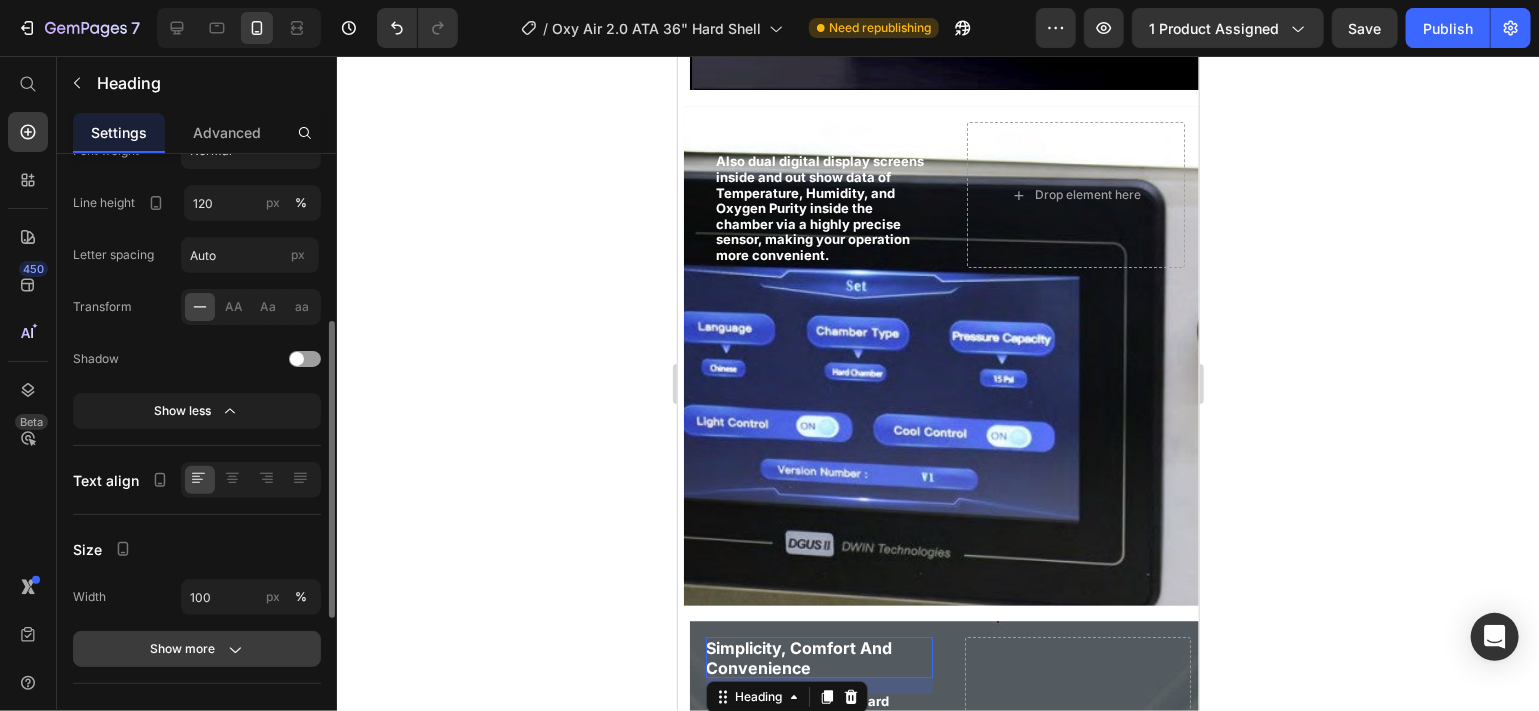 click 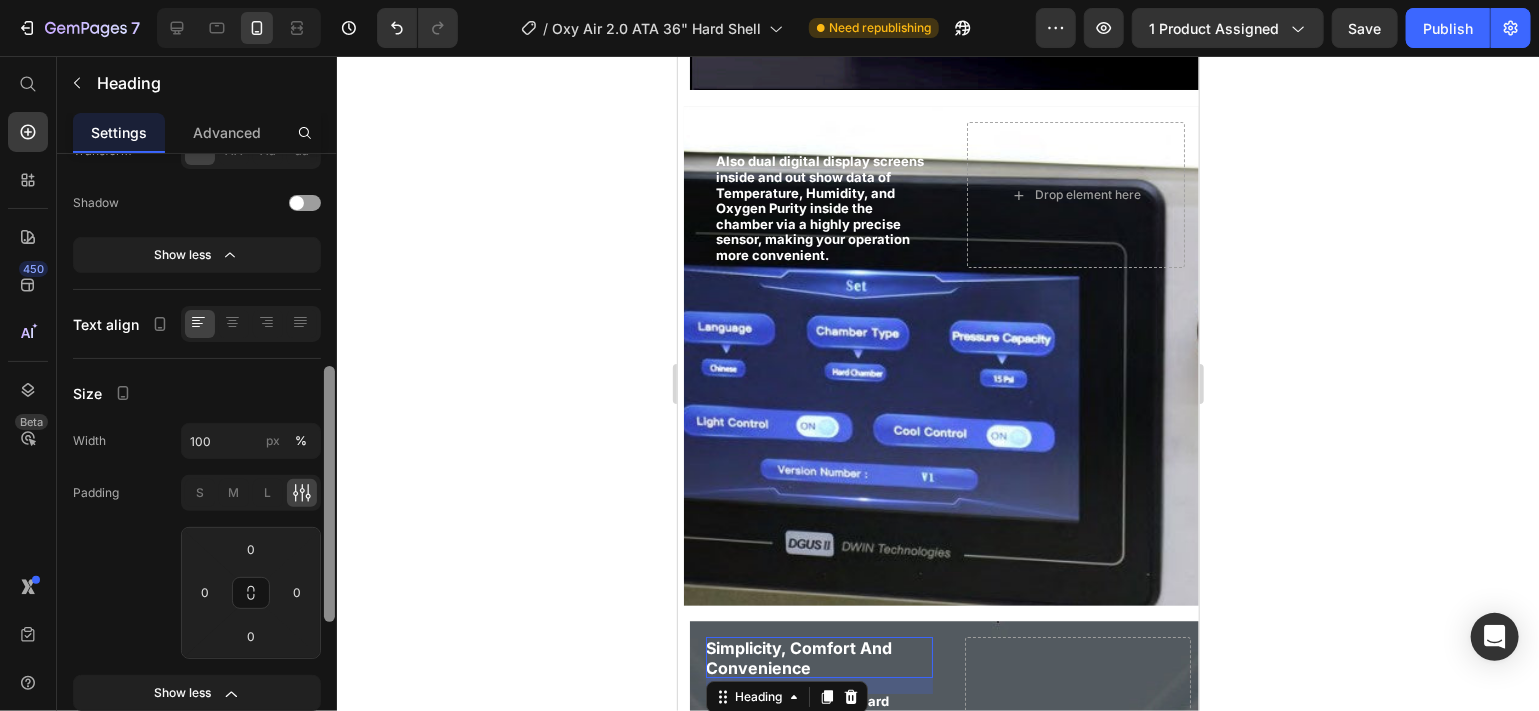 drag, startPoint x: 331, startPoint y: 565, endPoint x: 331, endPoint y: 635, distance: 70 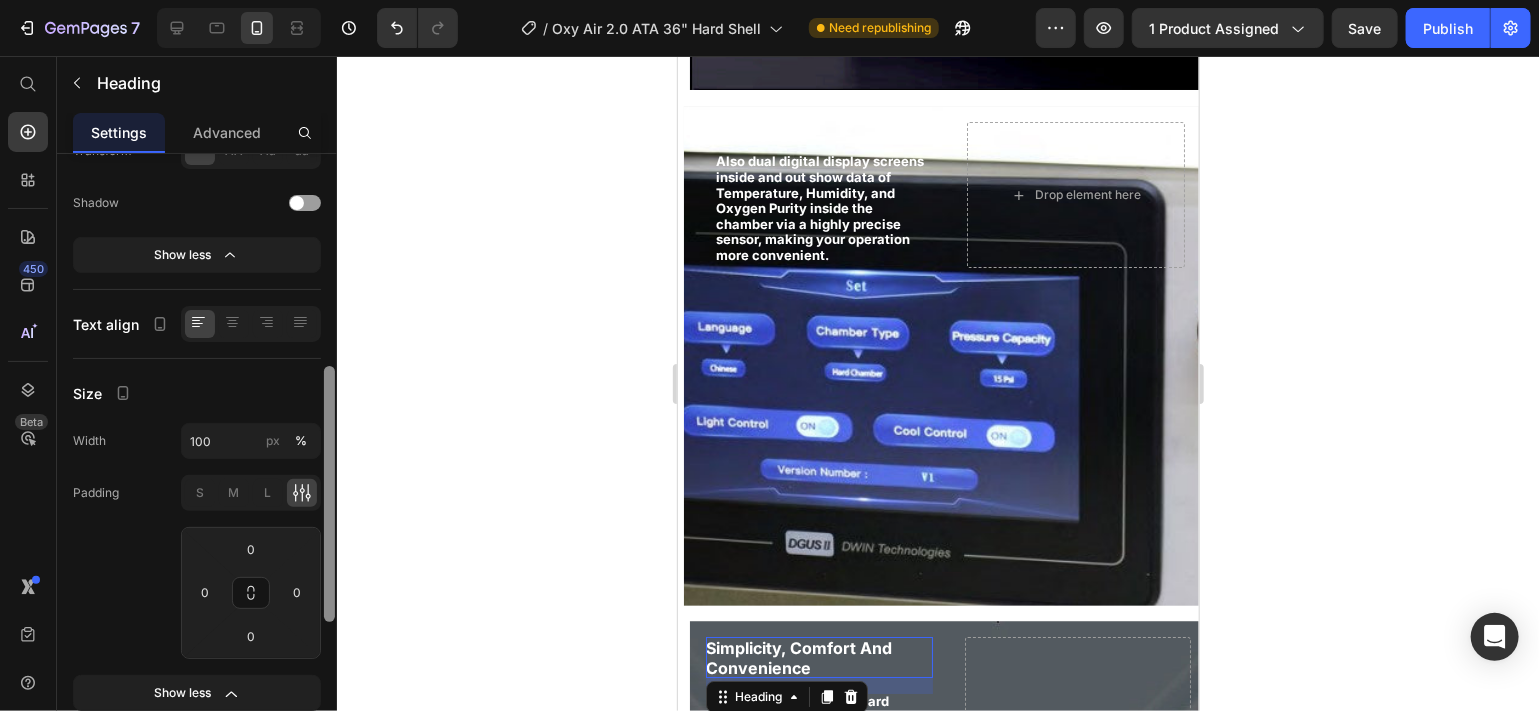 click at bounding box center [329, 462] 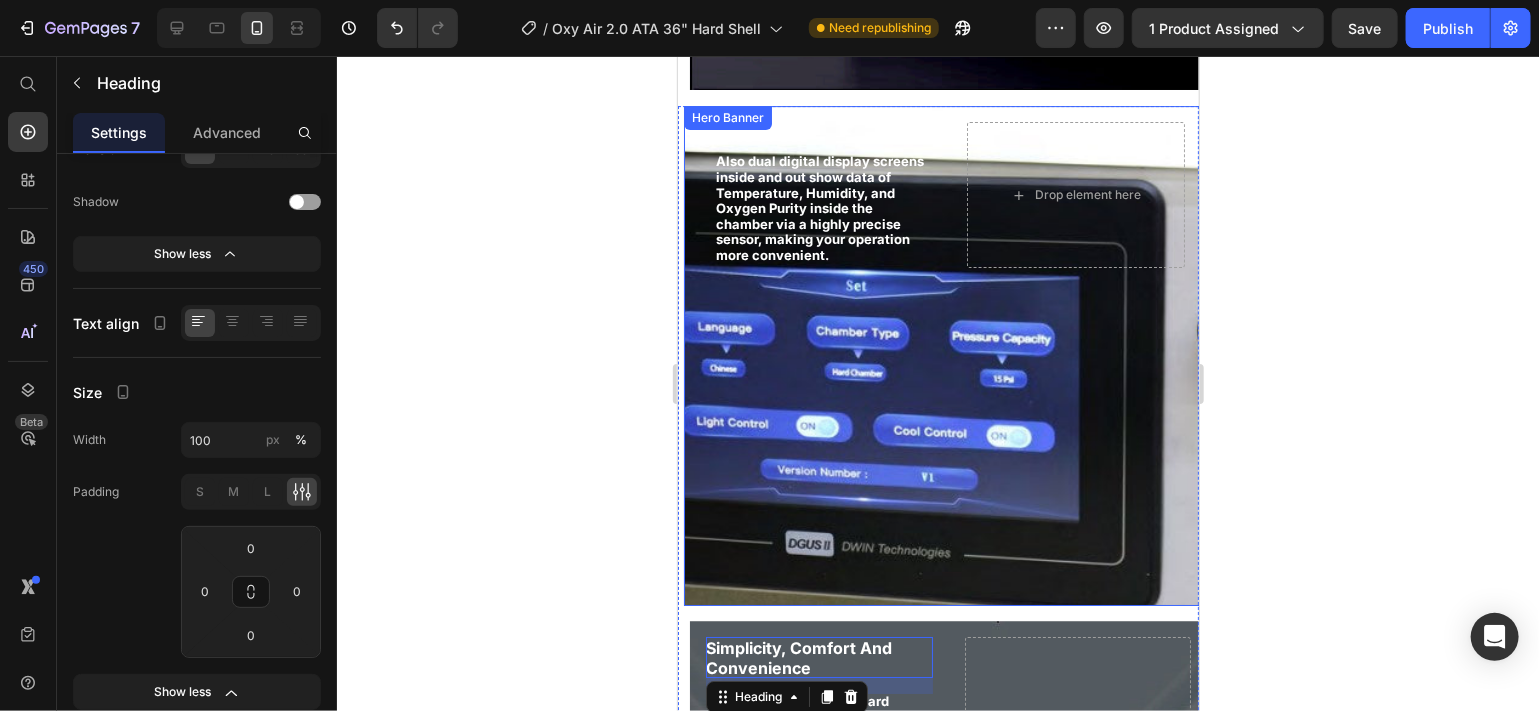 click at bounding box center [941, 355] 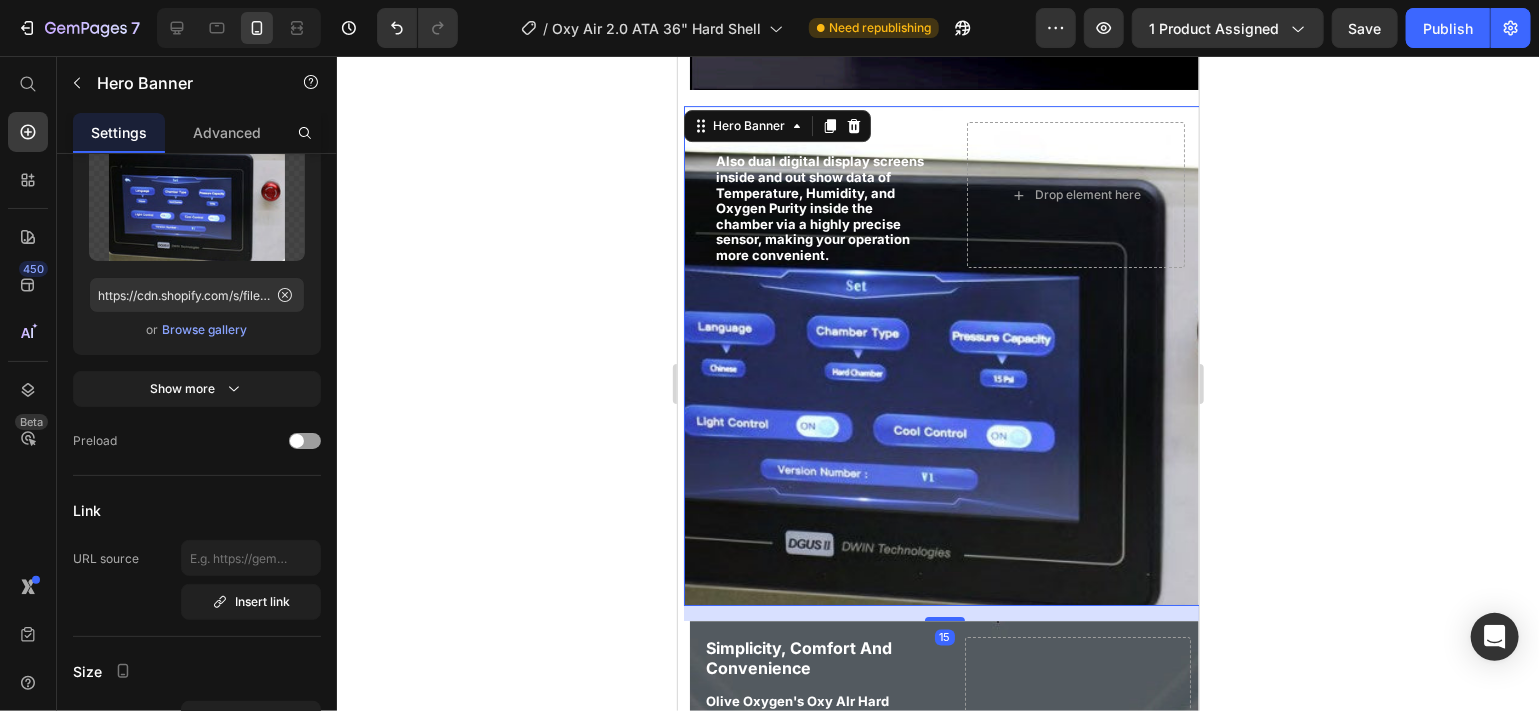 scroll, scrollTop: 0, scrollLeft: 0, axis: both 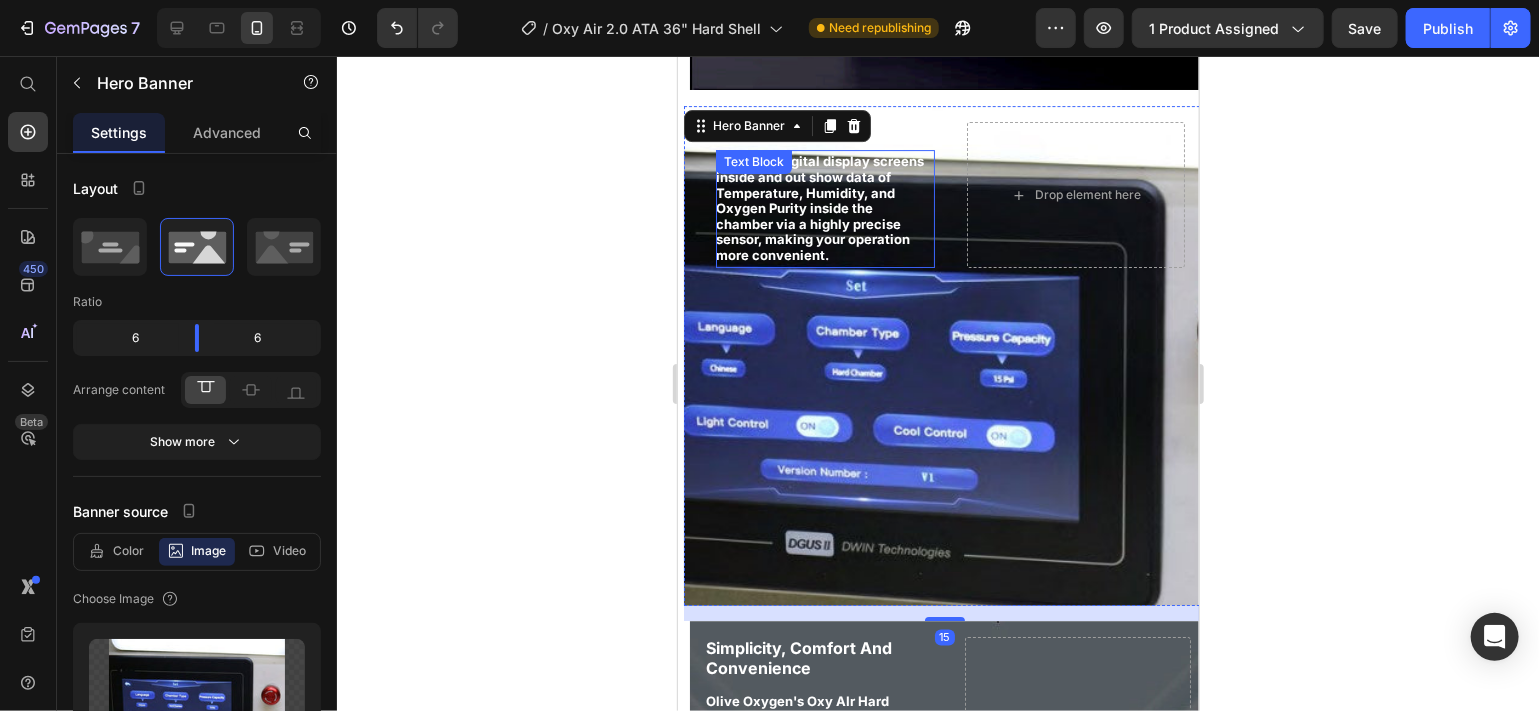 click on "Also dual digital display screens inside and out show data of Temperature, Humidity, and Oxygen Purity inside the chamber via a highly precise sensor, making your operation more convenient." at bounding box center (822, 207) 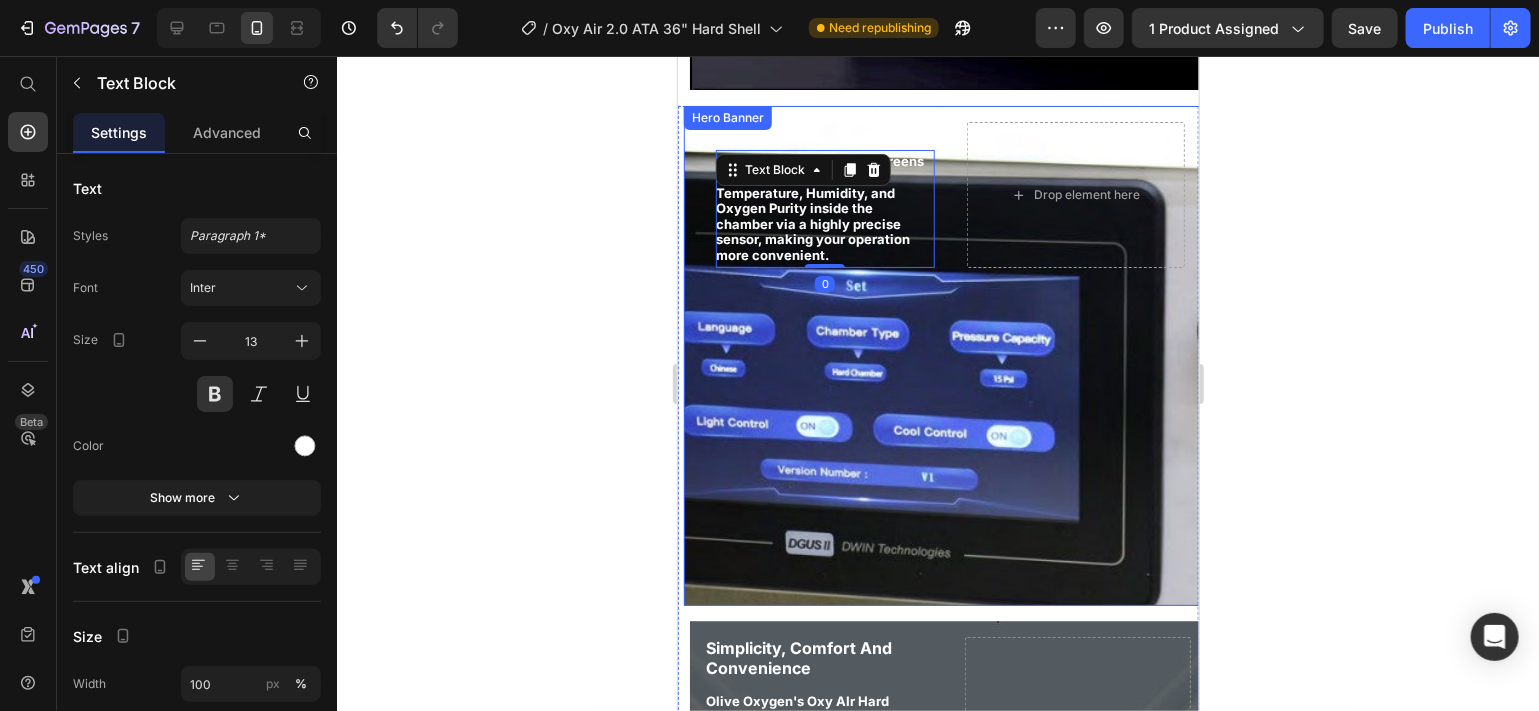 click on "Ease of Use Text Block Also dual digital display screens inside and out show data of Temperature, Humidity, and Oxygen Purity inside the chamber via a highly precise sensor, making your operation more convenient. Text Block   0
Drop element here" at bounding box center (941, 193) 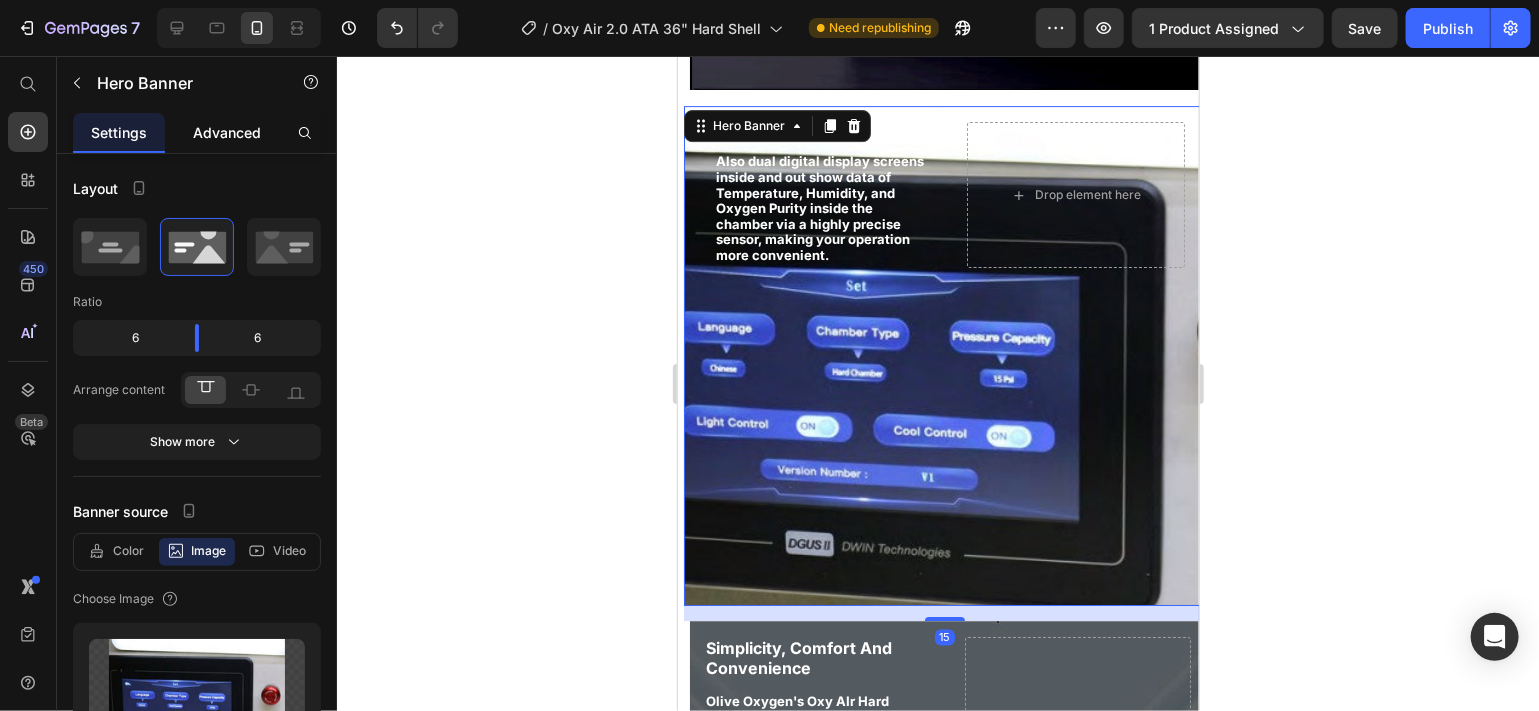 click on "Advanced" at bounding box center (227, 132) 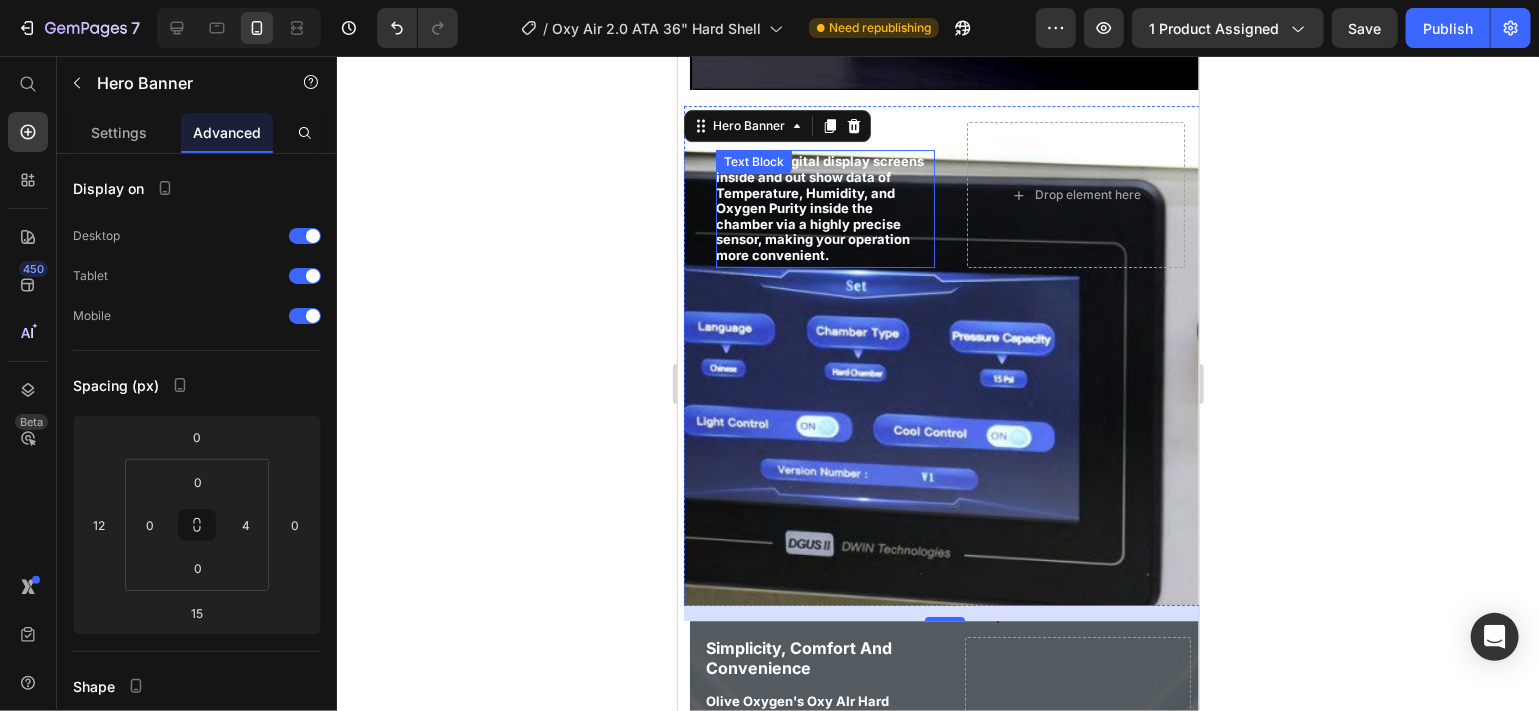 click on "Also dual digital display screens inside and out show data of Temperature, Humidity, and Oxygen Purity inside the chamber via a highly precise sensor, making your operation more convenient." at bounding box center [822, 207] 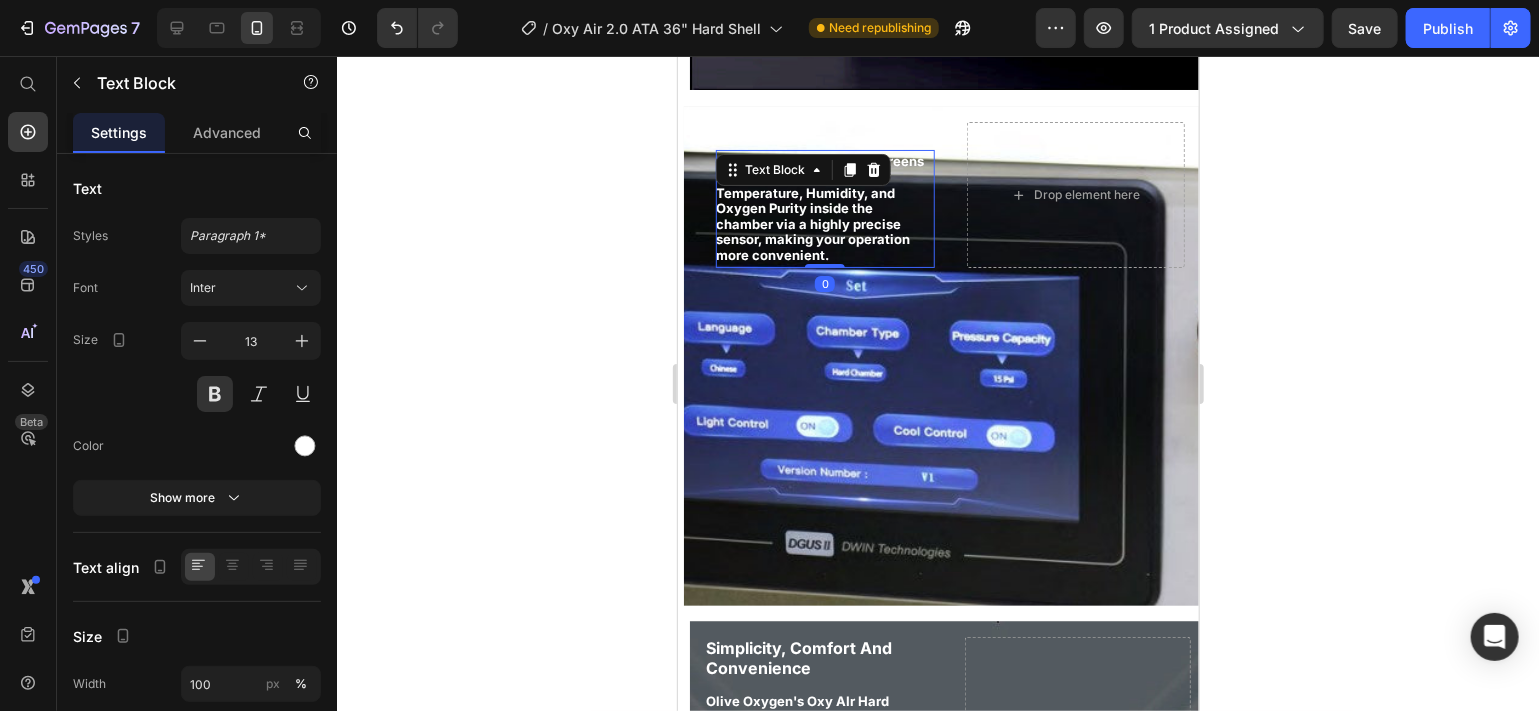 click on "Also dual digital display screens inside and out show data of Temperature, Humidity, and Oxygen Purity inside the chamber via a highly precise sensor, making your operation more convenient." at bounding box center (822, 207) 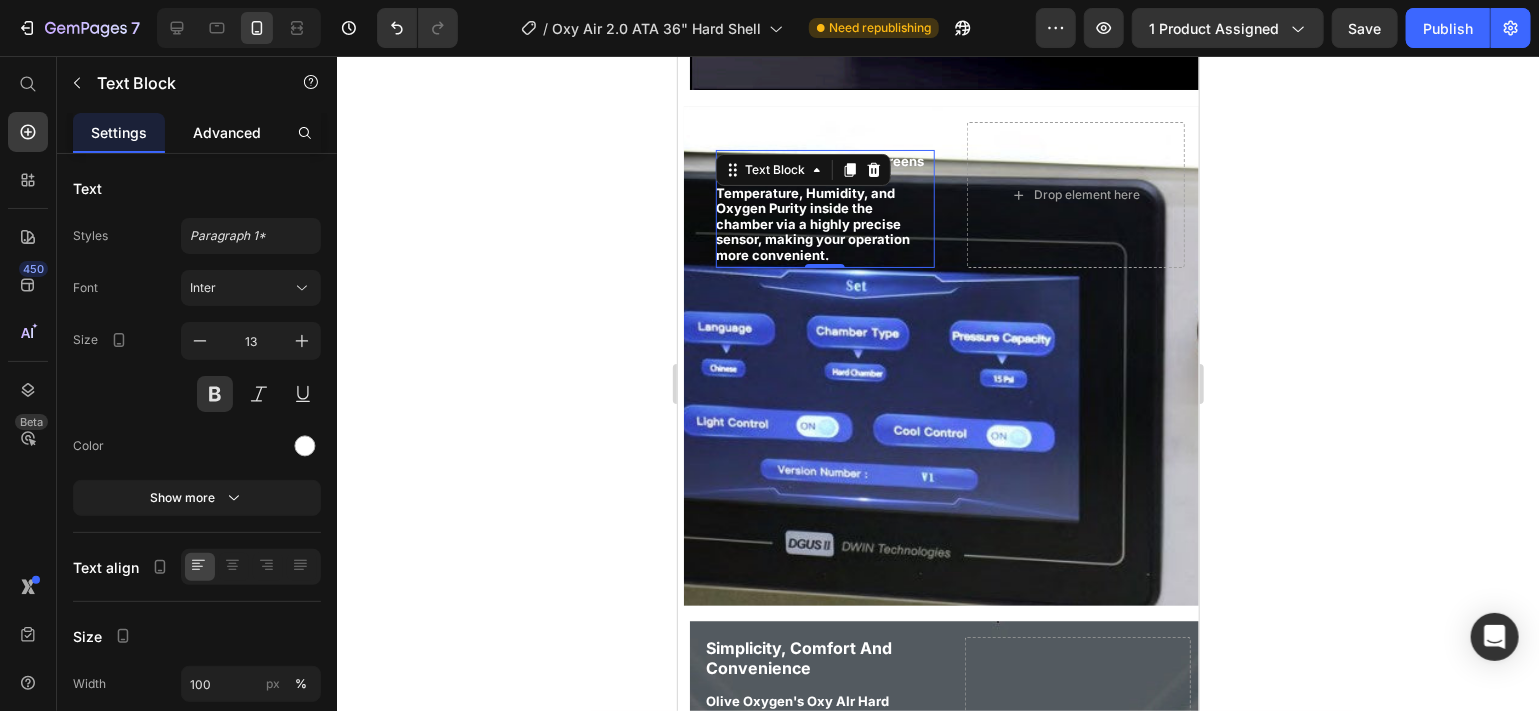 click on "Advanced" at bounding box center (227, 132) 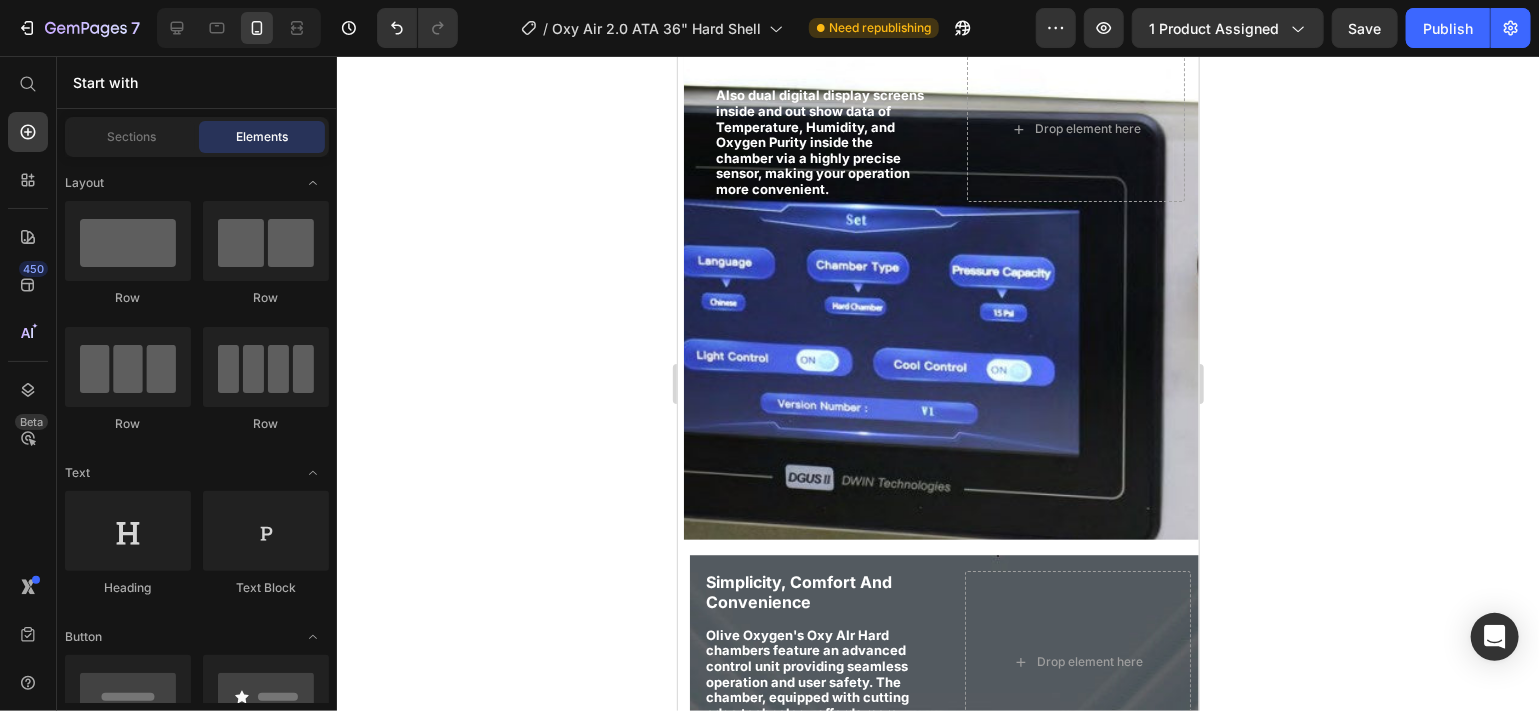 scroll, scrollTop: 3368, scrollLeft: 0, axis: vertical 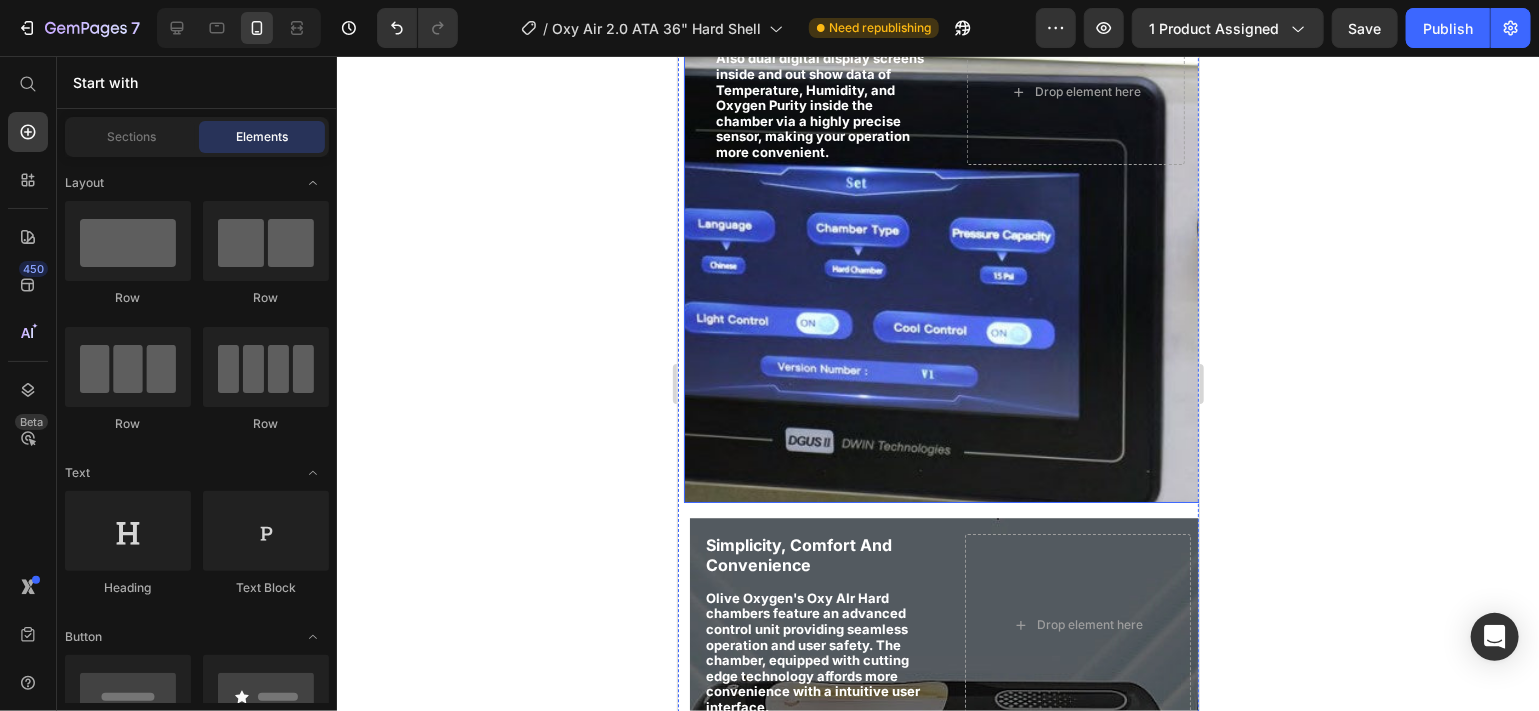 click at bounding box center [941, 252] 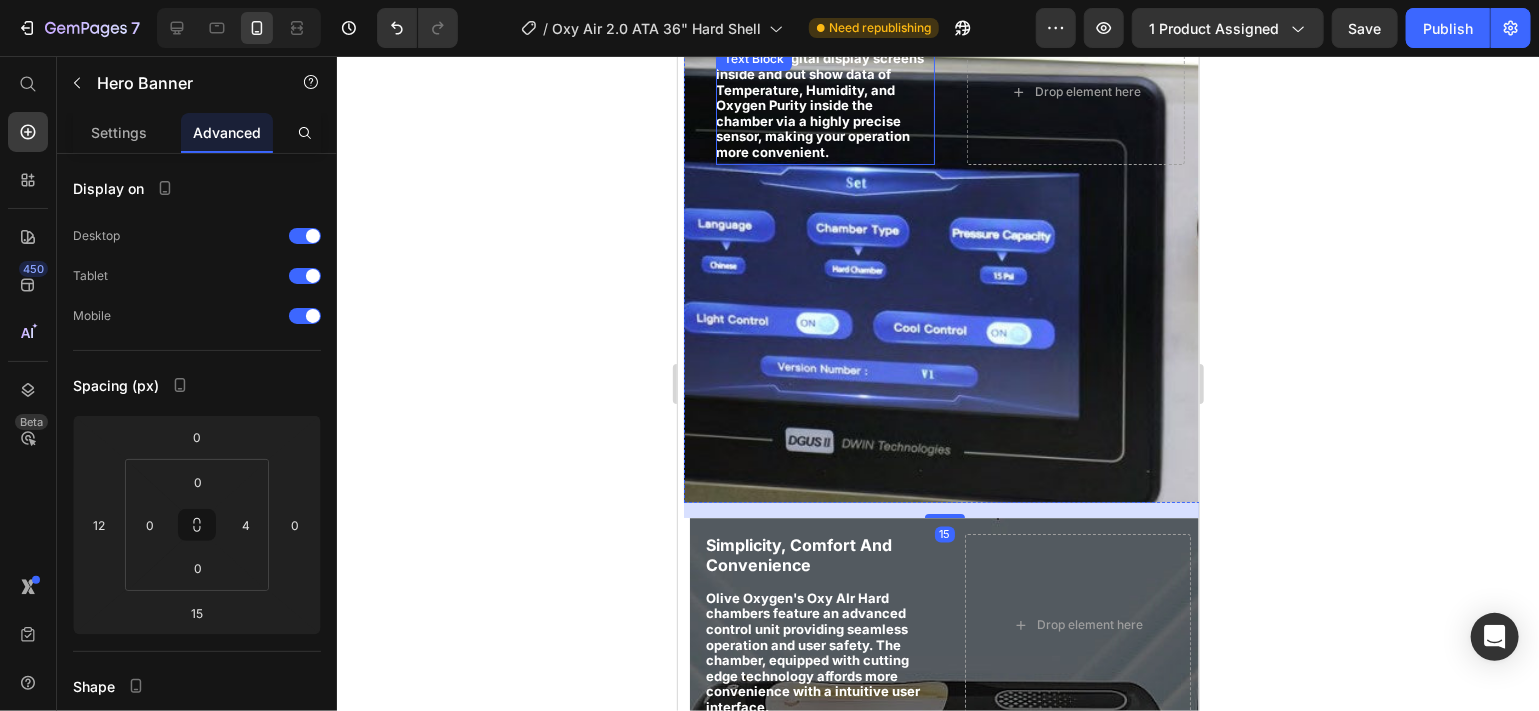 click on "Also dual digital display screens inside and out show data of Temperature, Humidity, and Oxygen Purity inside the chamber via a highly precise sensor, making your operation more convenient." at bounding box center (822, 104) 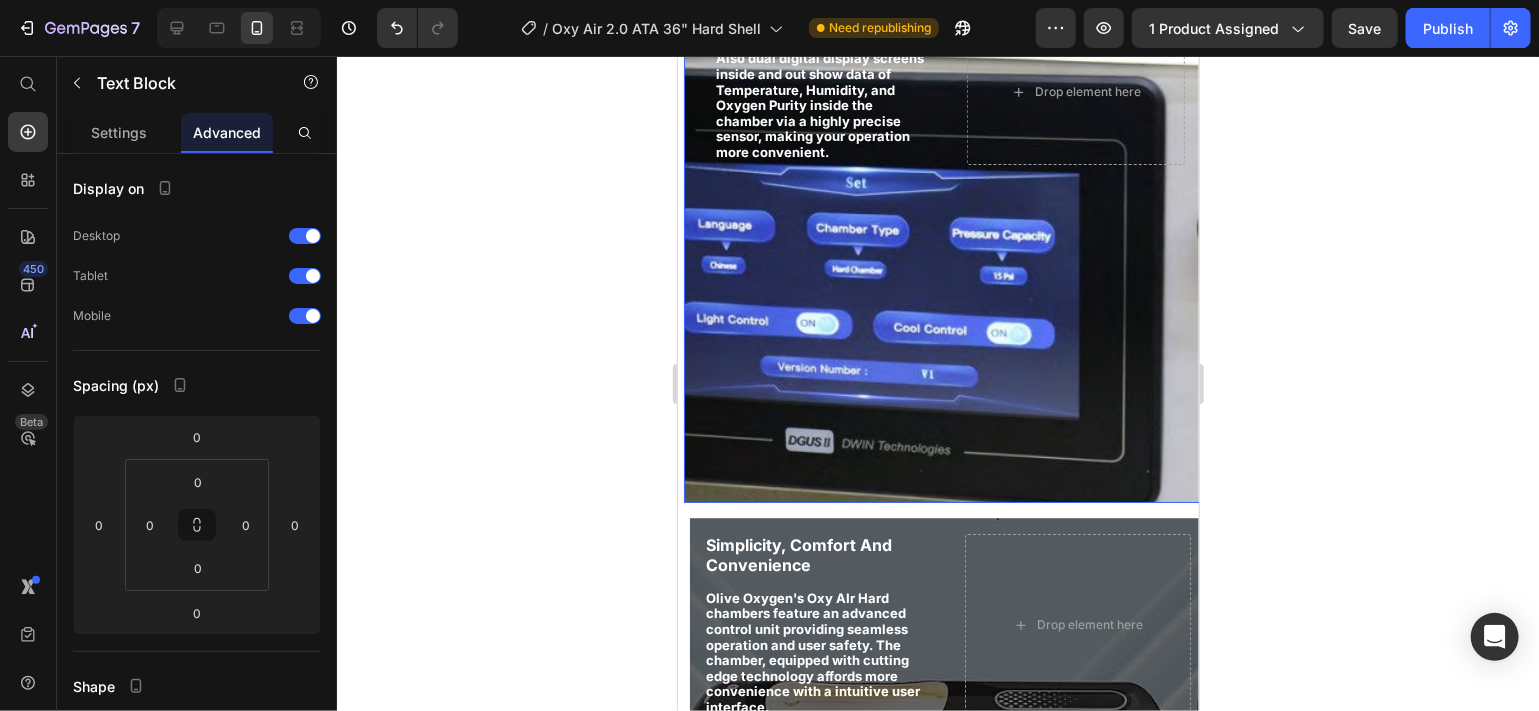 click at bounding box center [941, 252] 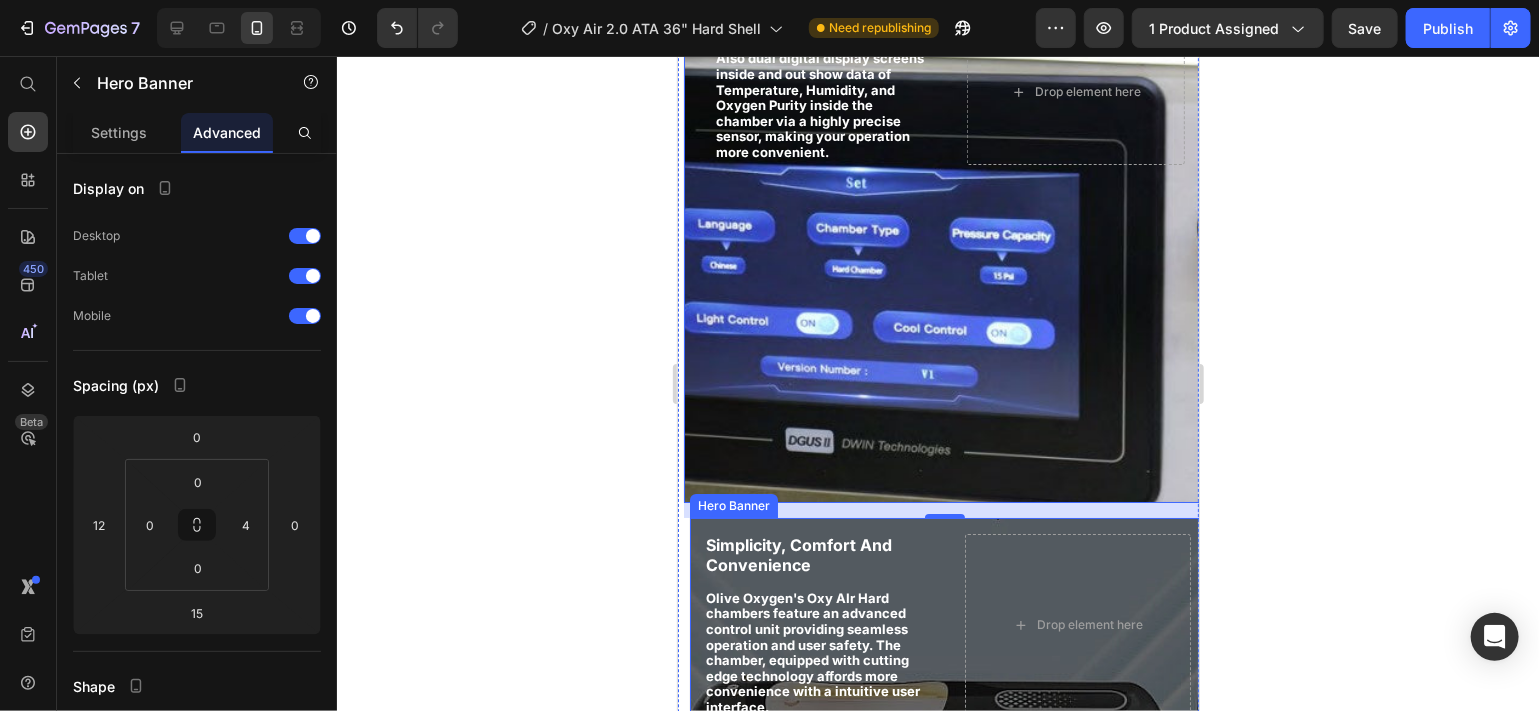 click on "Simplicity, Comfort And Convenience Heading Olive Oxygen's Oxy AIr Hard chambers feature an advanced control unit providing seamless operation and user safety. The chamber, equipped with cutting edge technology affords more convenience with a intuitive user interface. Text Block" at bounding box center (818, 623) 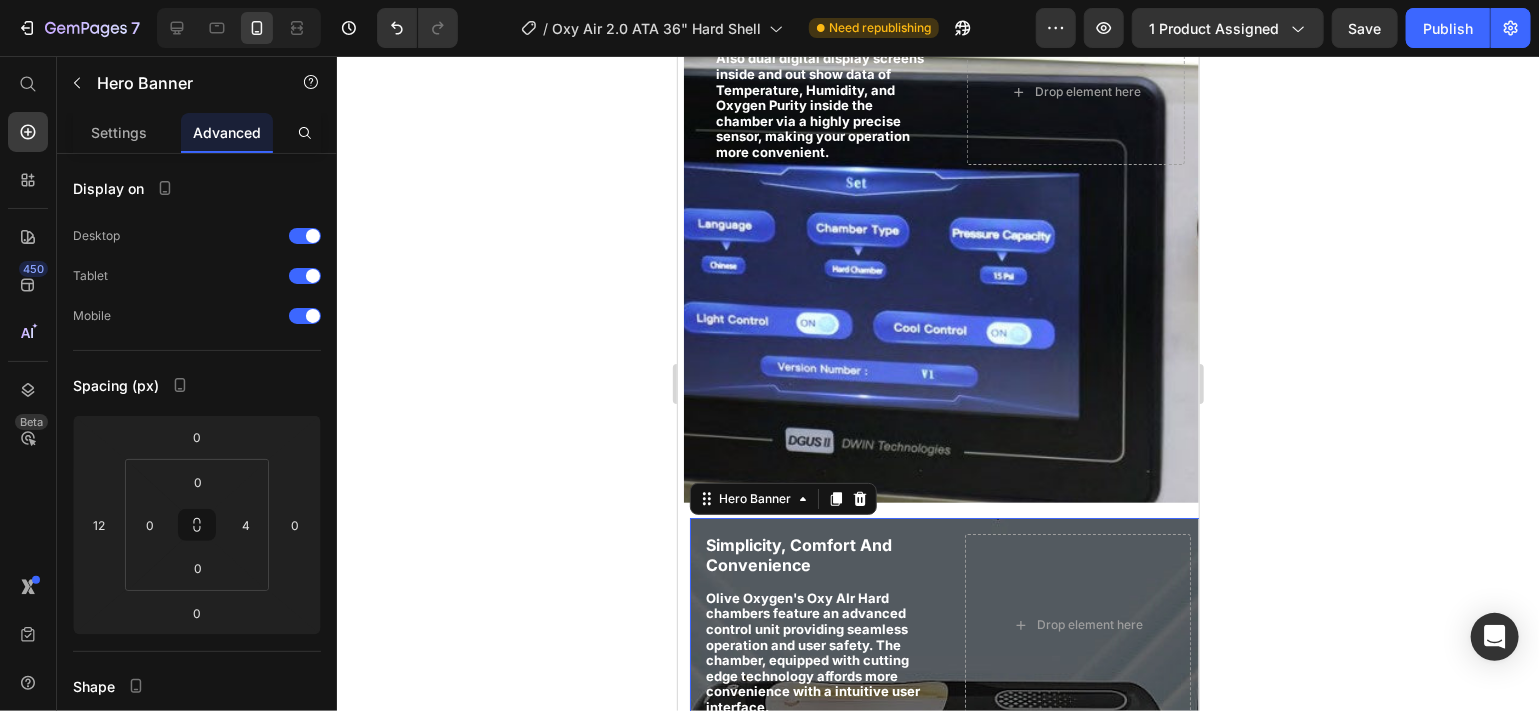 click on "Simplicity, Comfort And Convenience Heading Olive Oxygen's Oxy AIr Hard chambers feature an advanced control unit providing seamless operation and user safety. The chamber, equipped with cutting edge technology affords more convenience with a intuitive user interface. Text Block" at bounding box center [818, 623] 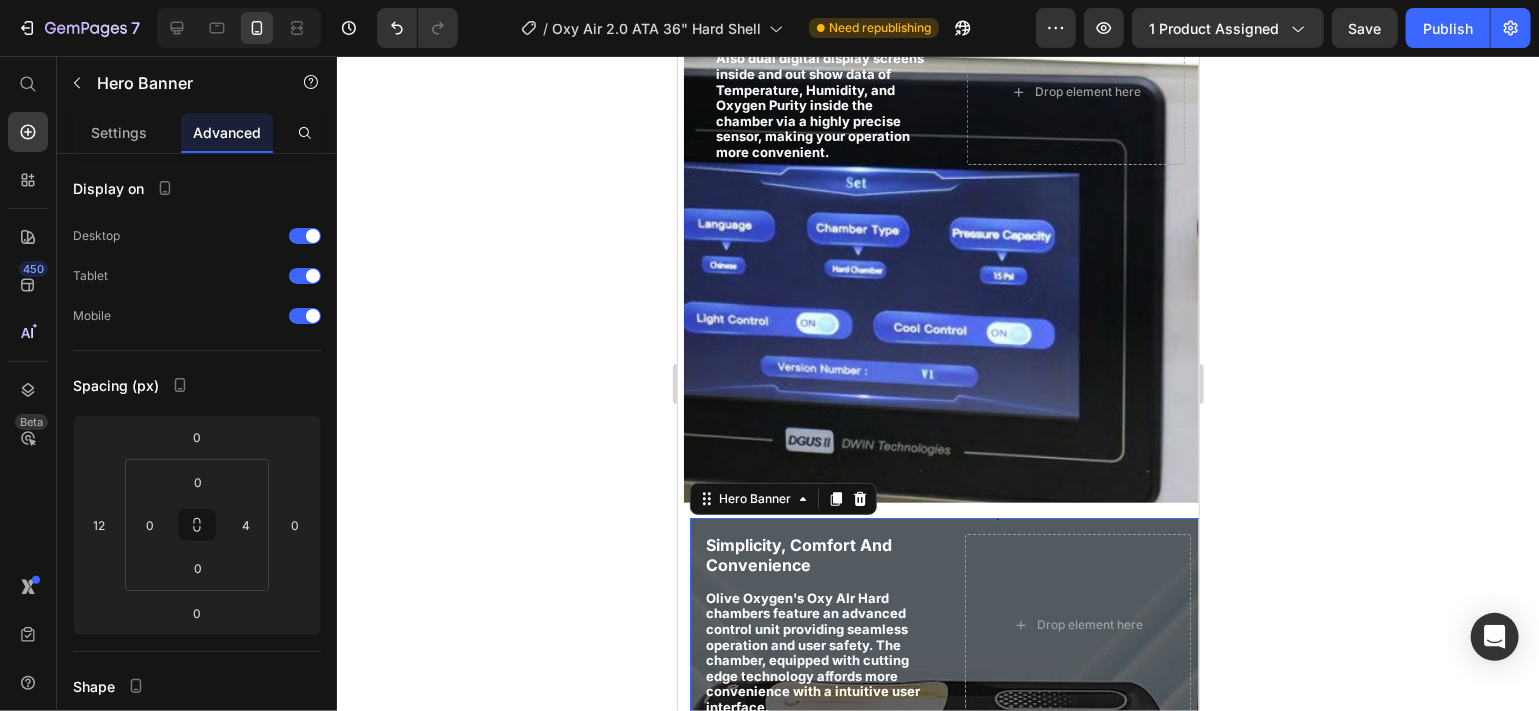 click on "Simplicity, Comfort And Convenience Heading Olive Oxygen's Oxy AIr Hard chambers feature an advanced control unit providing seamless operation and user safety. The chamber, equipped with cutting edge technology affords more convenience with a intuitive user interface. Text Block" at bounding box center [818, 623] 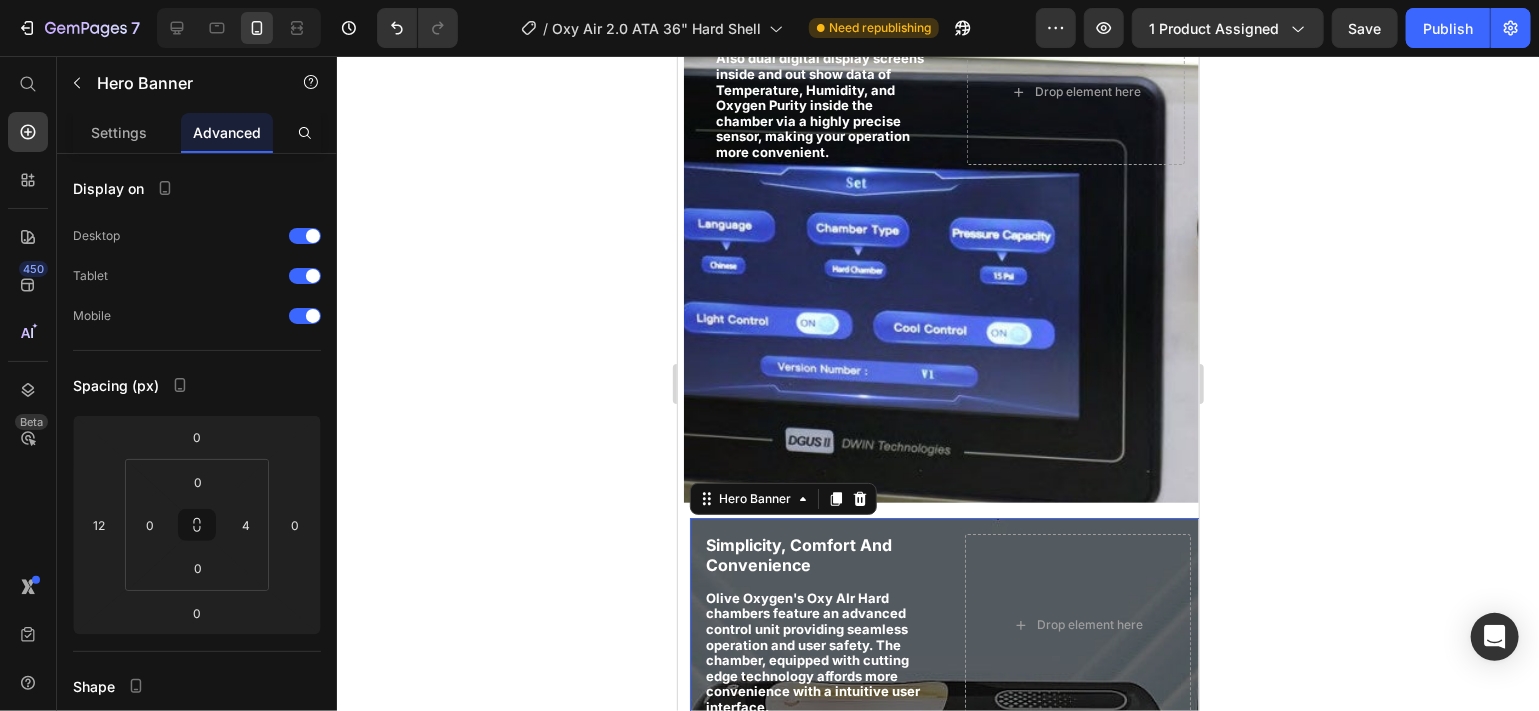 click on "Simplicity, Comfort And Convenience Heading Olive Oxygen's Oxy AIr Hard chambers feature an advanced control unit providing seamless operation and user safety. The chamber, equipped with cutting edge technology affords more convenience with a intuitive user interface. Text Block" at bounding box center [818, 623] 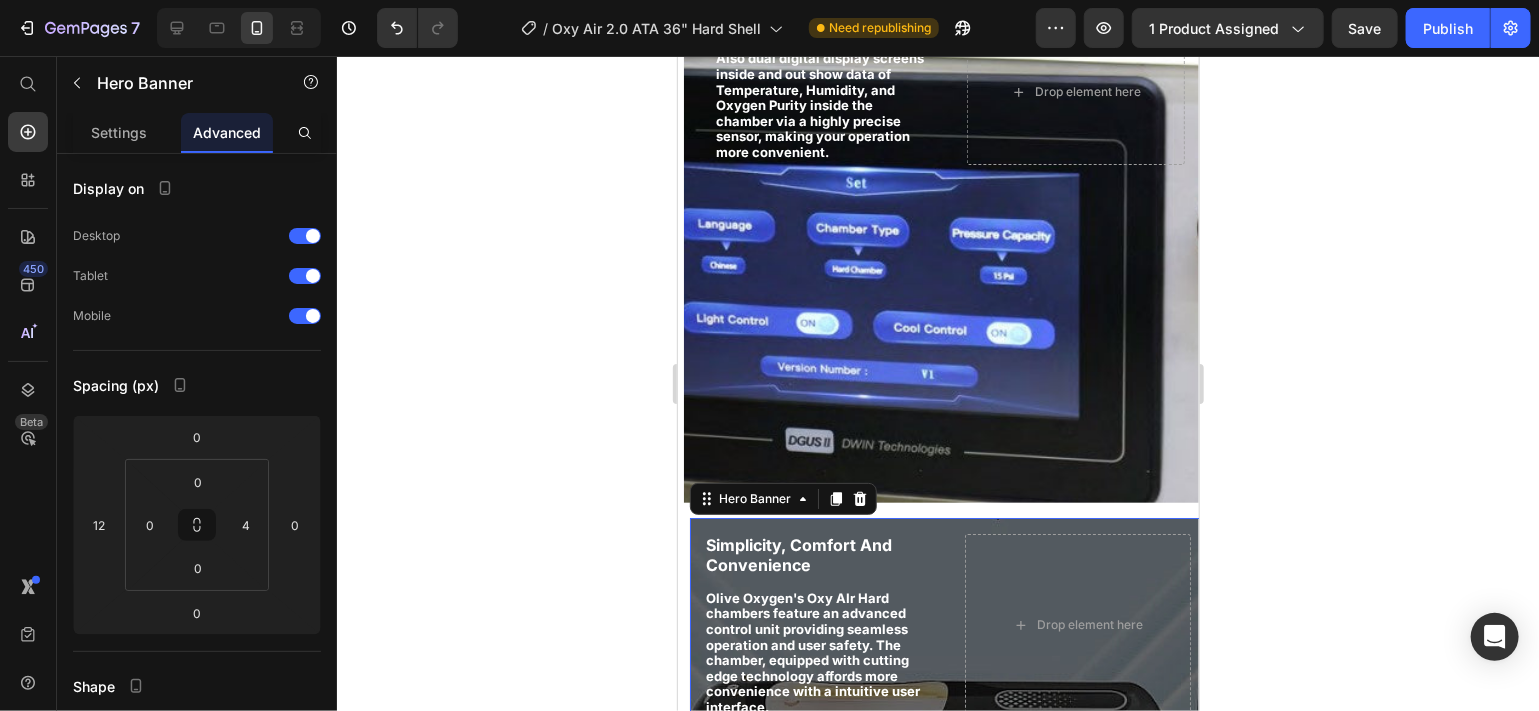 click on "Simplicity, Comfort And Convenience Heading Olive Oxygen's Oxy AIr Hard chambers feature an advanced control unit providing seamless operation and user safety. The chamber, equipped with cutting edge technology affords more convenience with a intuitive user interface. Text Block" at bounding box center (818, 623) 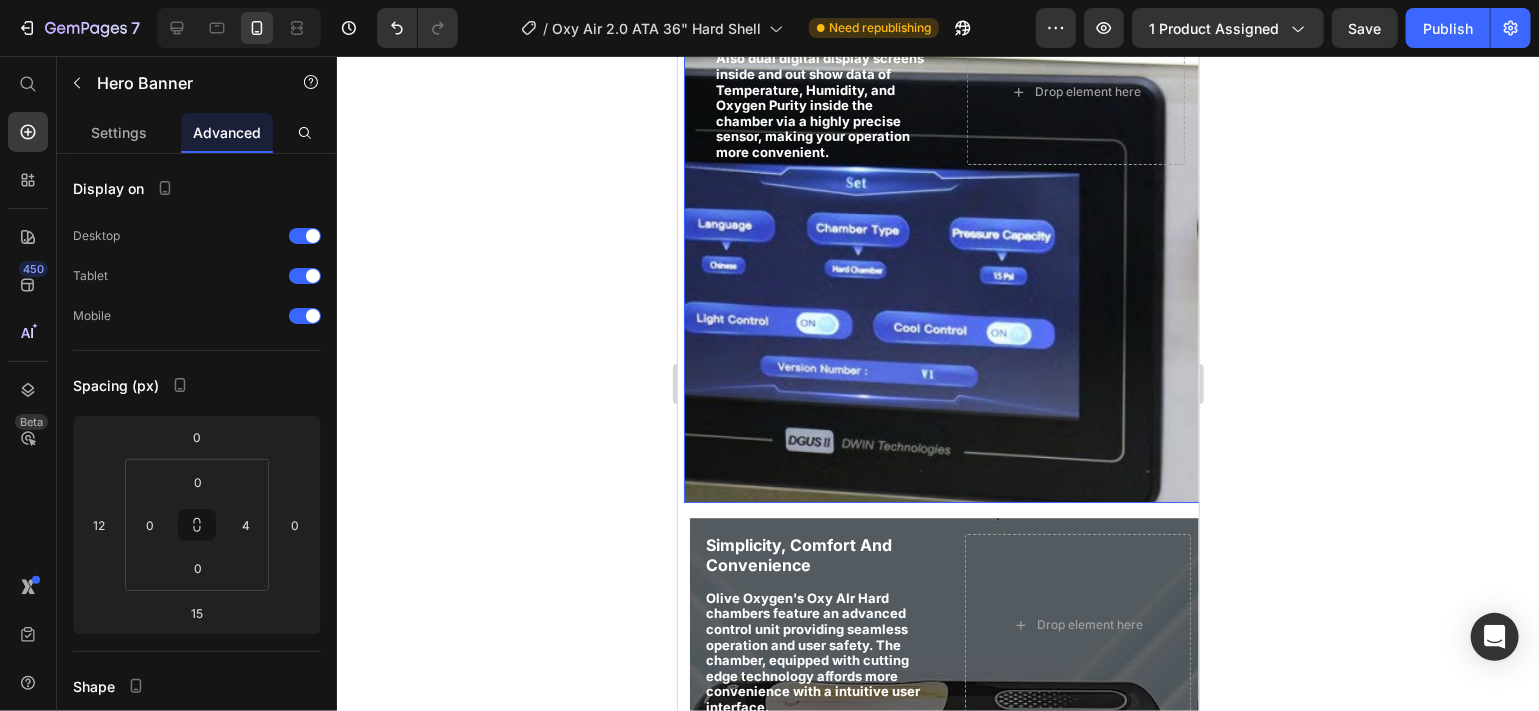 click at bounding box center (941, 252) 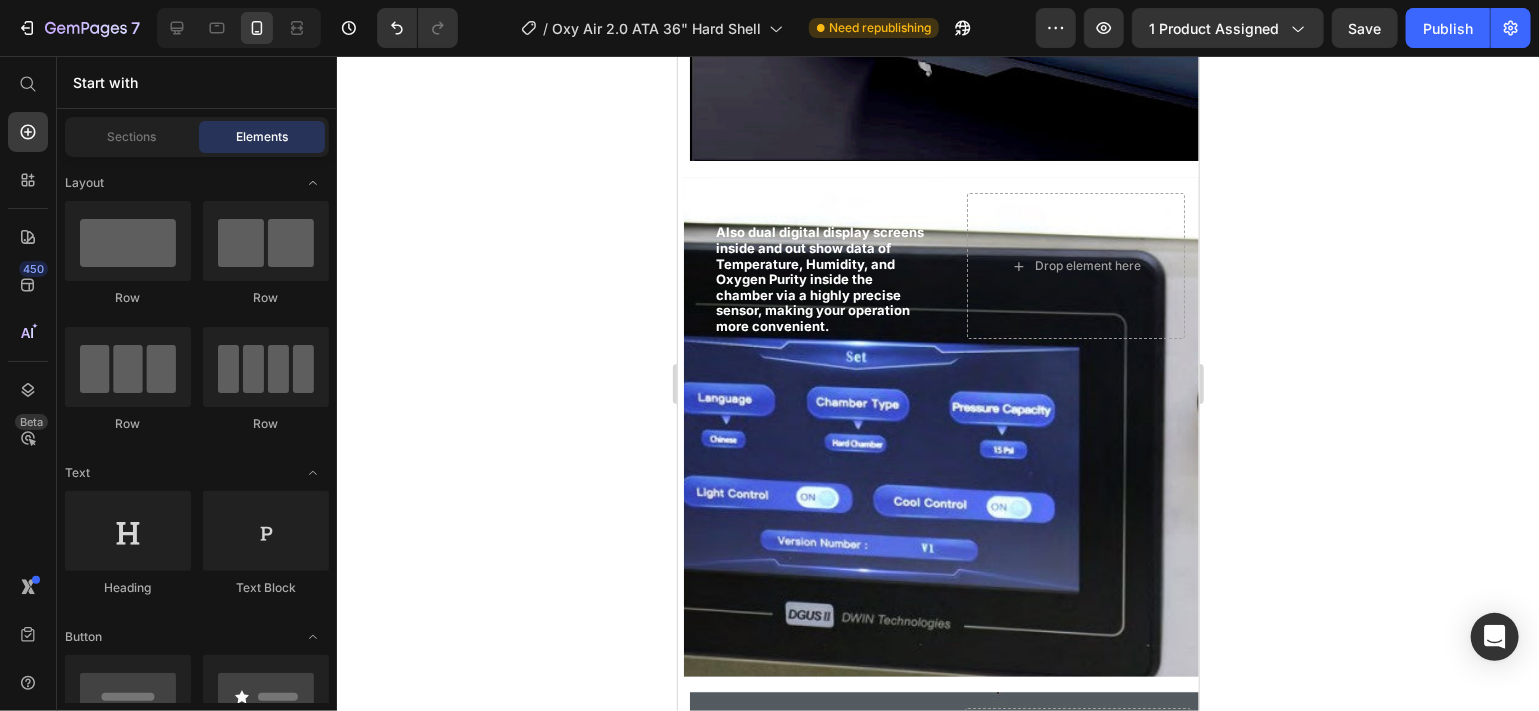 scroll, scrollTop: 3176, scrollLeft: 0, axis: vertical 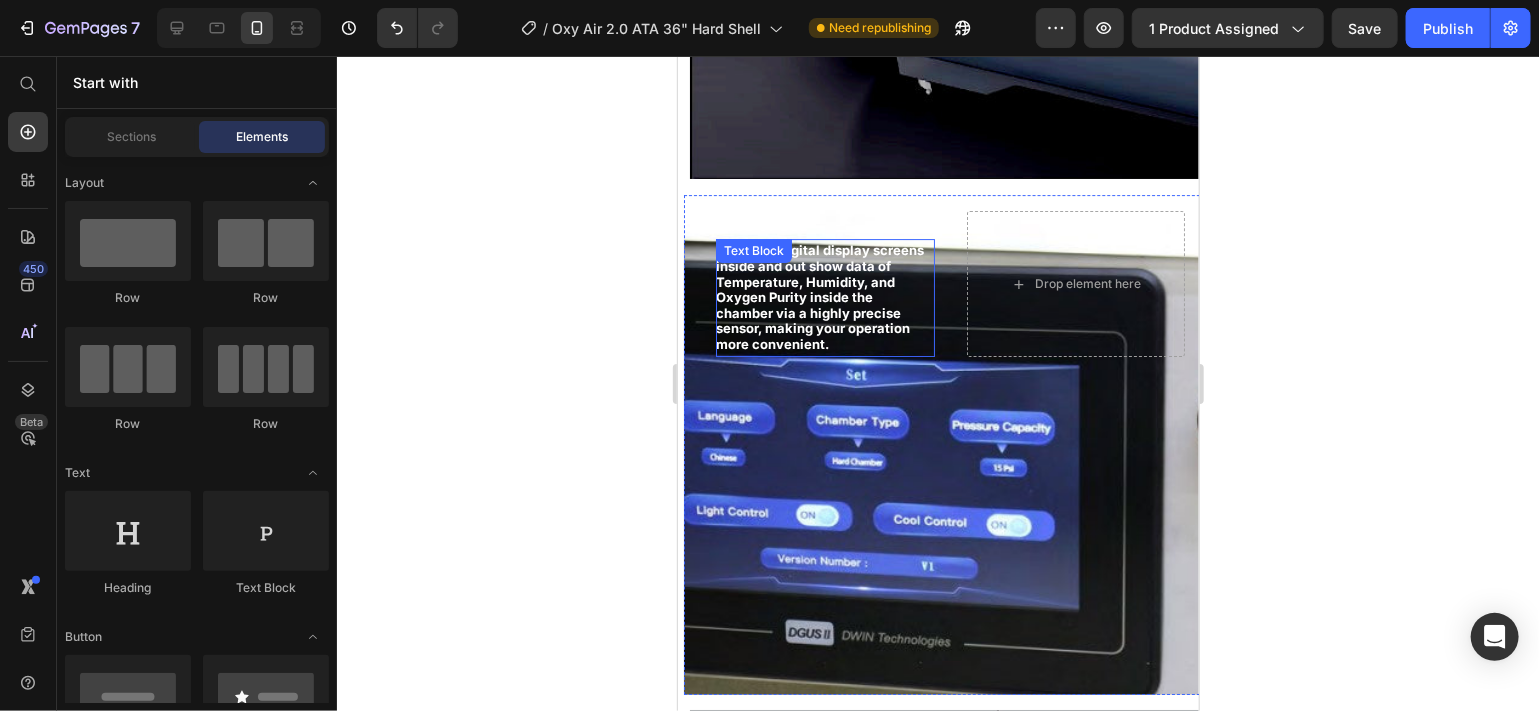 click on "Also dual digital display screens inside and out show data of Temperature, Humidity, and Oxygen Purity inside the chamber via a highly precise sensor, making your operation more convenient." at bounding box center [822, 296] 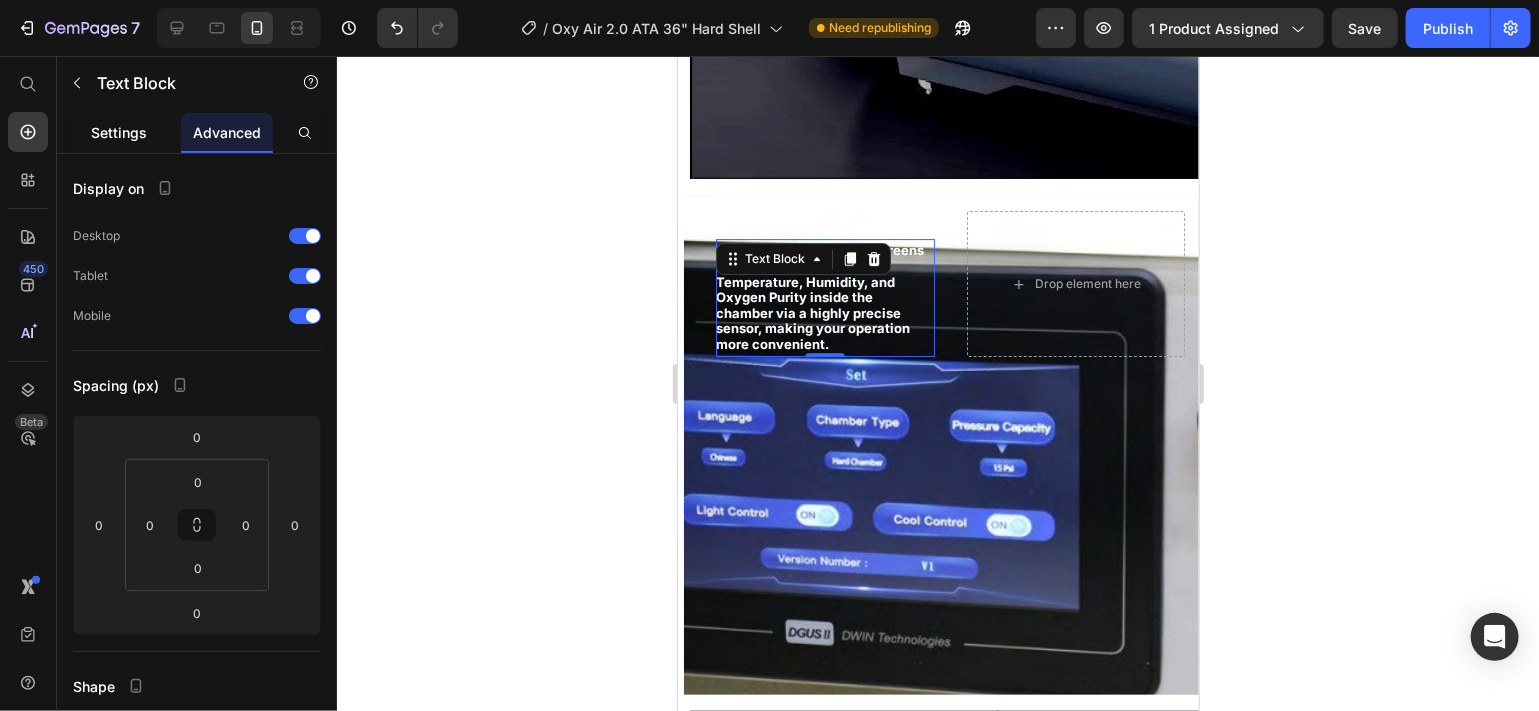click on "Settings" 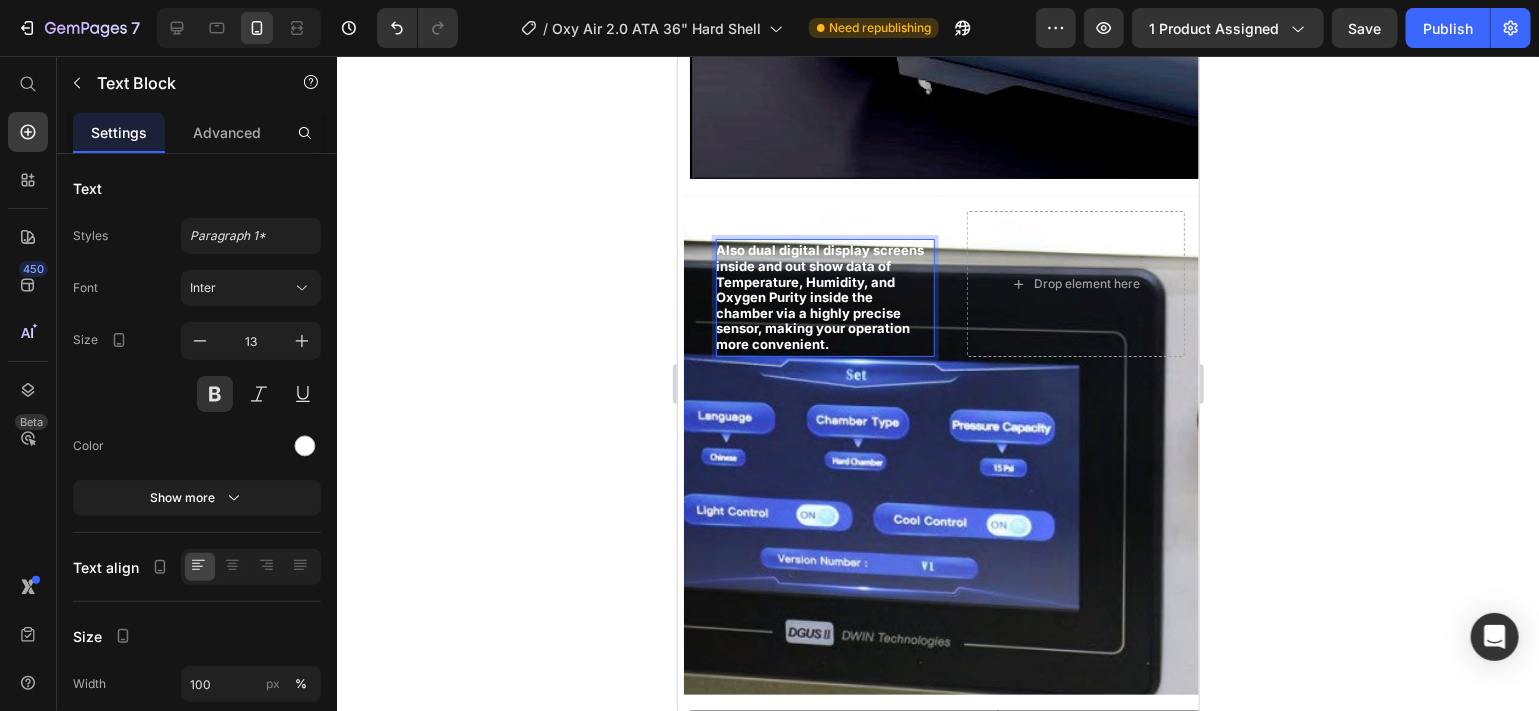 click on "Also dual digital display screens inside and out show data of Temperature, Humidity, and Oxygen Purity inside the chamber via a highly precise sensor, making your operation more convenient." at bounding box center [822, 296] 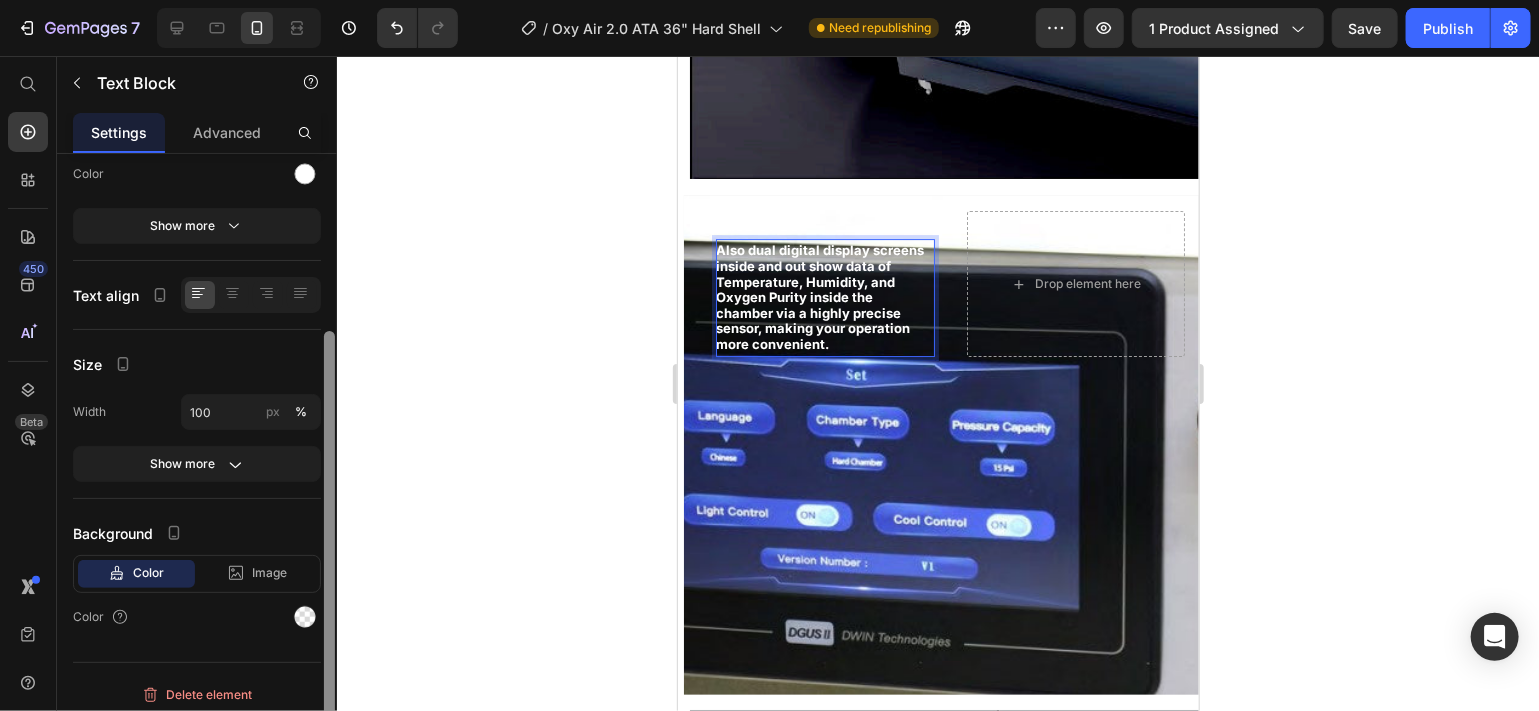 scroll, scrollTop: 280, scrollLeft: 0, axis: vertical 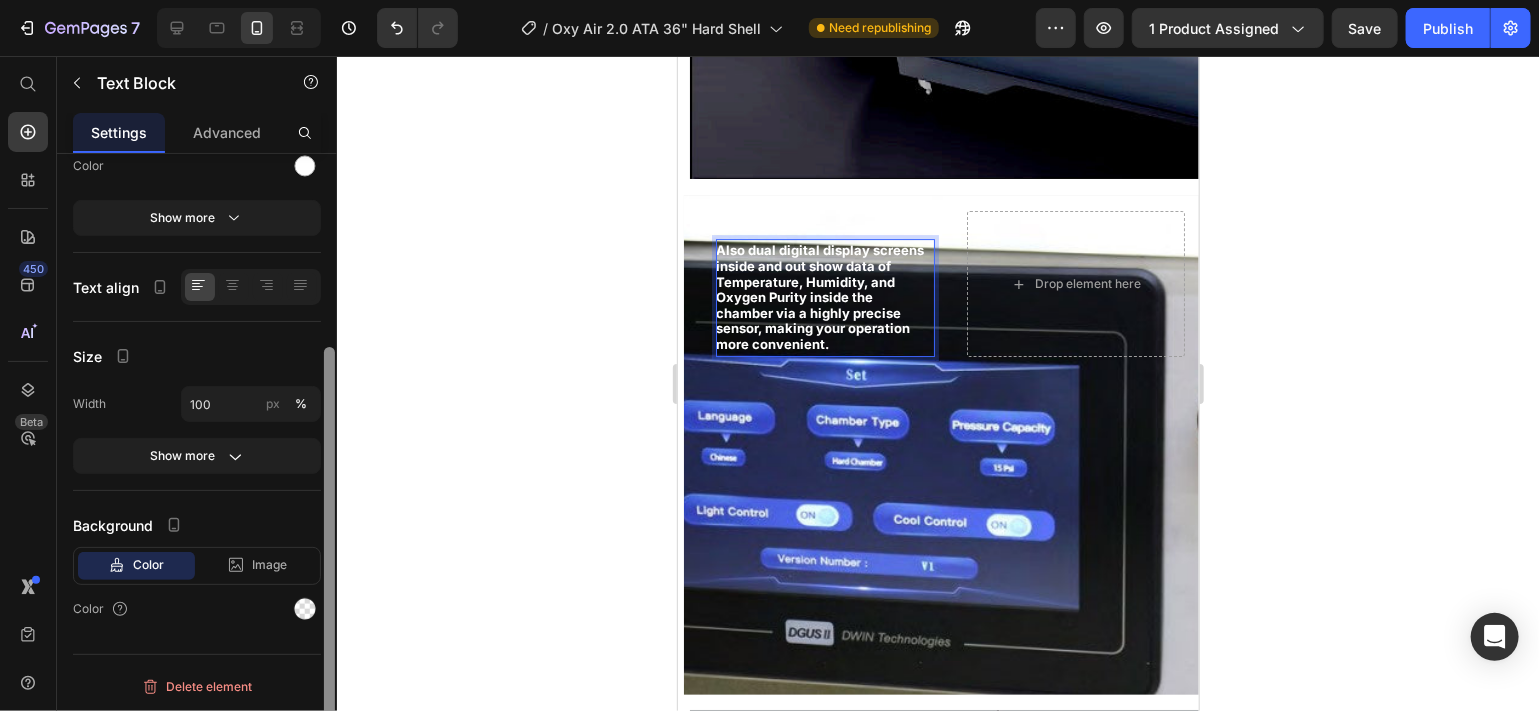 drag, startPoint x: 326, startPoint y: 341, endPoint x: 325, endPoint y: 565, distance: 224.00223 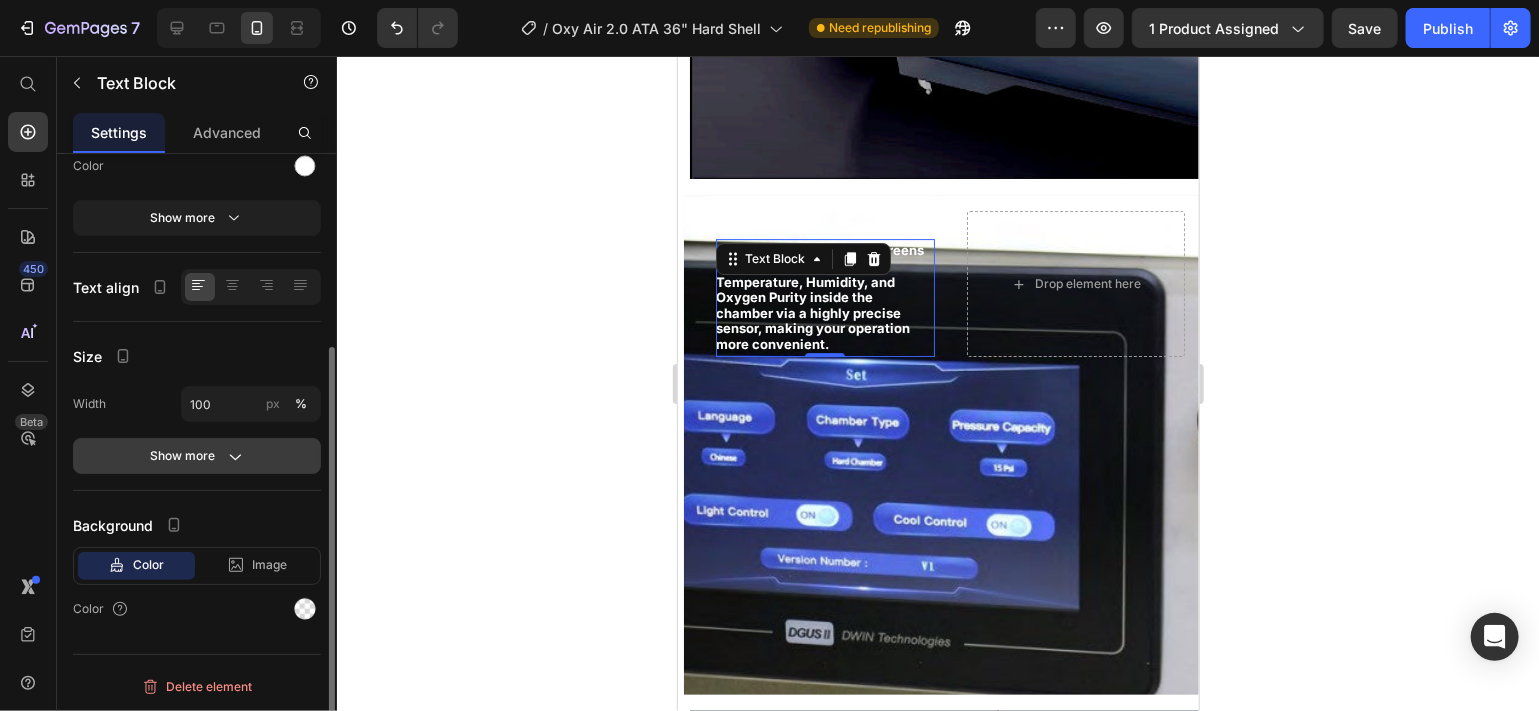 click on "Show more" 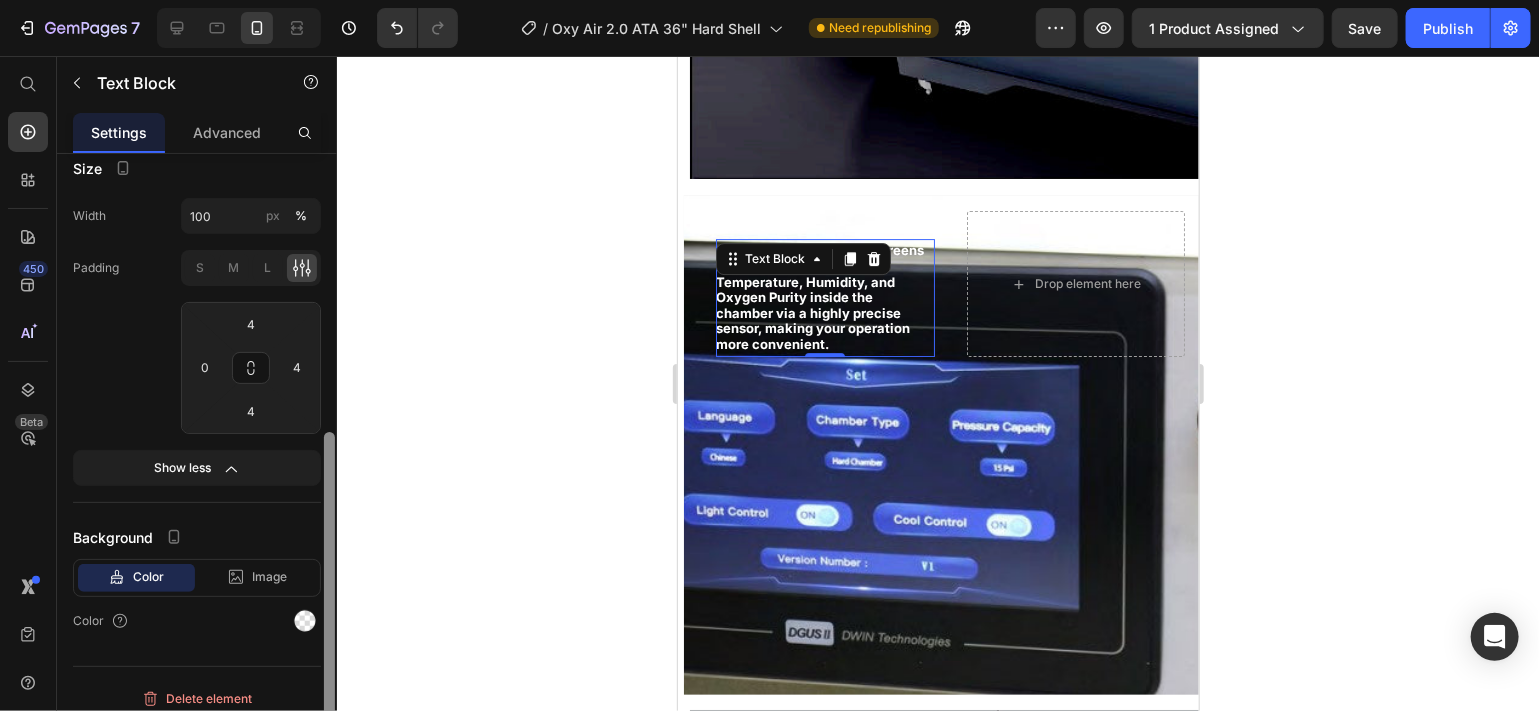 scroll, scrollTop: 479, scrollLeft: 0, axis: vertical 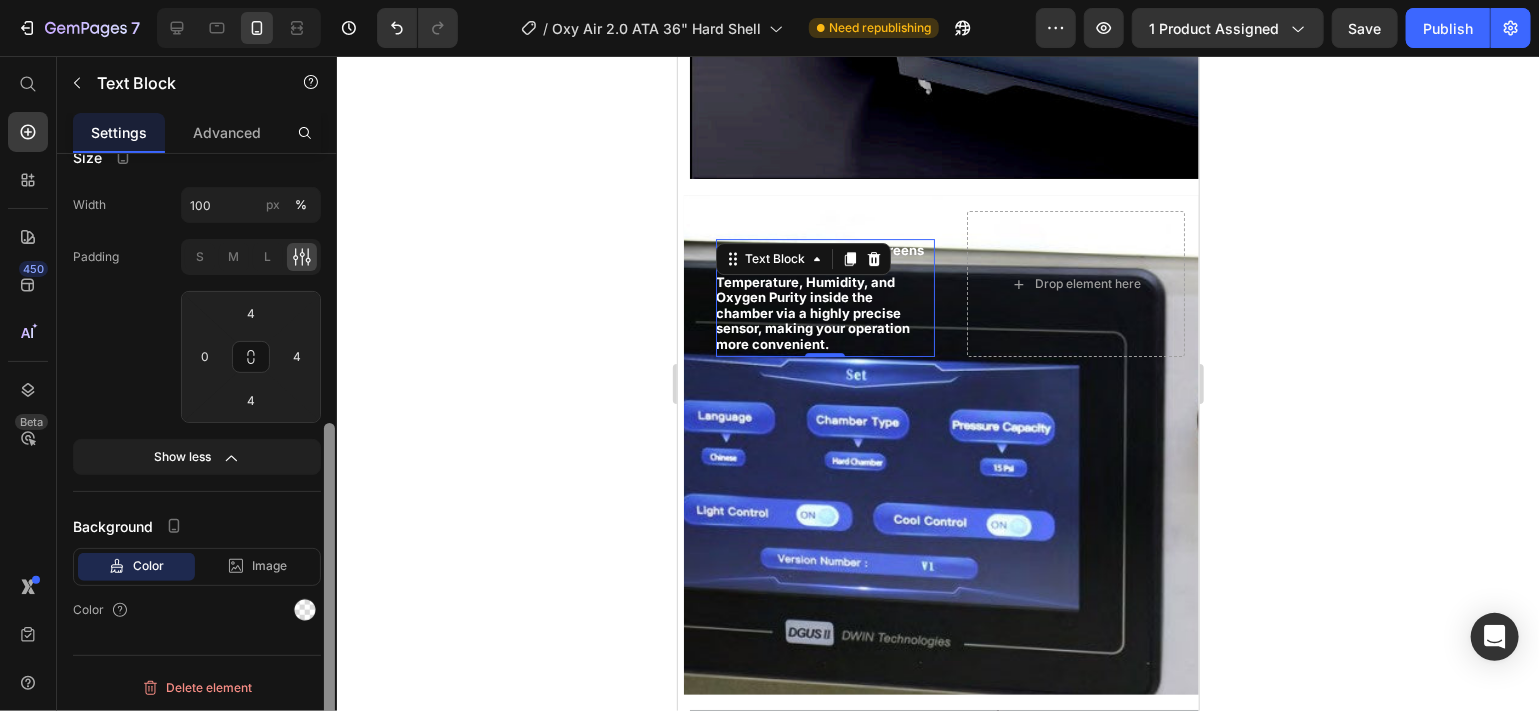 drag, startPoint x: 329, startPoint y: 568, endPoint x: 320, endPoint y: 726, distance: 158.25612 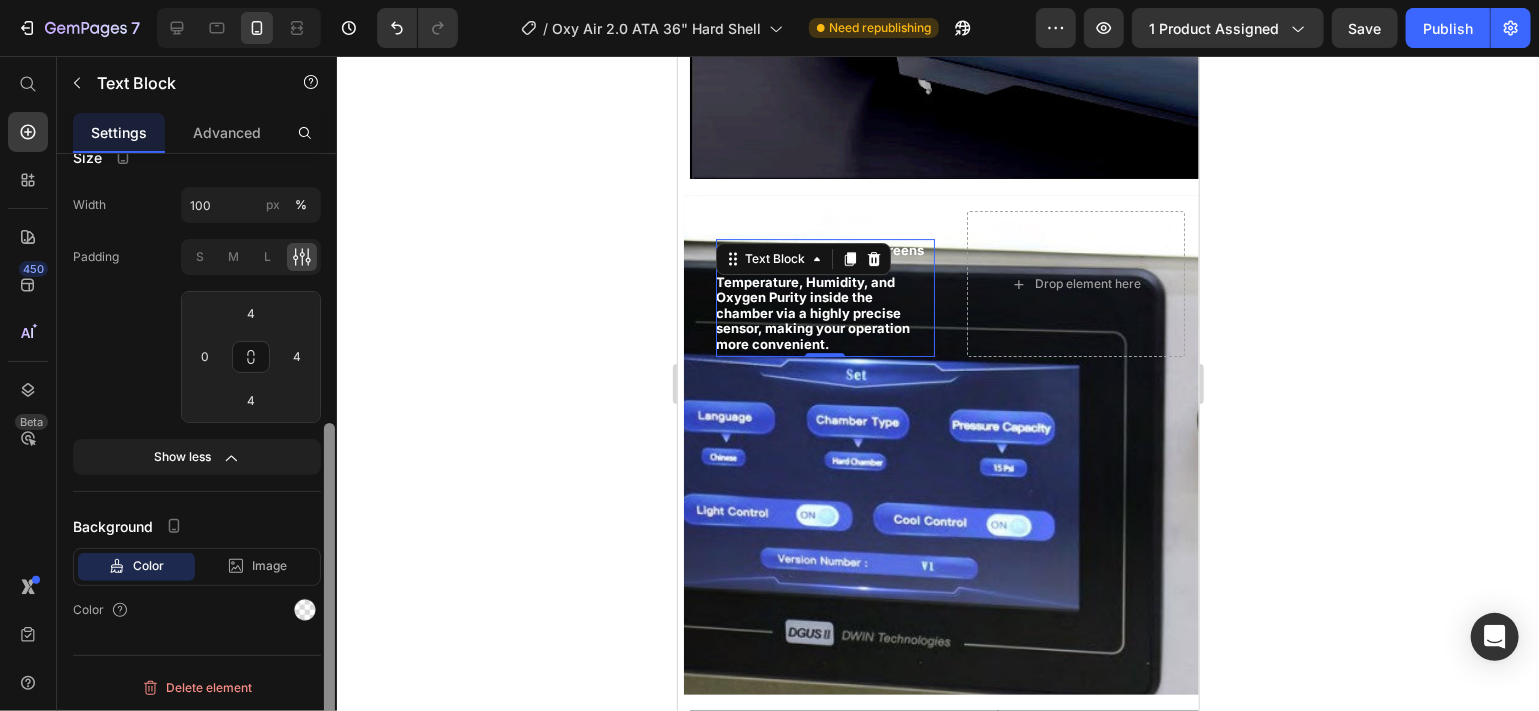 click on "7  Version history  /  Oxy Air 2.0 ATA 36" Hard Shell Need republishing Preview 1 product assigned  Save   Publish  450 Beta Start with Sections Elements Hero Section Product Detail Brands Trusted Badges Guarantee Product Breakdown How to use Testimonials Compare Bundle FAQs Social Proof Brand Story Product List Collection Blog List Contact Sticky Add to Cart Custom Footer Browse Library 450 Layout
Row
Row
Row
Row Text
Heading
Text Block Button
Button
Button
Sticky Back to top Media" at bounding box center (769, 0) 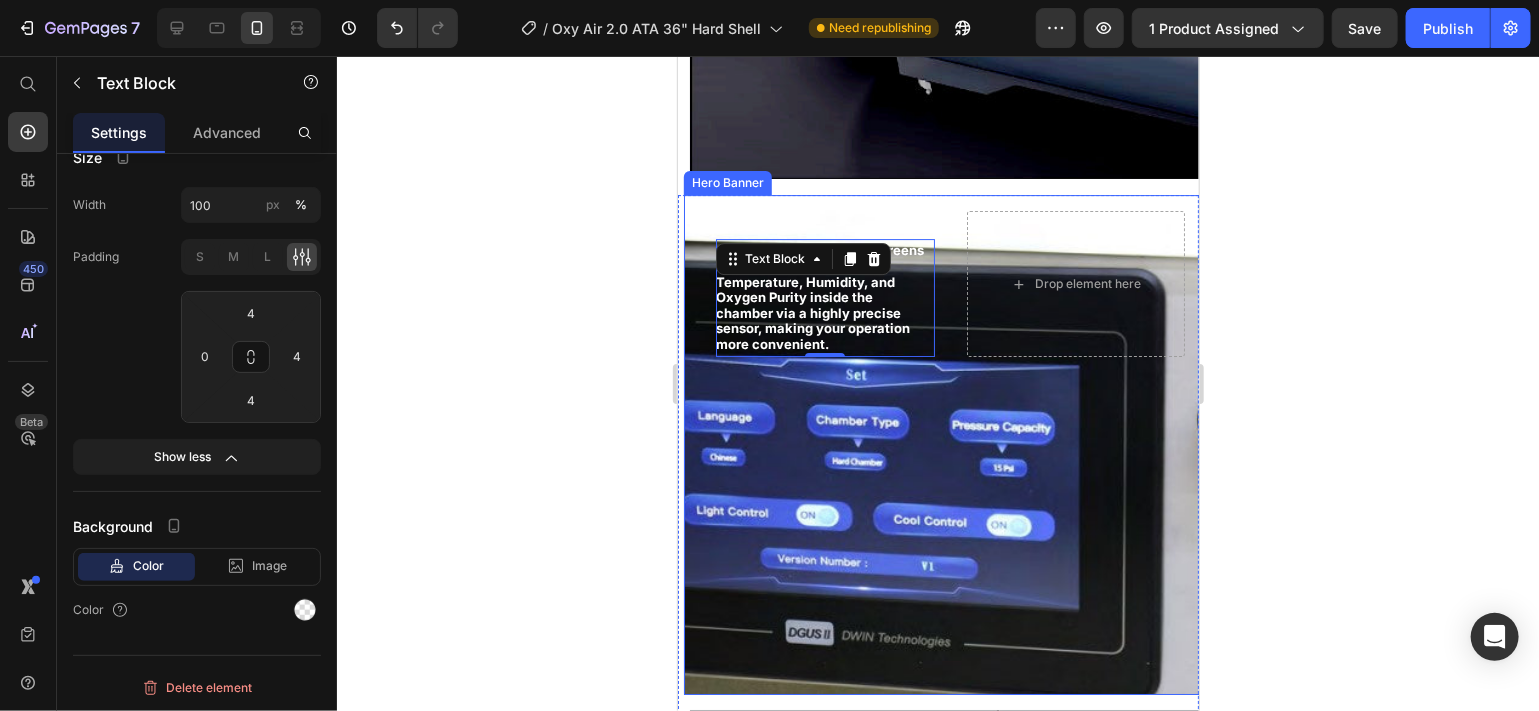 click at bounding box center (941, 444) 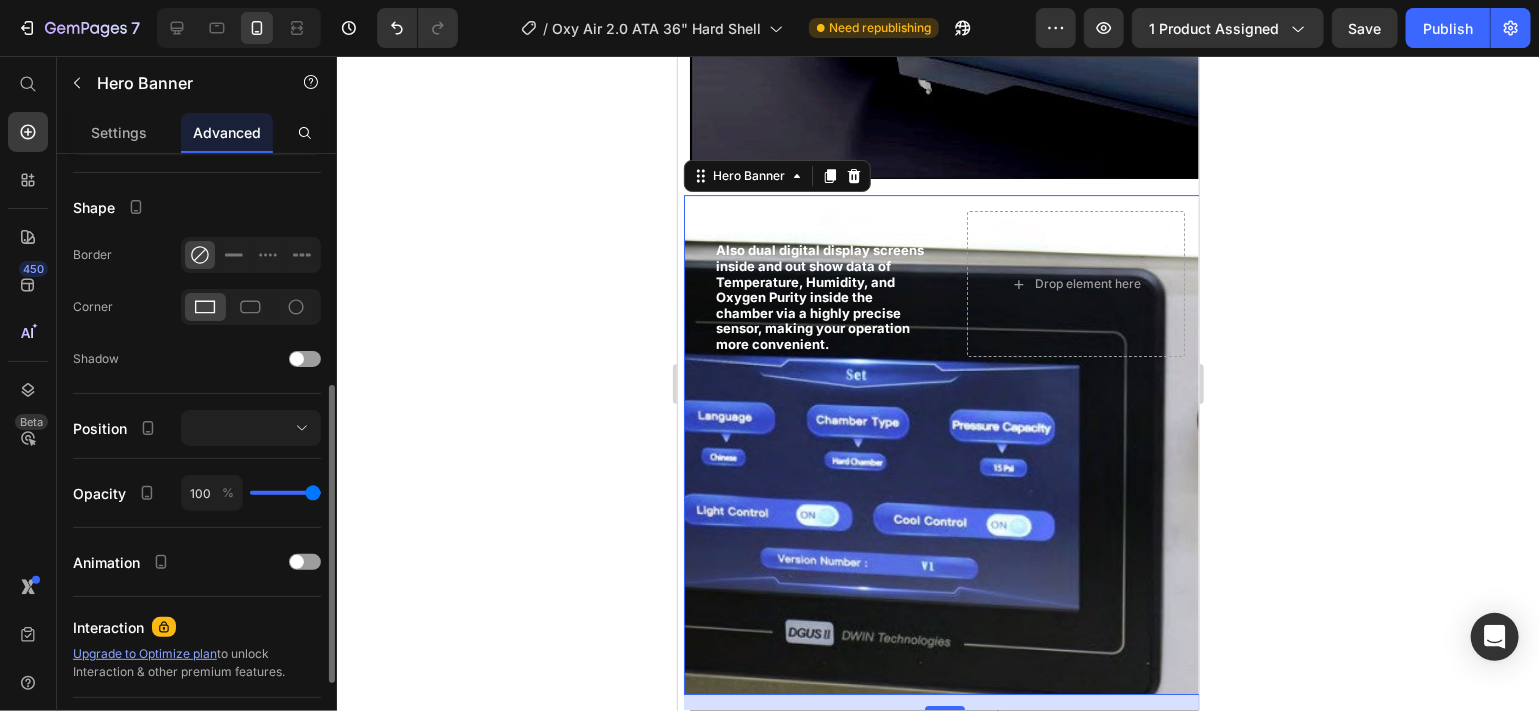 scroll, scrollTop: 0, scrollLeft: 0, axis: both 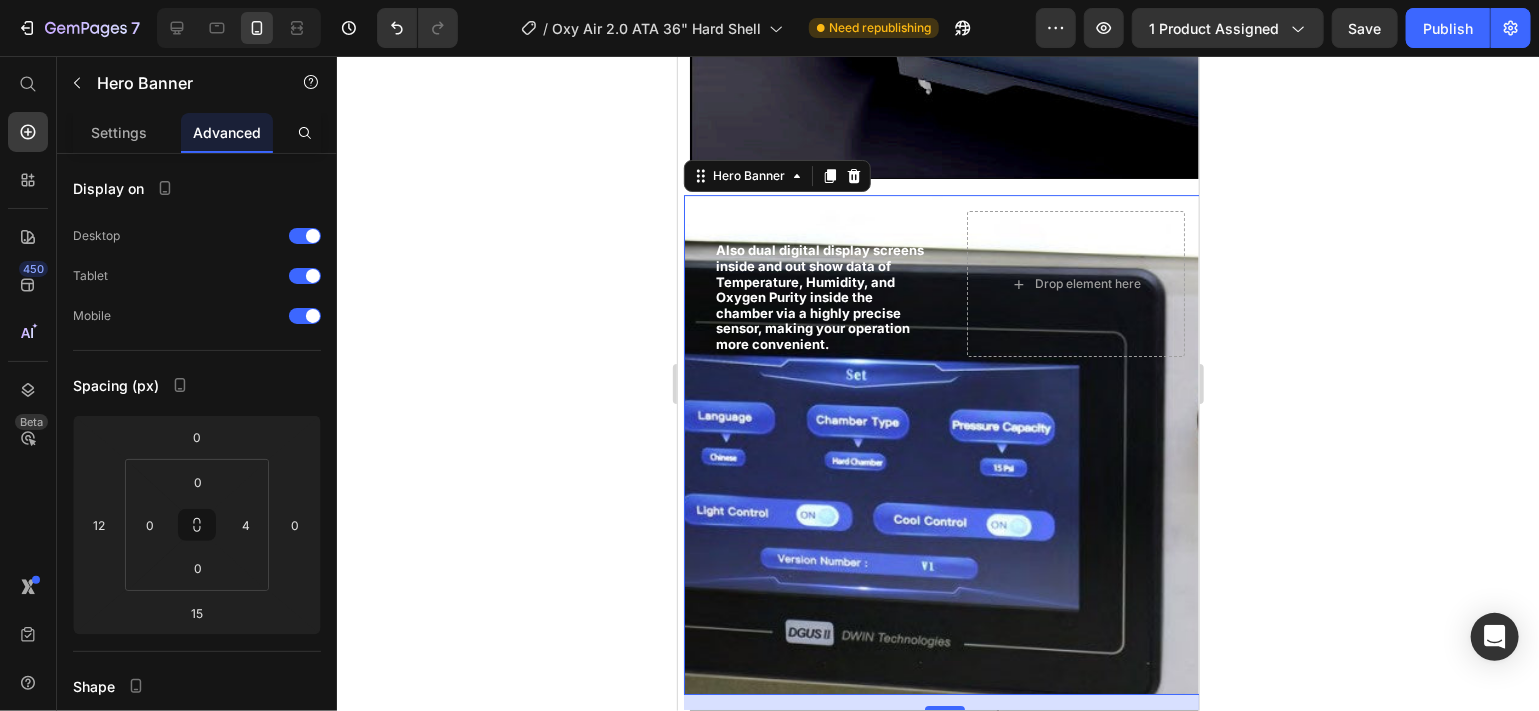 click on "Ease of Use Text Block Also dual digital display screens inside and out show data of Temperature, Humidity, and Oxygen Purity inside the chamber via a highly precise sensor, making your operation more convenient. Text Block
Drop element here" at bounding box center (941, 282) 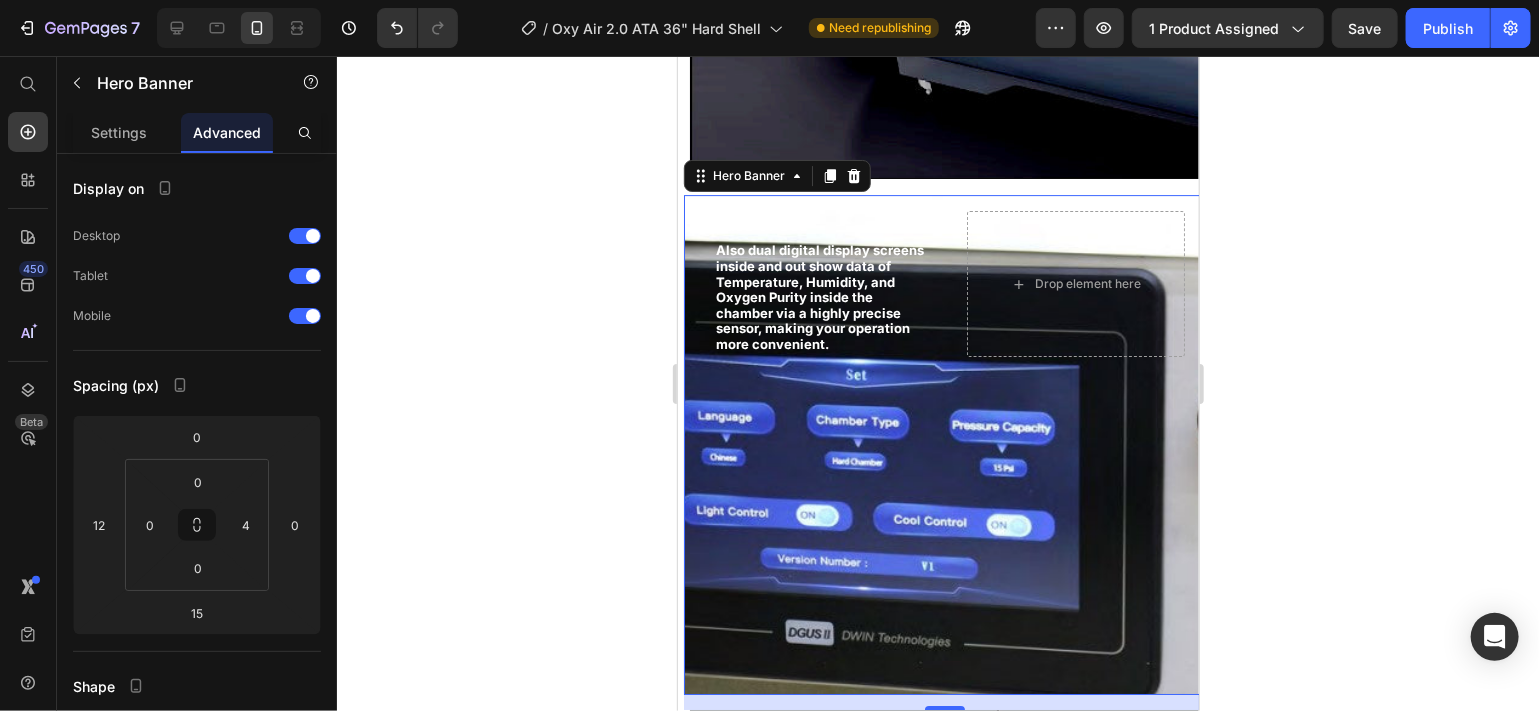 click on "Ease of Use Text Block Also dual digital display screens inside and out show data of Temperature, Humidity, and Oxygen Purity inside the chamber via a highly precise sensor, making your operation more convenient. Text Block
Drop element here" at bounding box center (941, 282) 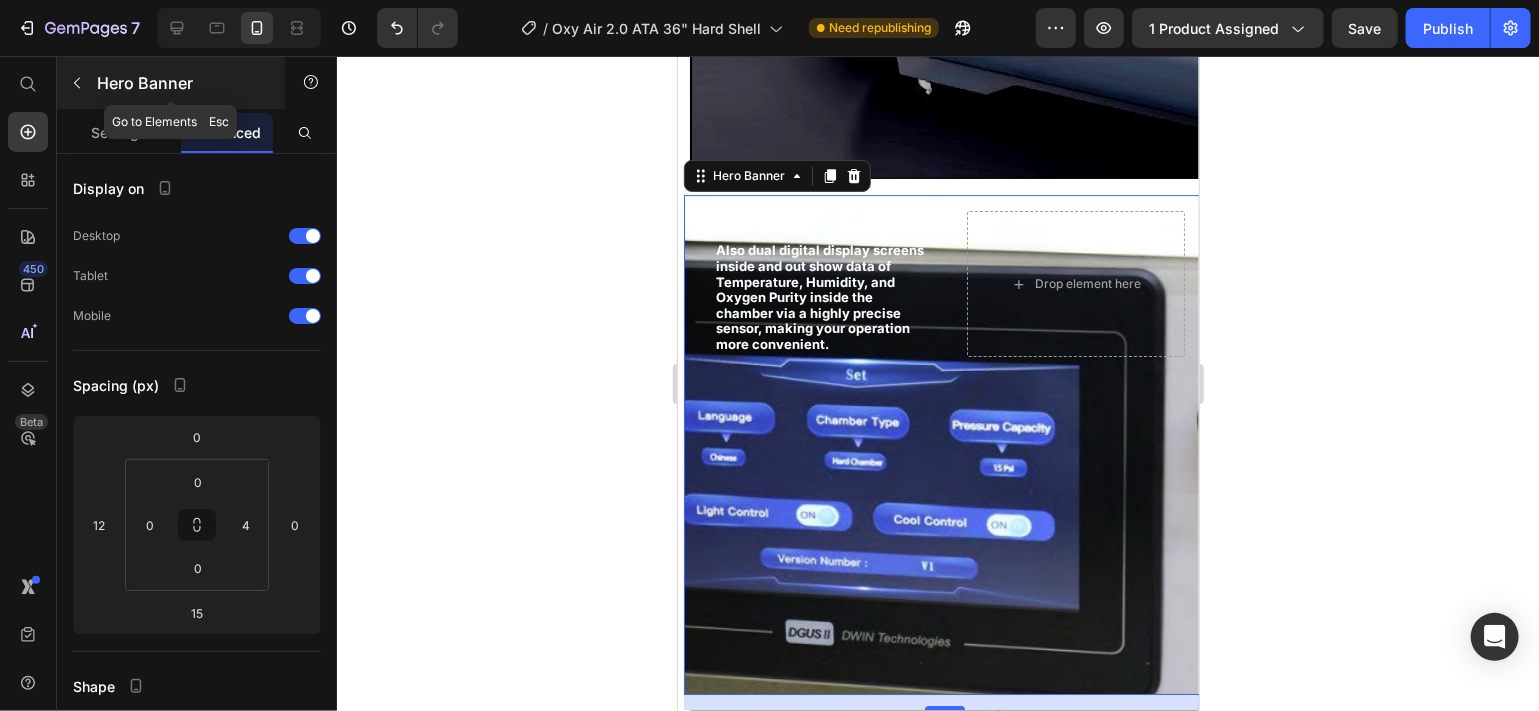 click at bounding box center [77, 83] 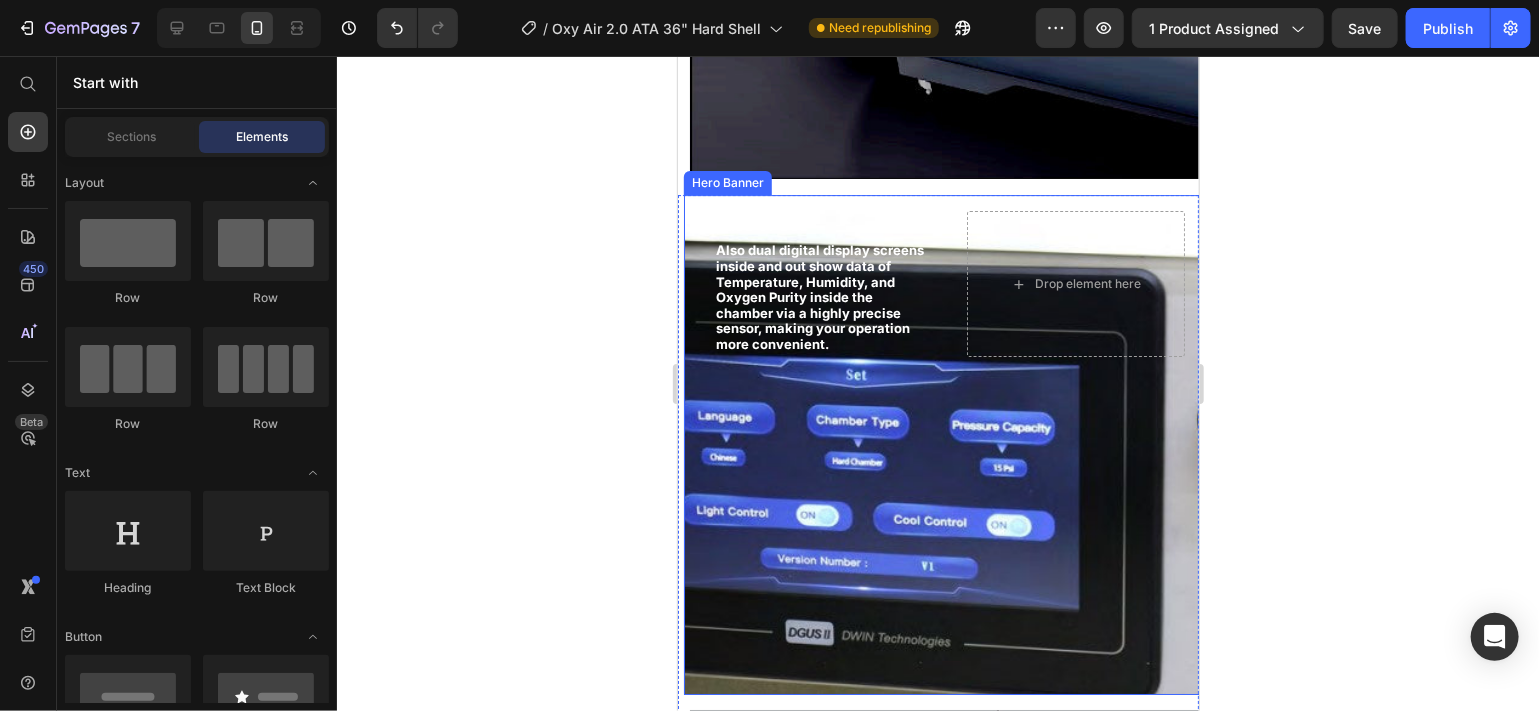 click at bounding box center (941, 444) 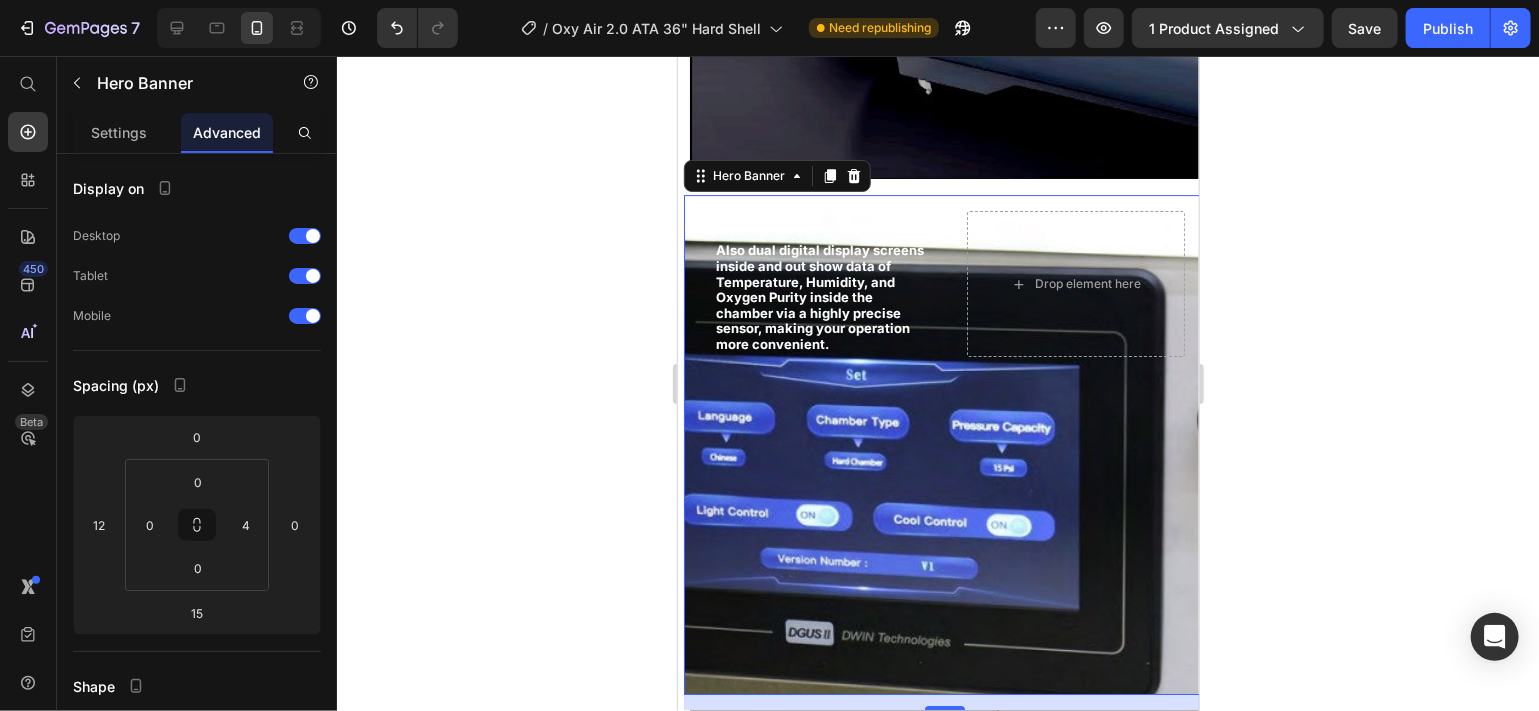 click at bounding box center [941, 444] 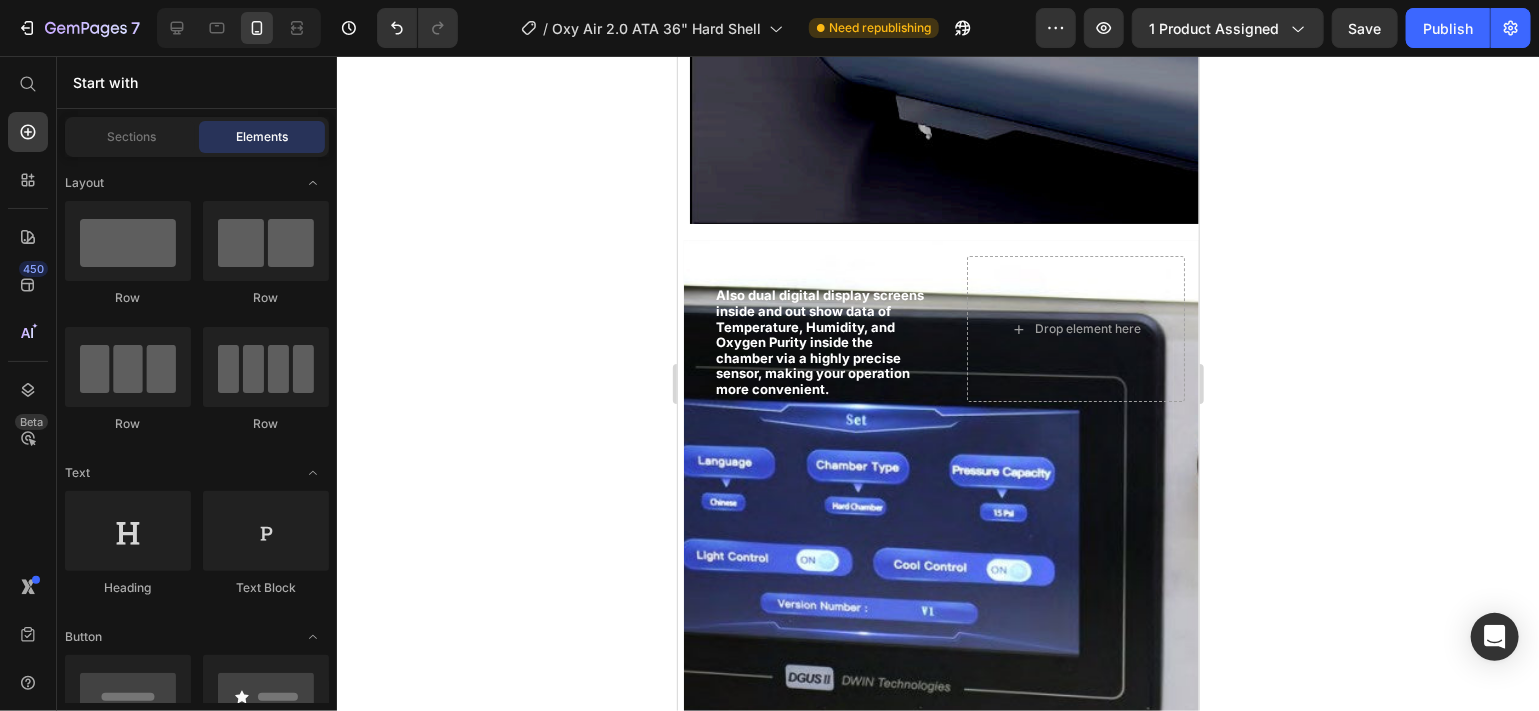 scroll, scrollTop: 3094, scrollLeft: 0, axis: vertical 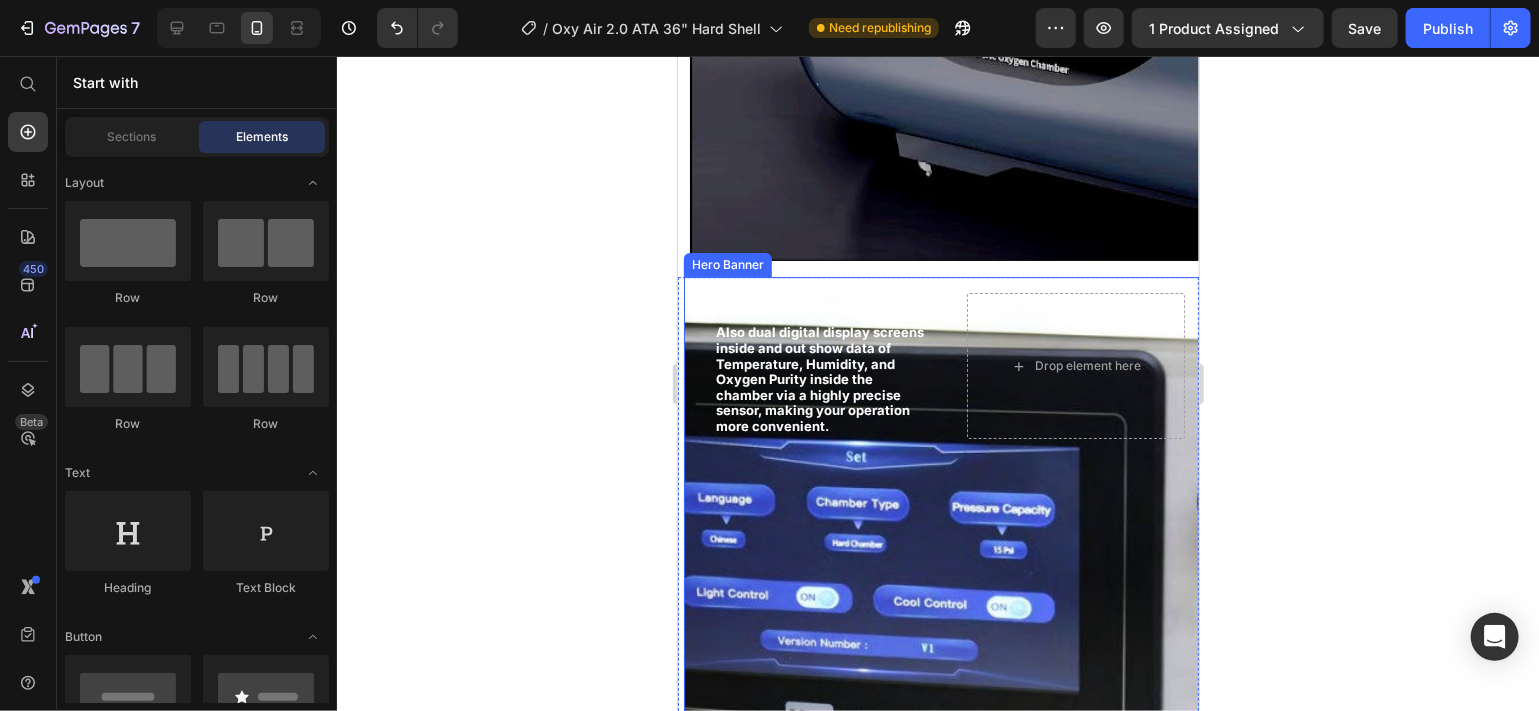 click at bounding box center [941, 526] 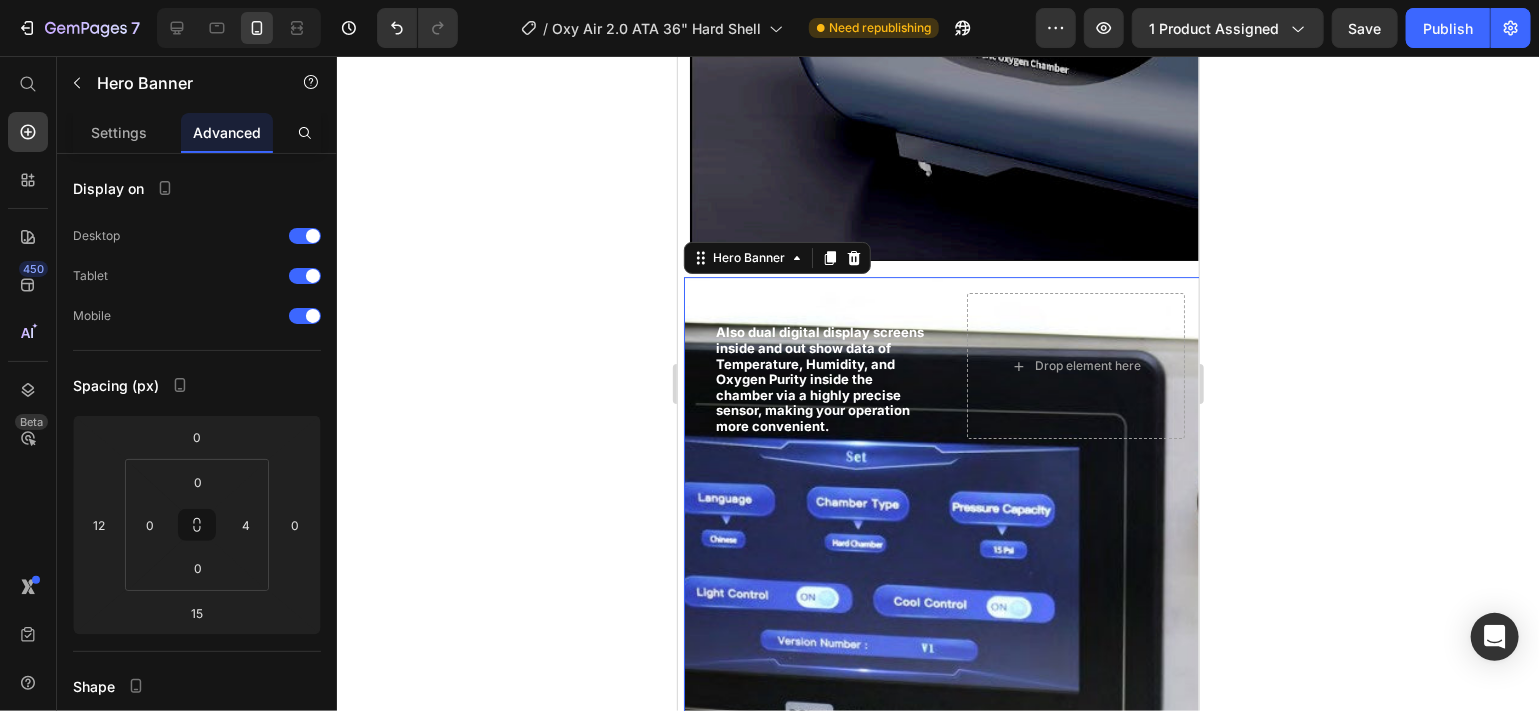 click at bounding box center (941, 526) 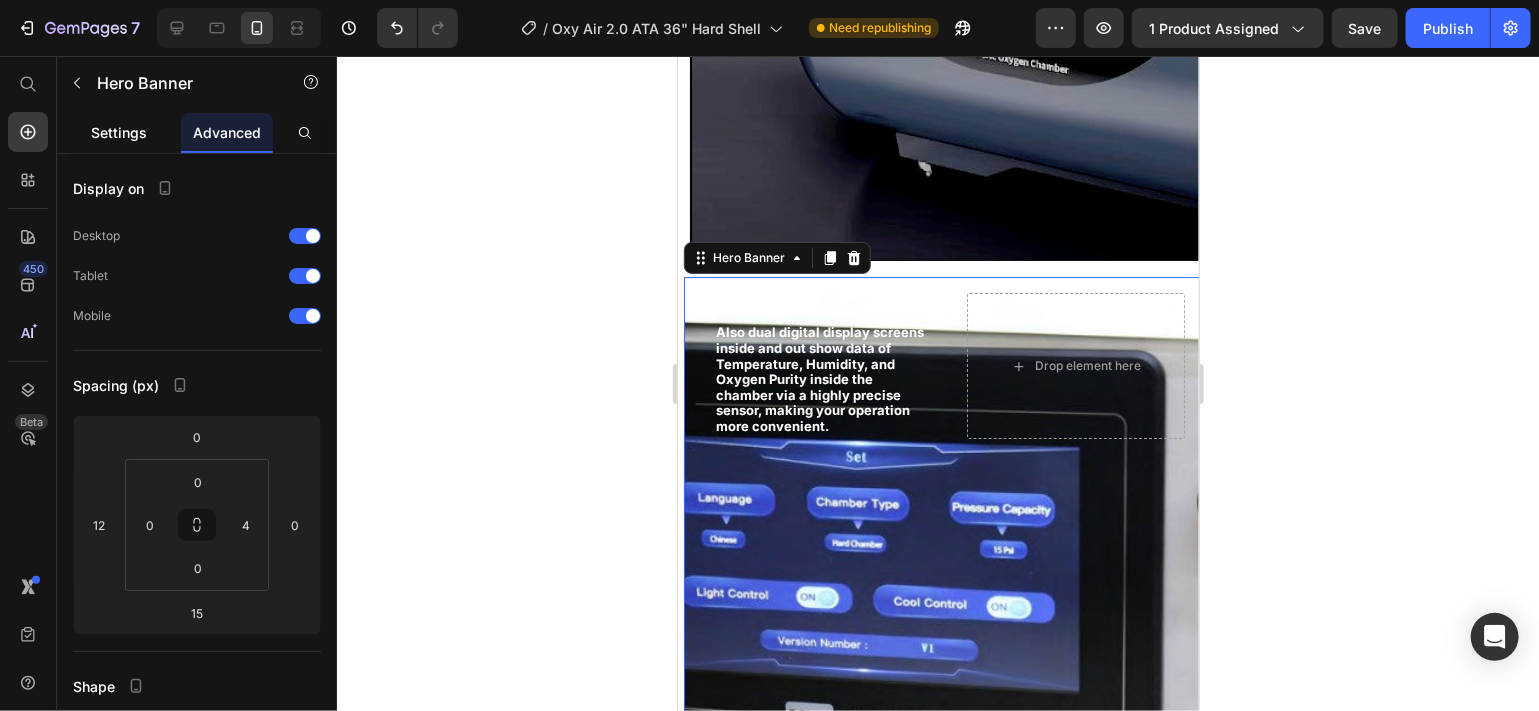 click on "Settings" at bounding box center [119, 132] 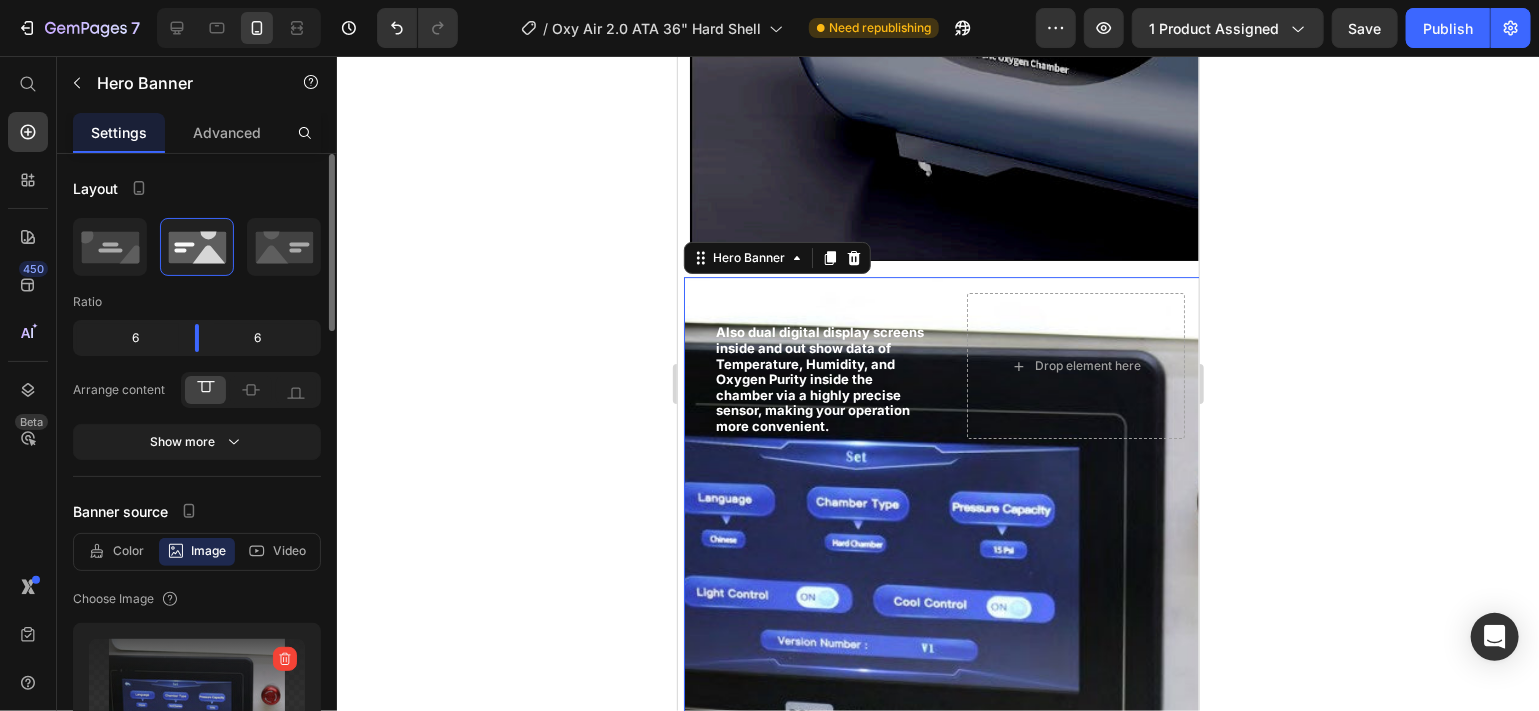 click at bounding box center [197, 702] 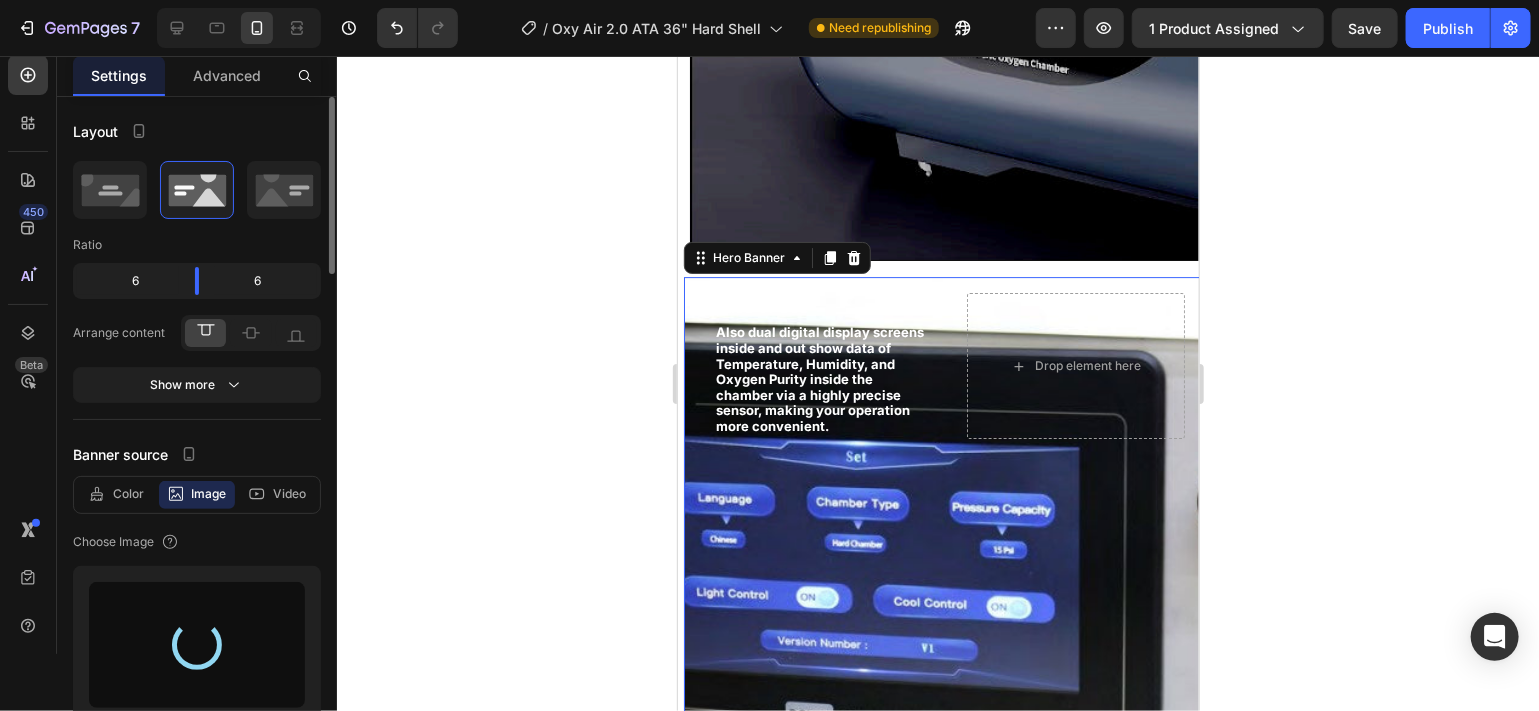 type on "https://cdn.shopify.com/s/files/1/0828/0598/1460/files/gempages_566187724348851355-046c3cc2-4f3c-49c0-b729-ffcd29657619.jpg" 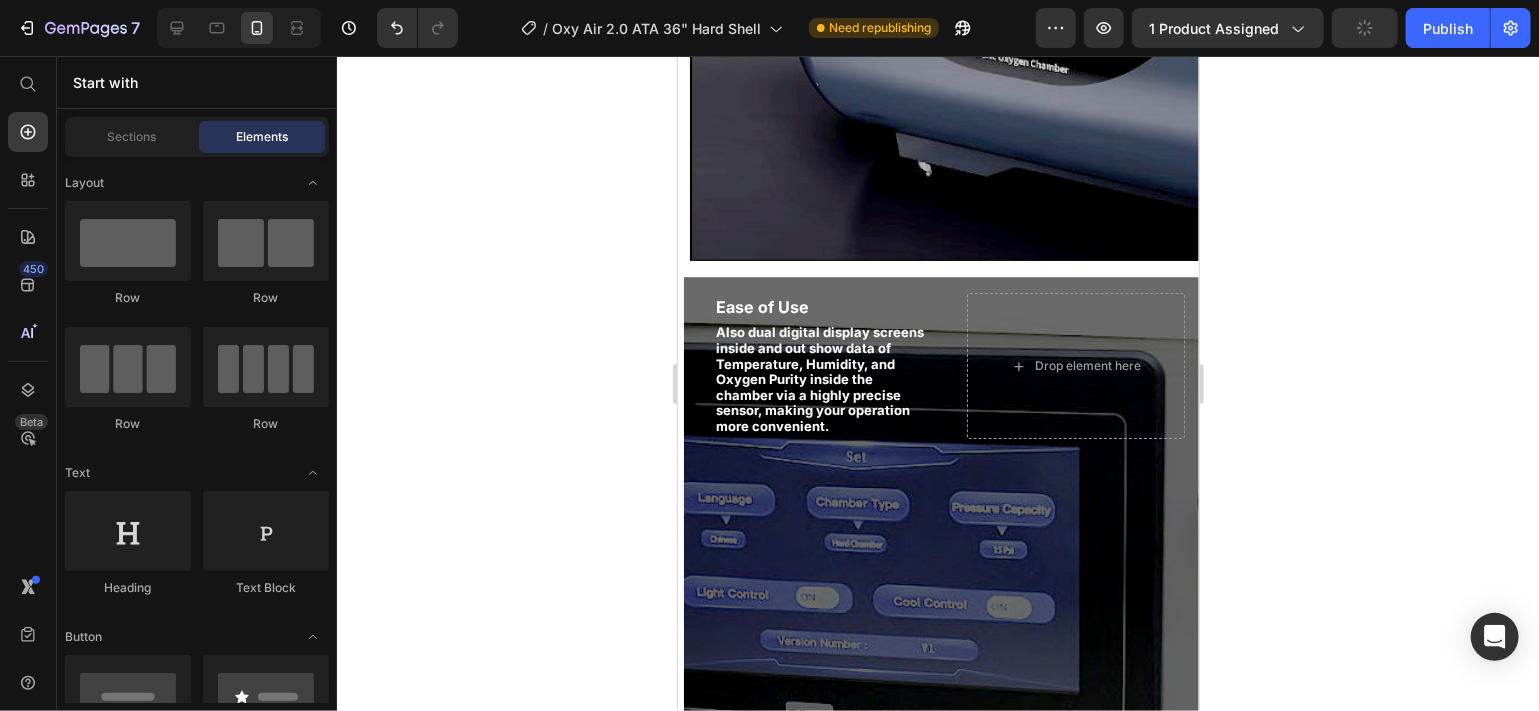 scroll, scrollTop: 0, scrollLeft: 0, axis: both 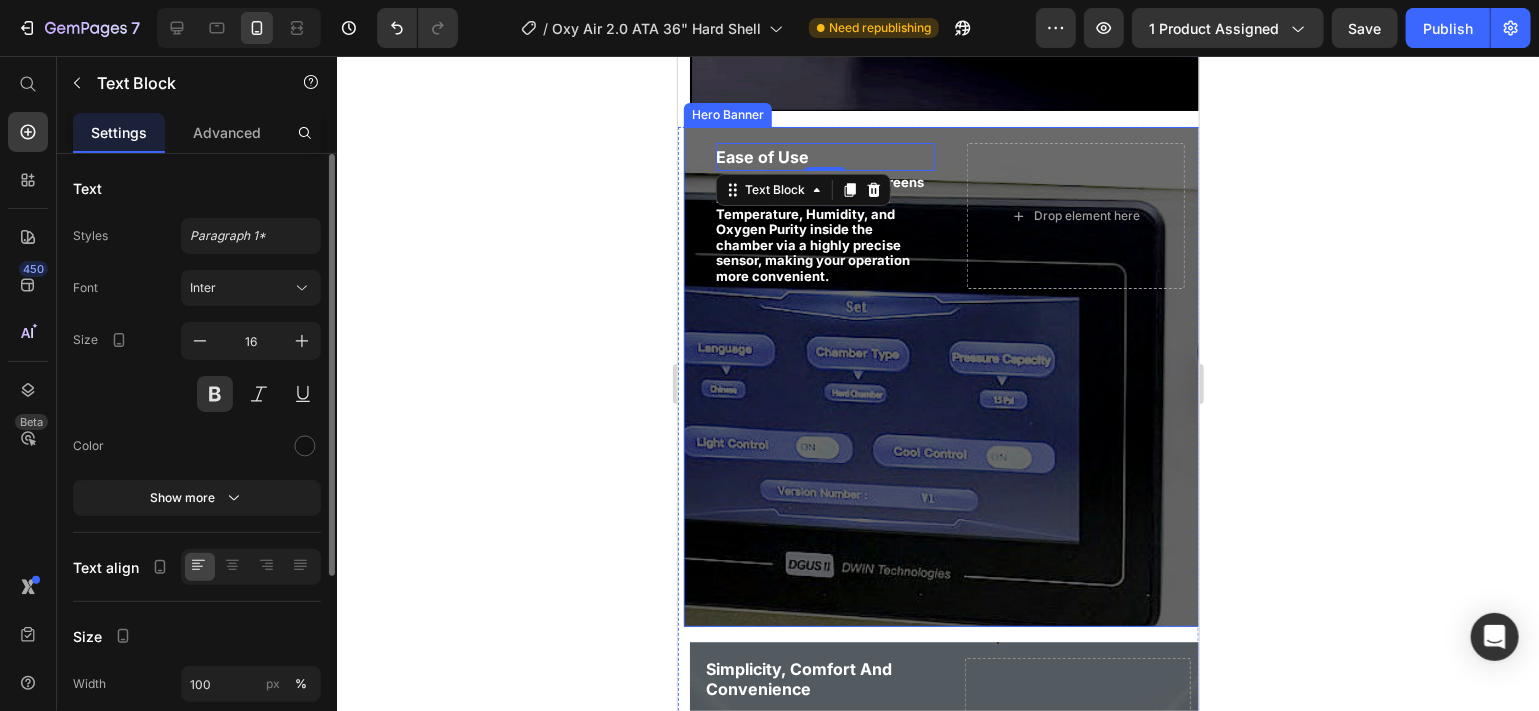 click on "Ease of Use Text Block   0 Also dual digital display screens inside and out show data of Temperature, Humidity, and Oxygen Purity inside the chamber via a highly precise sensor, making your operation more convenient. Text Block
Drop element here" at bounding box center [941, 214] 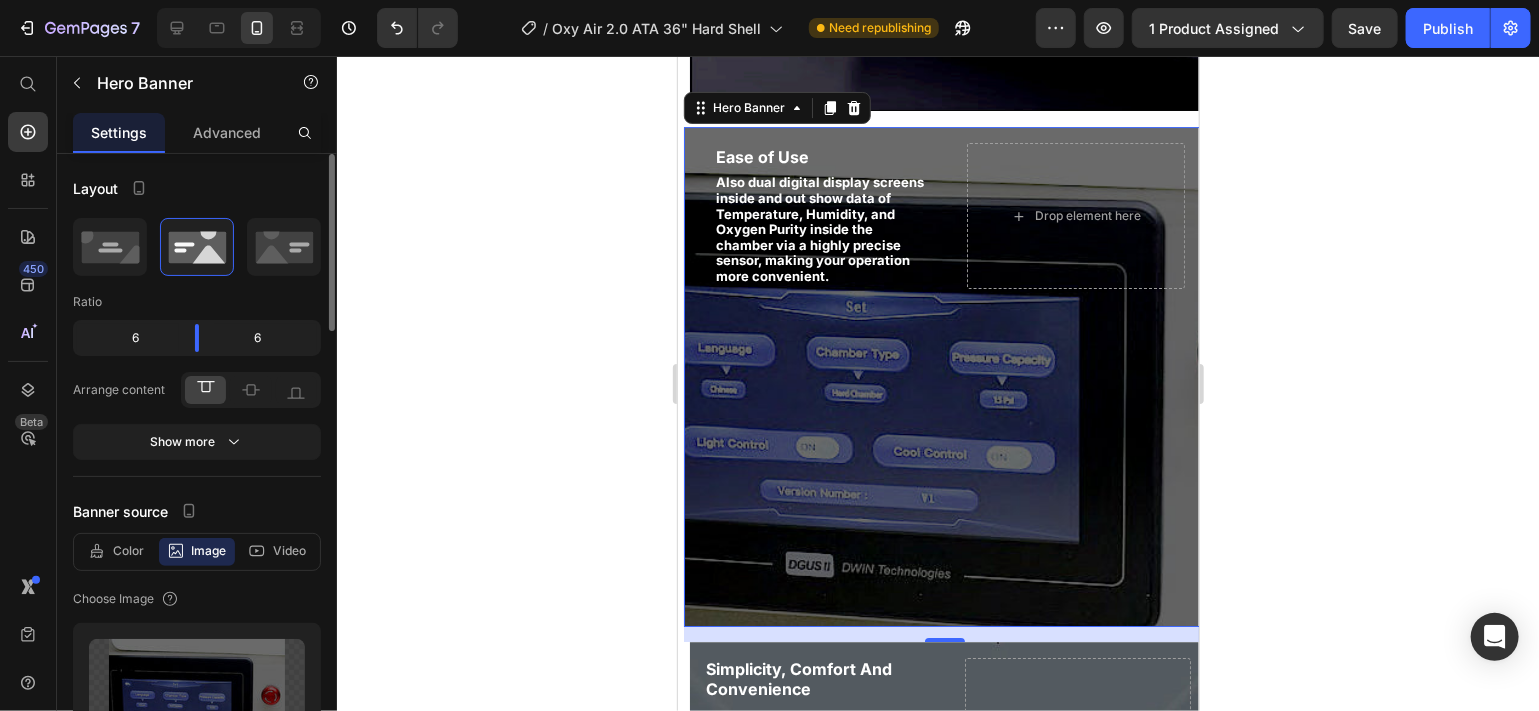 click at bounding box center [941, 376] 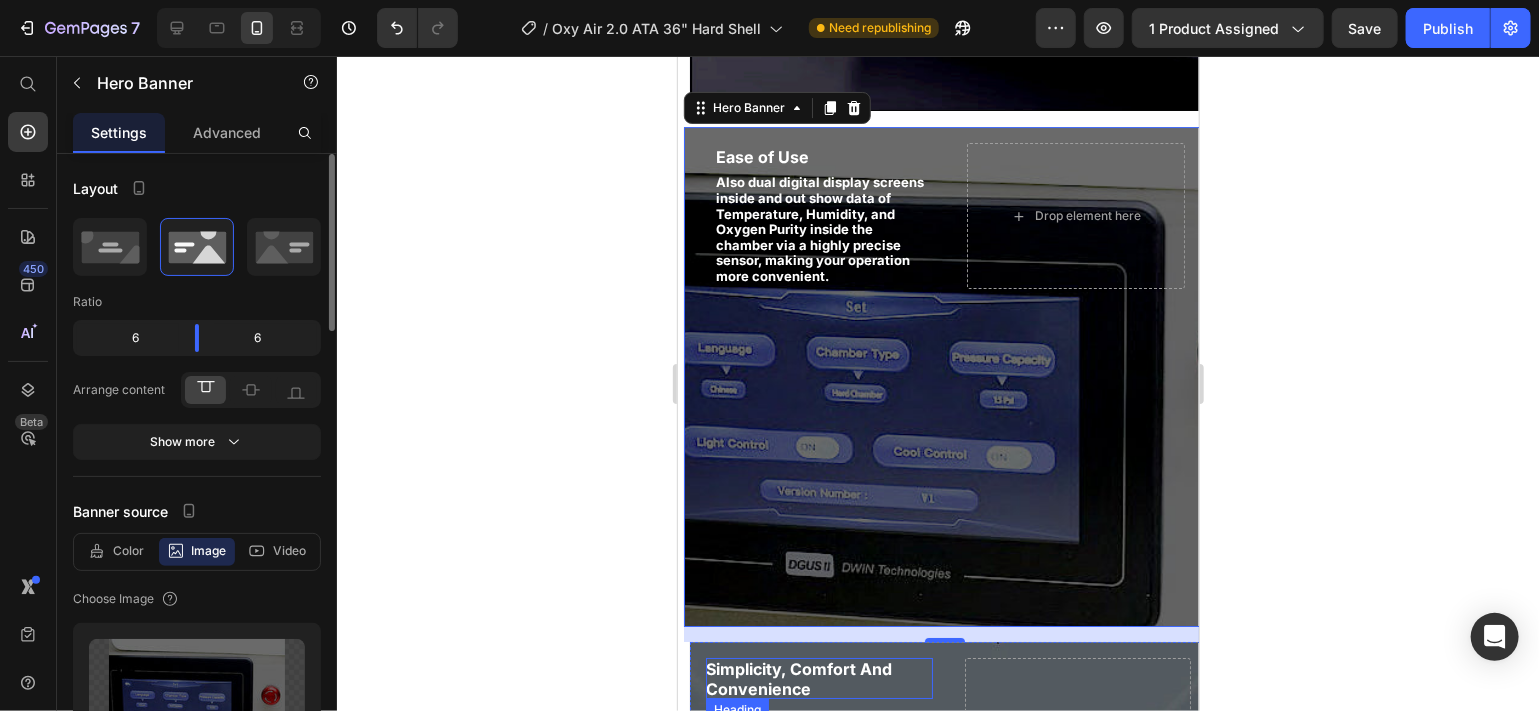 click on "Simplicity, Comfort And Convenience" at bounding box center [798, 677] 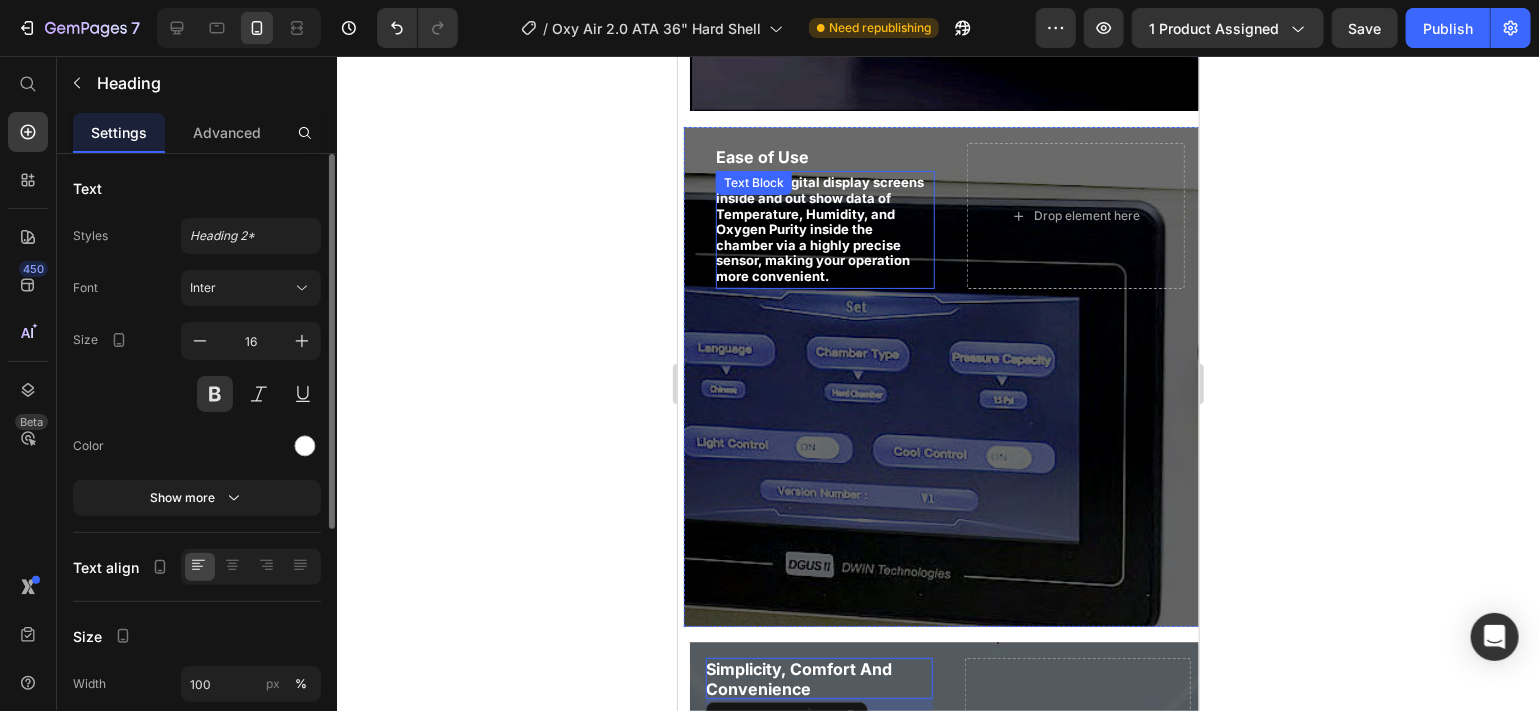click on "Also dual digital display screens inside and out show data of Temperature, Humidity, and Oxygen Purity inside the chamber via a highly precise sensor, making your operation more convenient." at bounding box center (822, 228) 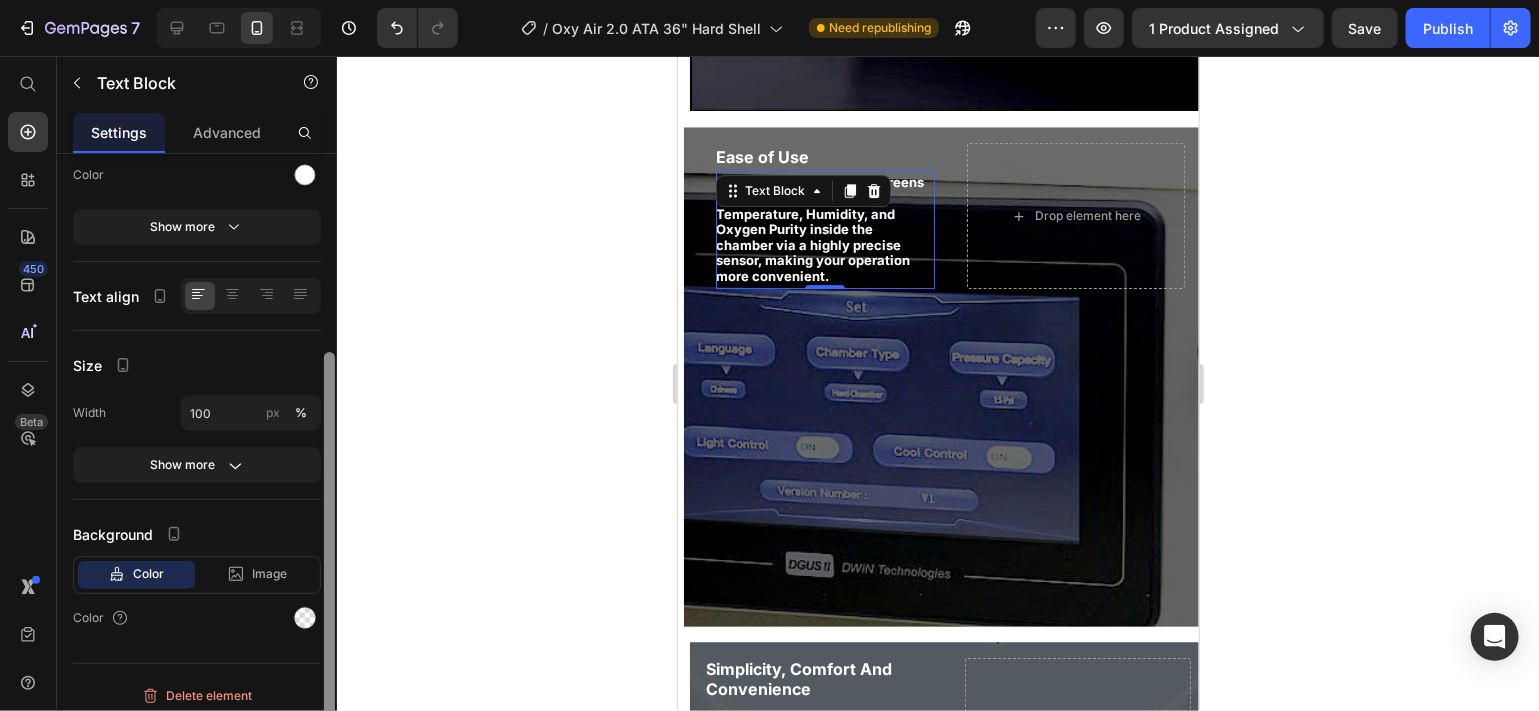 scroll, scrollTop: 280, scrollLeft: 0, axis: vertical 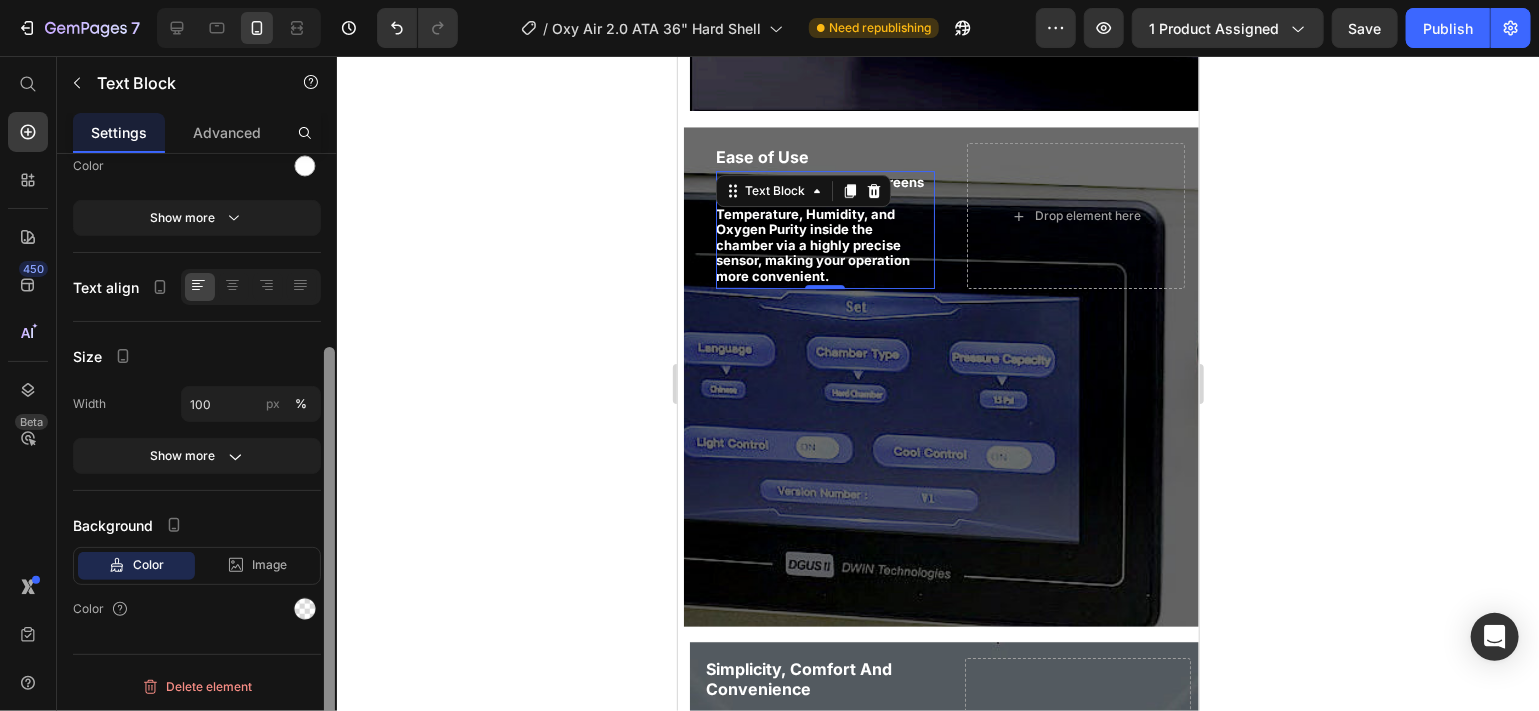 drag, startPoint x: 327, startPoint y: 323, endPoint x: 322, endPoint y: 476, distance: 153.08168 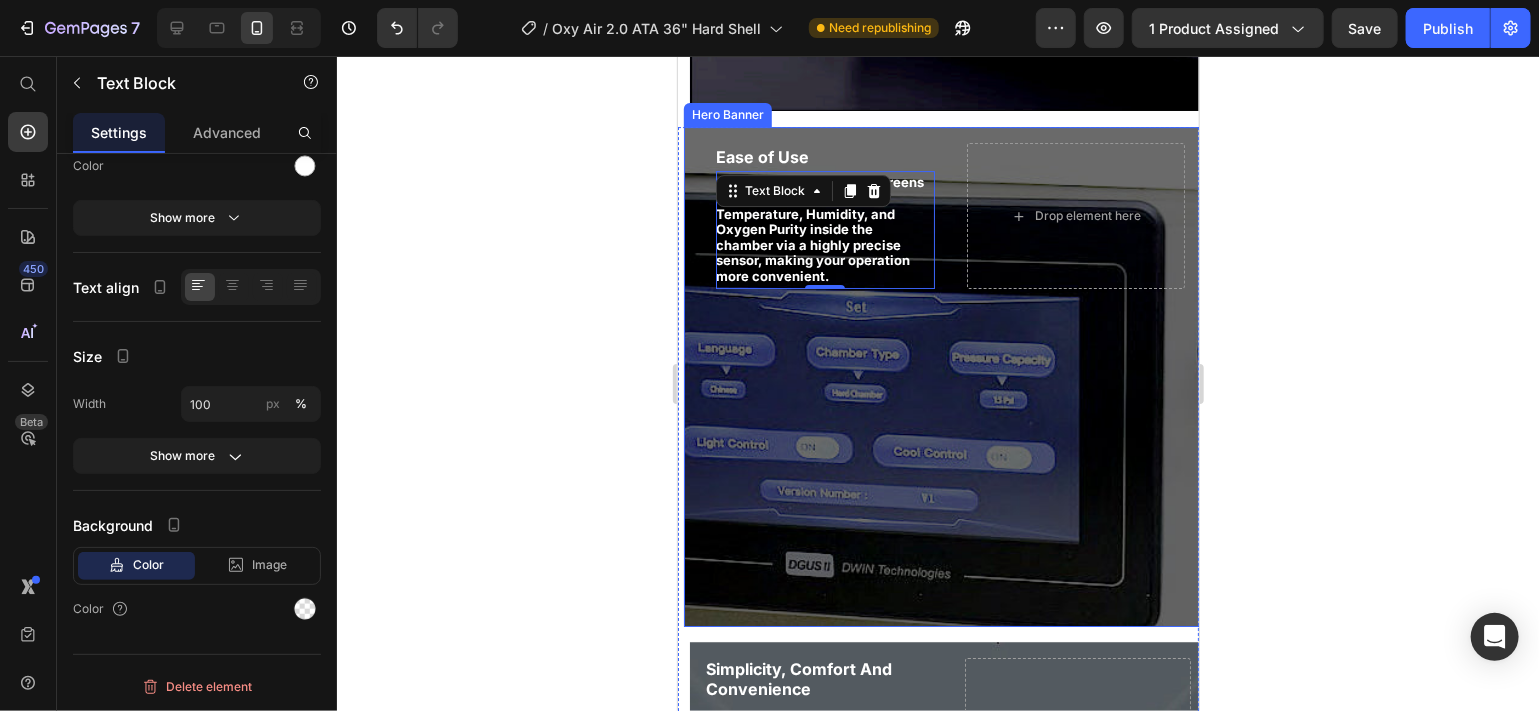 click on "Ease of Use Text Block Also dual digital display screens inside and out show data of Temperature, Humidity, and Oxygen Purity inside the chamber via a highly precise sensor, making your operation more convenient. Text Block   0
Drop element here" at bounding box center [941, 214] 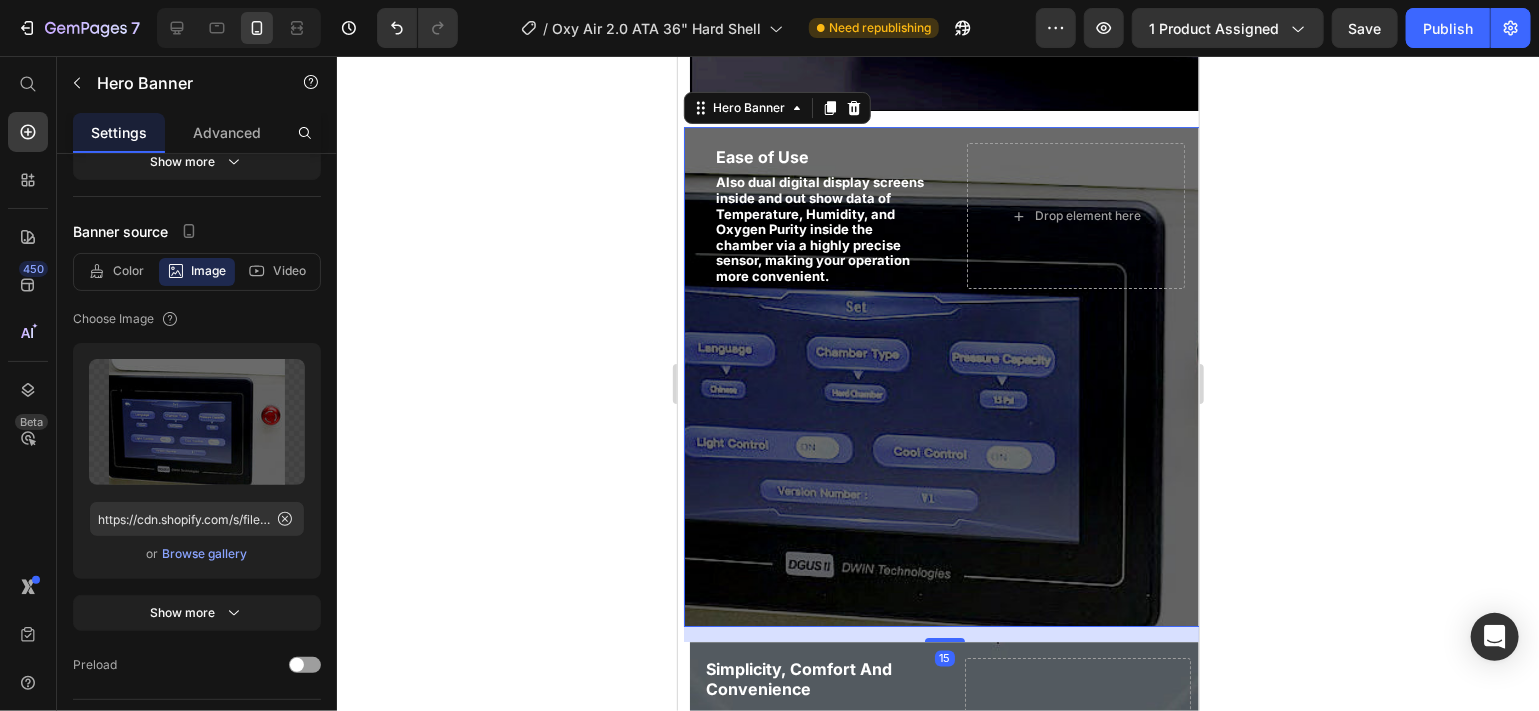 scroll, scrollTop: 0, scrollLeft: 0, axis: both 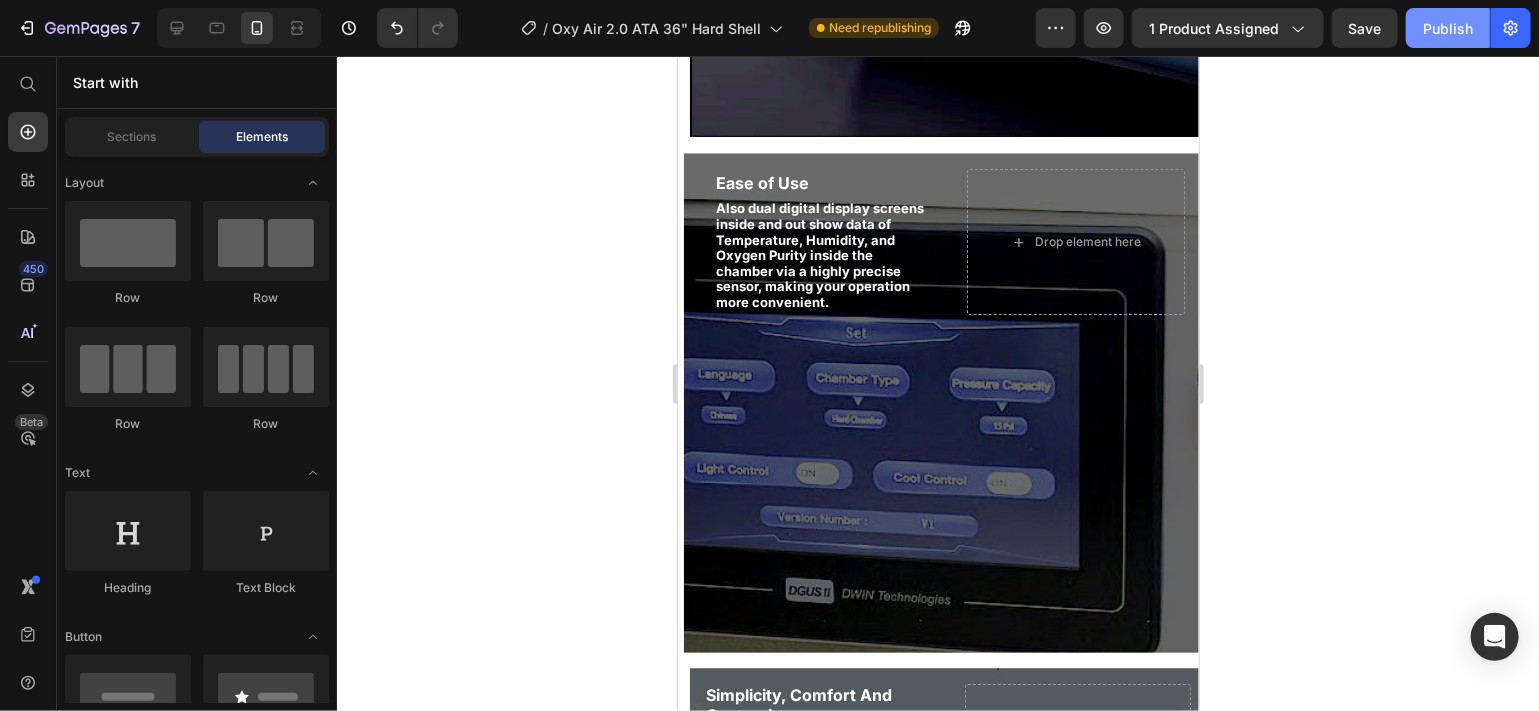 click on "Publish" at bounding box center [1448, 28] 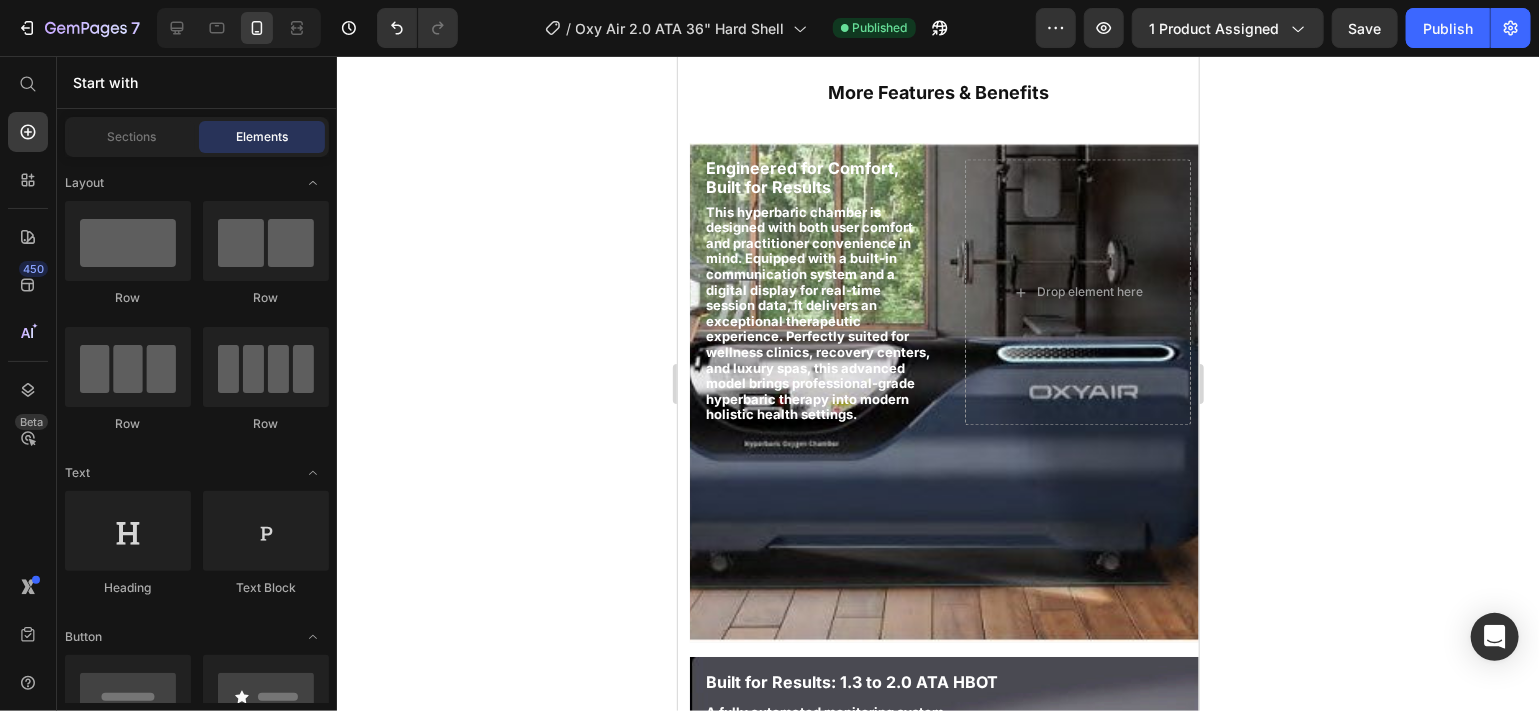 scroll, scrollTop: 1611, scrollLeft: 0, axis: vertical 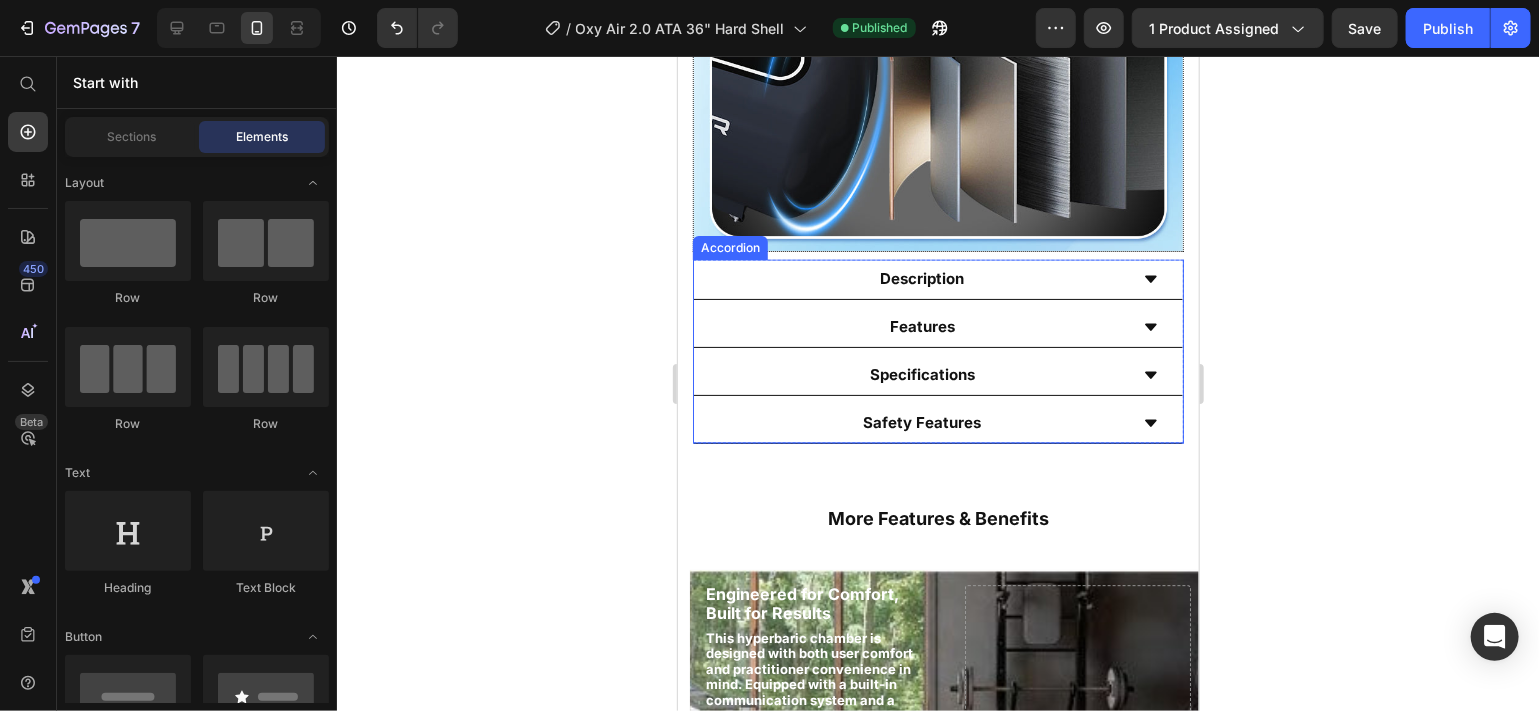 click on "Description" at bounding box center (921, 279) 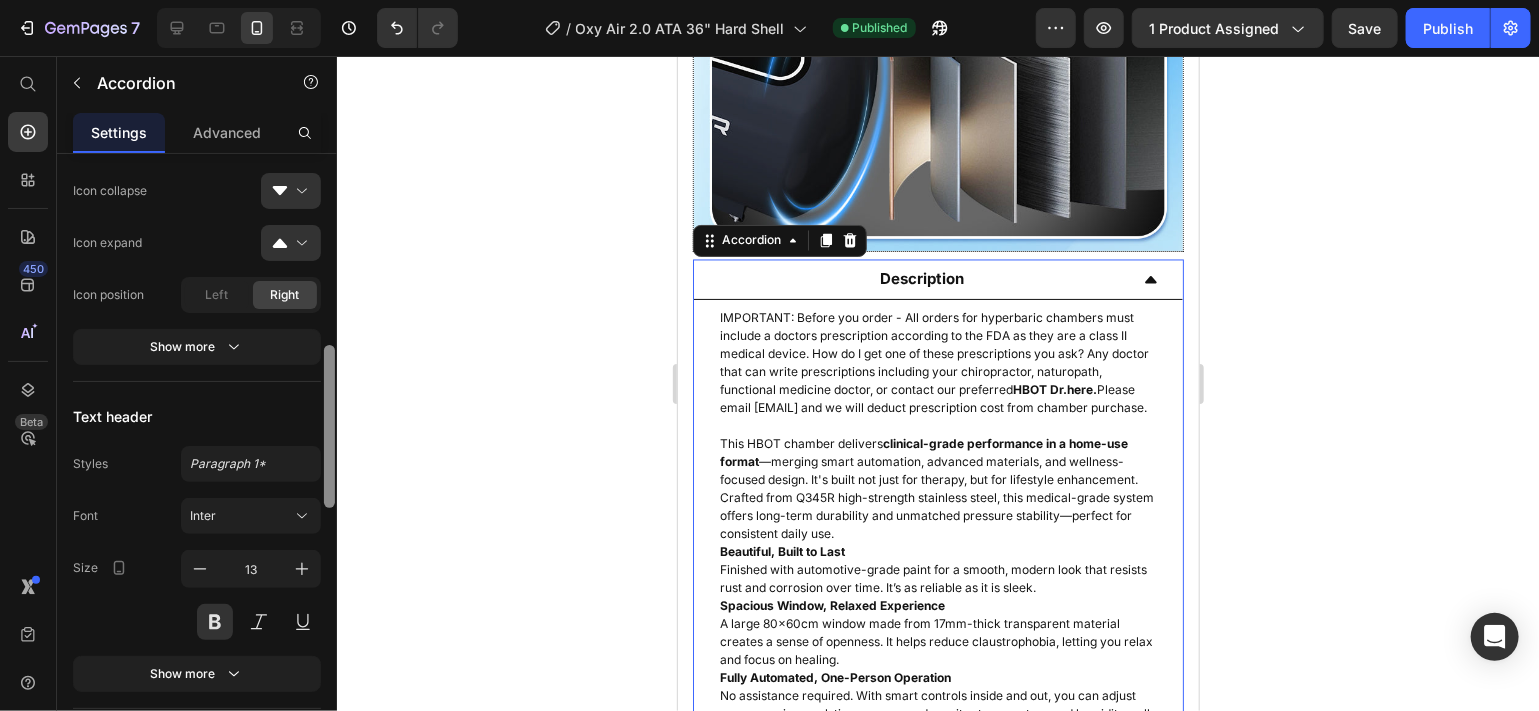 scroll, scrollTop: 708, scrollLeft: 0, axis: vertical 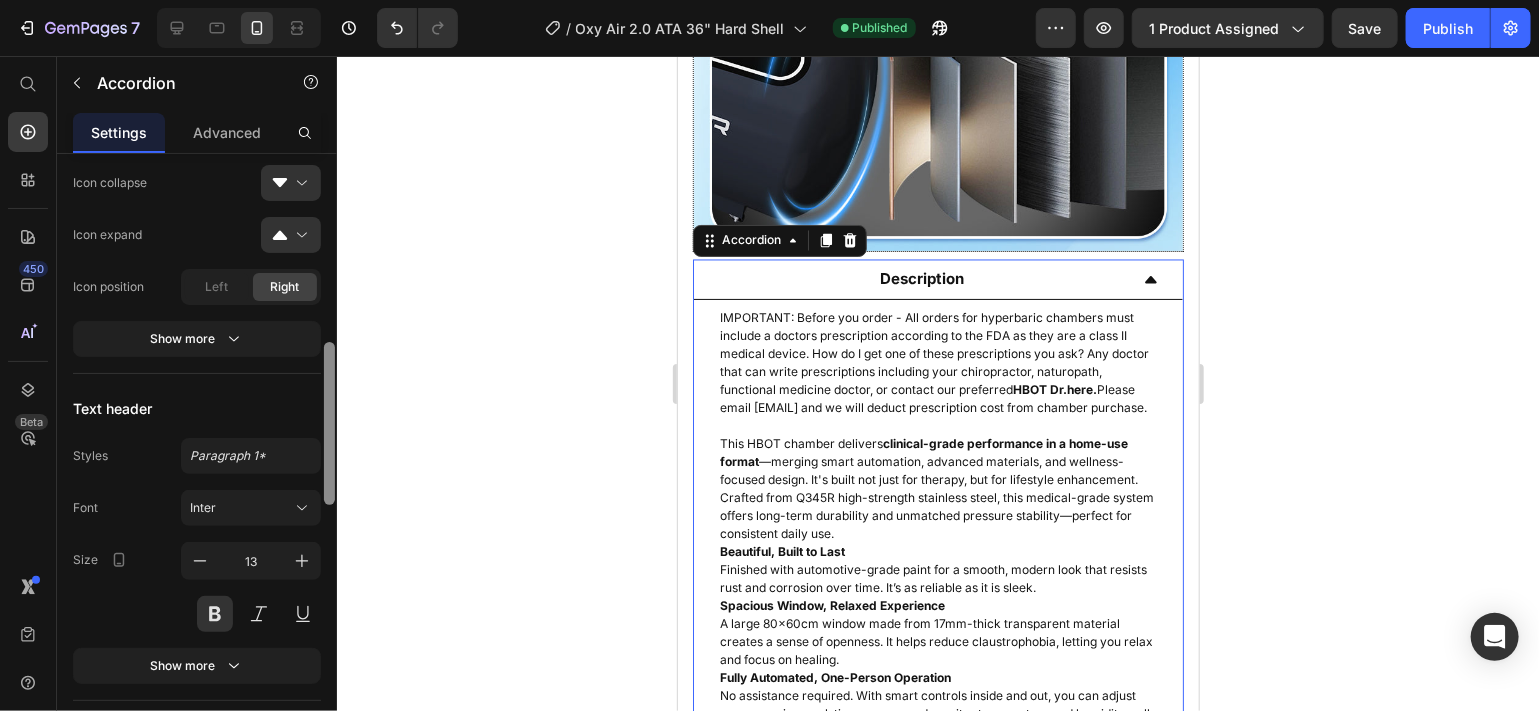 drag, startPoint x: 326, startPoint y: 291, endPoint x: 322, endPoint y: 475, distance: 184.04347 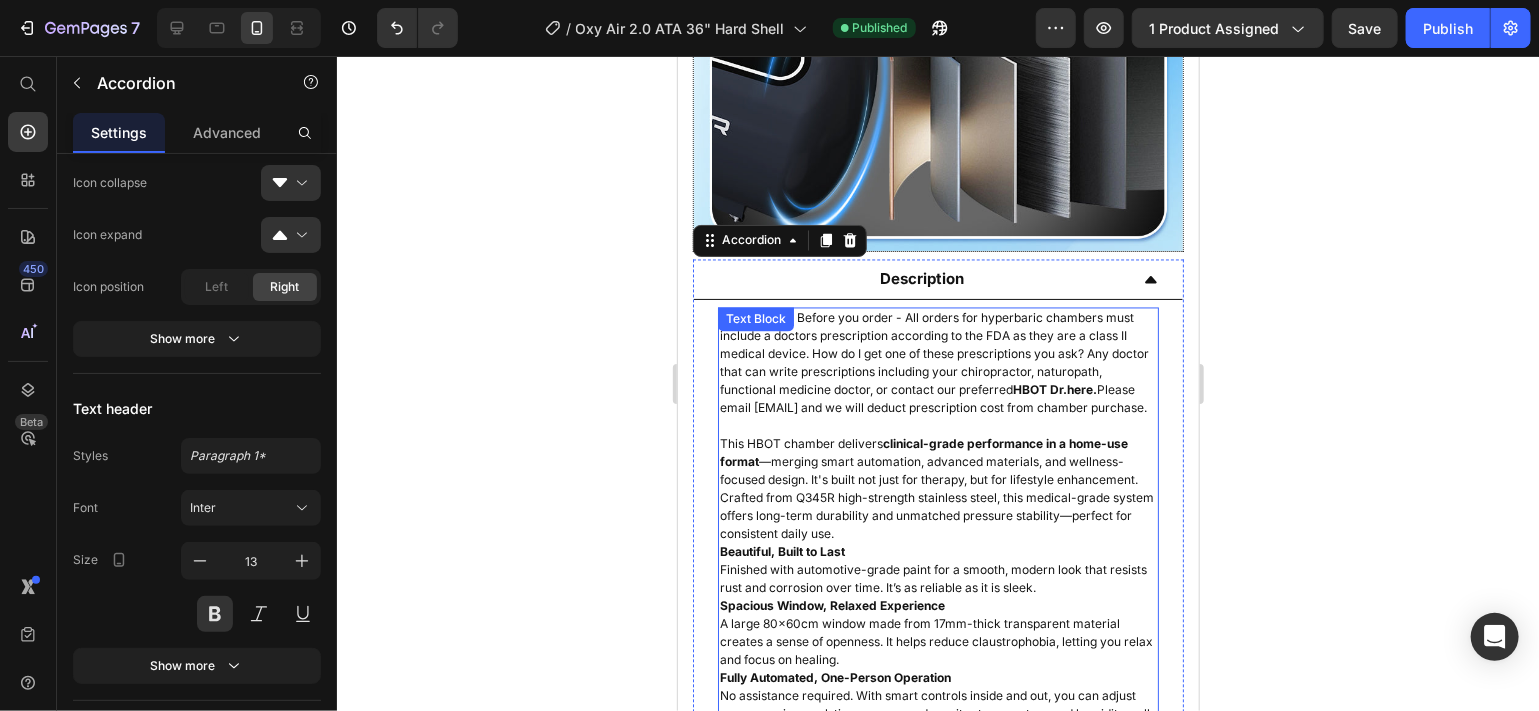 click on "IMPORTANT: Before you order - All orders for hyperbaric chambers must include a doctors prescription according to the FDA as they are a class II medical device. How do I get one of these prescriptions you ask? Any doctor that can write prescriptions including your chiropractor, naturopath, functional medicine doctor, or contact our preferred  HBOT Dr.  here .  Please email [EMAIL] and we will deduct prescription cost from chamber purchase." at bounding box center [937, 363] 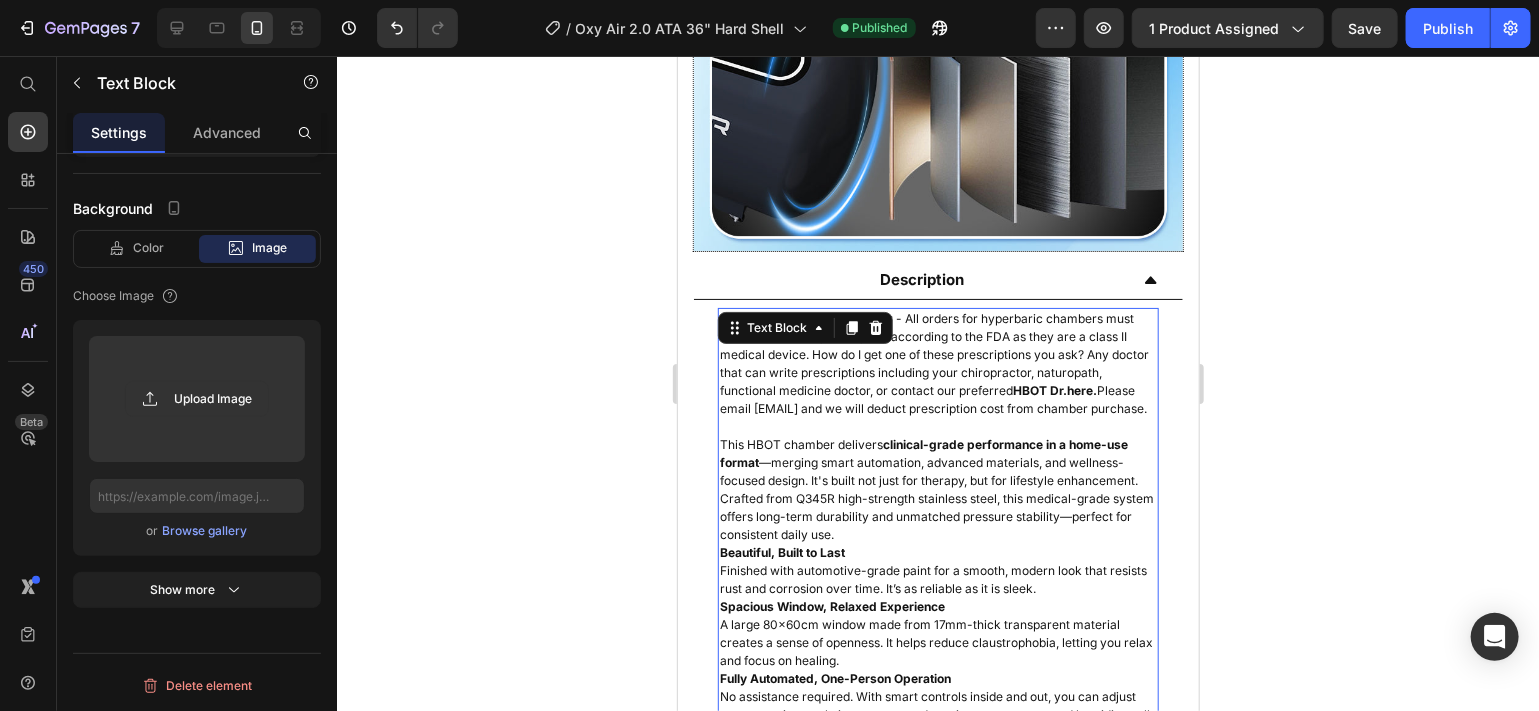 scroll, scrollTop: 0, scrollLeft: 0, axis: both 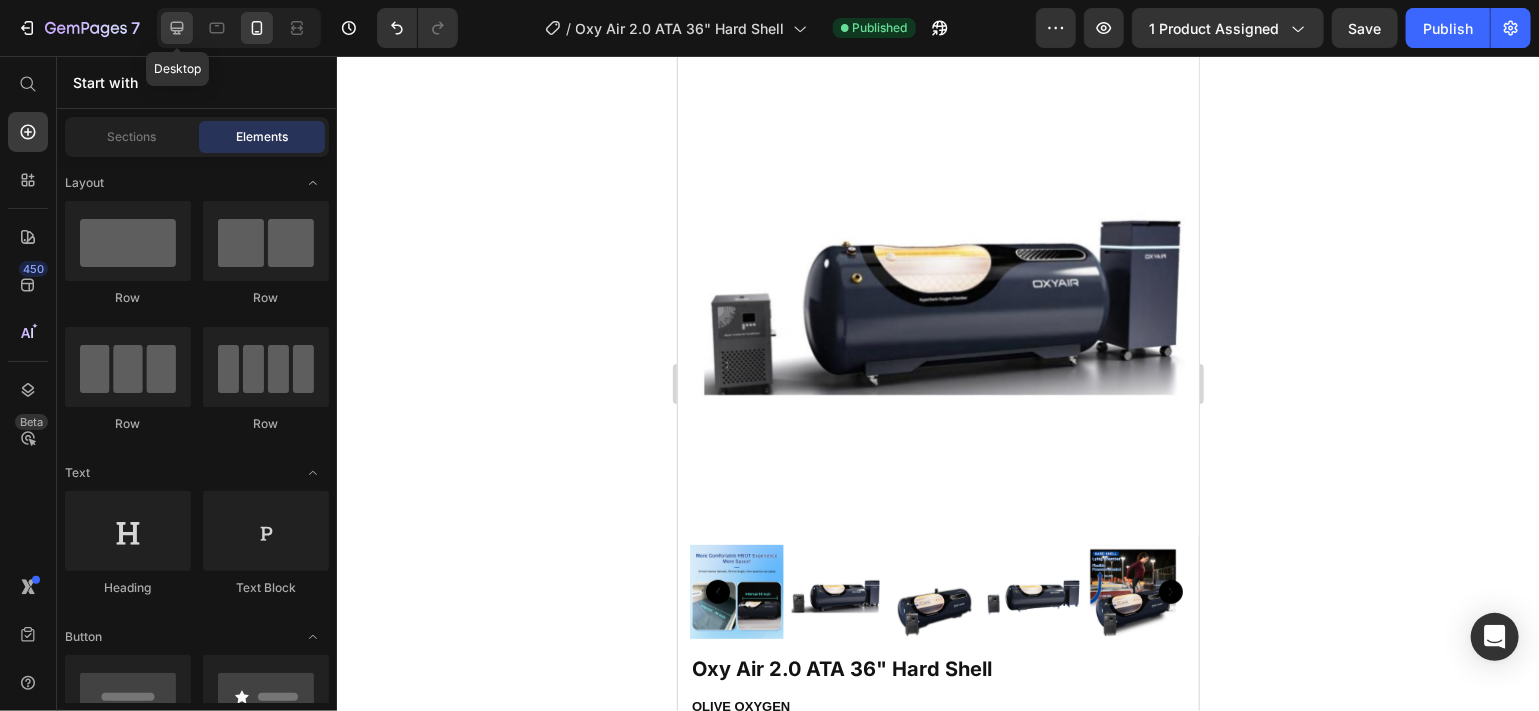 click 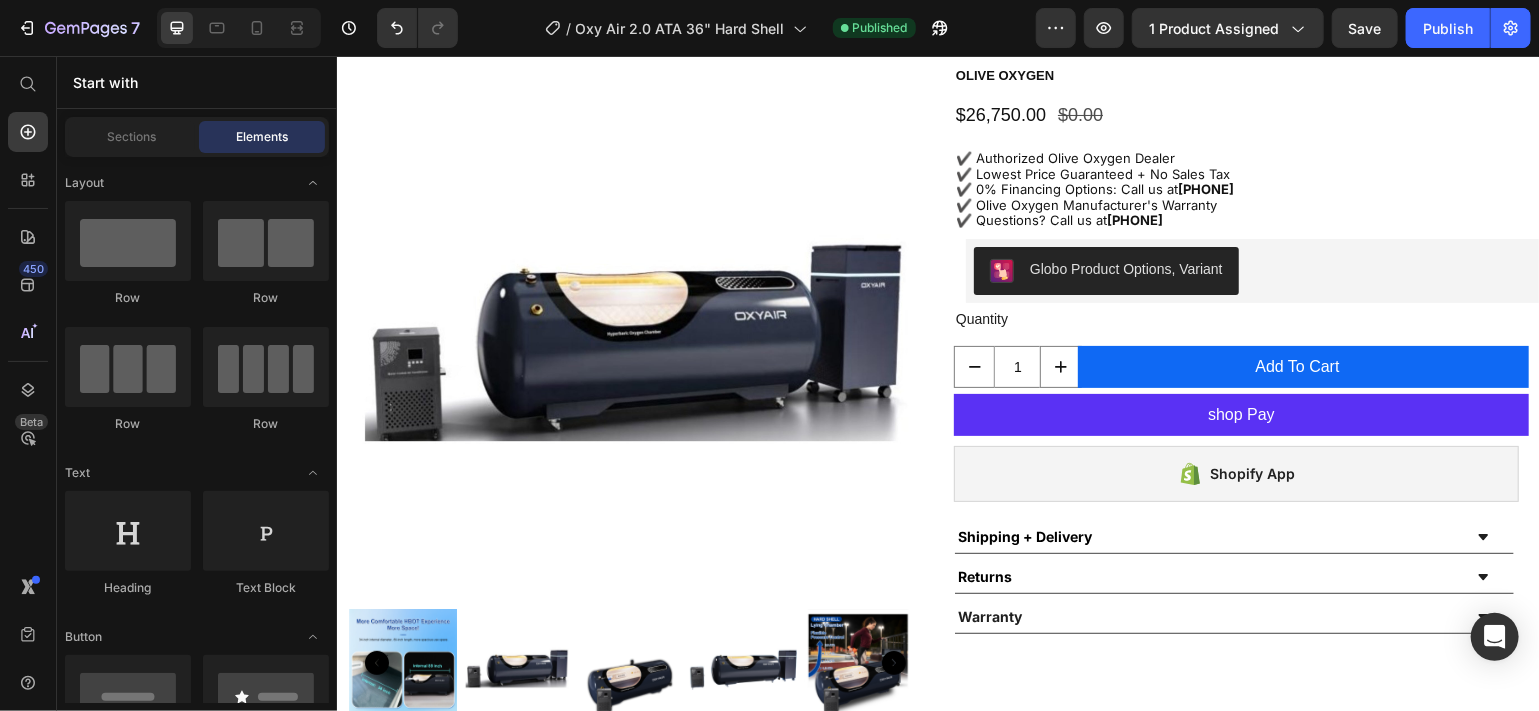 scroll, scrollTop: 298, scrollLeft: 0, axis: vertical 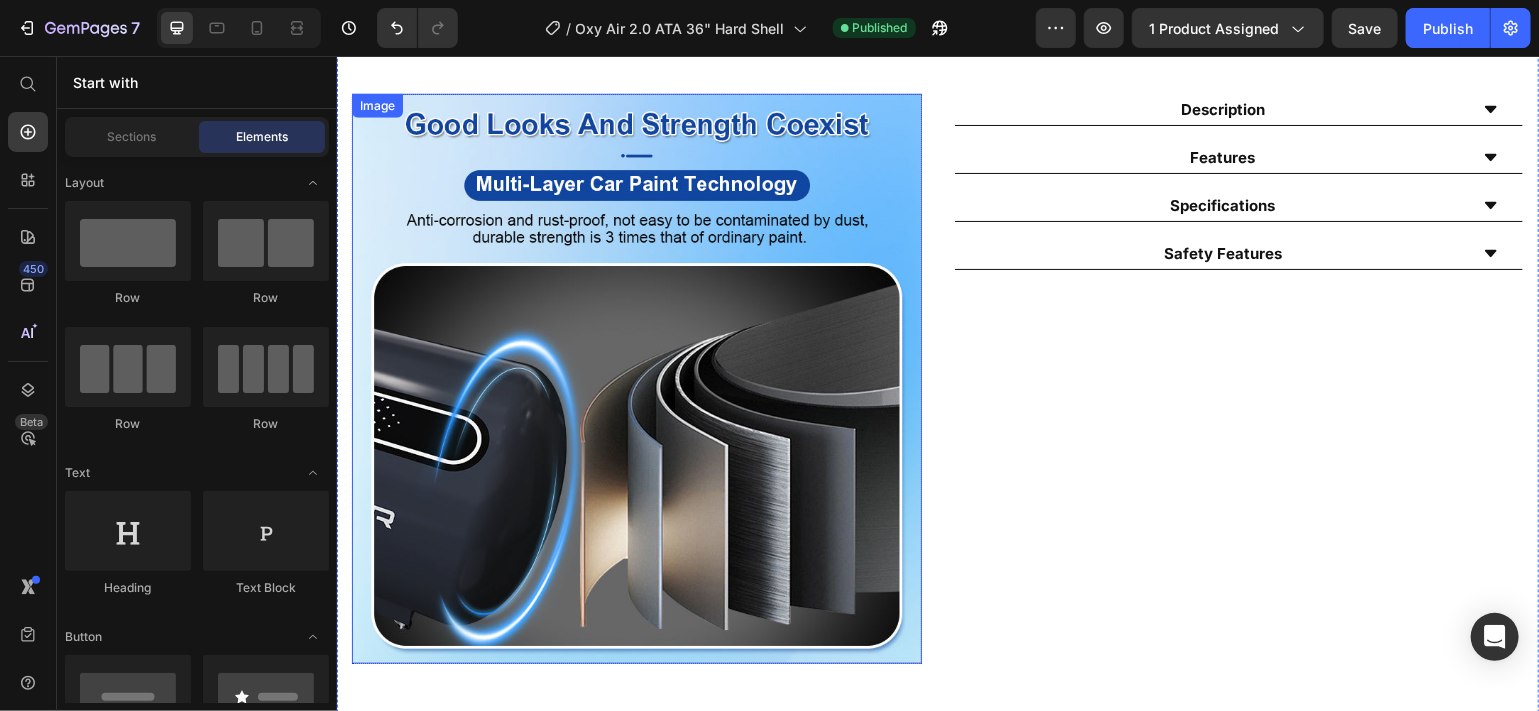 click at bounding box center (636, 378) 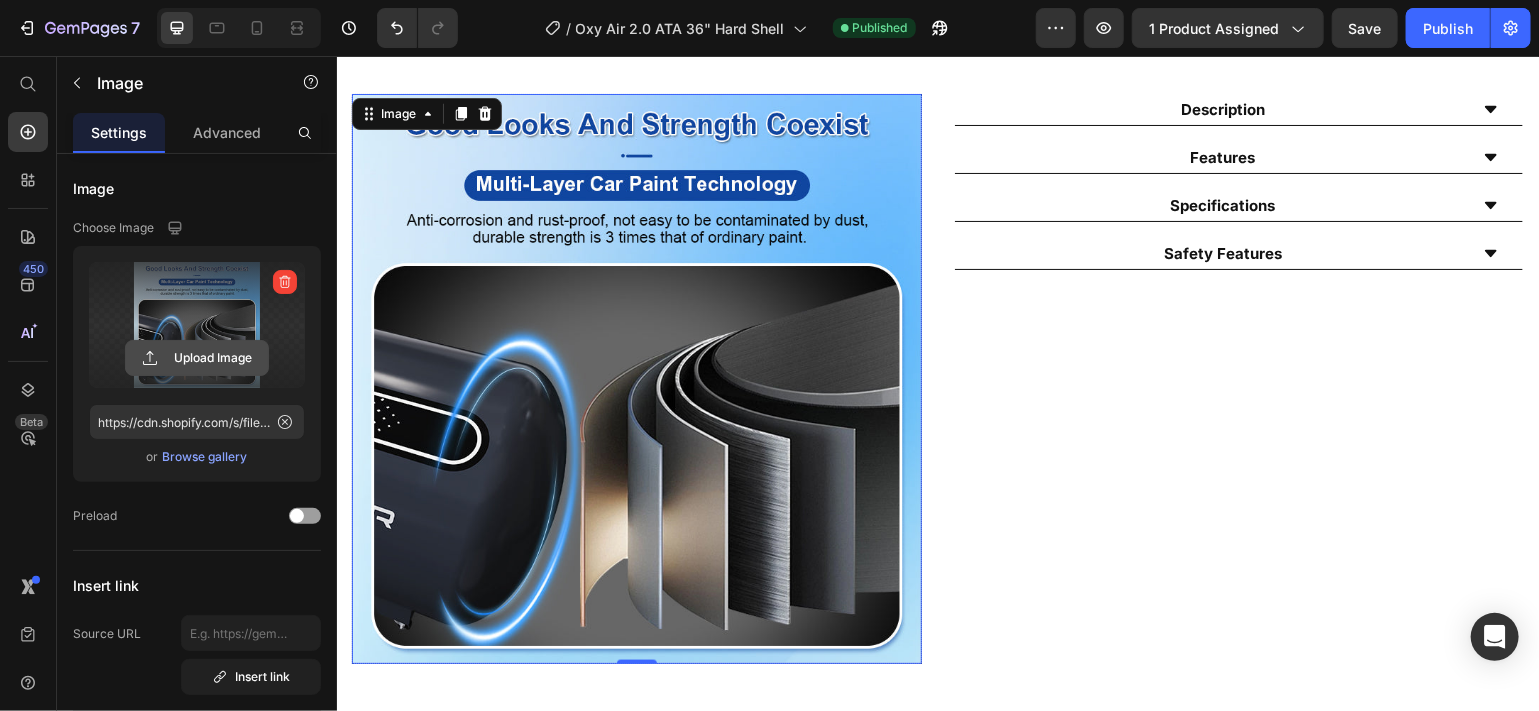 click 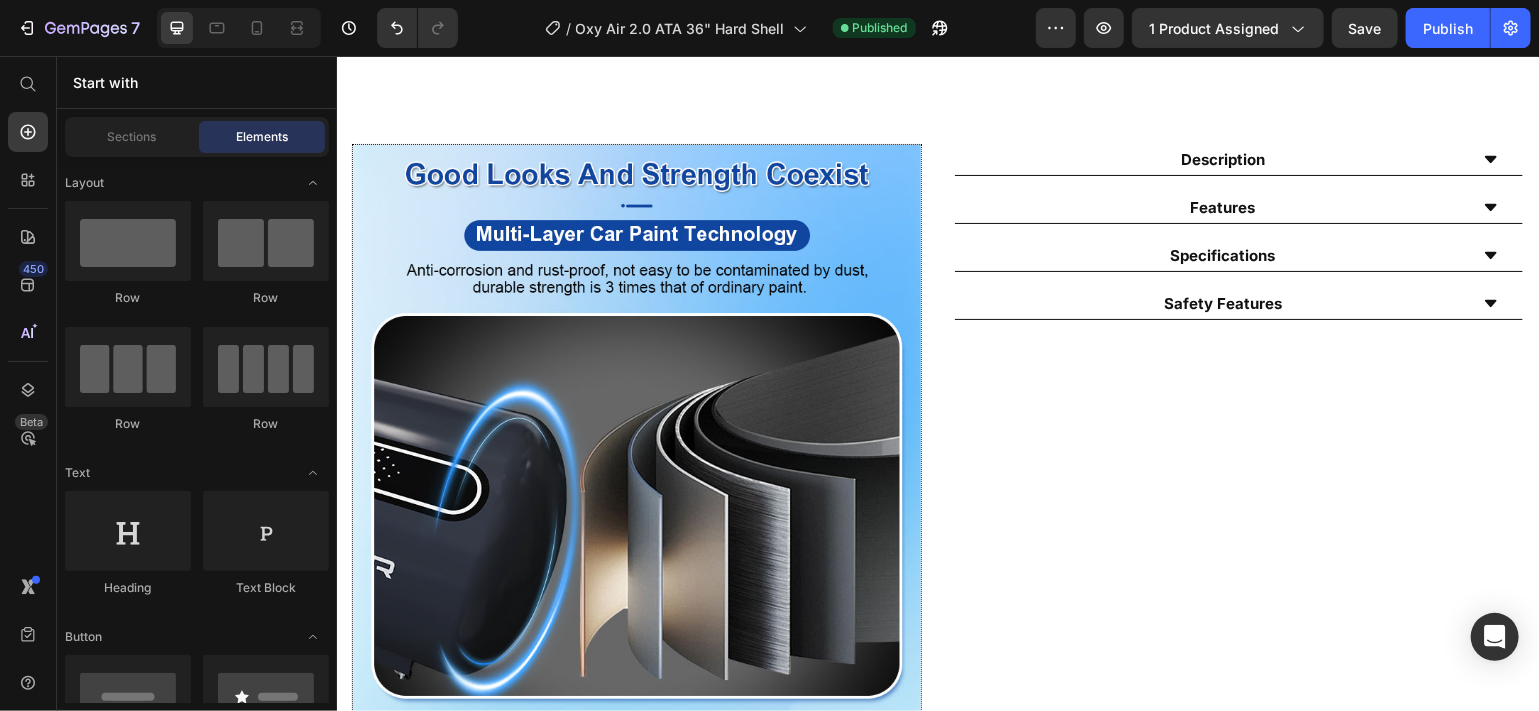 scroll, scrollTop: 917, scrollLeft: 0, axis: vertical 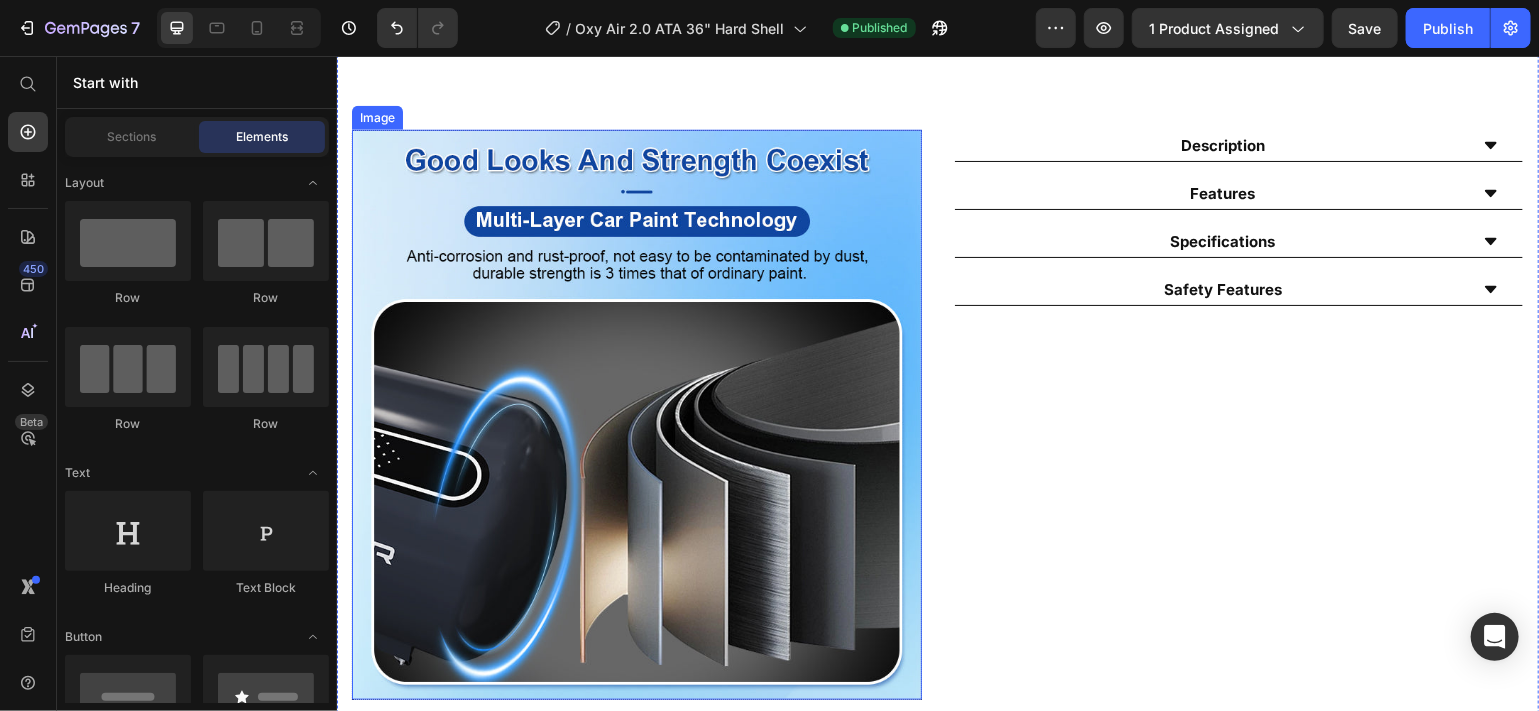 click at bounding box center [636, 414] 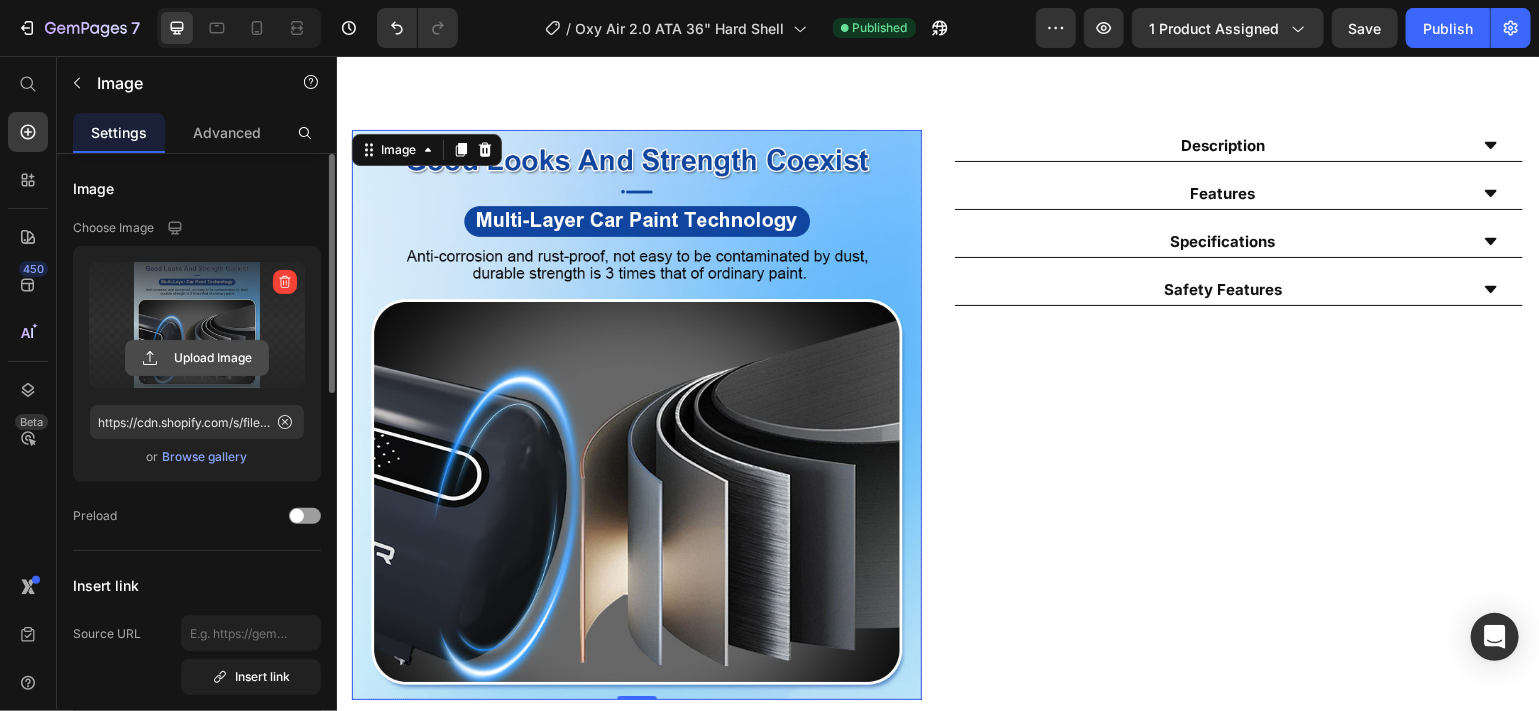 click 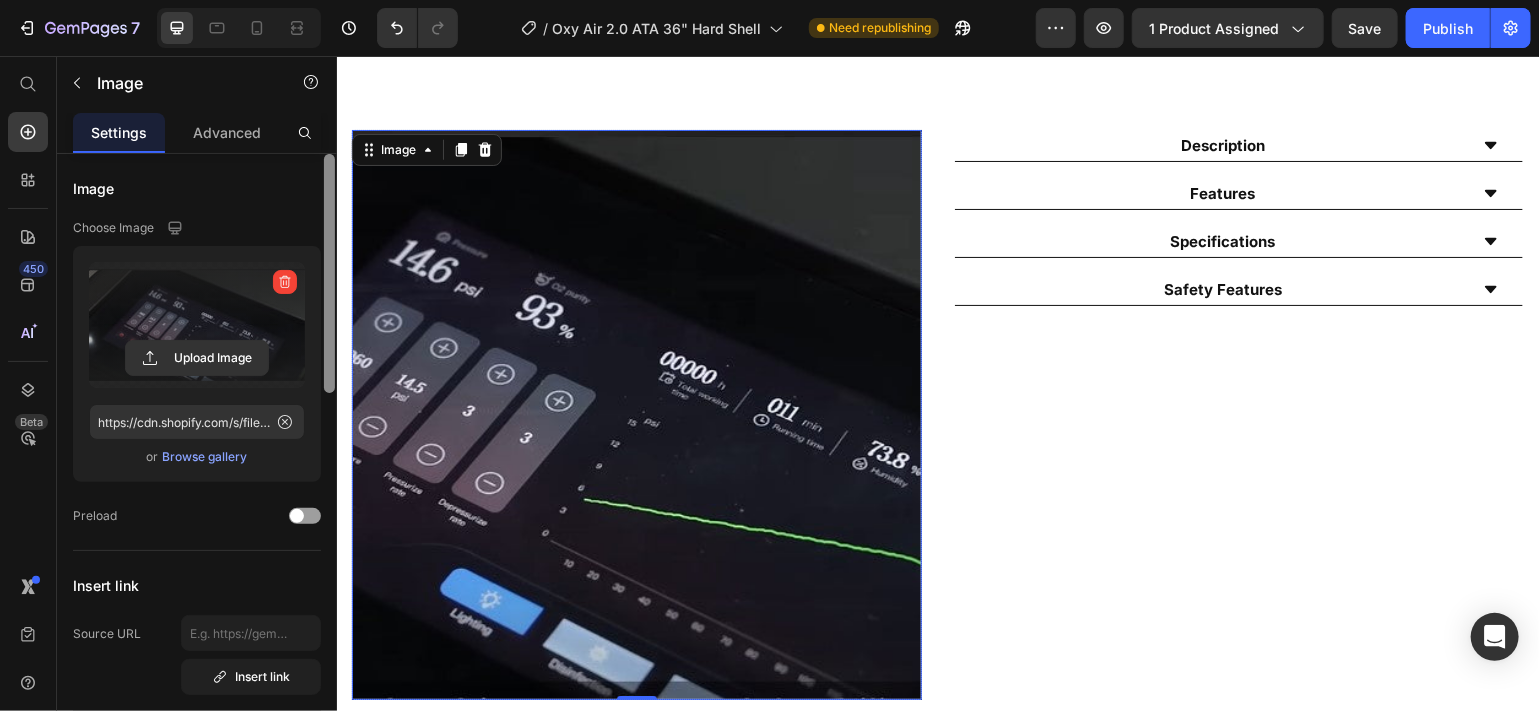 scroll, scrollTop: 614, scrollLeft: 0, axis: vertical 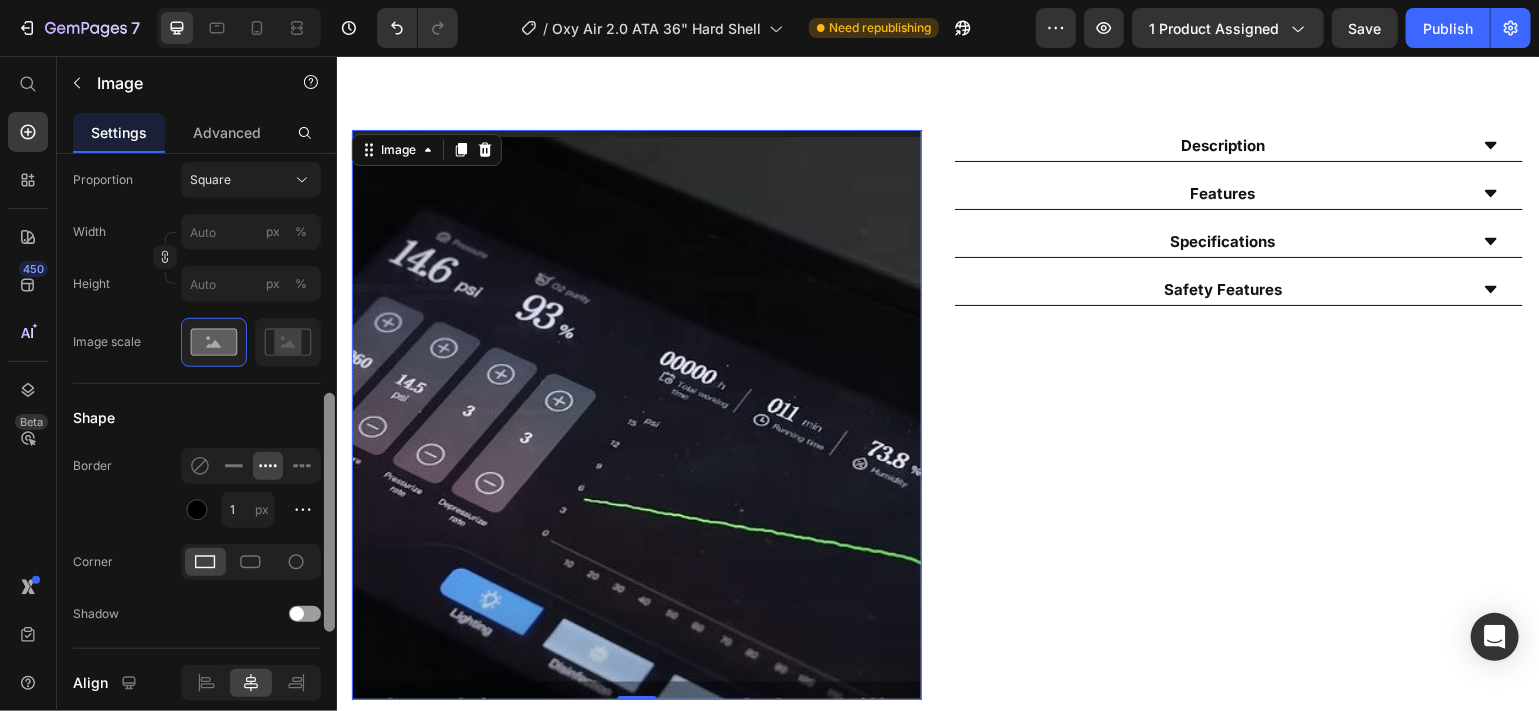 drag, startPoint x: 322, startPoint y: 370, endPoint x: 323, endPoint y: 413, distance: 43.011627 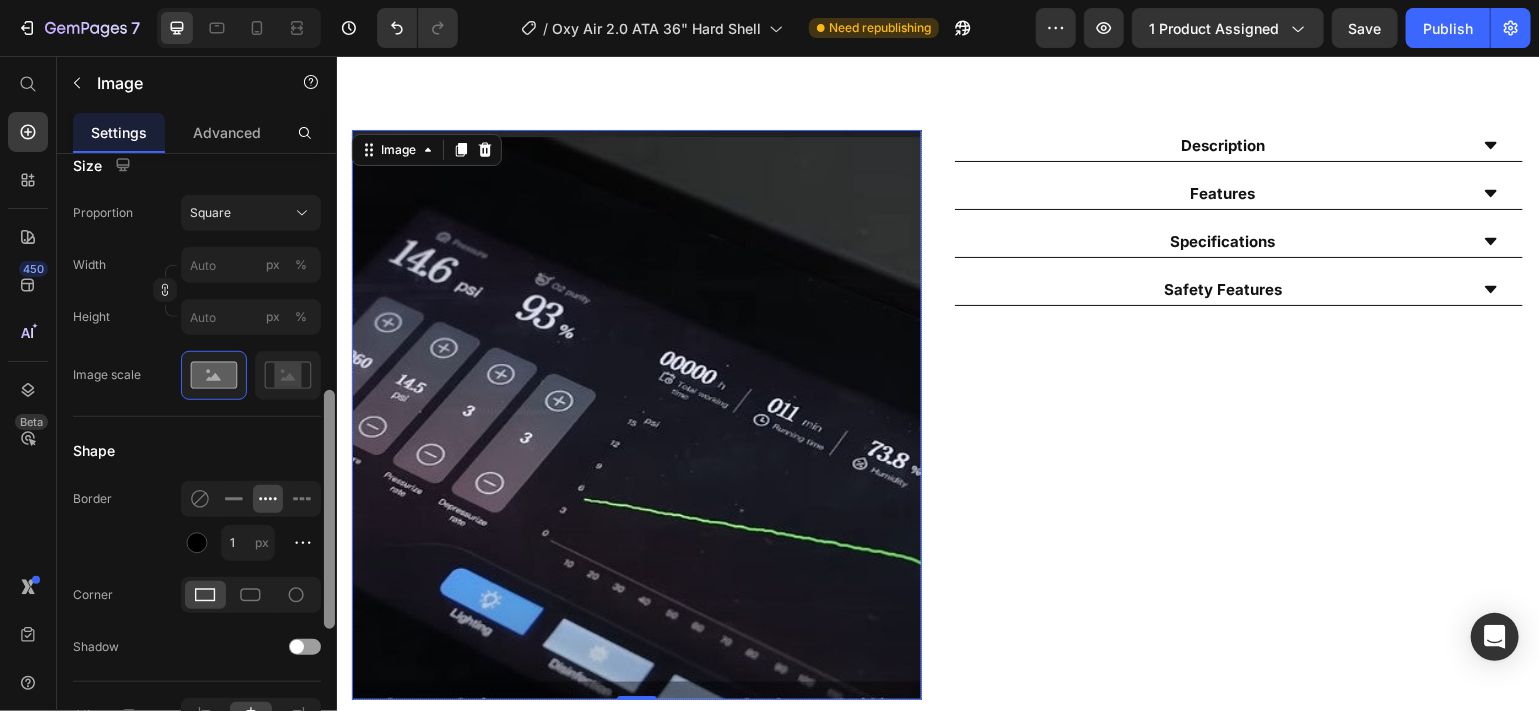 scroll, scrollTop: 563, scrollLeft: 0, axis: vertical 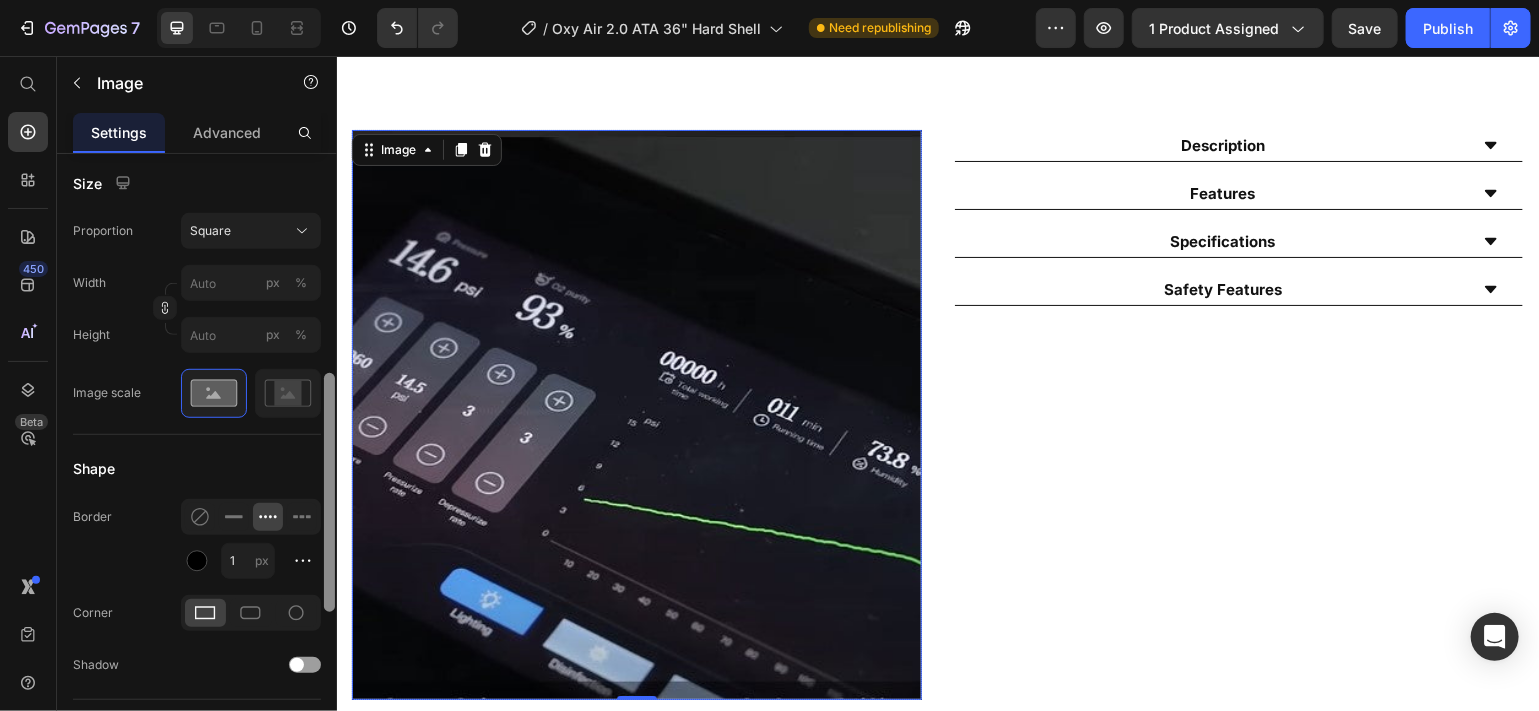 click at bounding box center [329, 492] 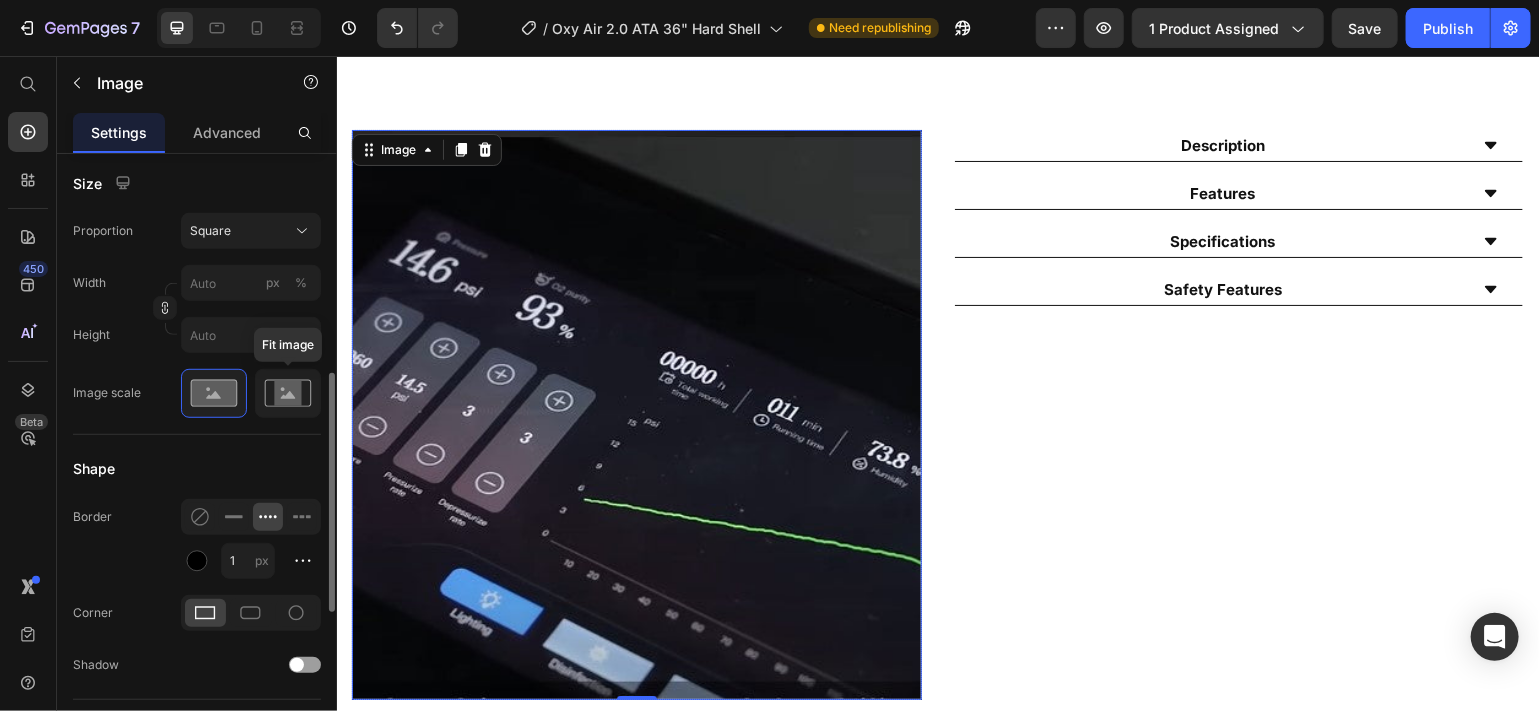 click 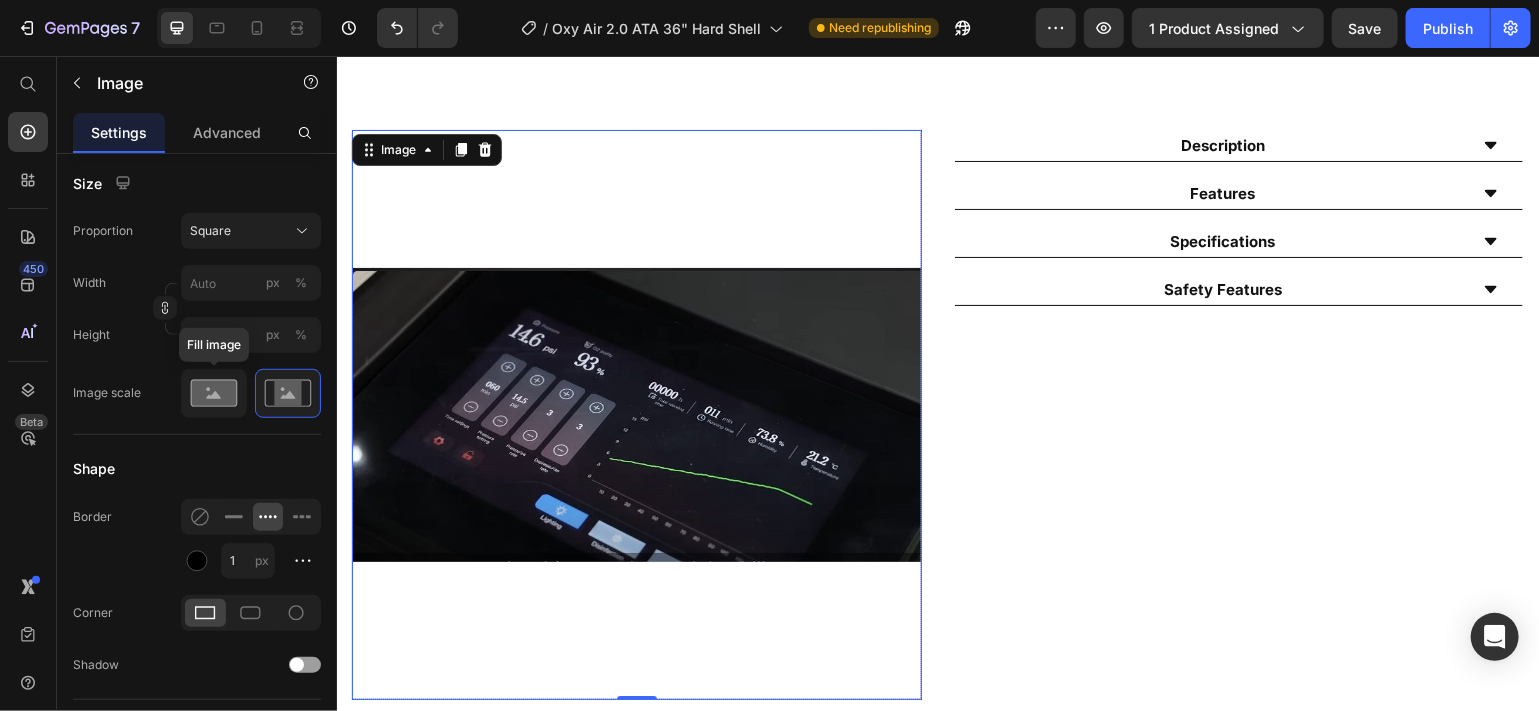 click 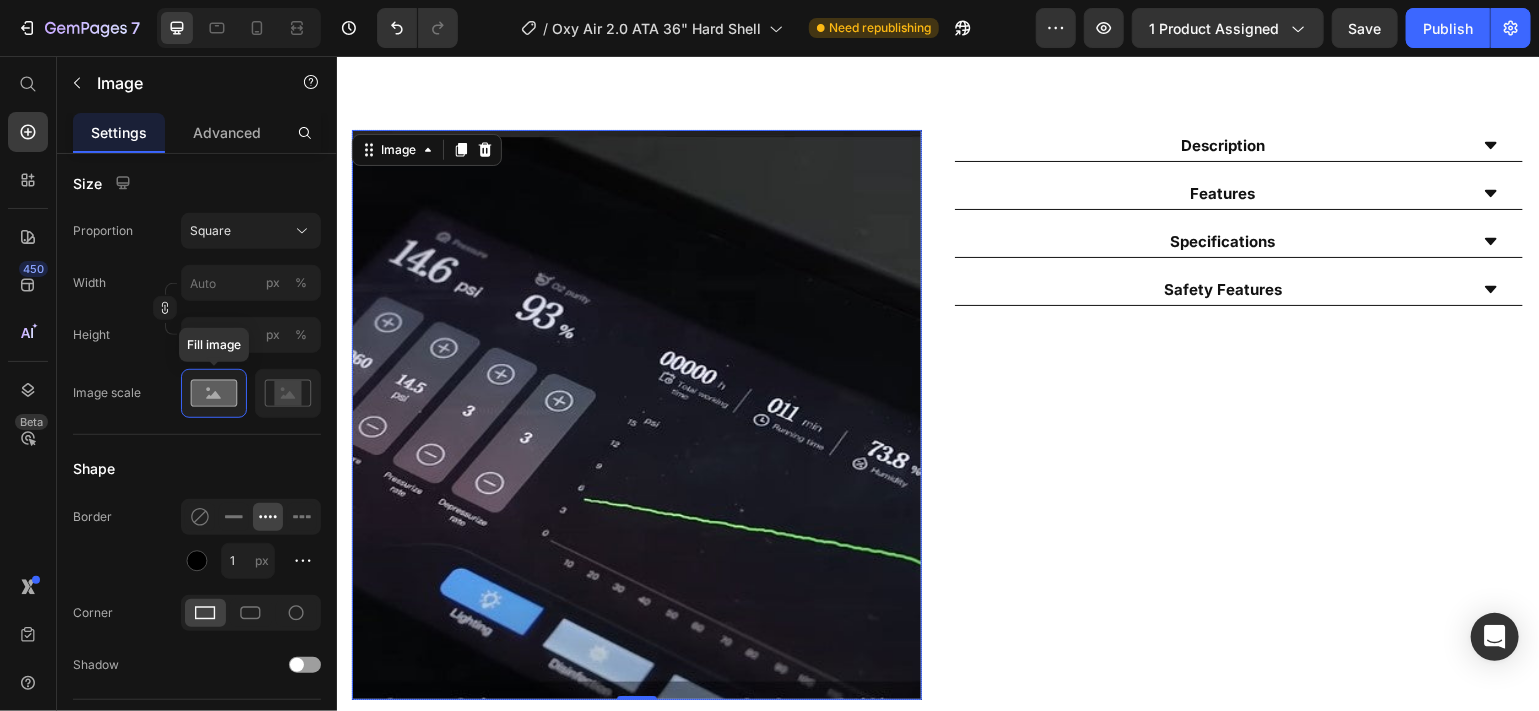 click 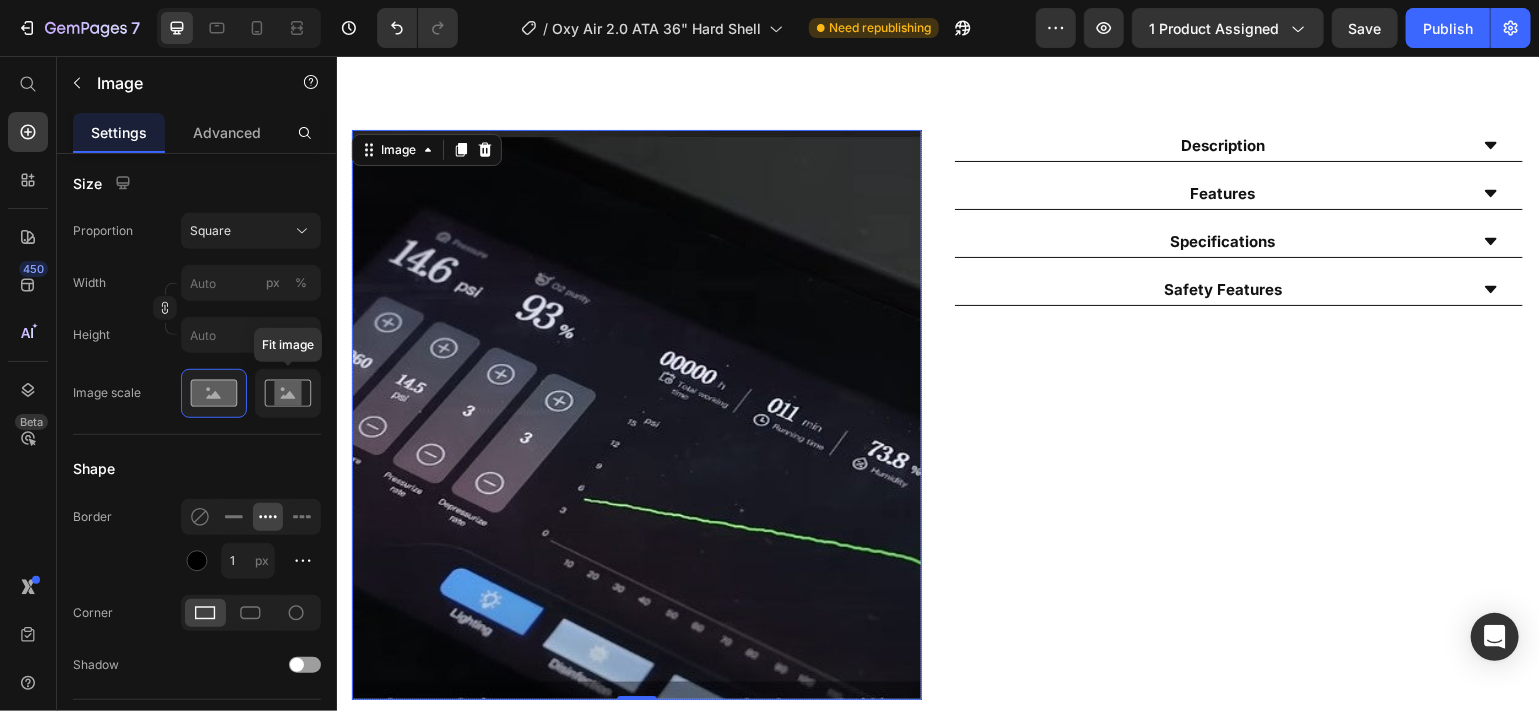 click 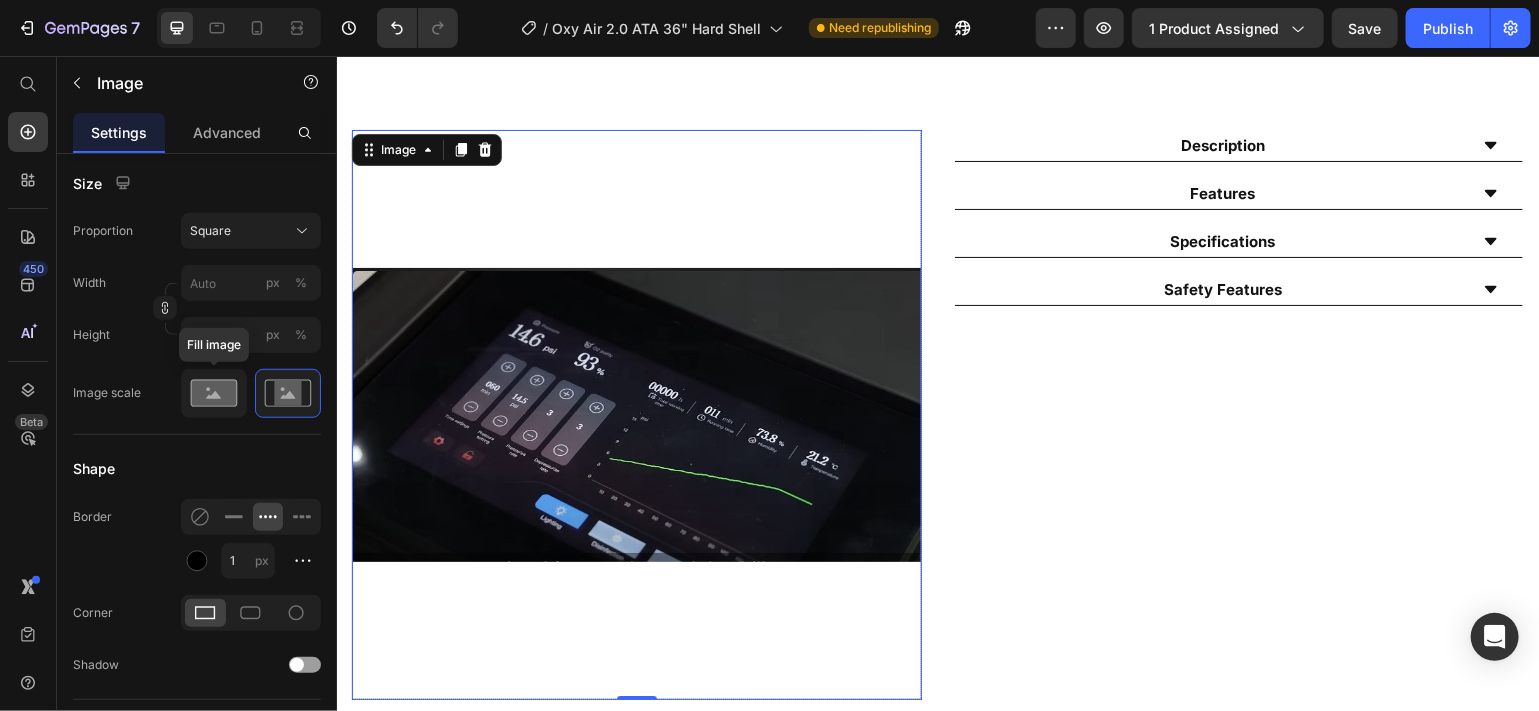click 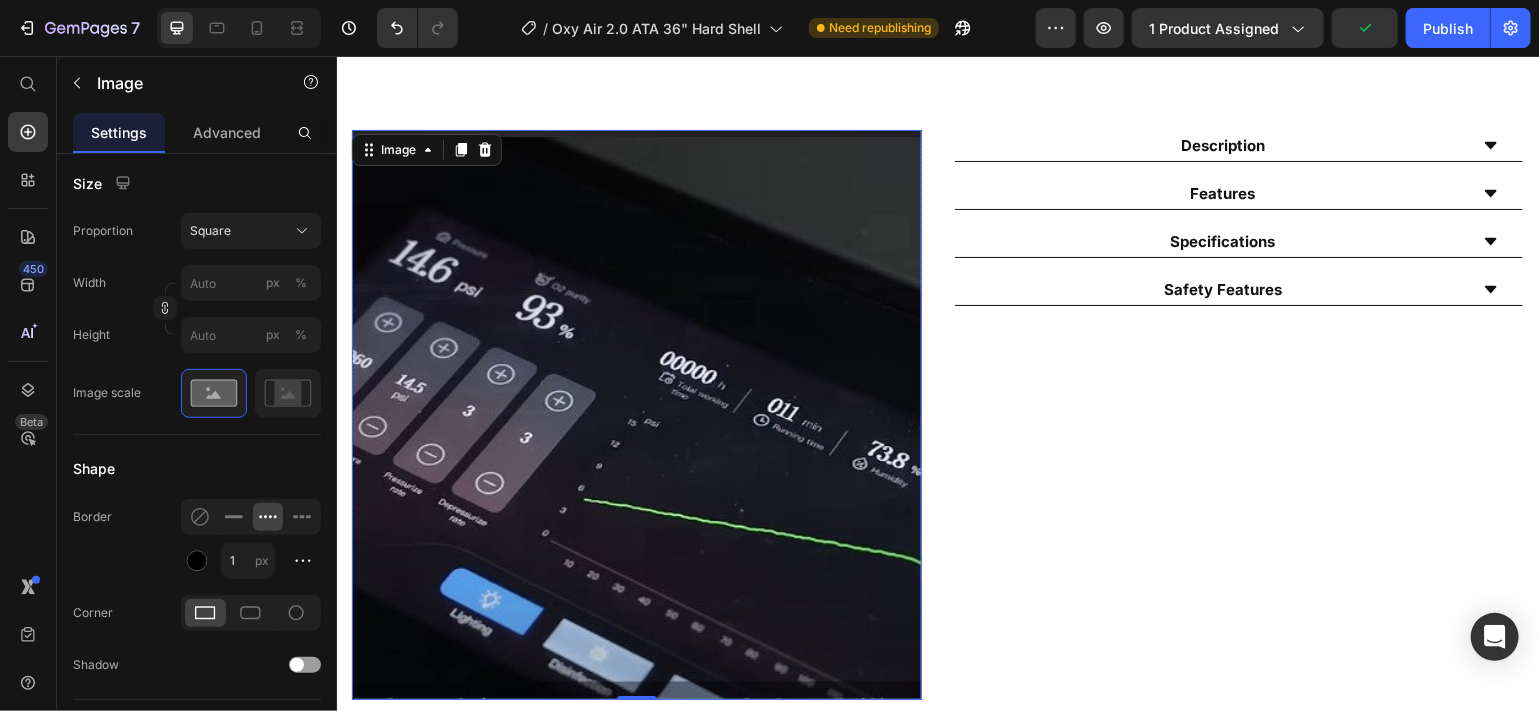 click at bounding box center [636, 414] 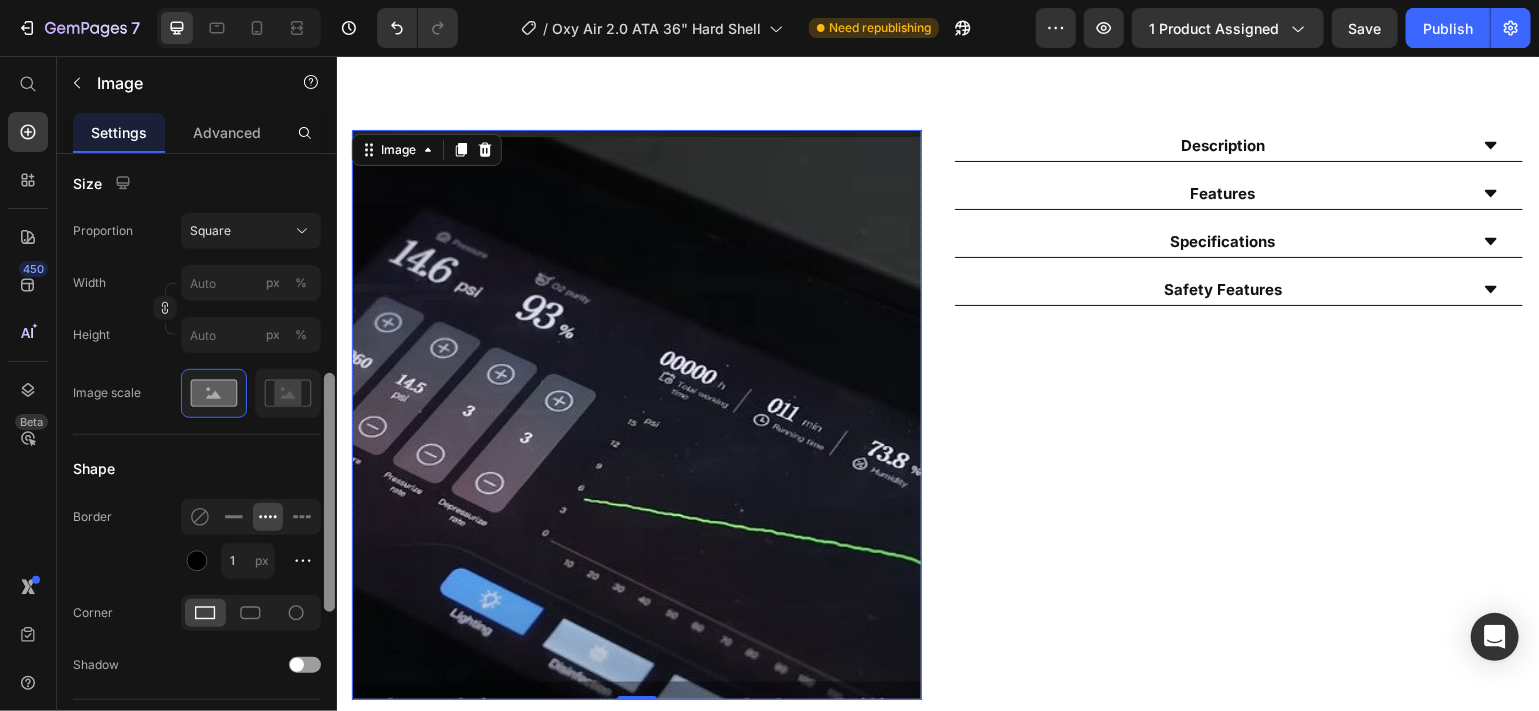 scroll, scrollTop: 965, scrollLeft: 0, axis: vertical 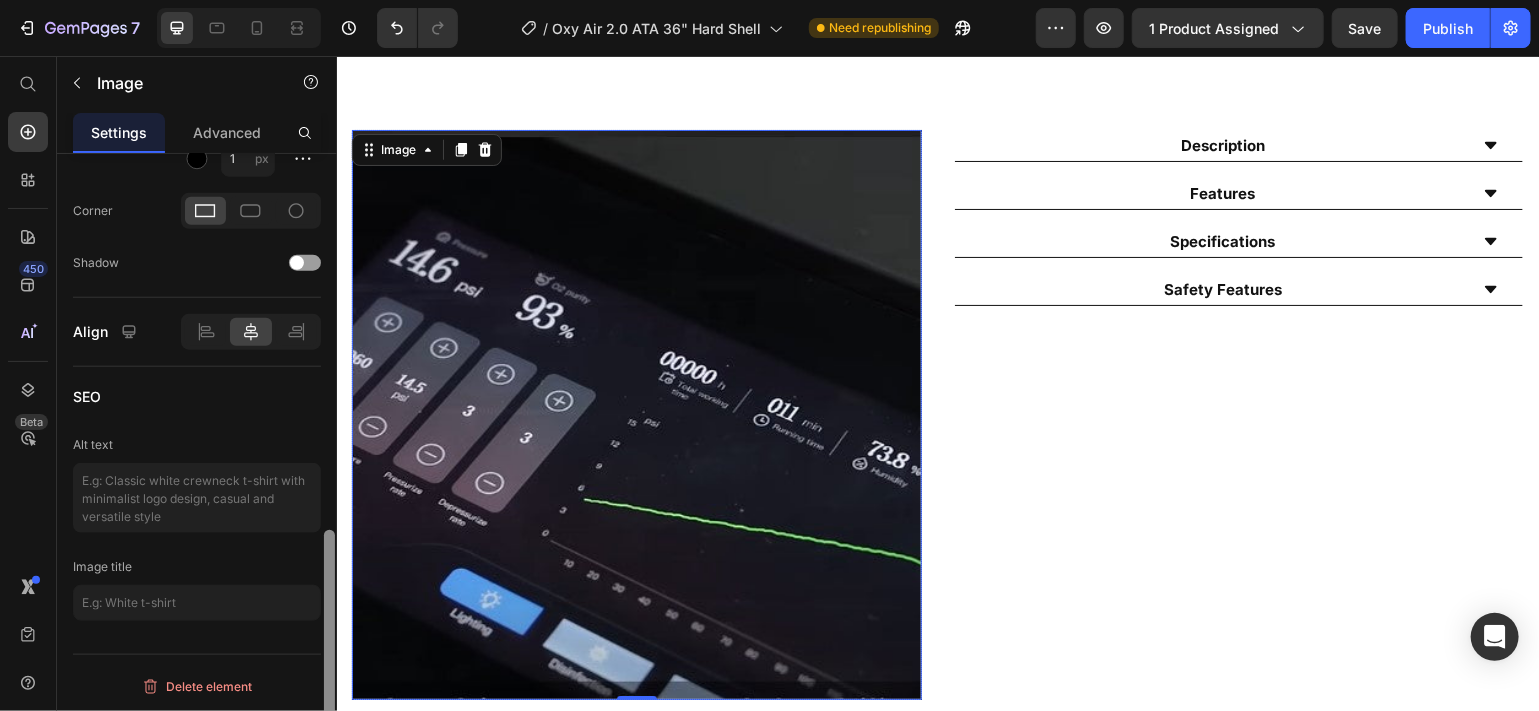 drag, startPoint x: 322, startPoint y: 385, endPoint x: 322, endPoint y: 307, distance: 78 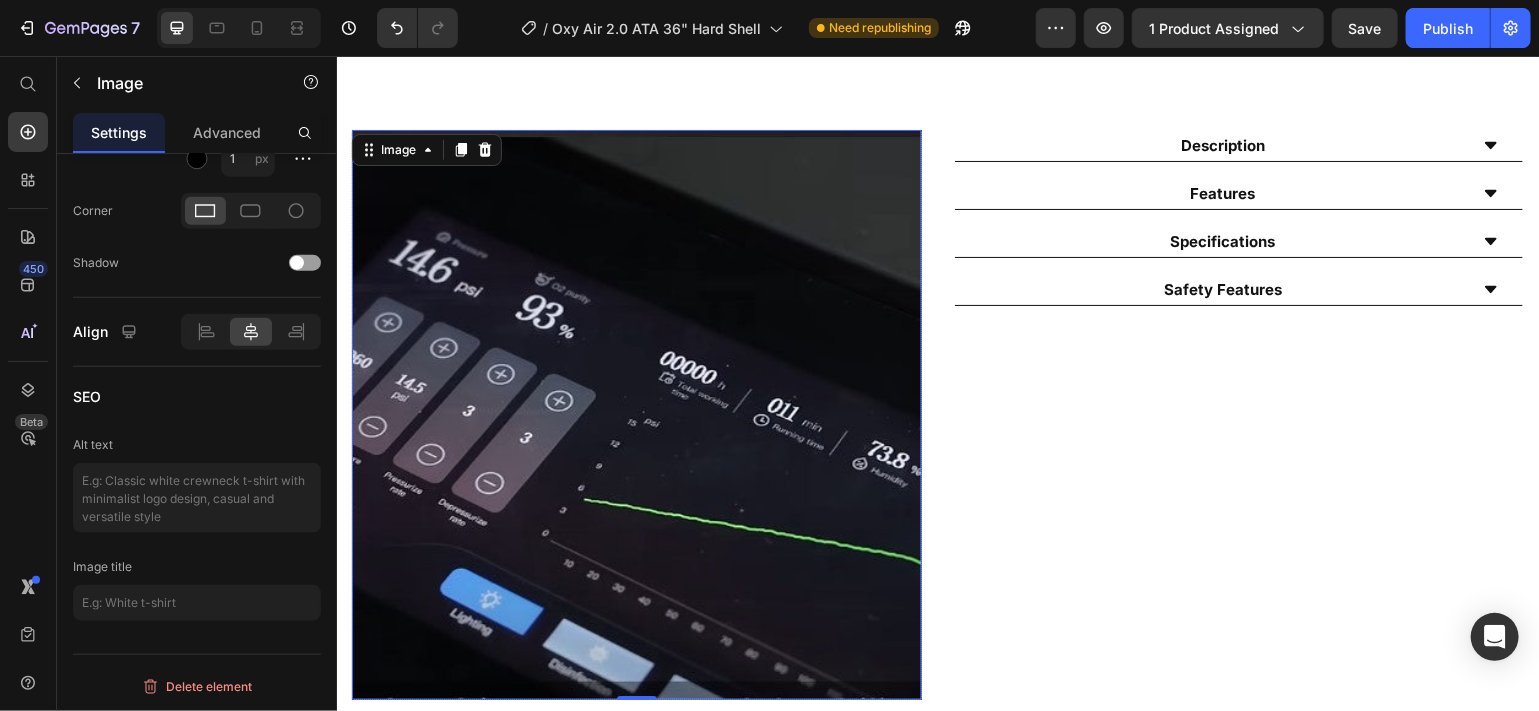 scroll, scrollTop: 350, scrollLeft: 0, axis: vertical 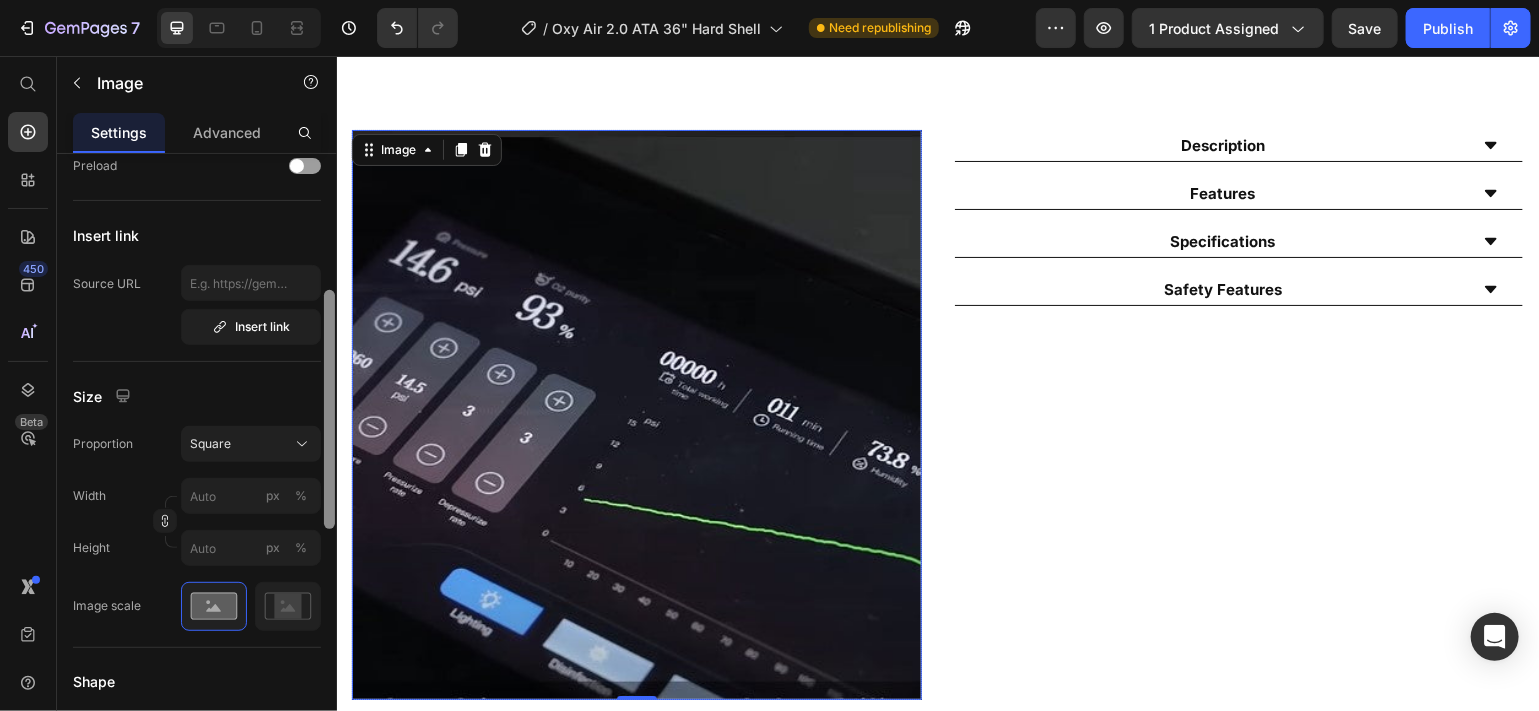 click at bounding box center (329, 461) 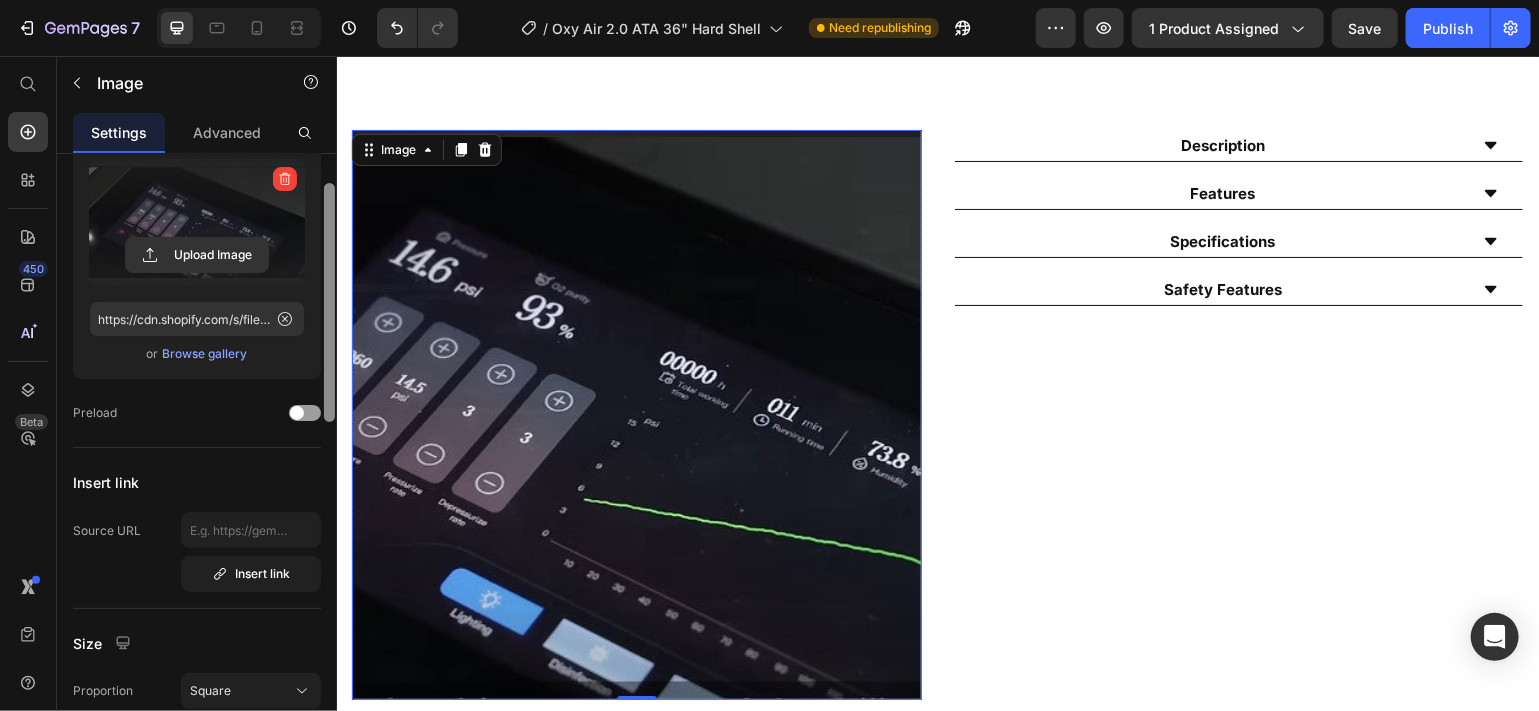 scroll, scrollTop: 88, scrollLeft: 0, axis: vertical 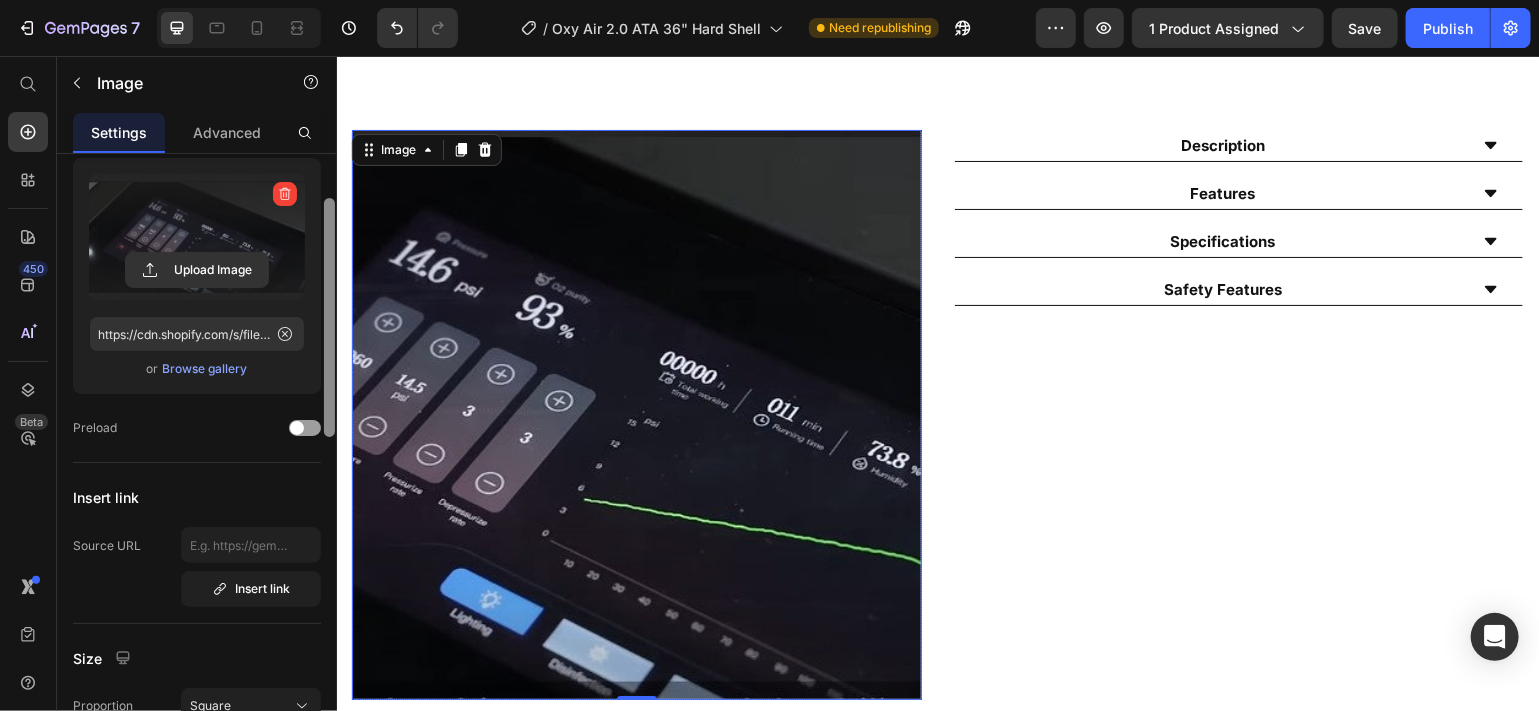 drag, startPoint x: 329, startPoint y: 307, endPoint x: 325, endPoint y: 205, distance: 102.0784 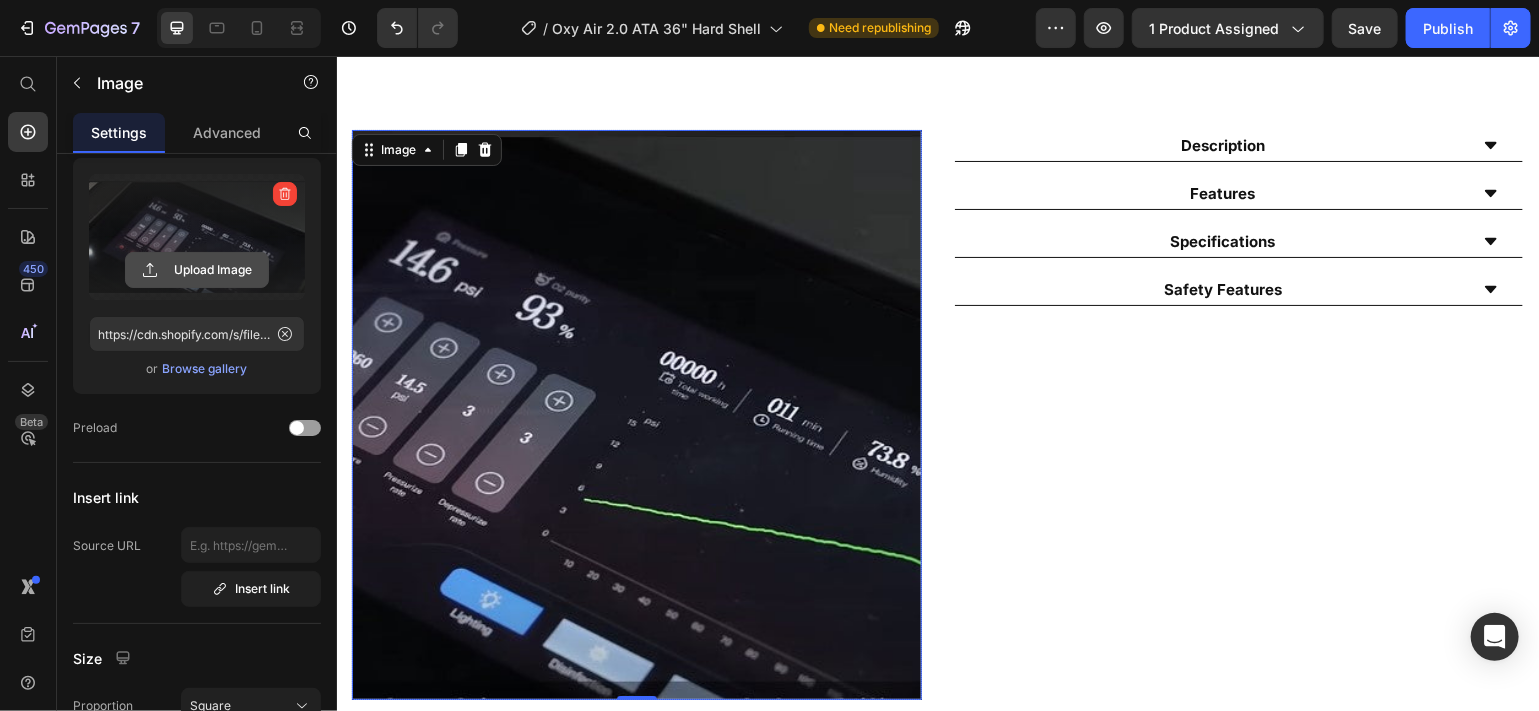 click 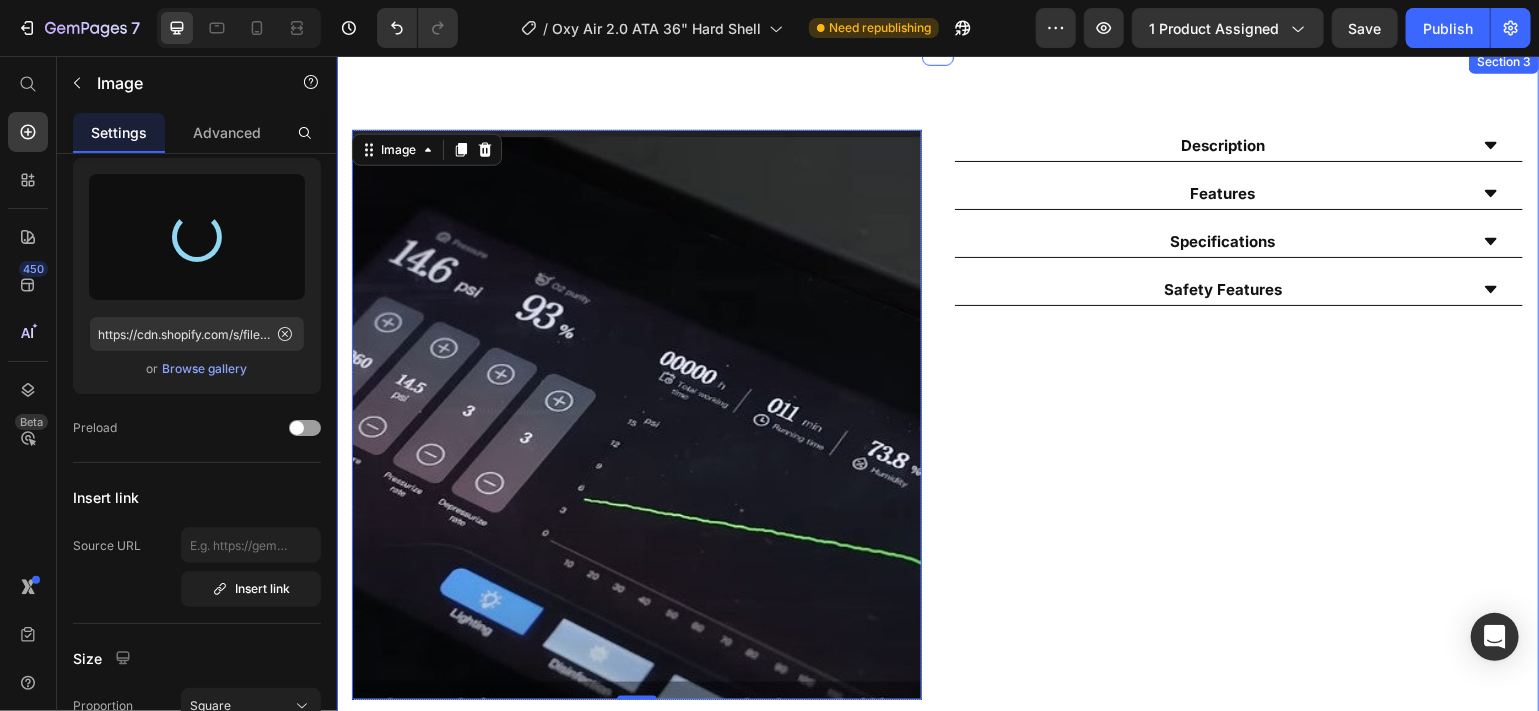 type on "https://cdn.shopify.com/s/files/1/0828/0598/1460/files/gempages_566187724348851355-150cb2b5-276d-4871-8724-f6895e698cc4.jpg" 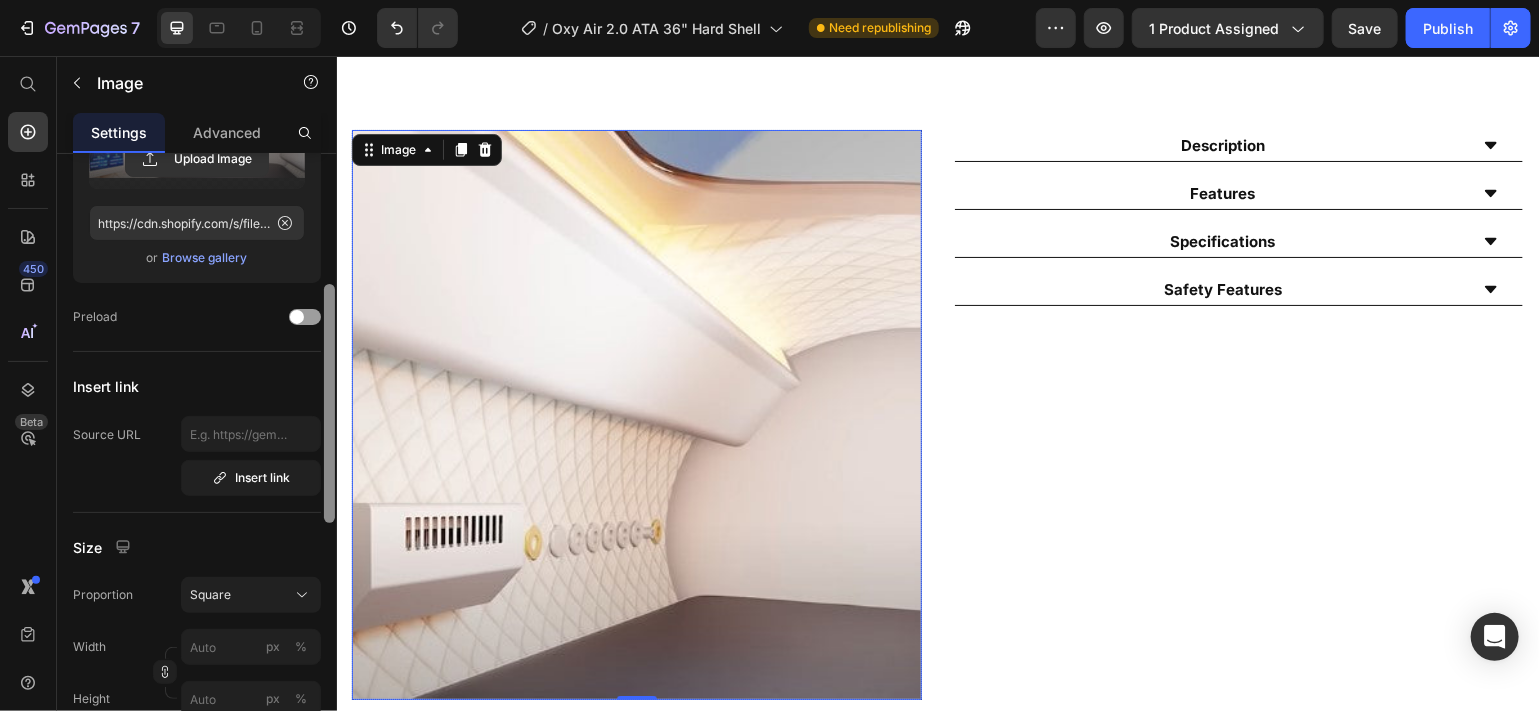 scroll, scrollTop: 237, scrollLeft: 0, axis: vertical 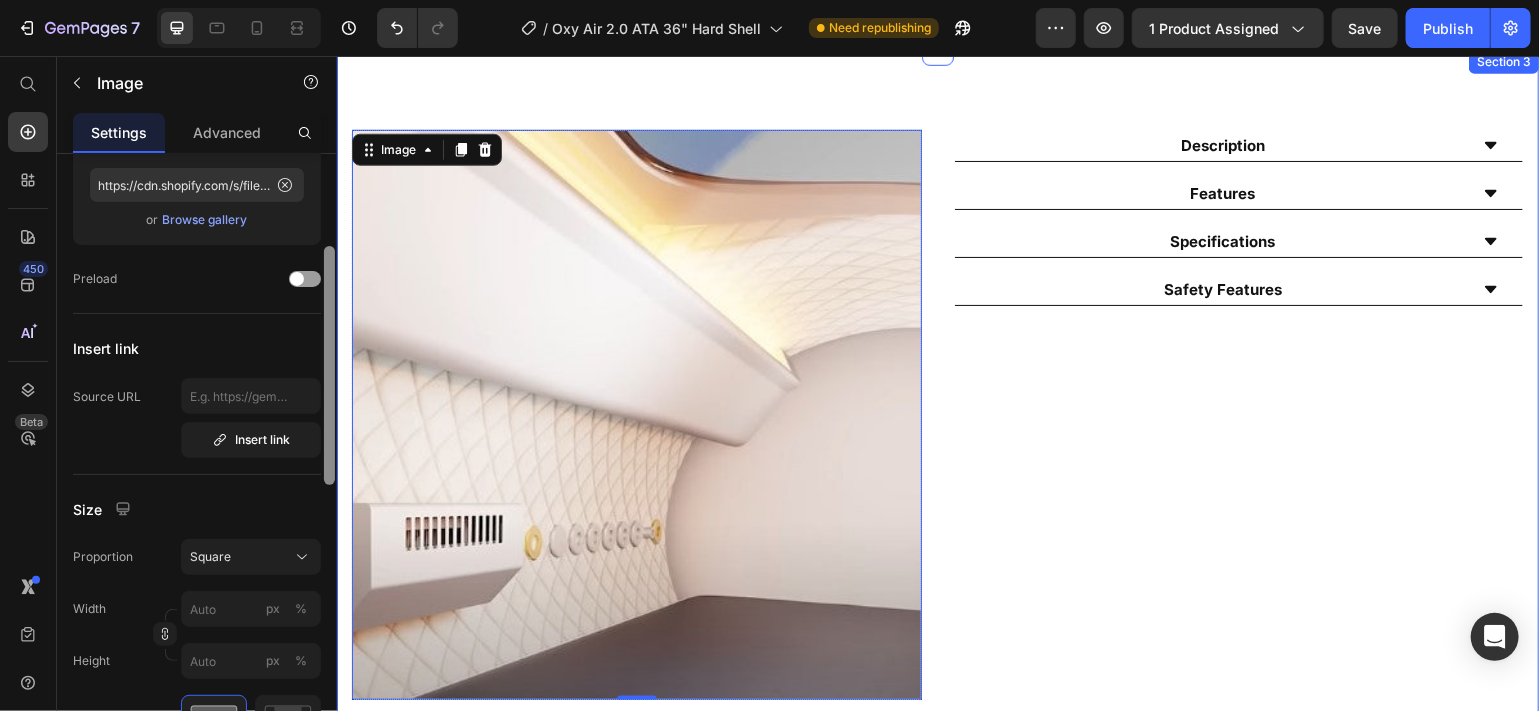 drag, startPoint x: 662, startPoint y: 460, endPoint x: 338, endPoint y: 525, distance: 330.45575 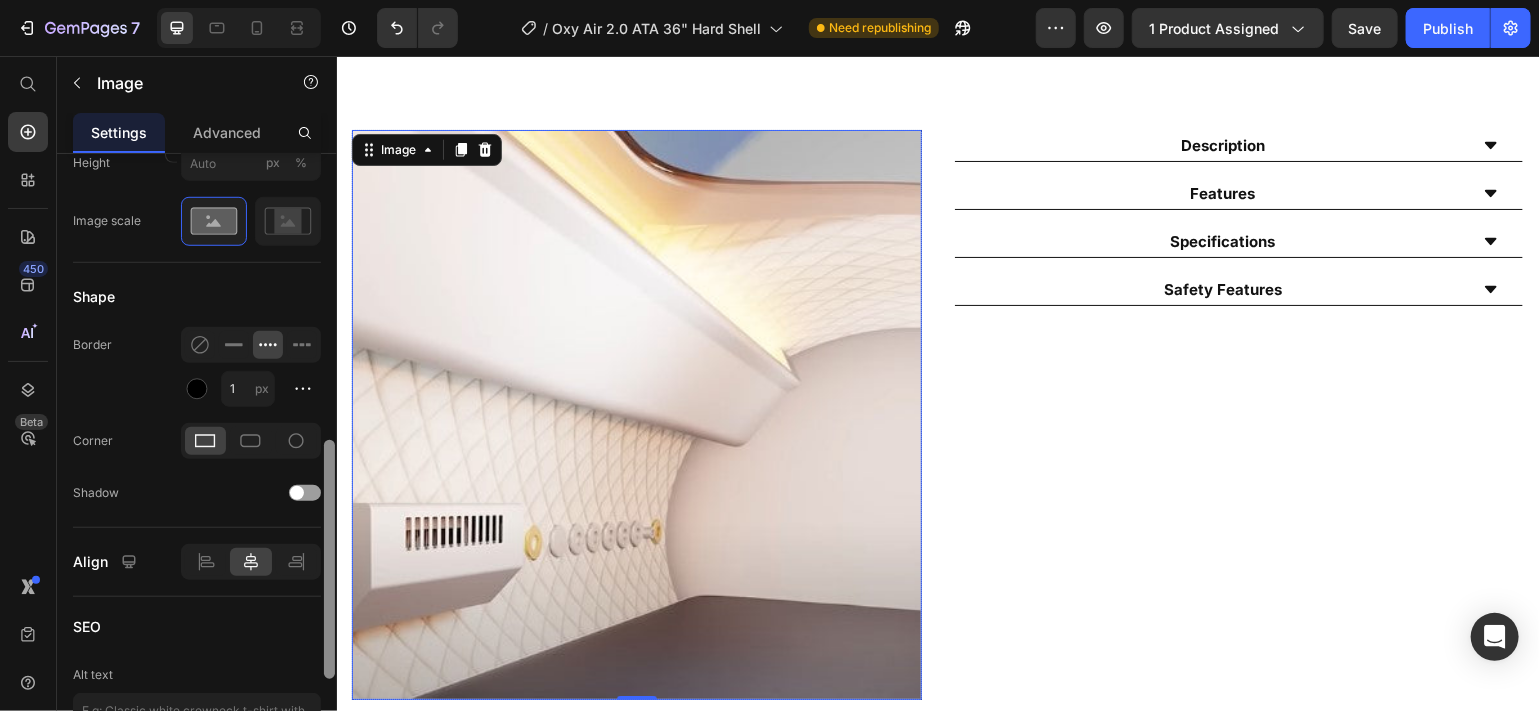 click at bounding box center [329, 559] 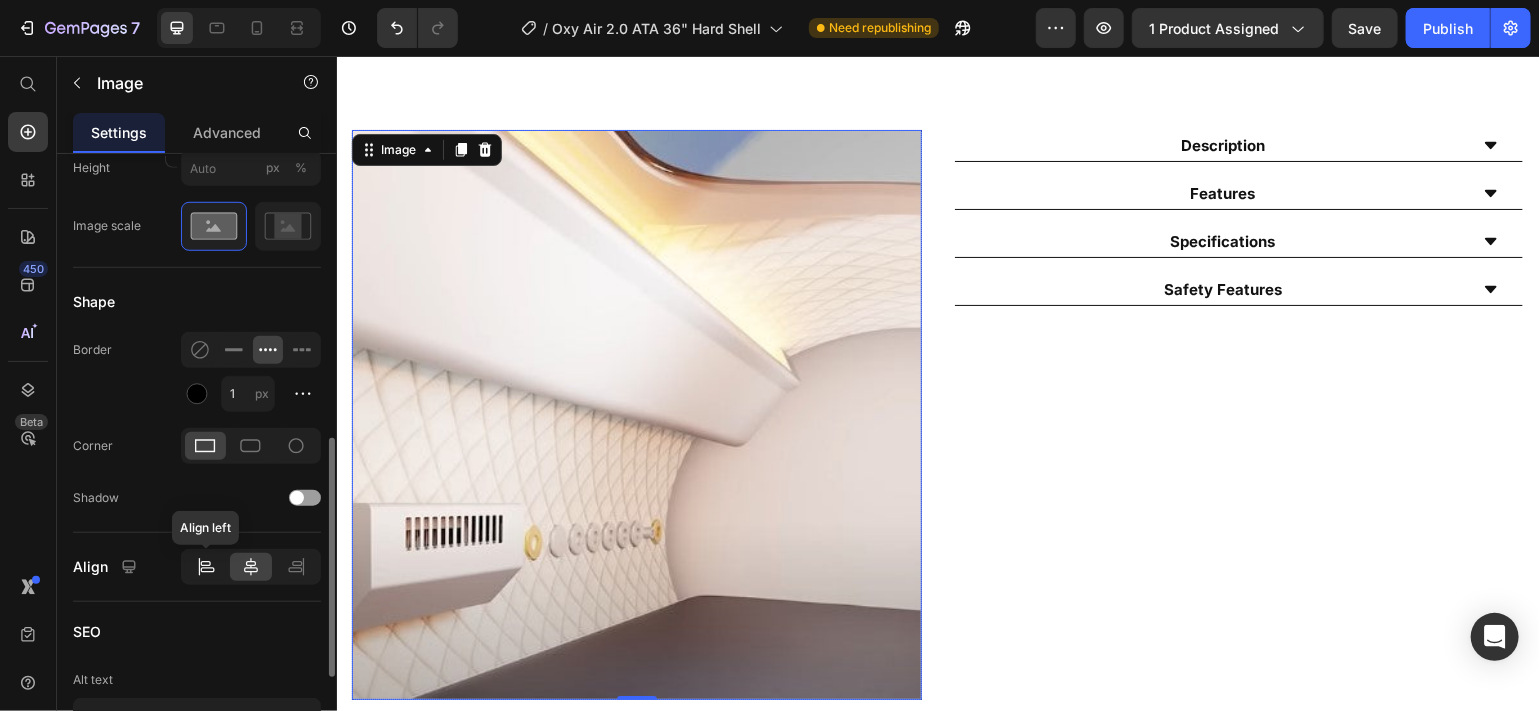 click 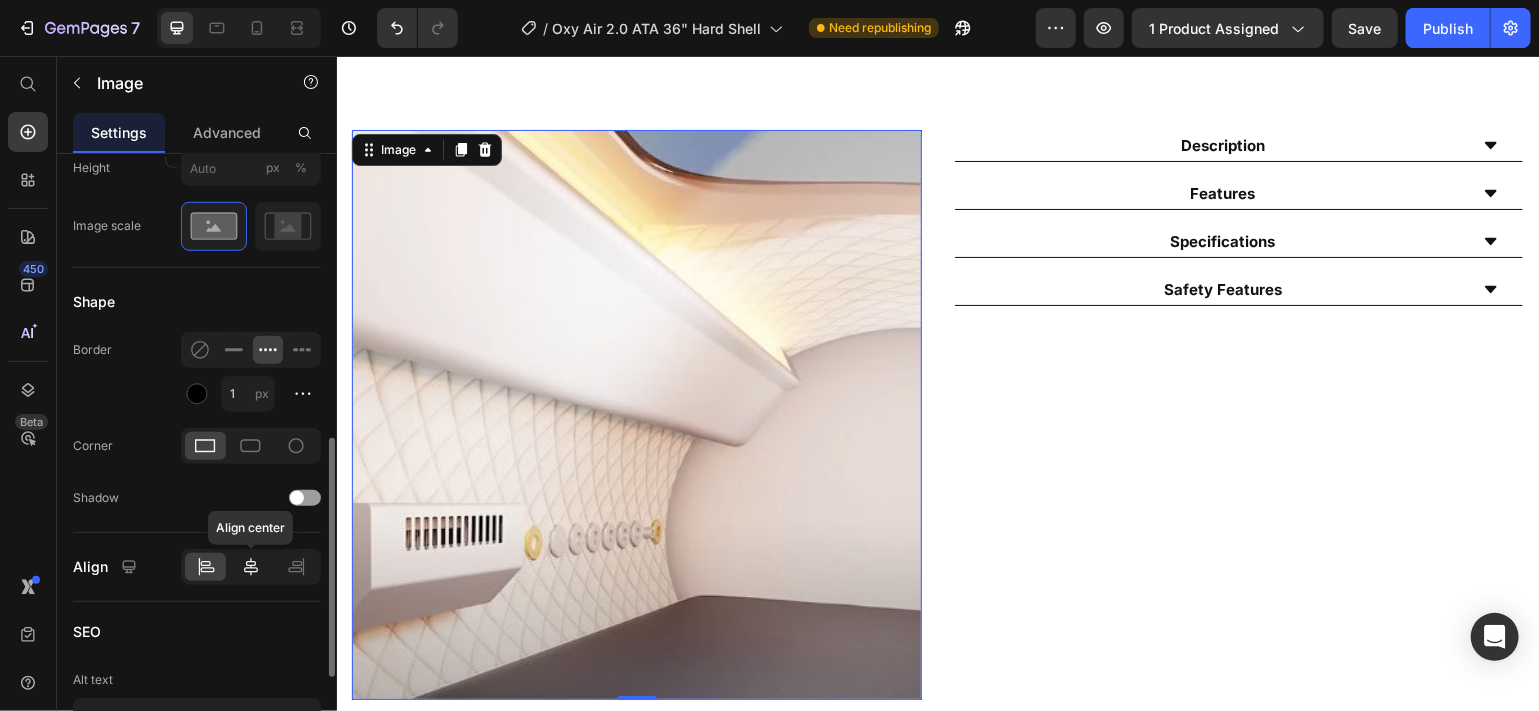 click 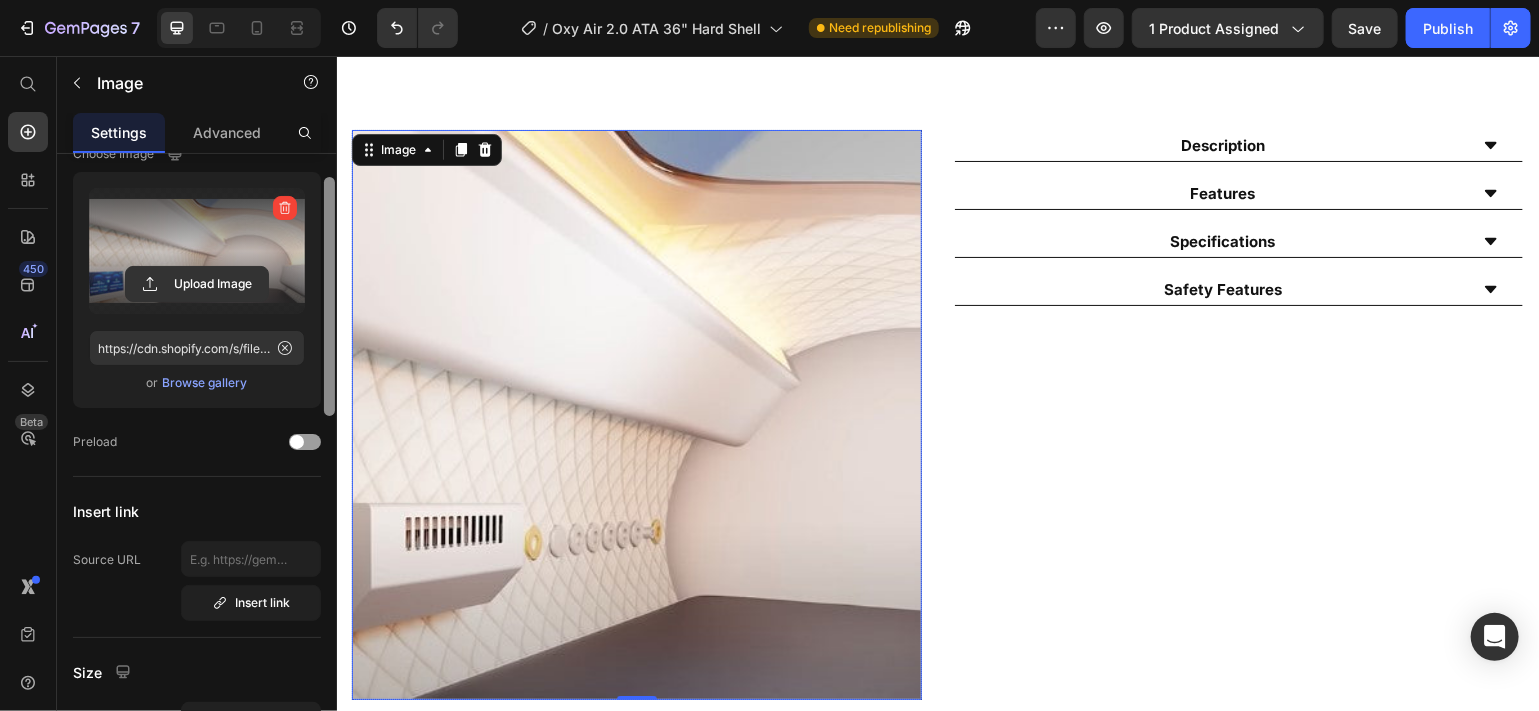 scroll, scrollTop: 63, scrollLeft: 0, axis: vertical 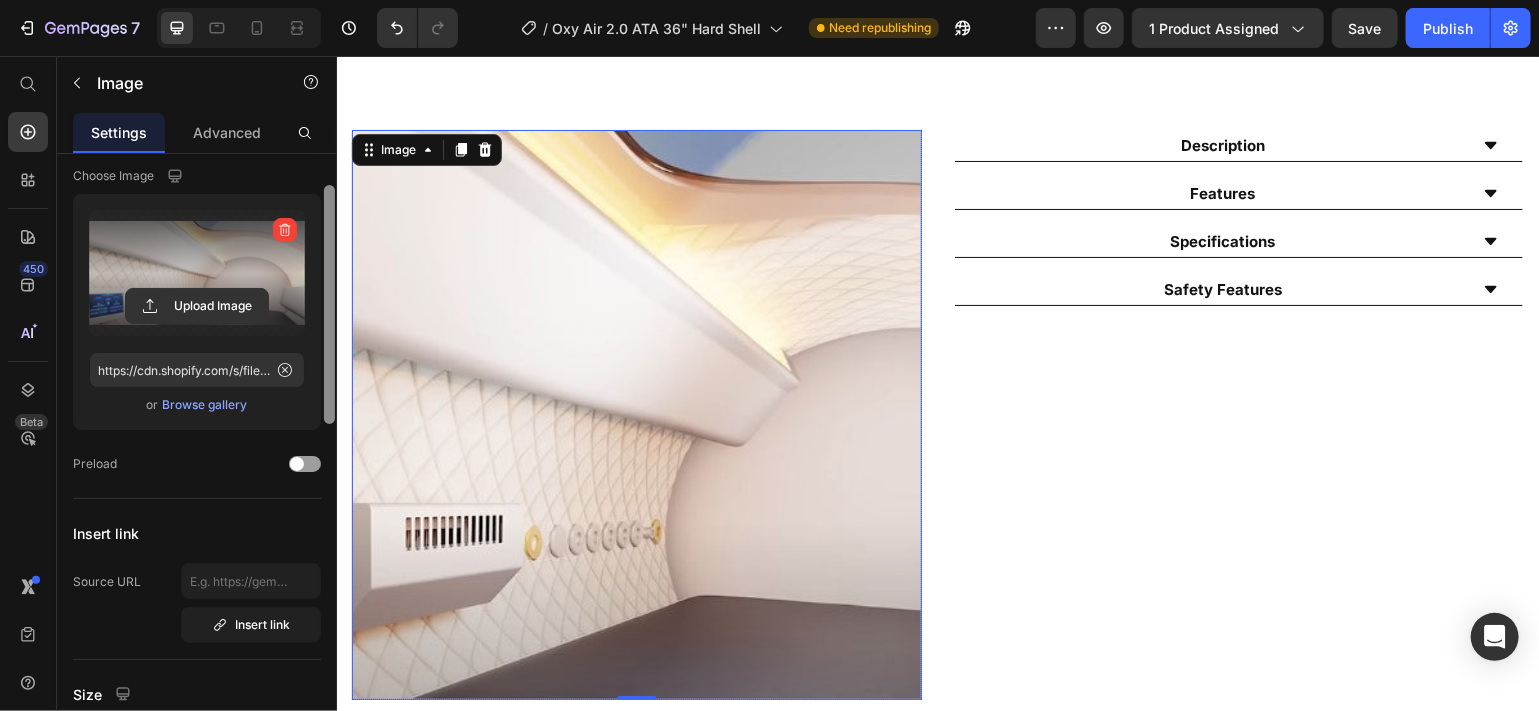 drag, startPoint x: 326, startPoint y: 550, endPoint x: 329, endPoint y: 288, distance: 262.01718 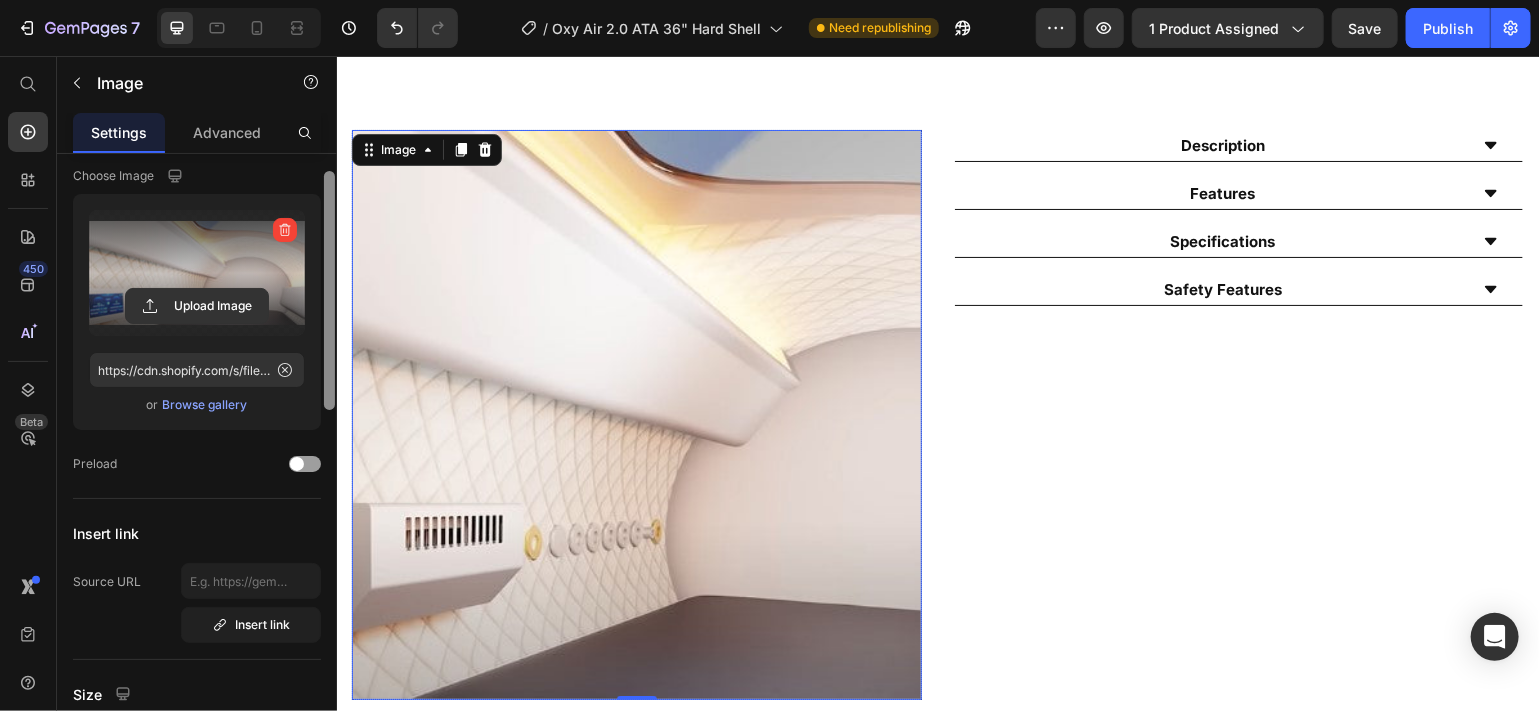 scroll, scrollTop: 50, scrollLeft: 0, axis: vertical 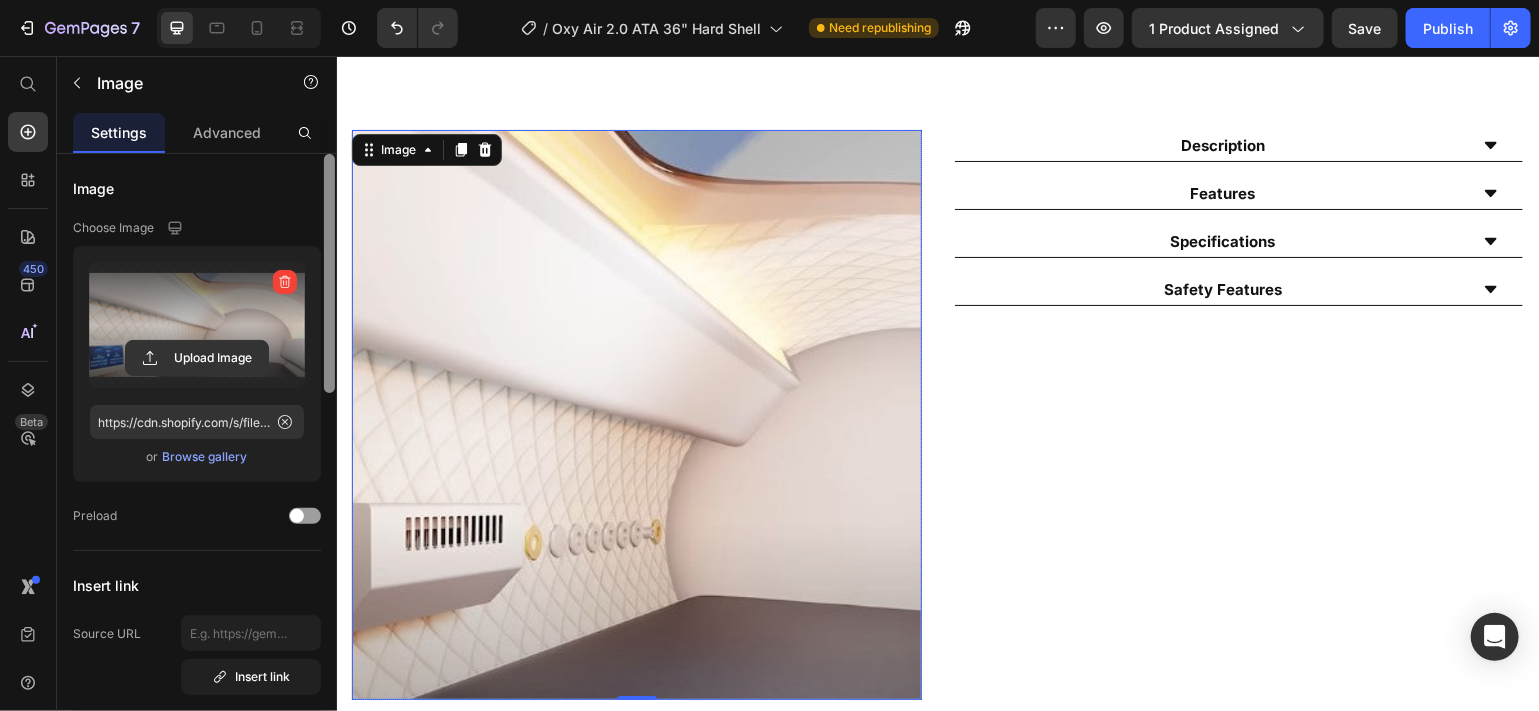 drag, startPoint x: 327, startPoint y: 185, endPoint x: 326, endPoint y: 162, distance: 23.021729 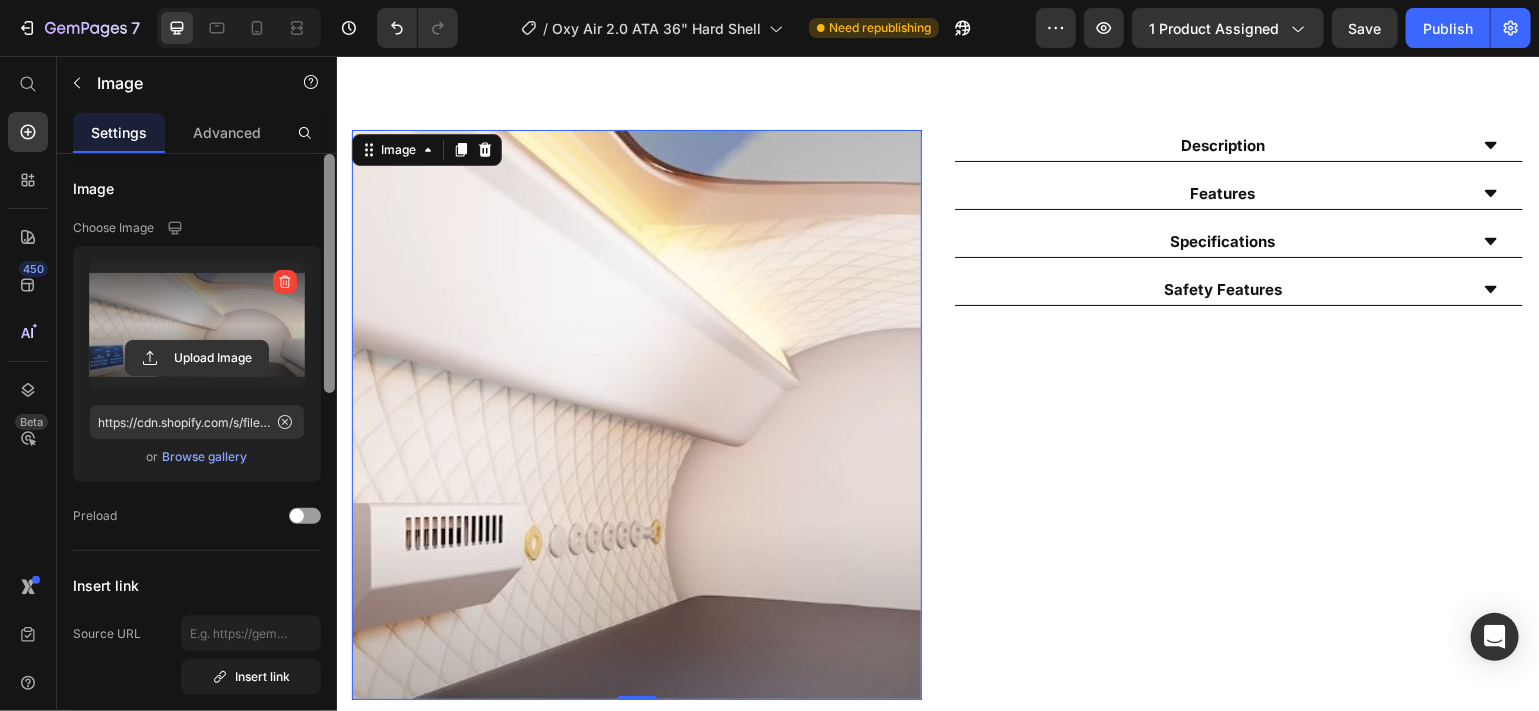 click at bounding box center [329, 273] 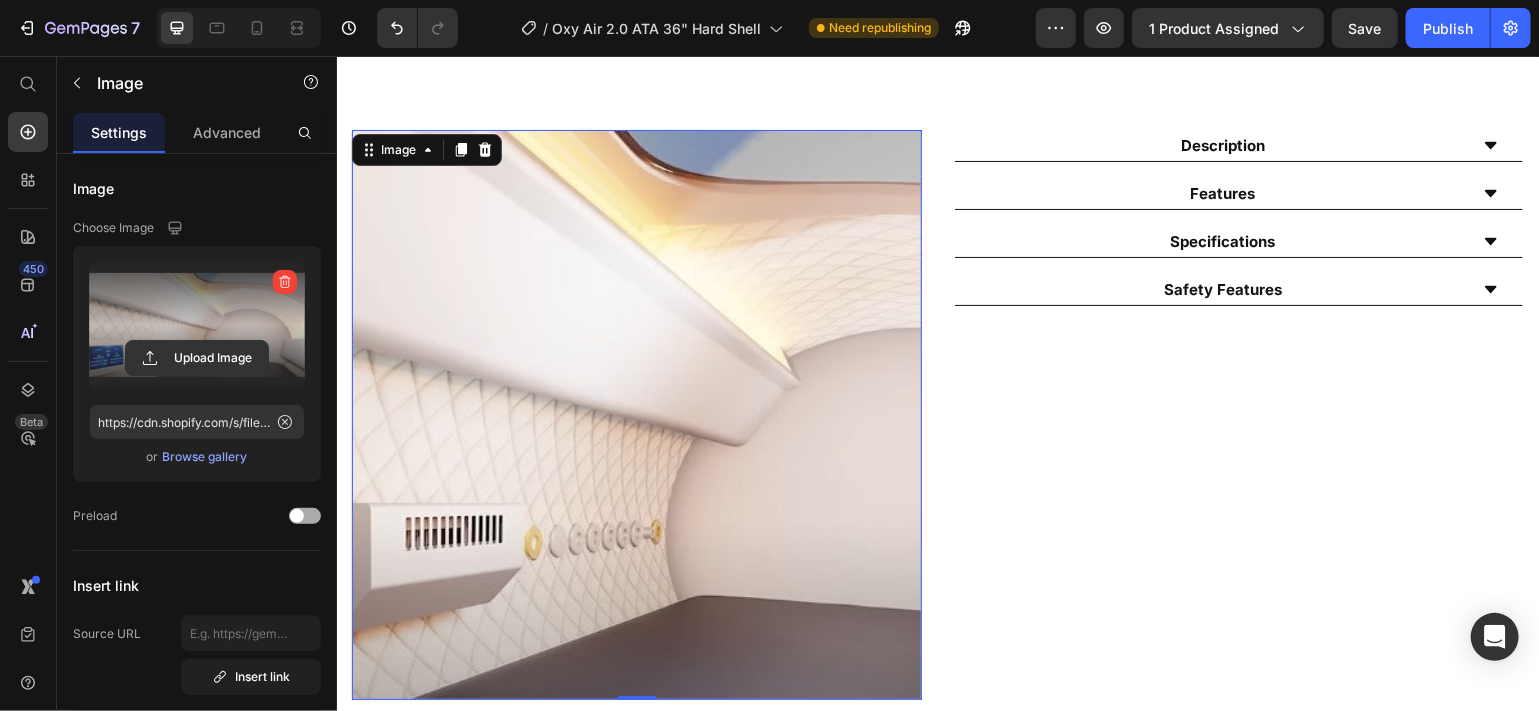 click at bounding box center (305, 516) 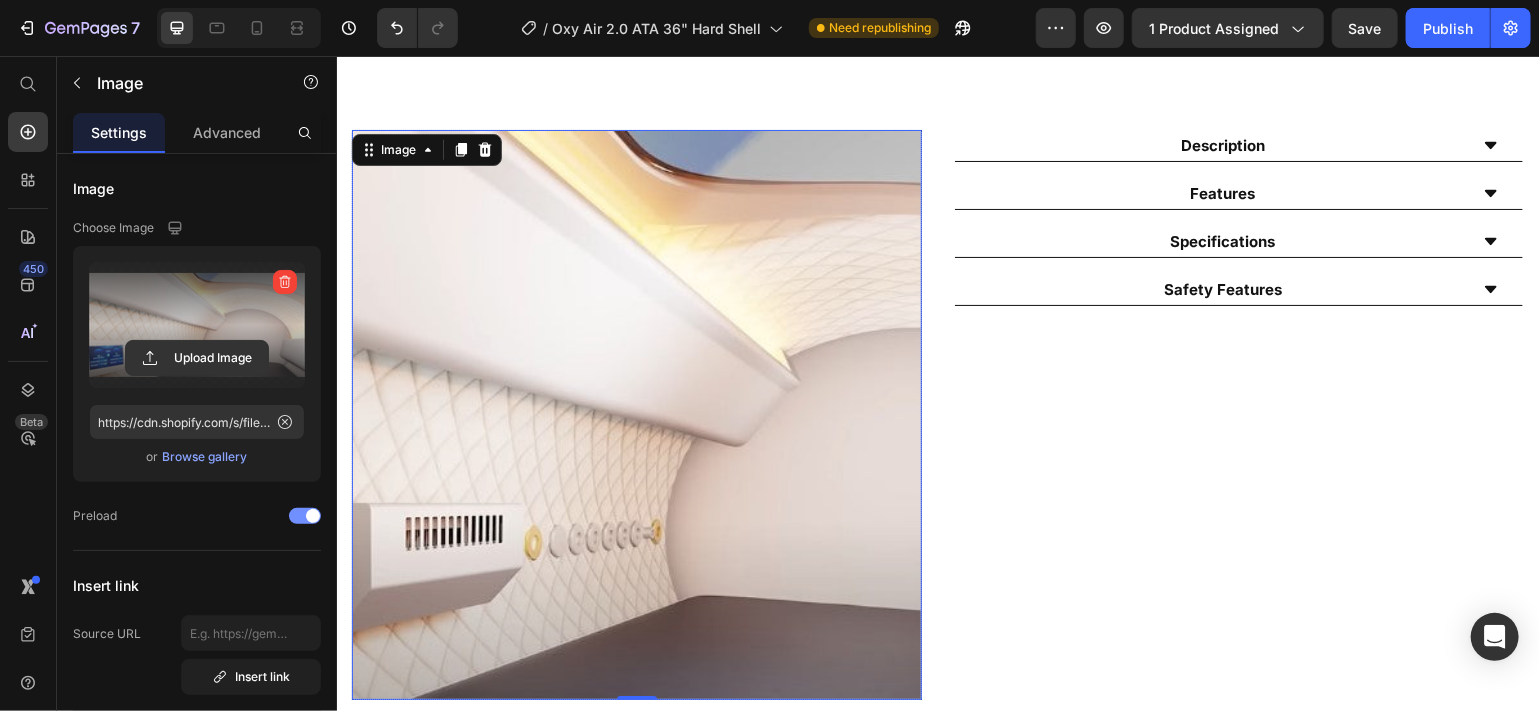 click at bounding box center (305, 516) 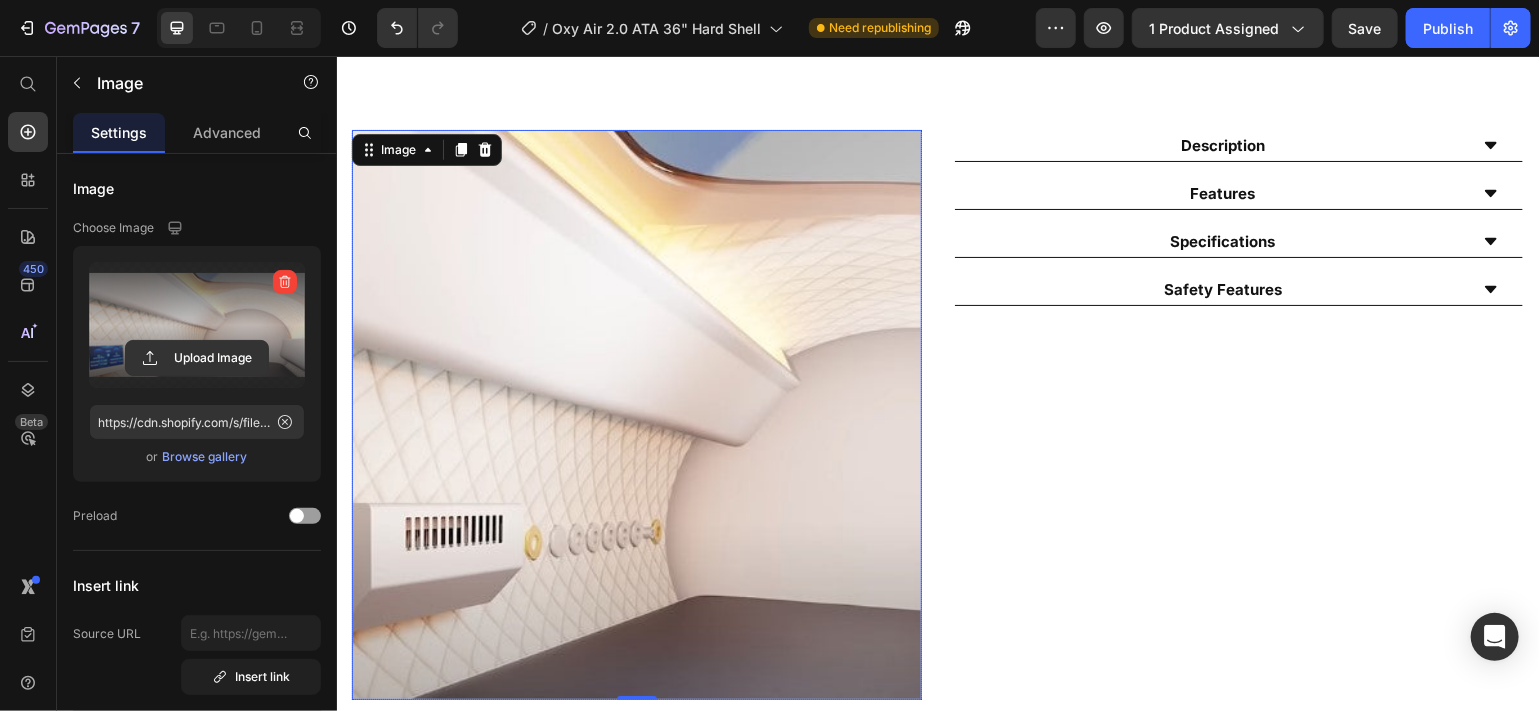 click at bounding box center [636, 414] 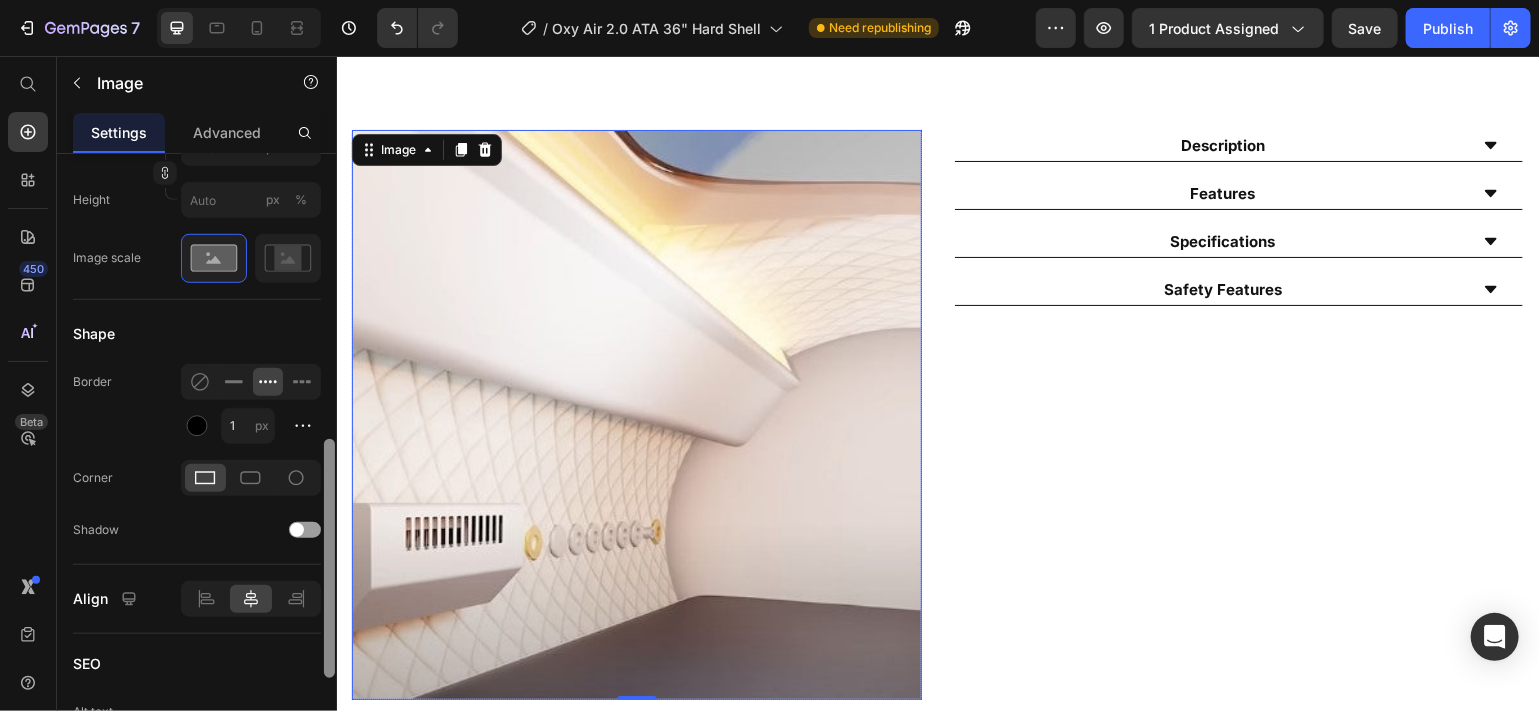 scroll, scrollTop: 682, scrollLeft: 0, axis: vertical 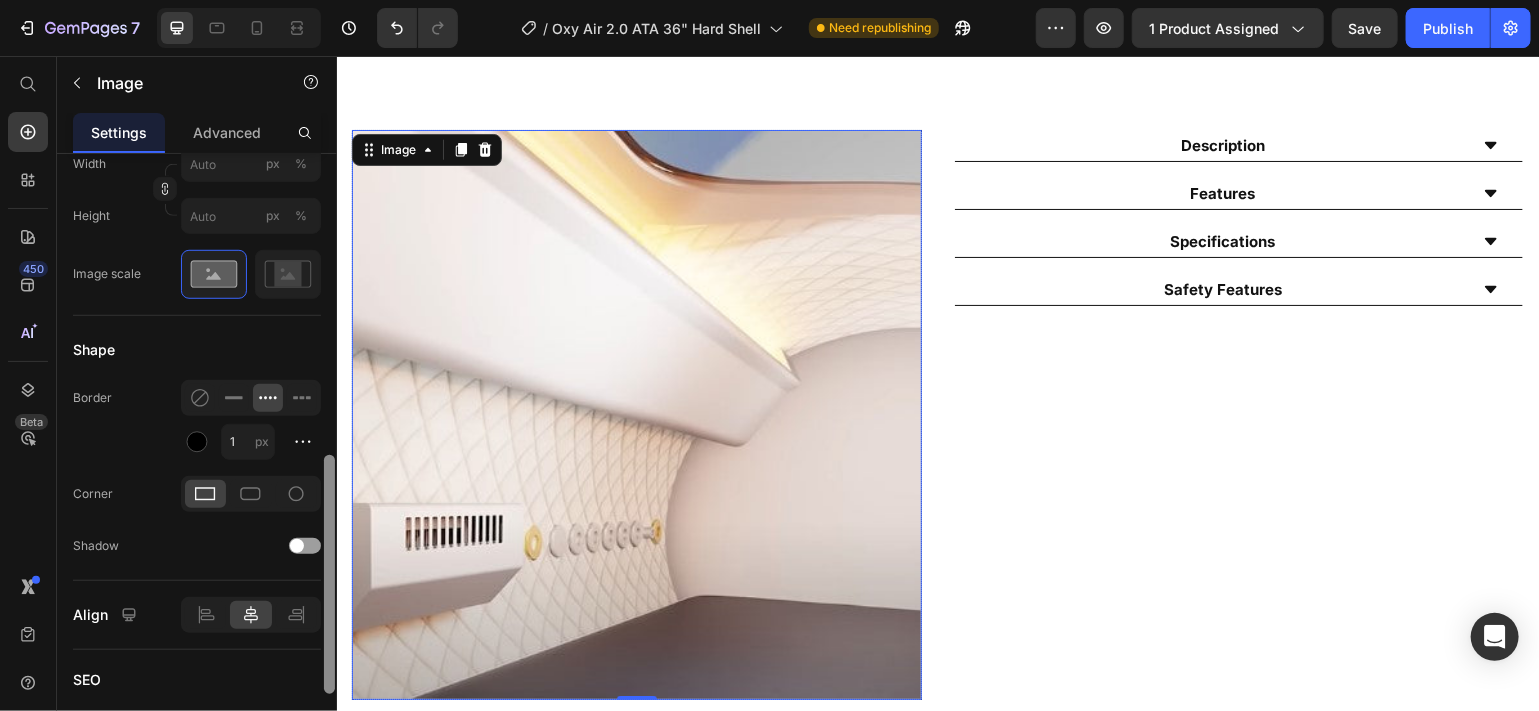 drag, startPoint x: 327, startPoint y: 388, endPoint x: 335, endPoint y: 640, distance: 252.12695 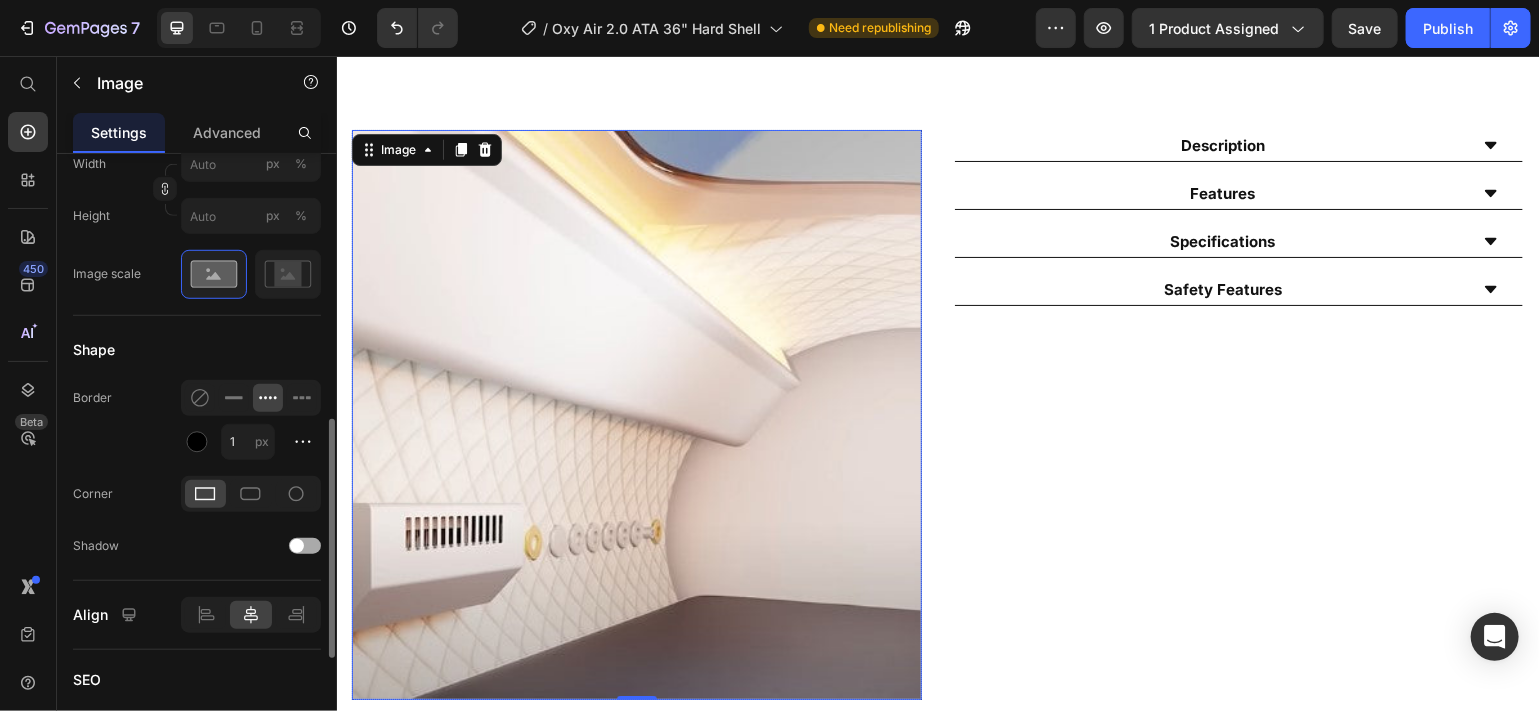 click at bounding box center (305, 546) 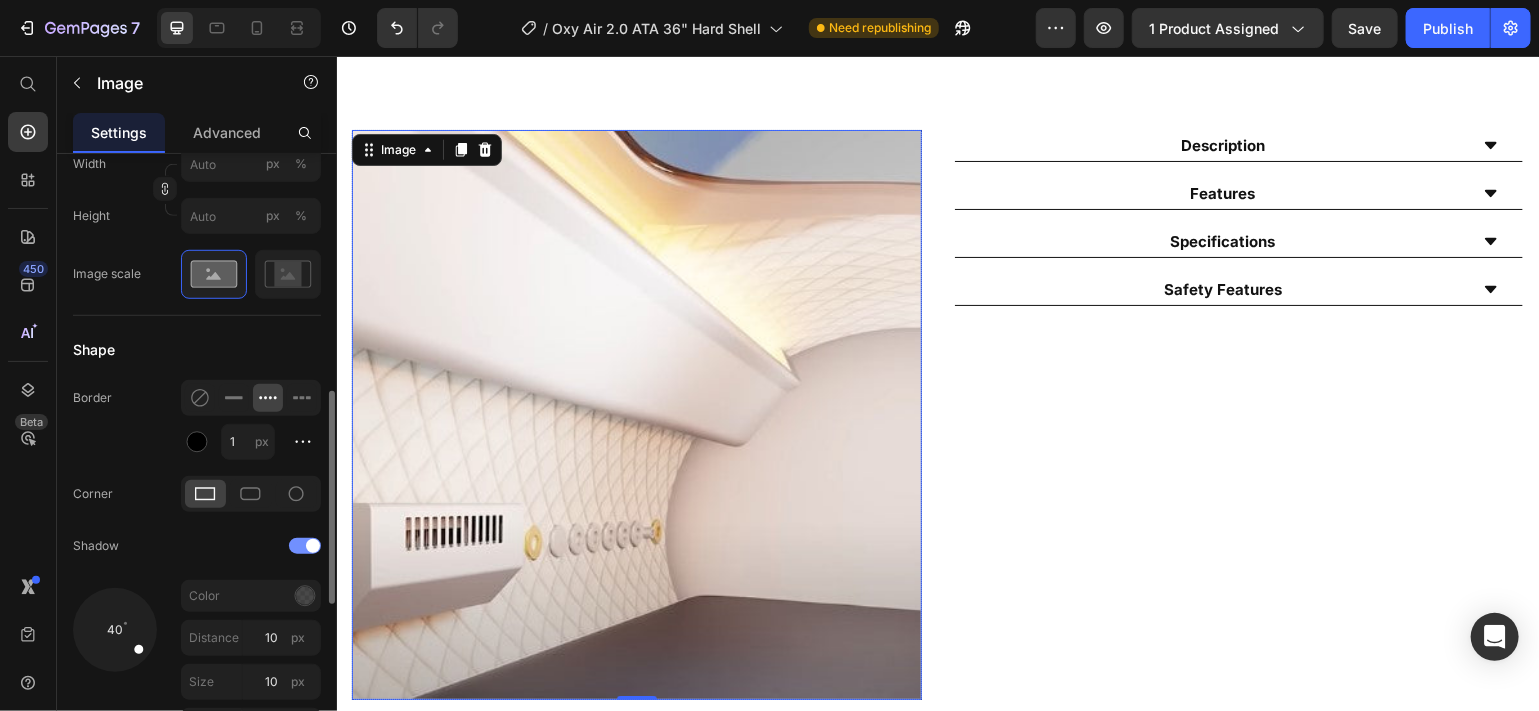 click at bounding box center [305, 546] 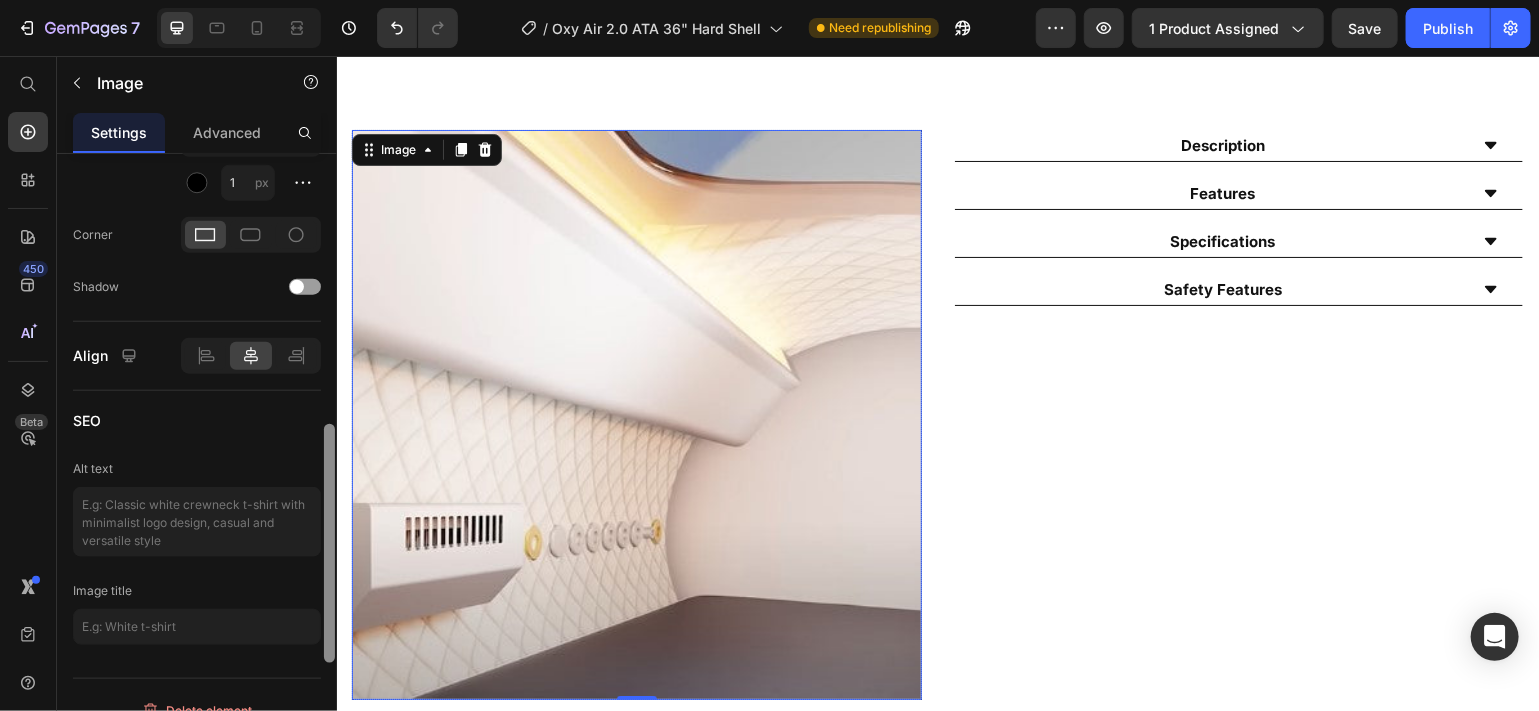 scroll, scrollTop: 965, scrollLeft: 0, axis: vertical 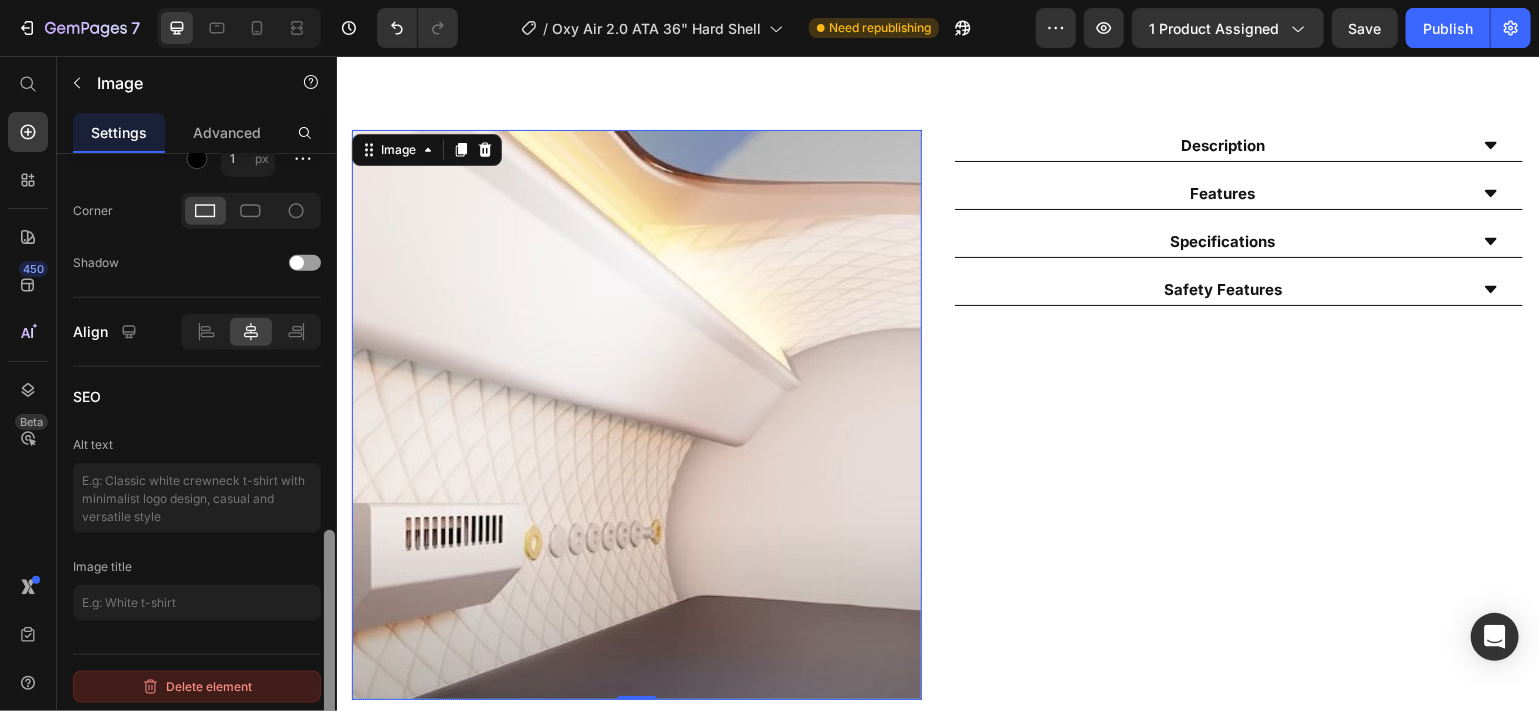 drag, startPoint x: 326, startPoint y: 533, endPoint x: 318, endPoint y: 679, distance: 146.21901 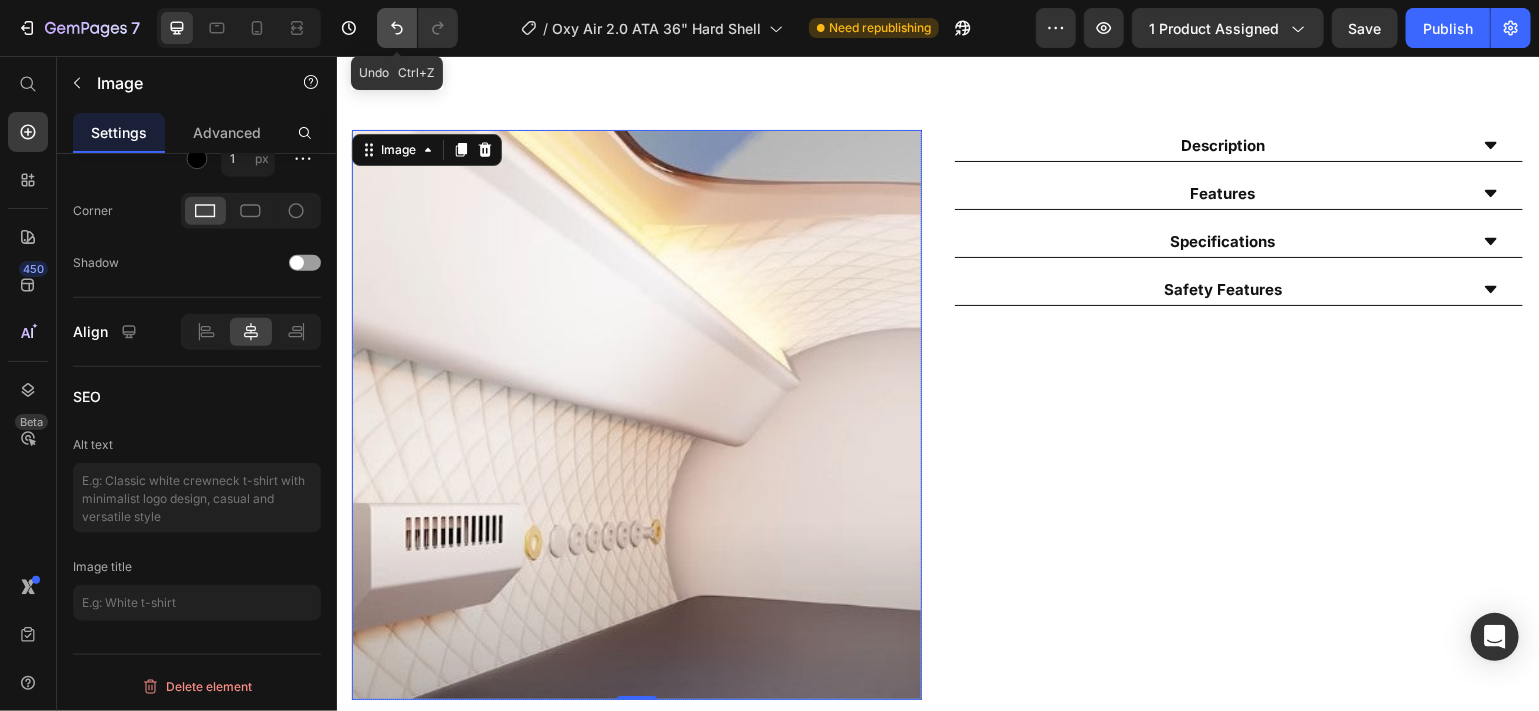 click 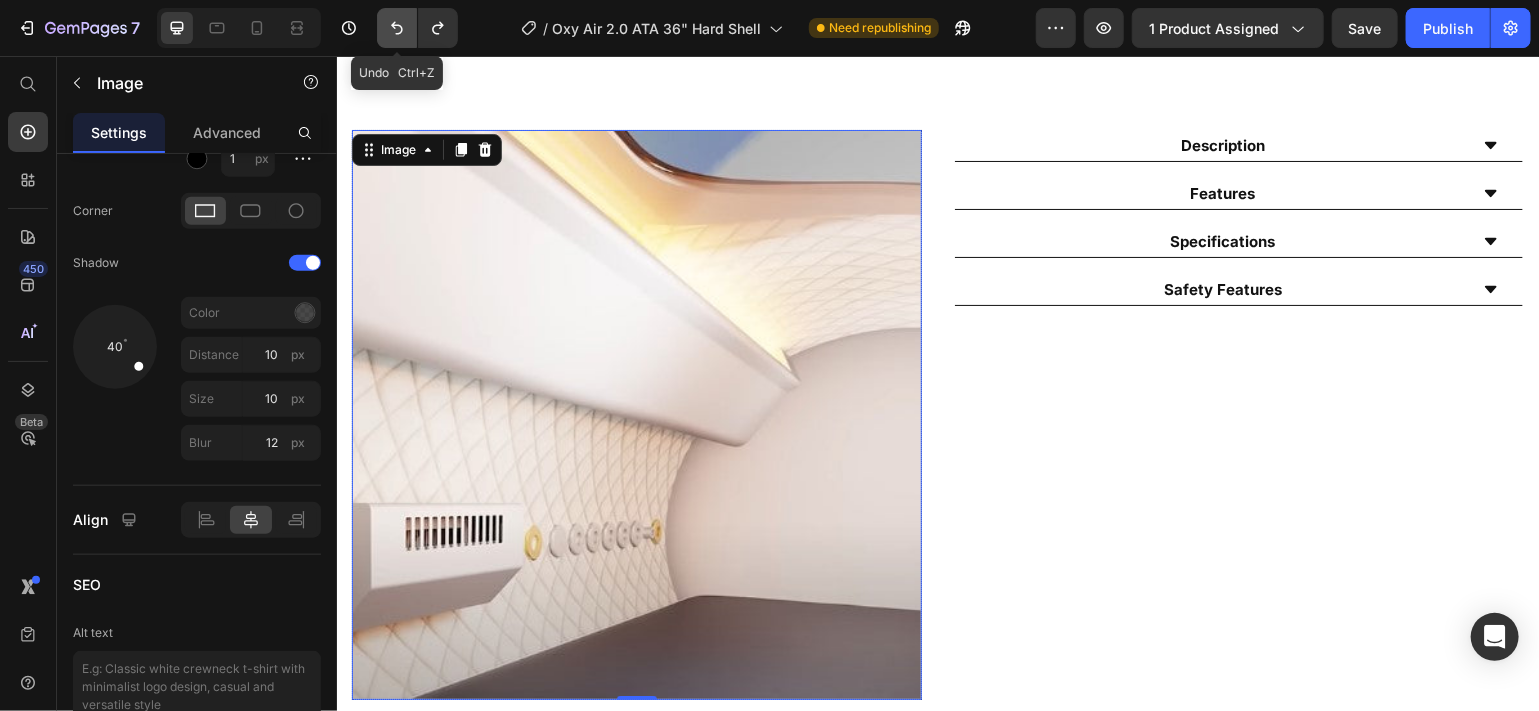click 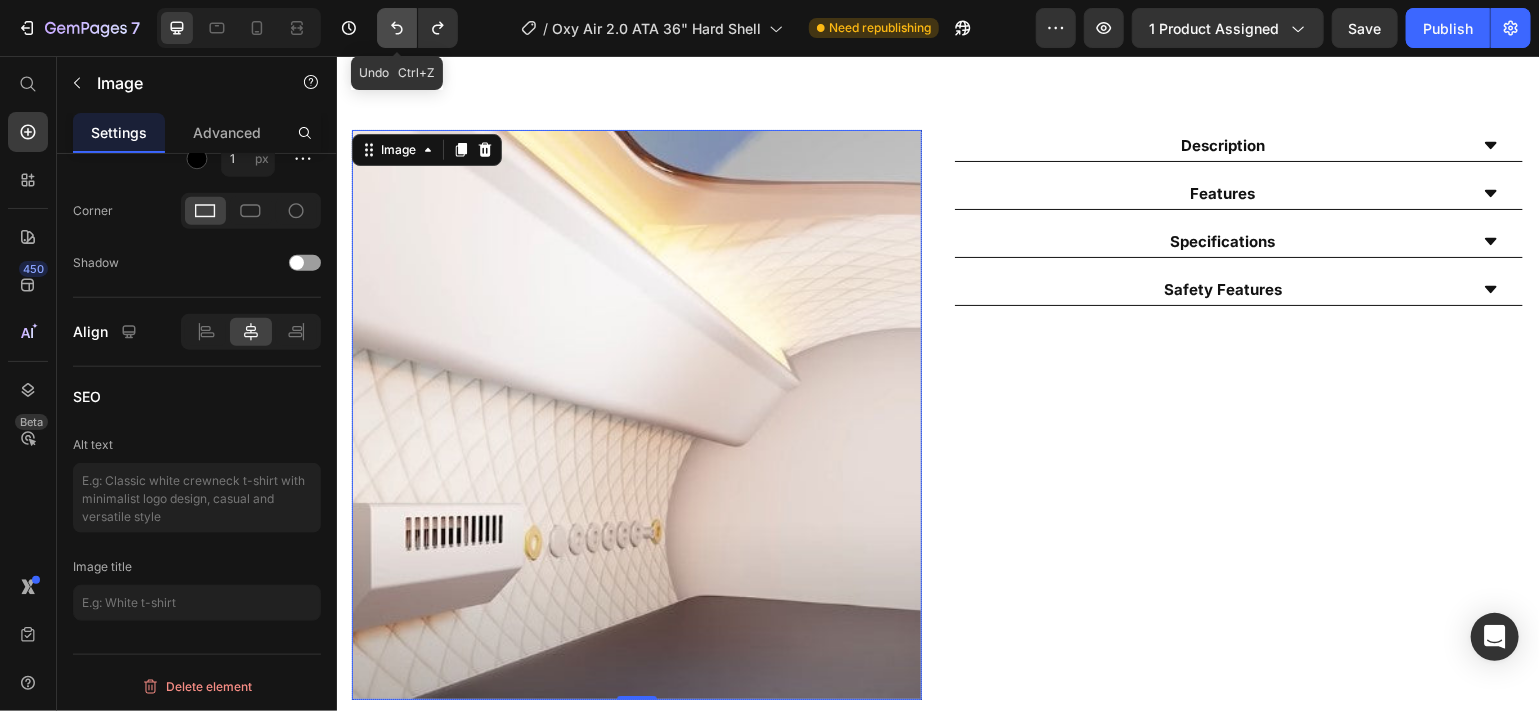 click 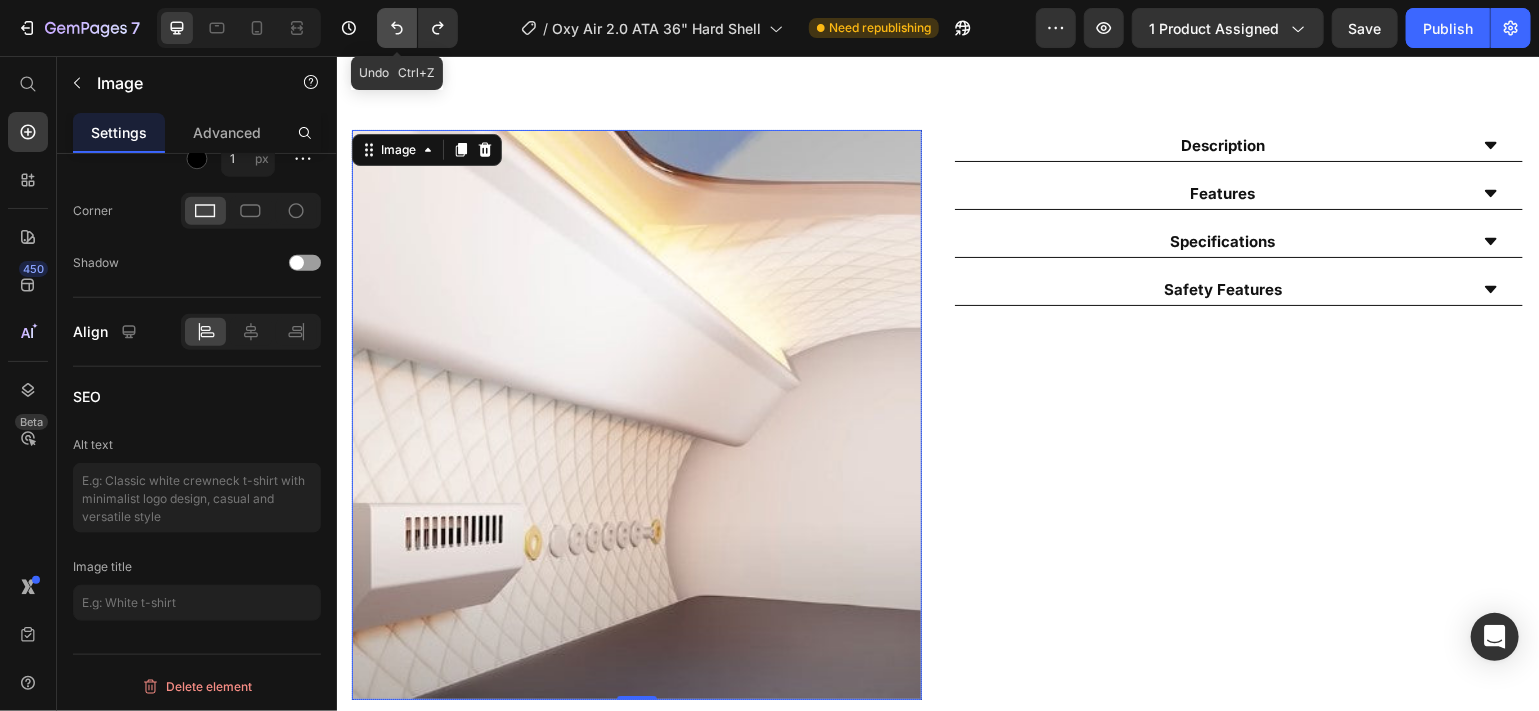 click 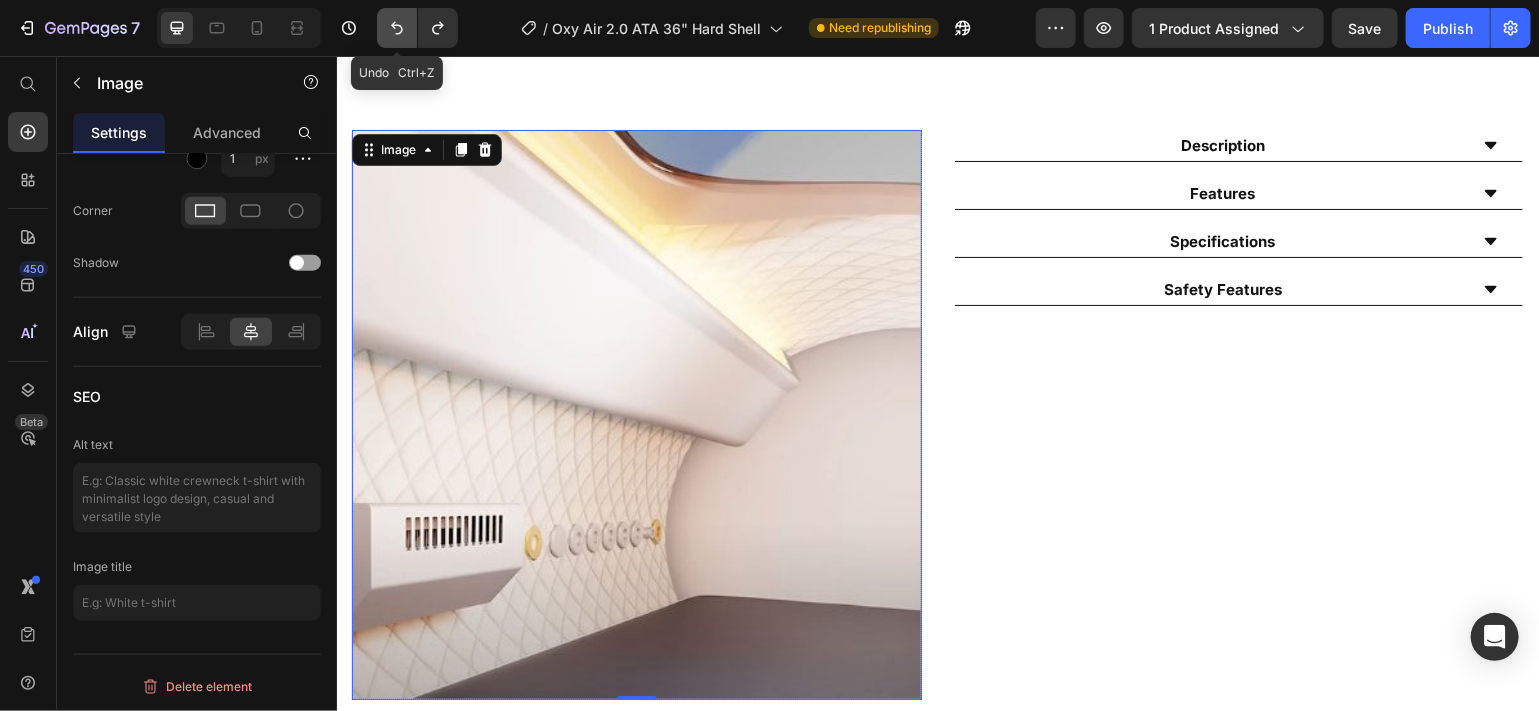 click 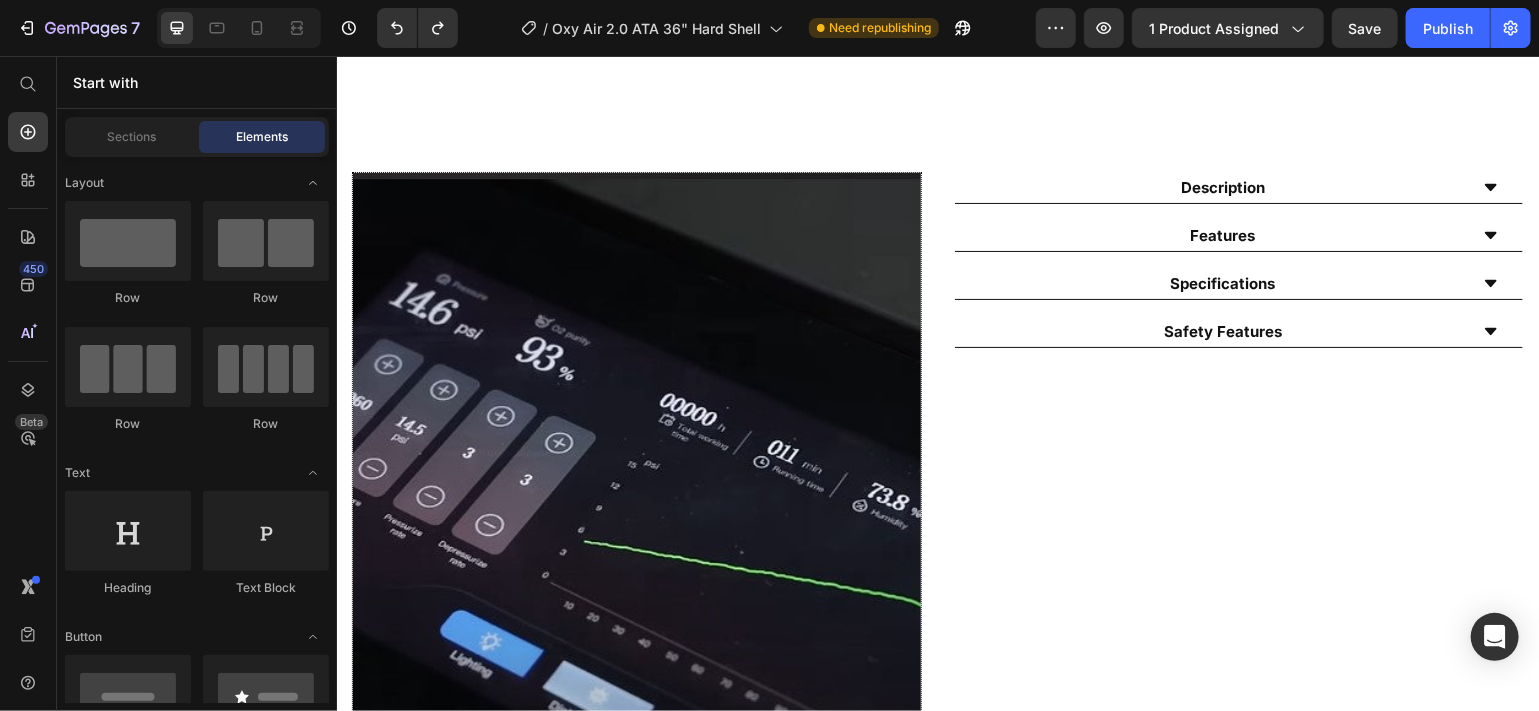 scroll, scrollTop: 890, scrollLeft: 0, axis: vertical 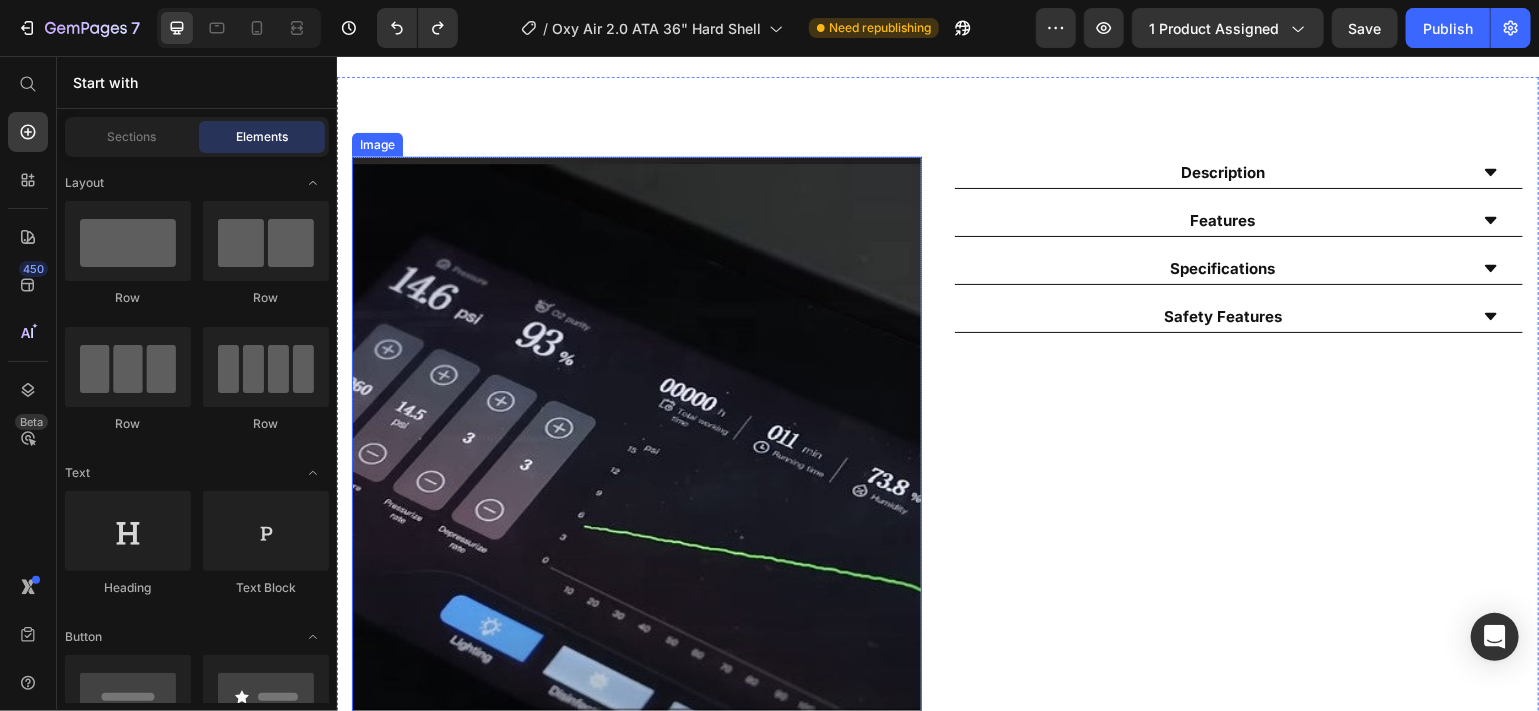 click at bounding box center [636, 441] 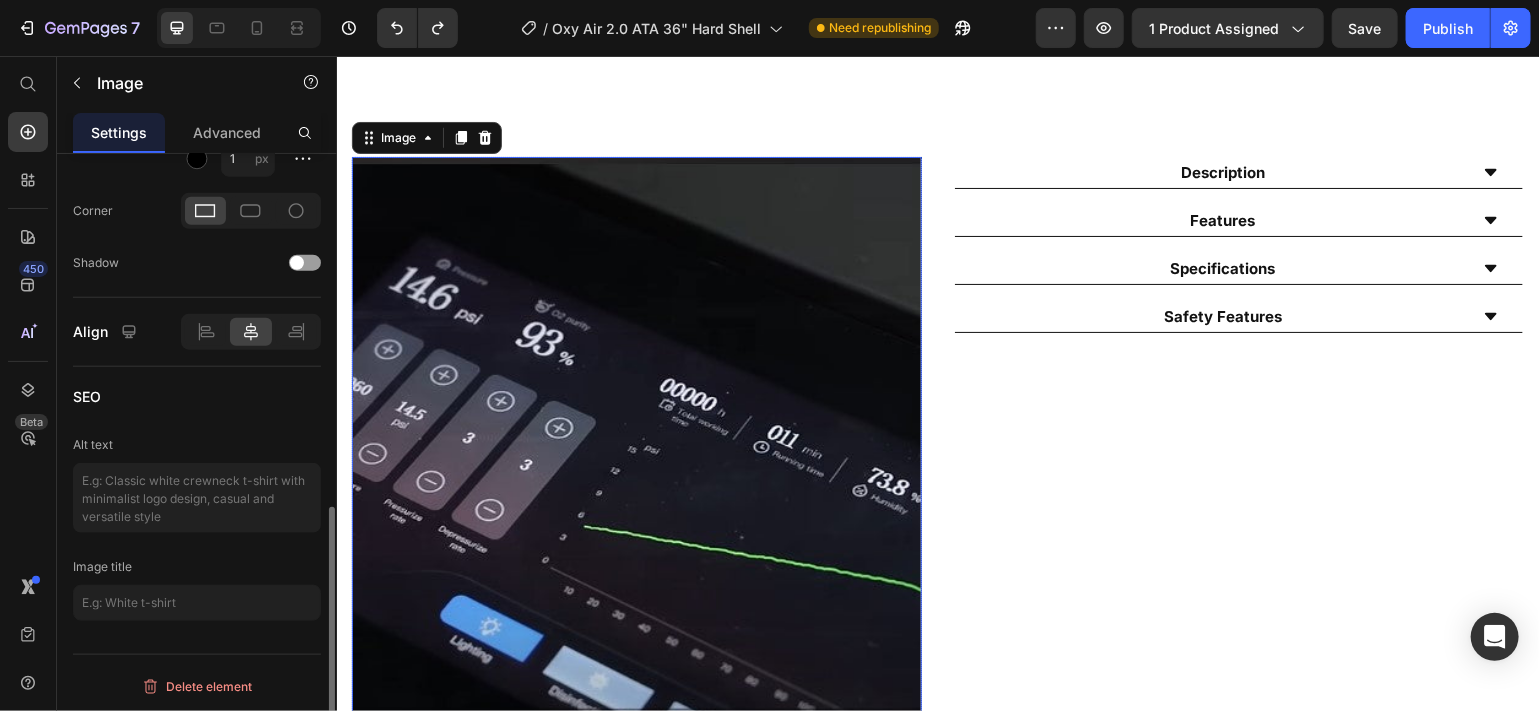 scroll, scrollTop: 949, scrollLeft: 0, axis: vertical 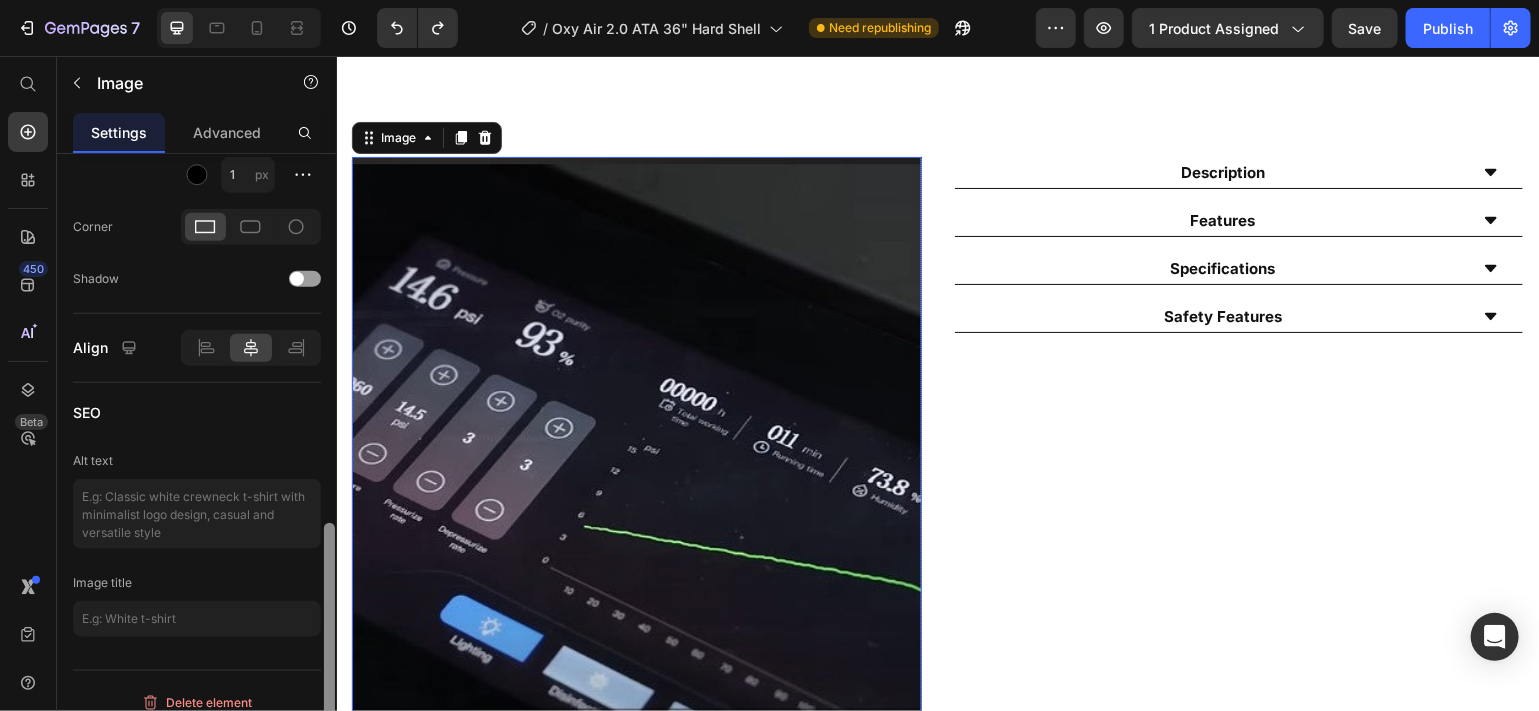 click at bounding box center (329, 642) 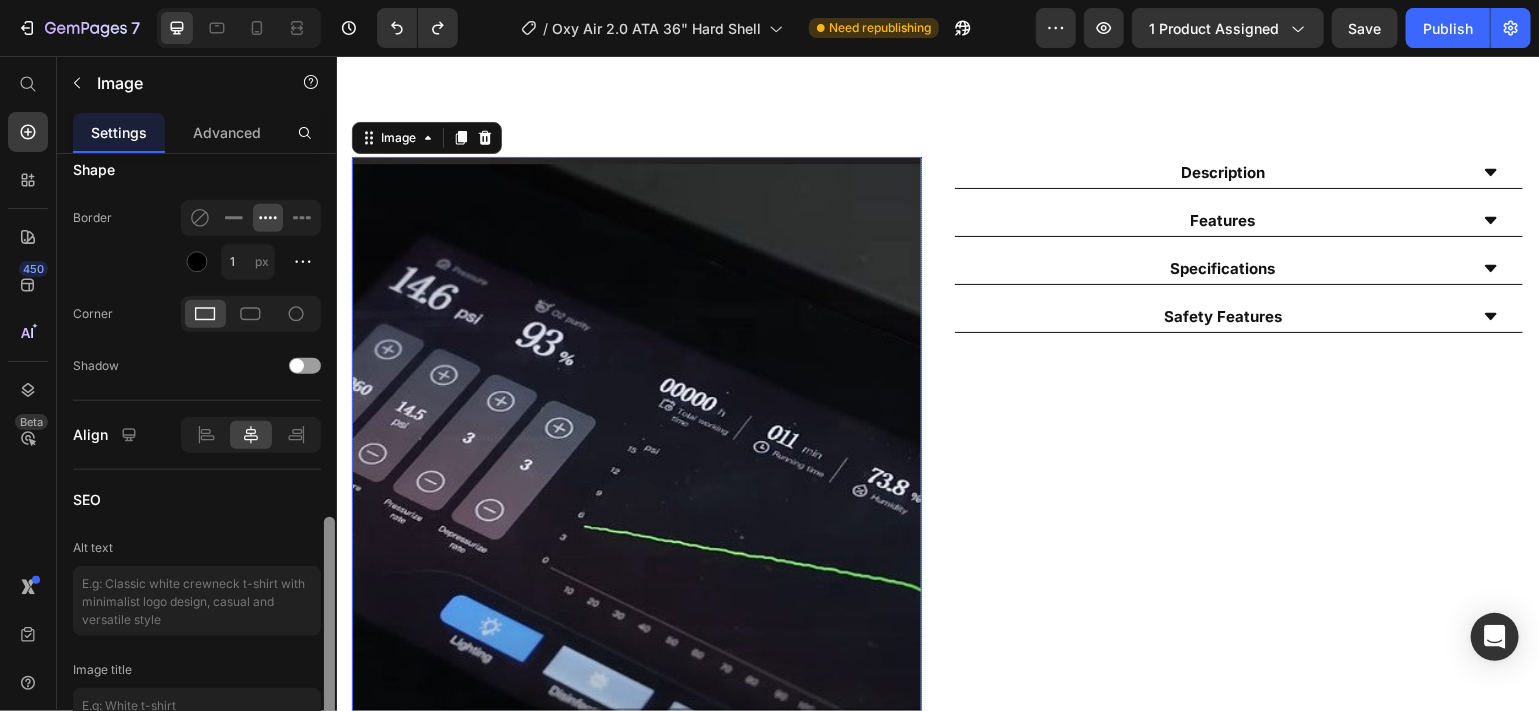 scroll, scrollTop: 766, scrollLeft: 0, axis: vertical 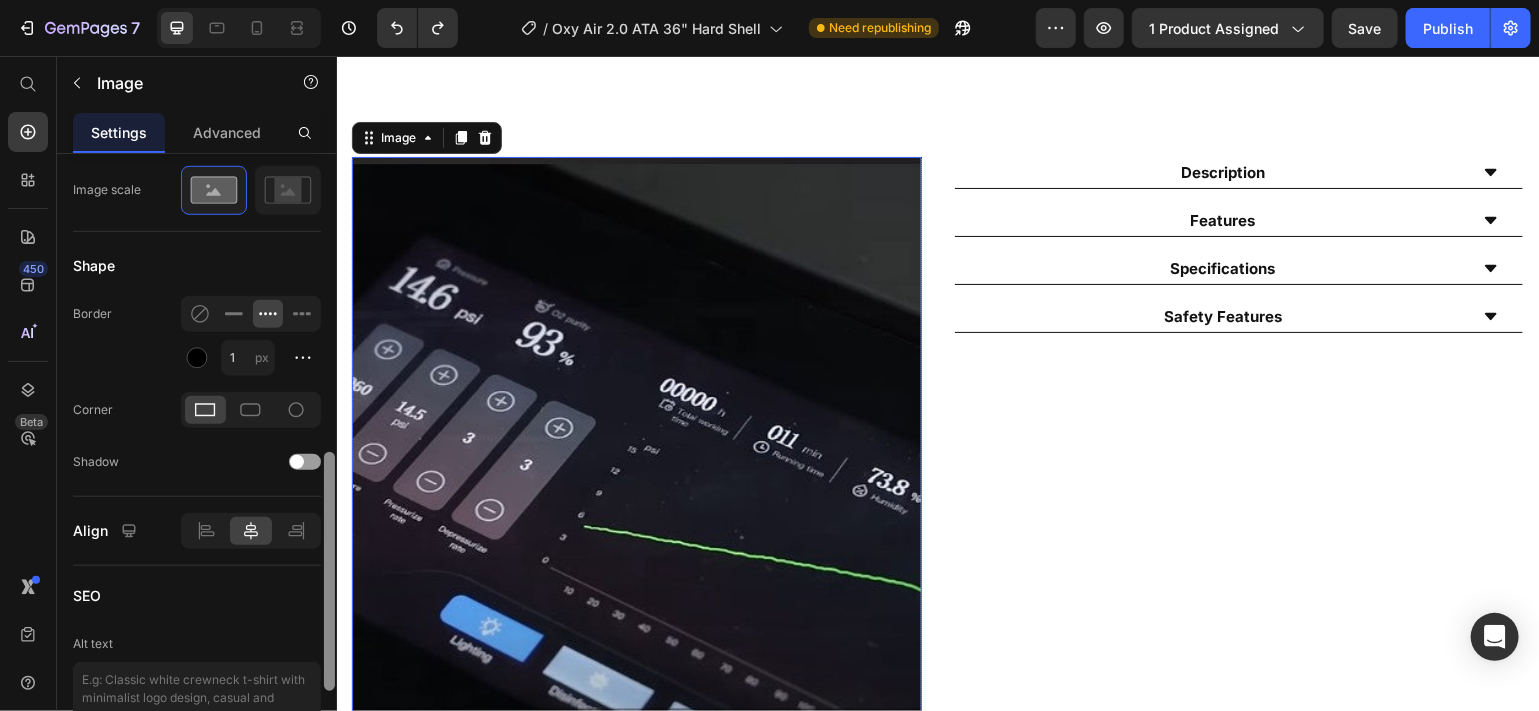 drag, startPoint x: 327, startPoint y: 538, endPoint x: 324, endPoint y: 467, distance: 71.063354 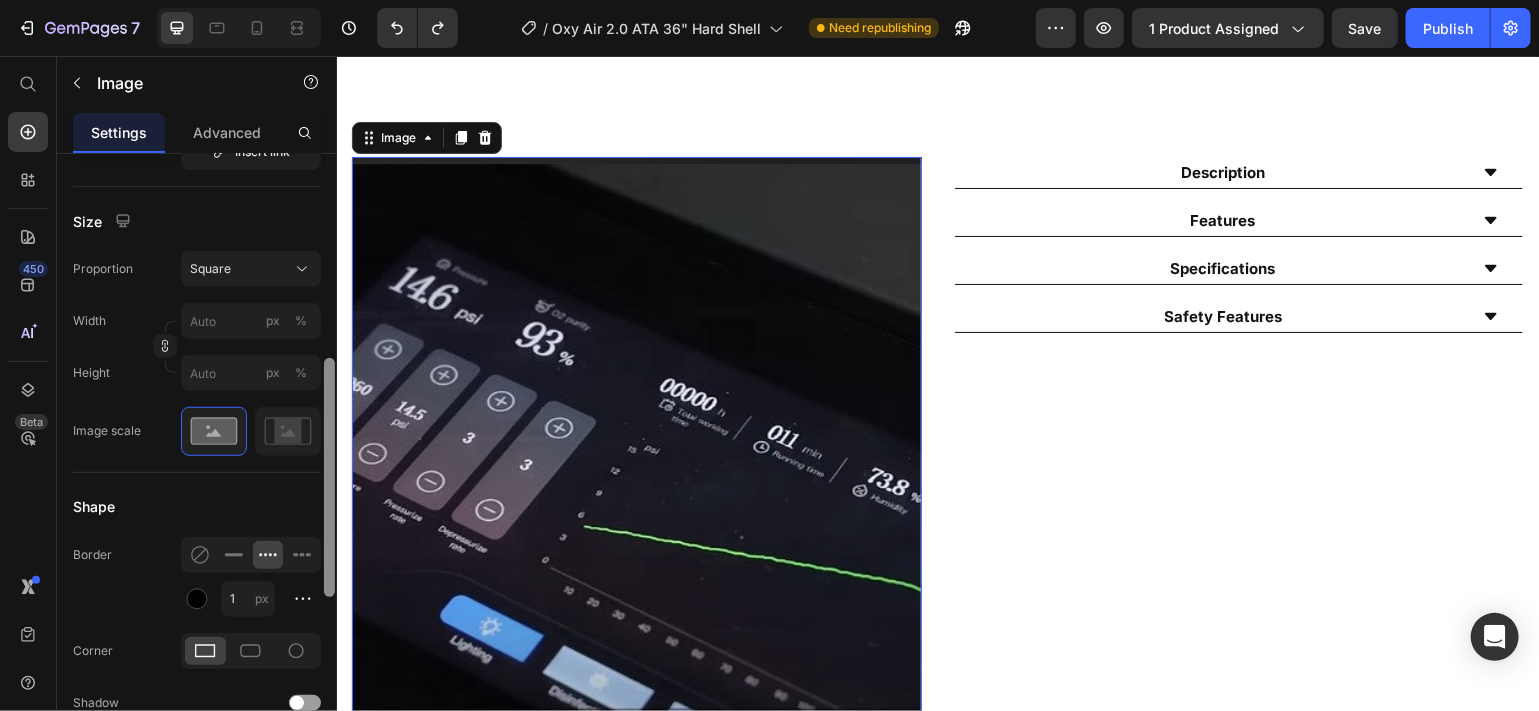 scroll, scrollTop: 522, scrollLeft: 0, axis: vertical 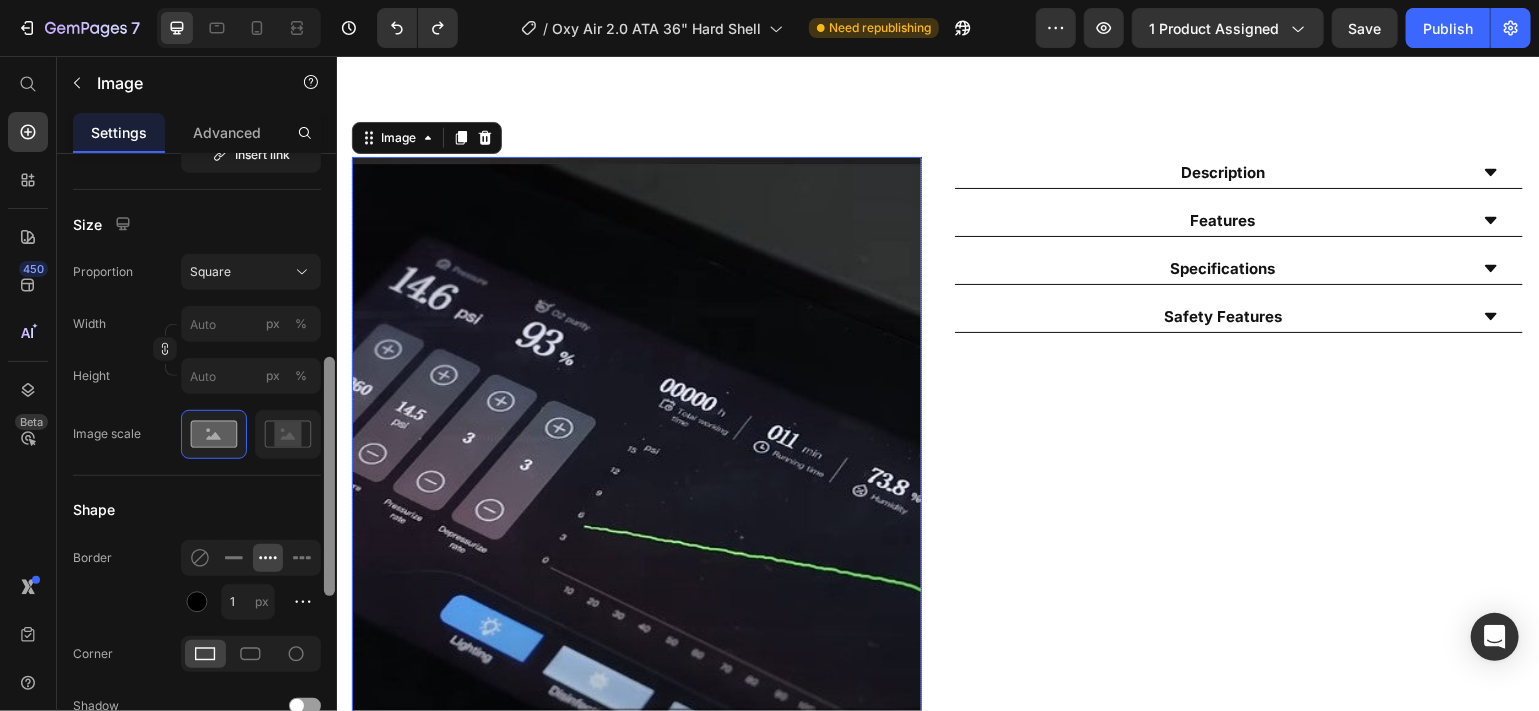 drag, startPoint x: 328, startPoint y: 488, endPoint x: 332, endPoint y: 393, distance: 95.084175 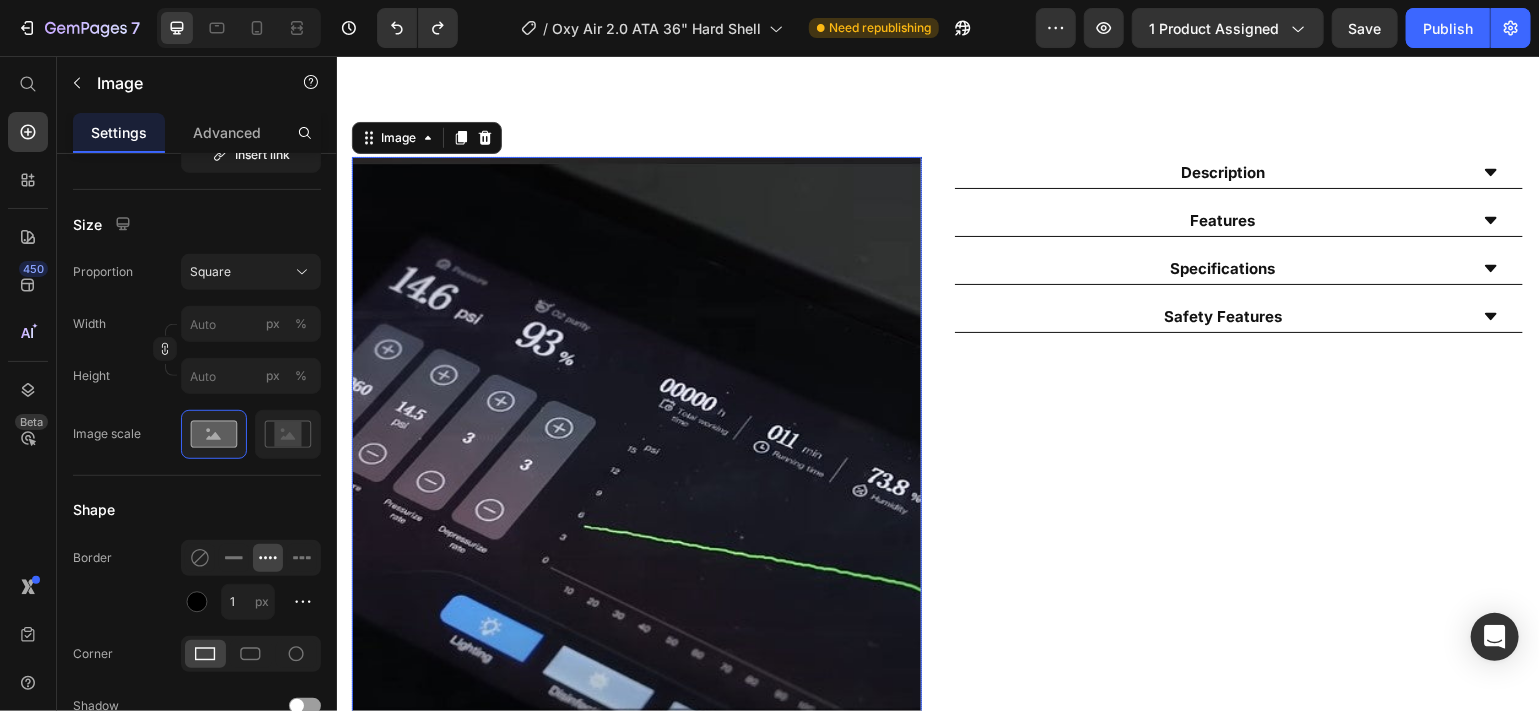 click at bounding box center [636, 441] 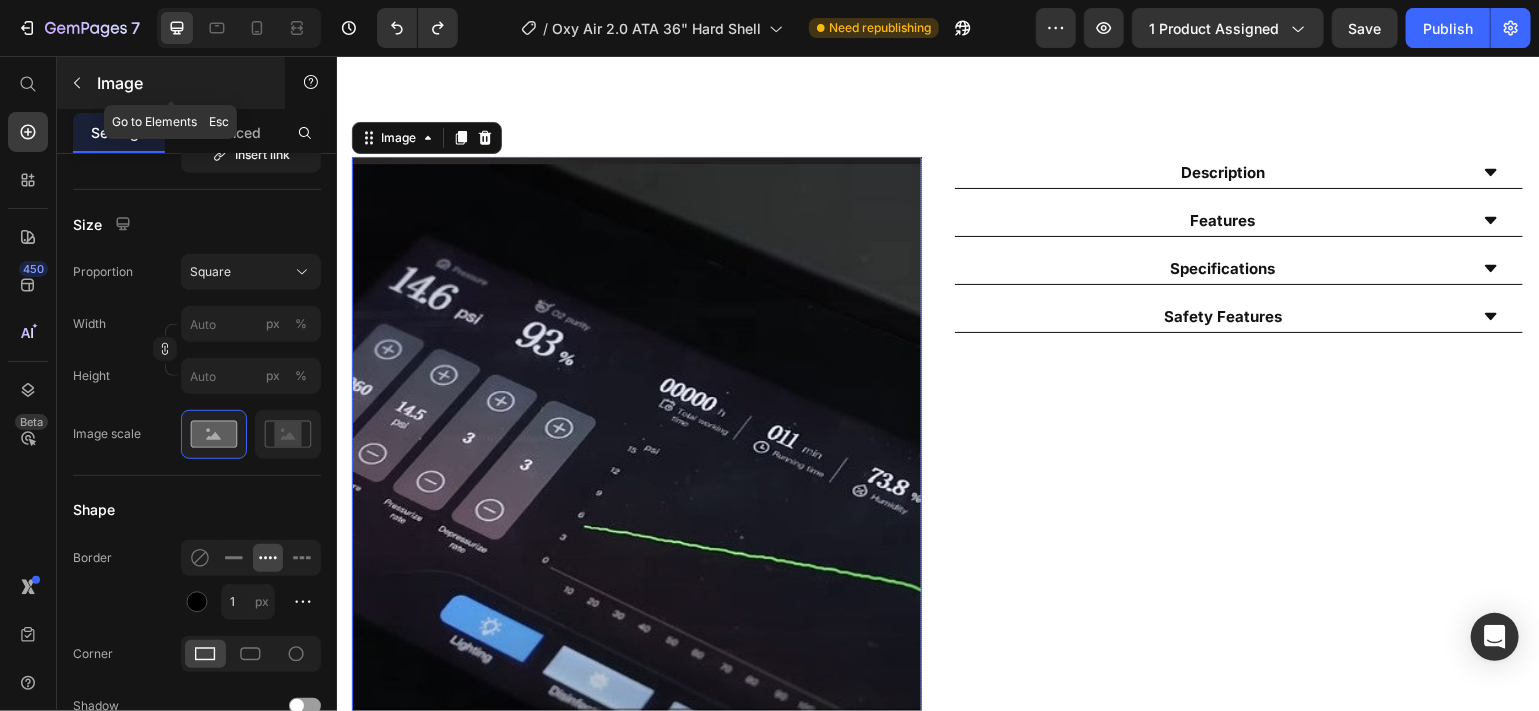 click 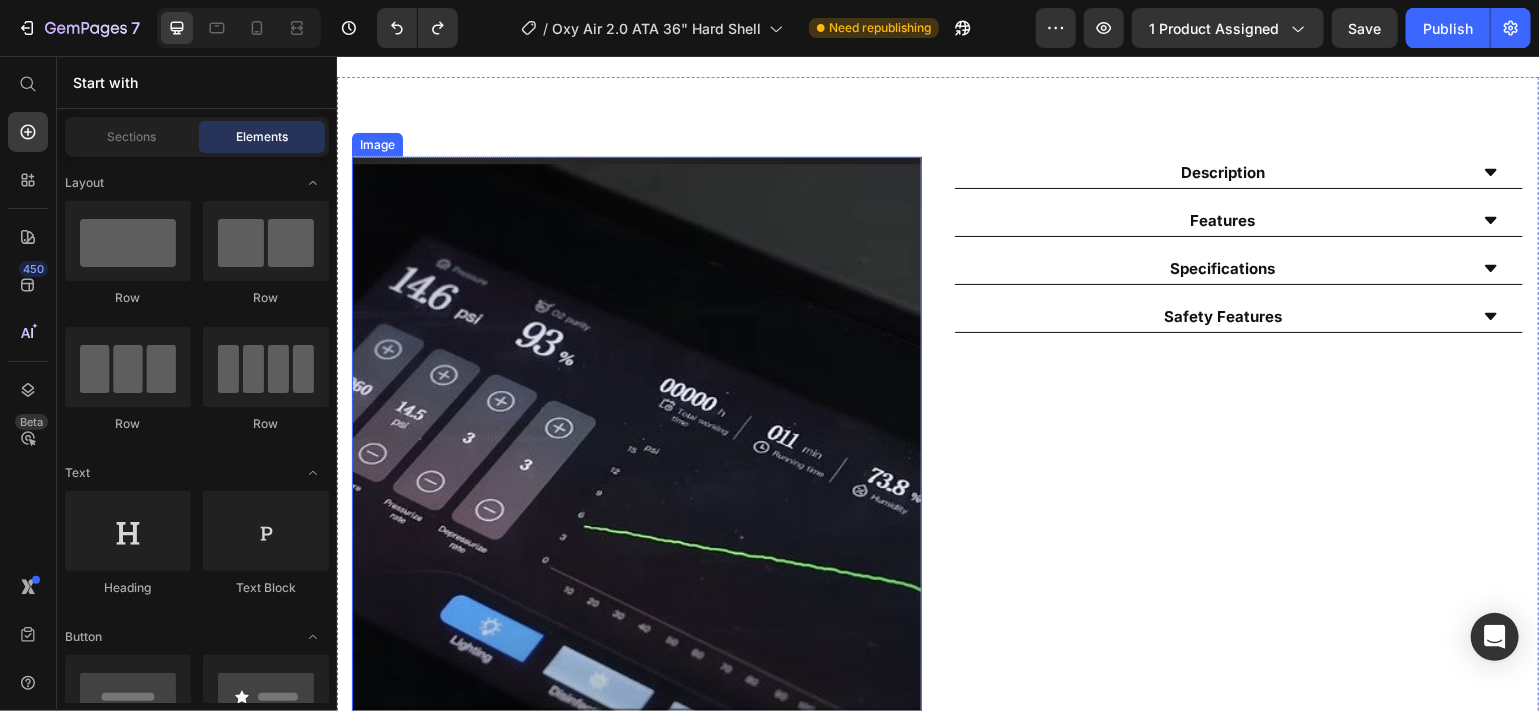 click at bounding box center (636, 441) 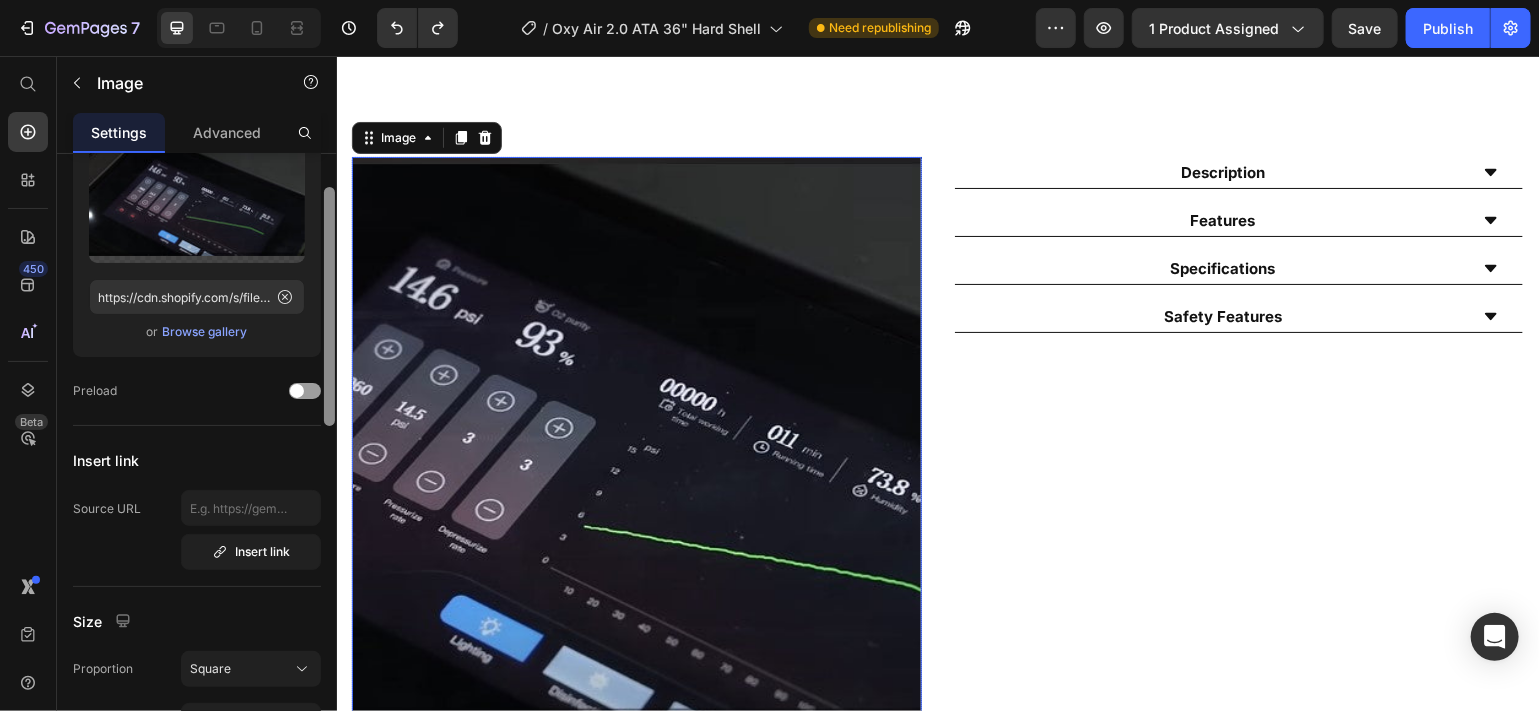 scroll, scrollTop: 114, scrollLeft: 0, axis: vertical 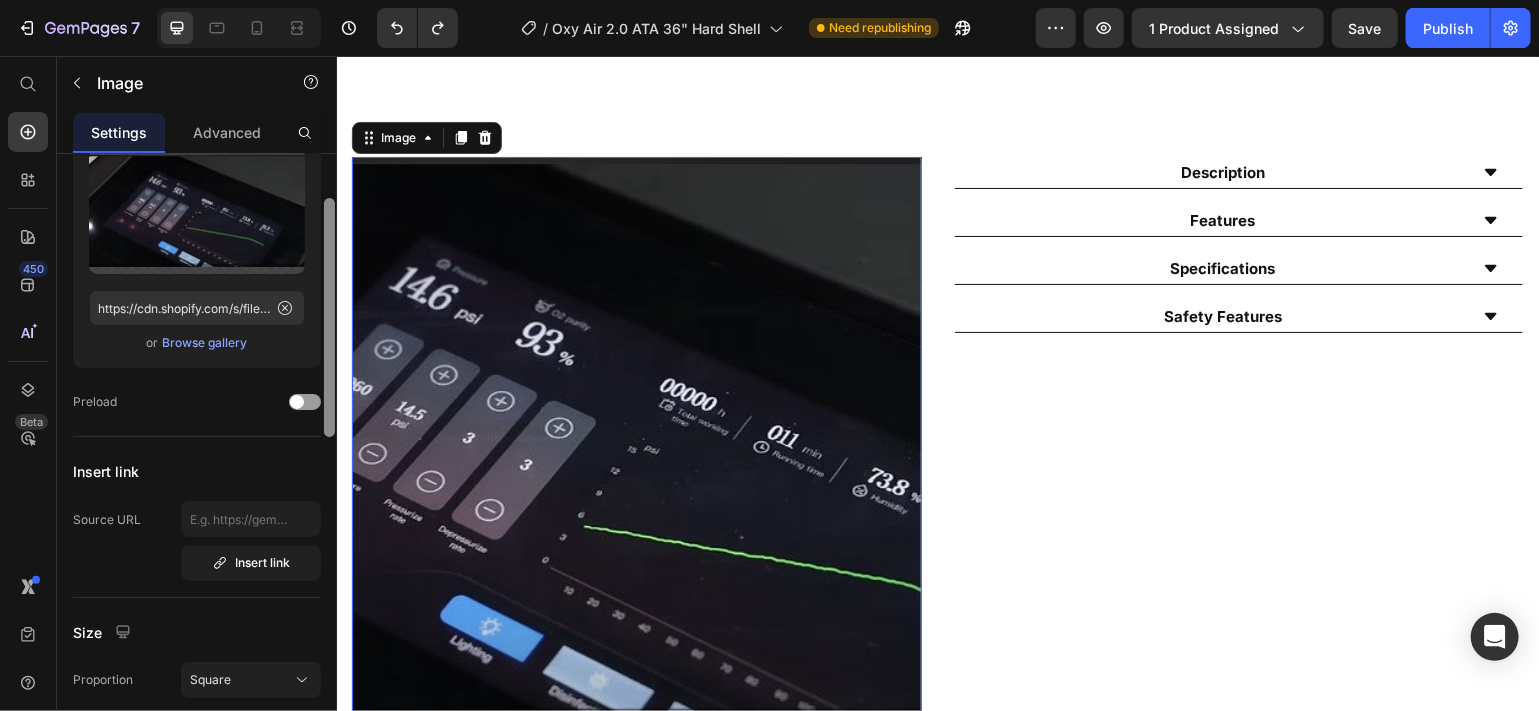 drag, startPoint x: 326, startPoint y: 337, endPoint x: 327, endPoint y: 226, distance: 111.0045 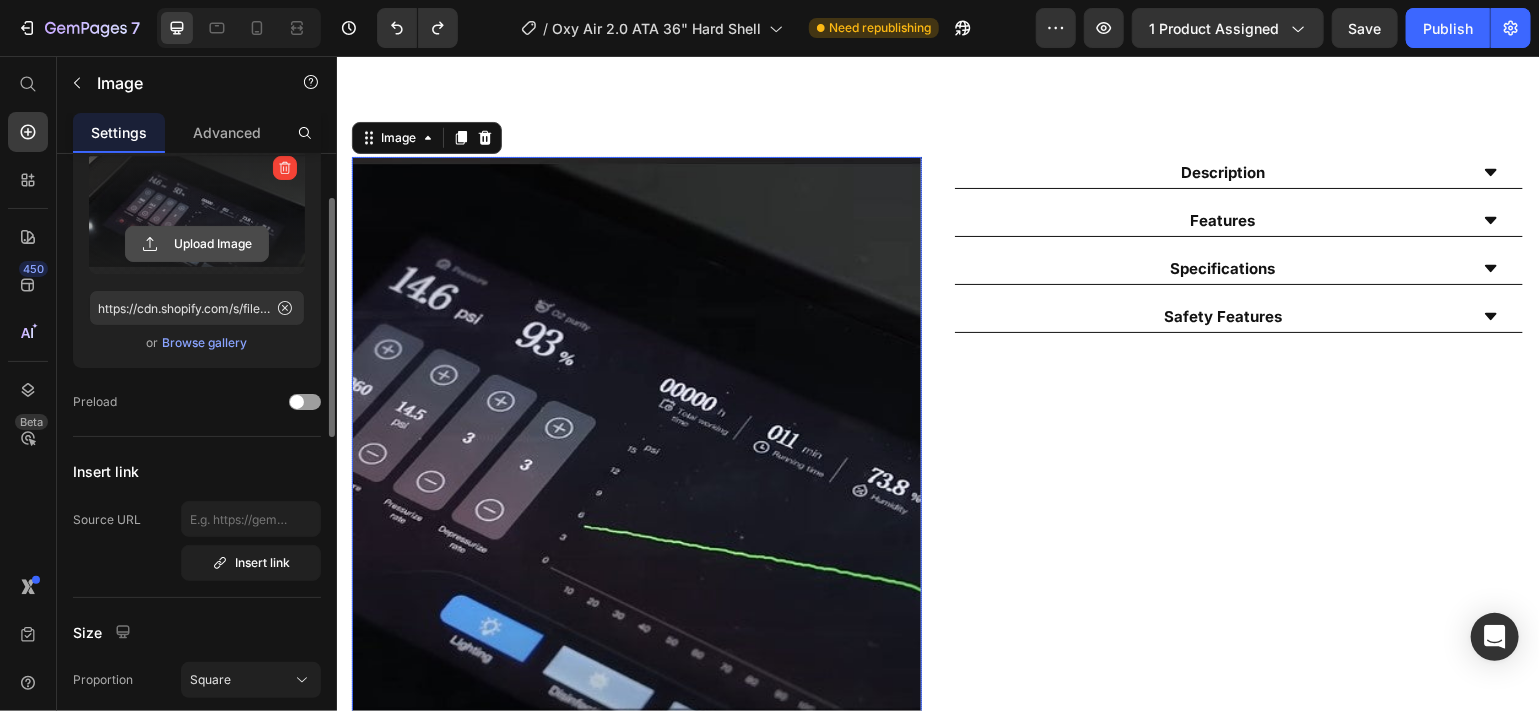 click 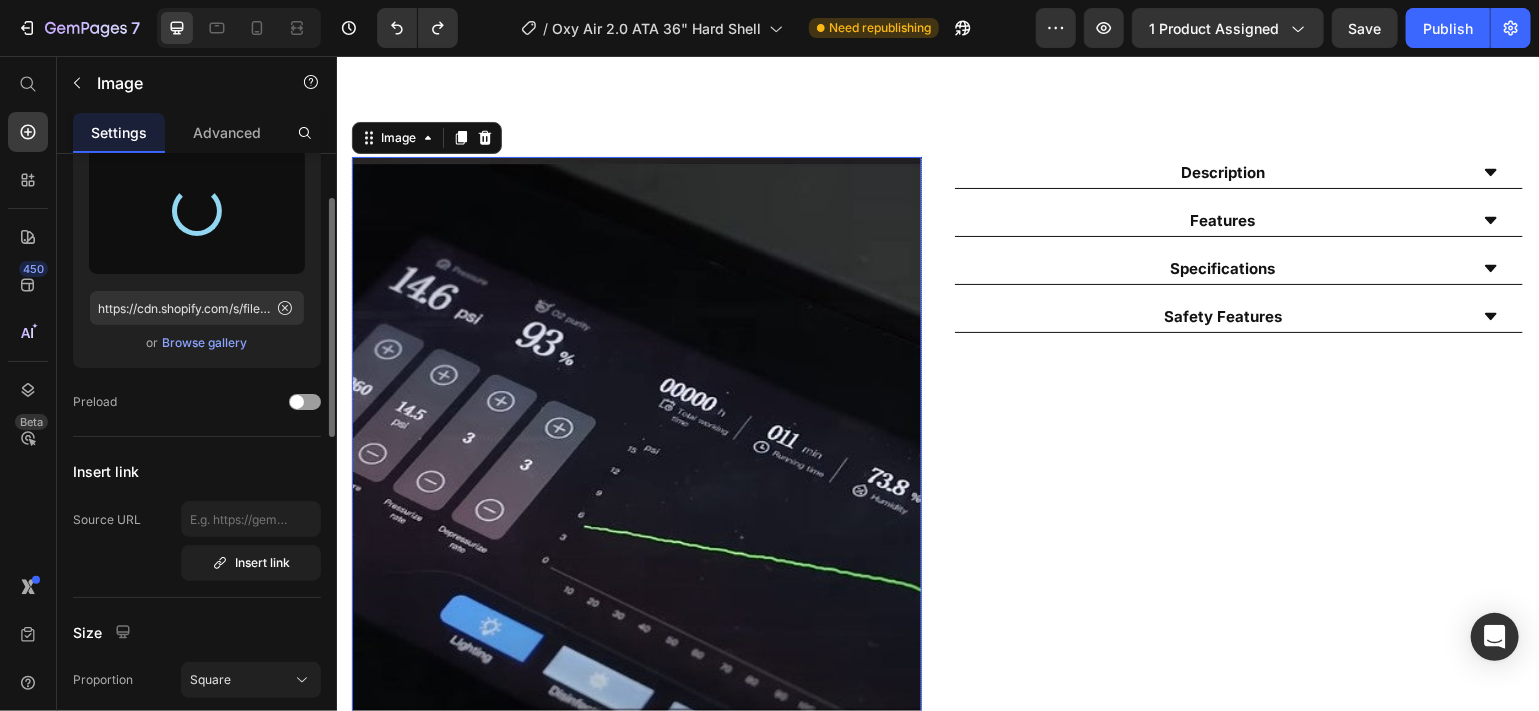 type on "https://cdn.shopify.com/s/files/1/0828/0598/1460/files/gempages_566187724348851355-b68eb6f9-c871-4811-8e85-92d96aeaa7b9.jpg" 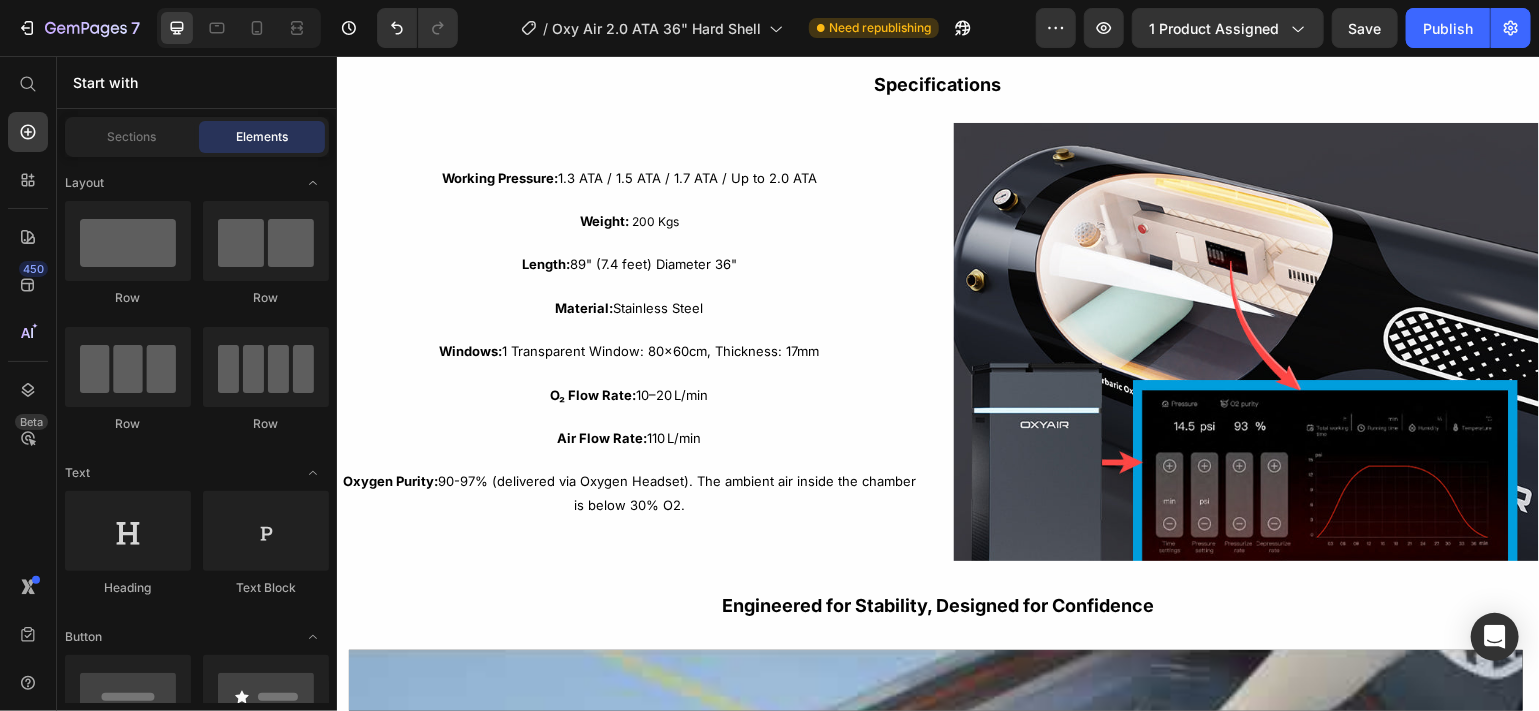 scroll, scrollTop: 3264, scrollLeft: 0, axis: vertical 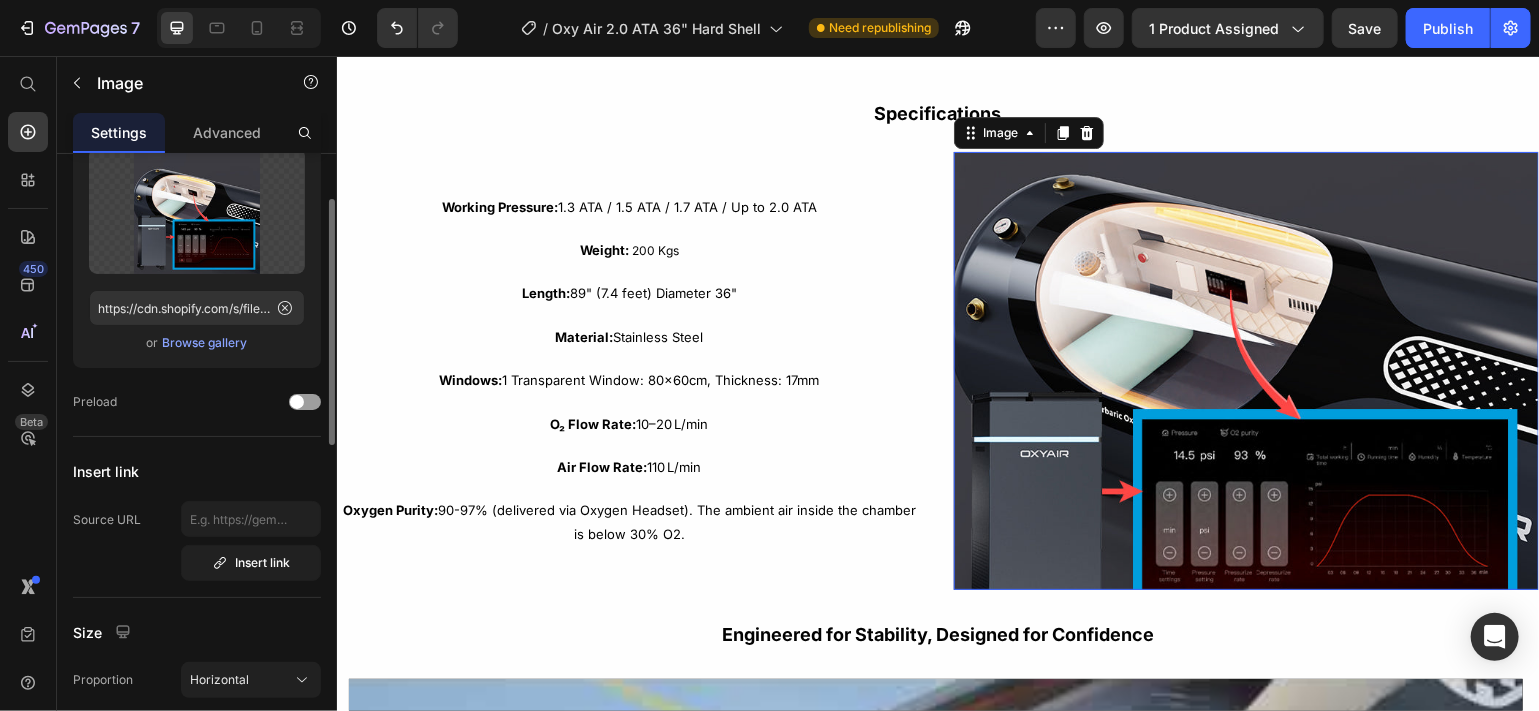 click at bounding box center (1245, 370) 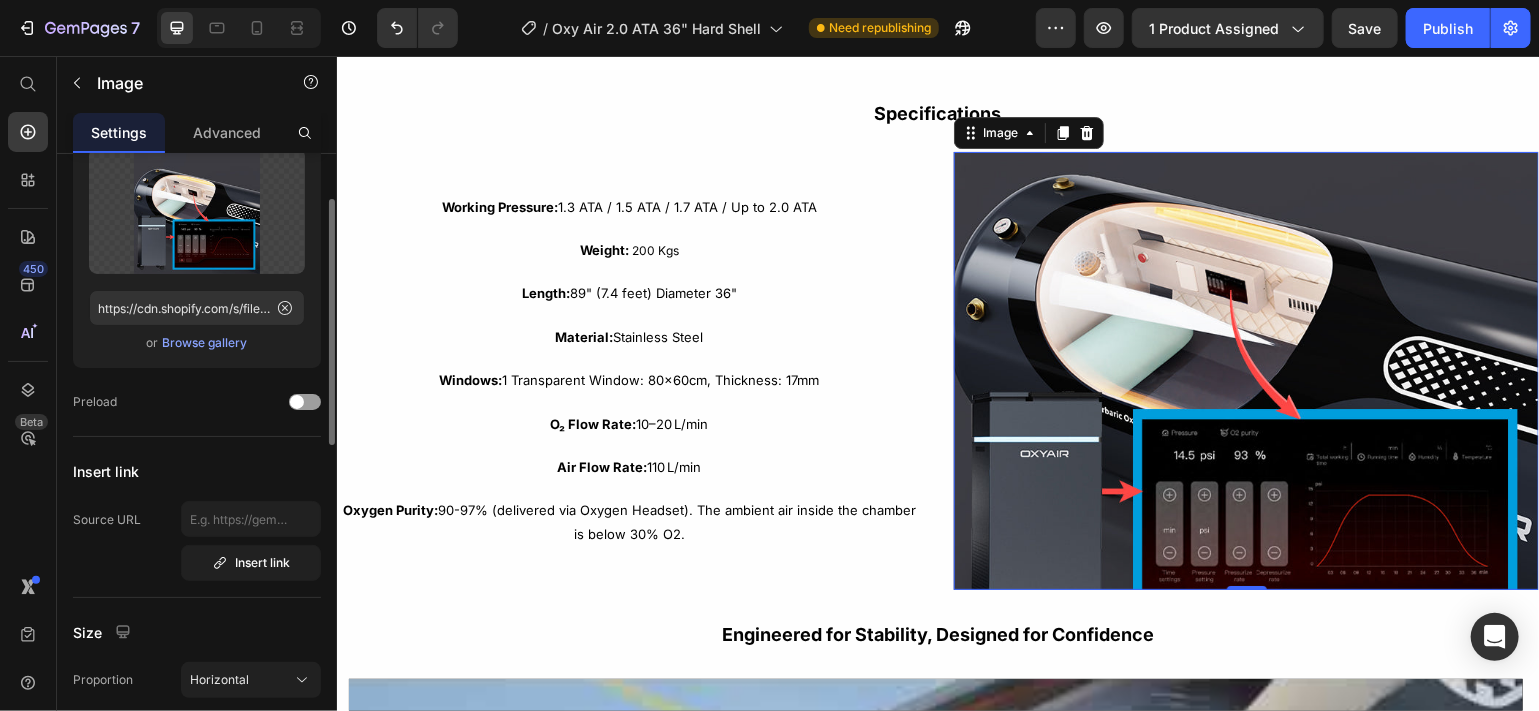 click on "Browse gallery" at bounding box center (205, 343) 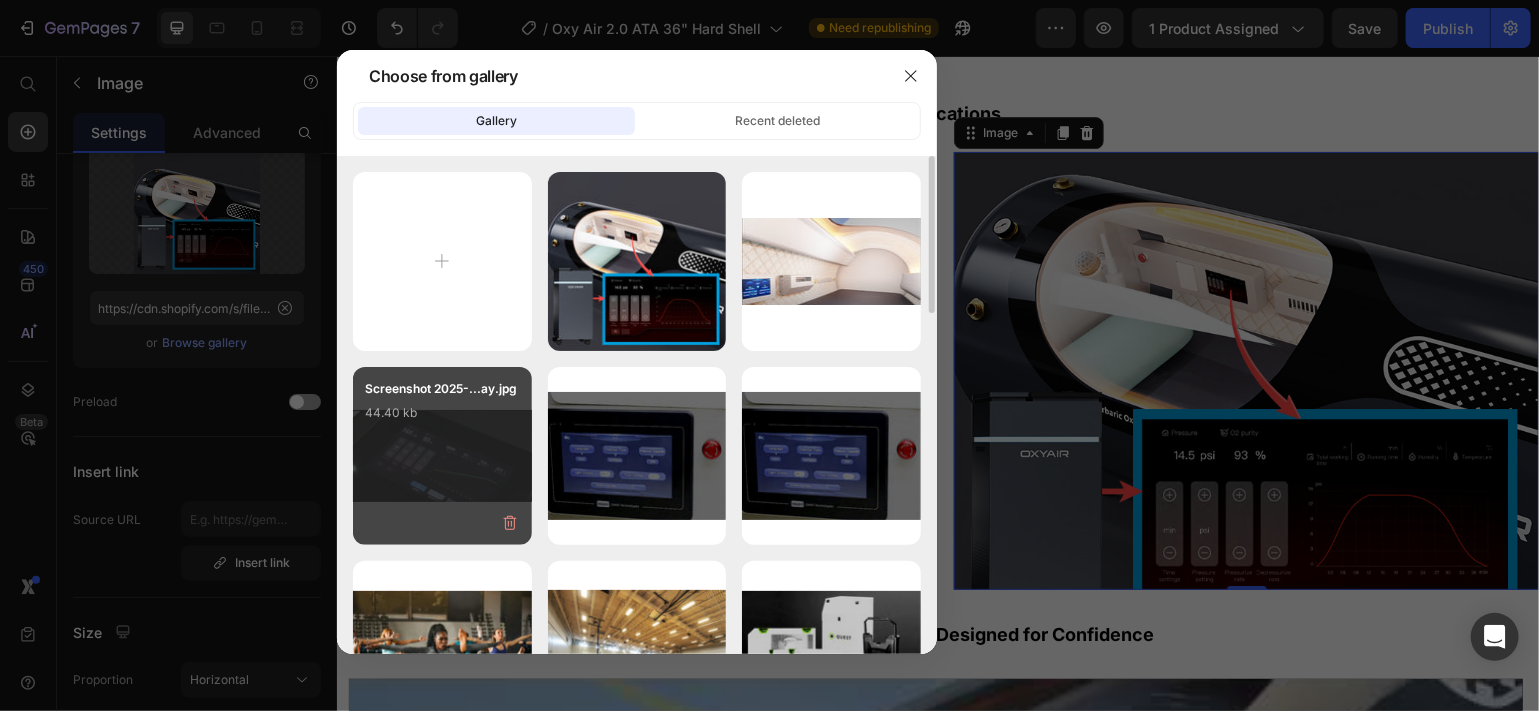 click on "Screenshot 2025-...ay.jpg 44.40 kb" at bounding box center (442, 419) 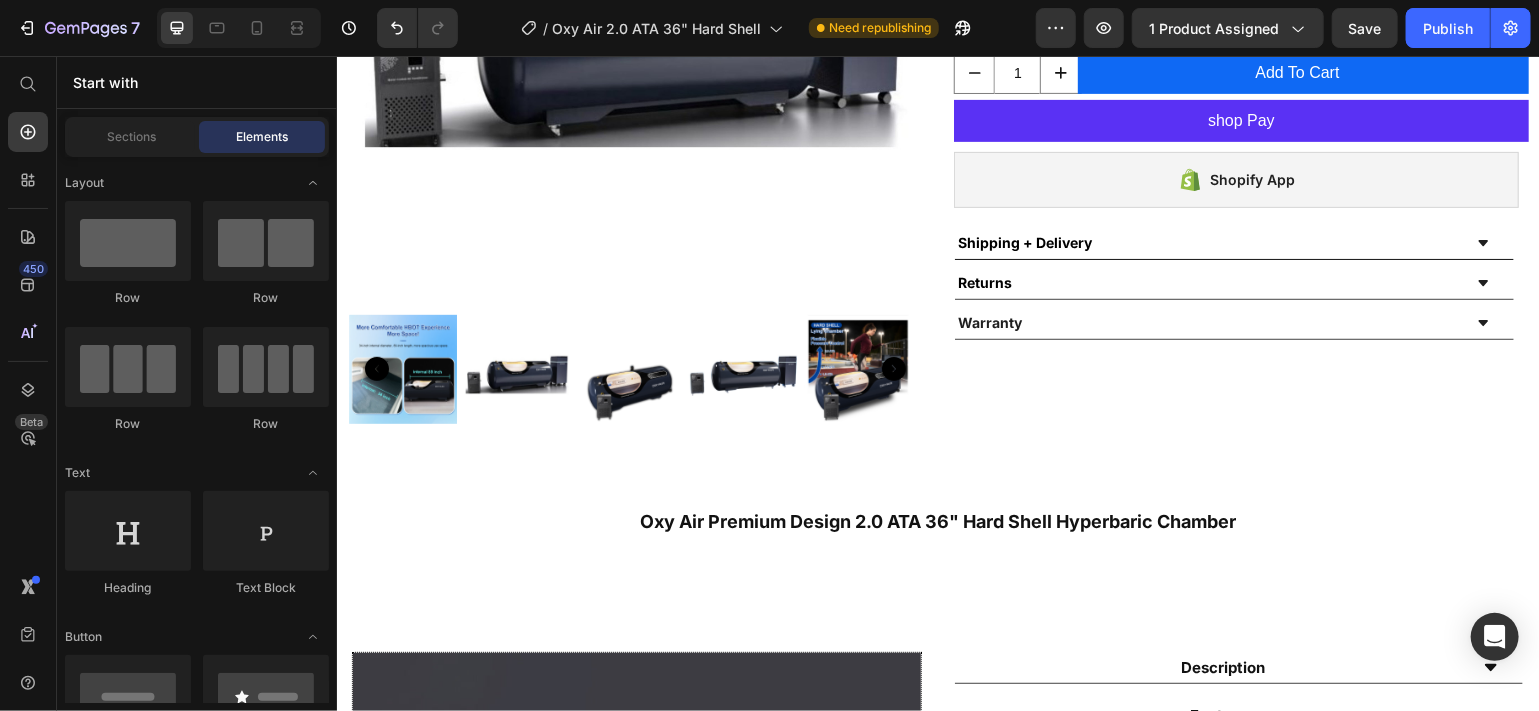 scroll, scrollTop: 424, scrollLeft: 0, axis: vertical 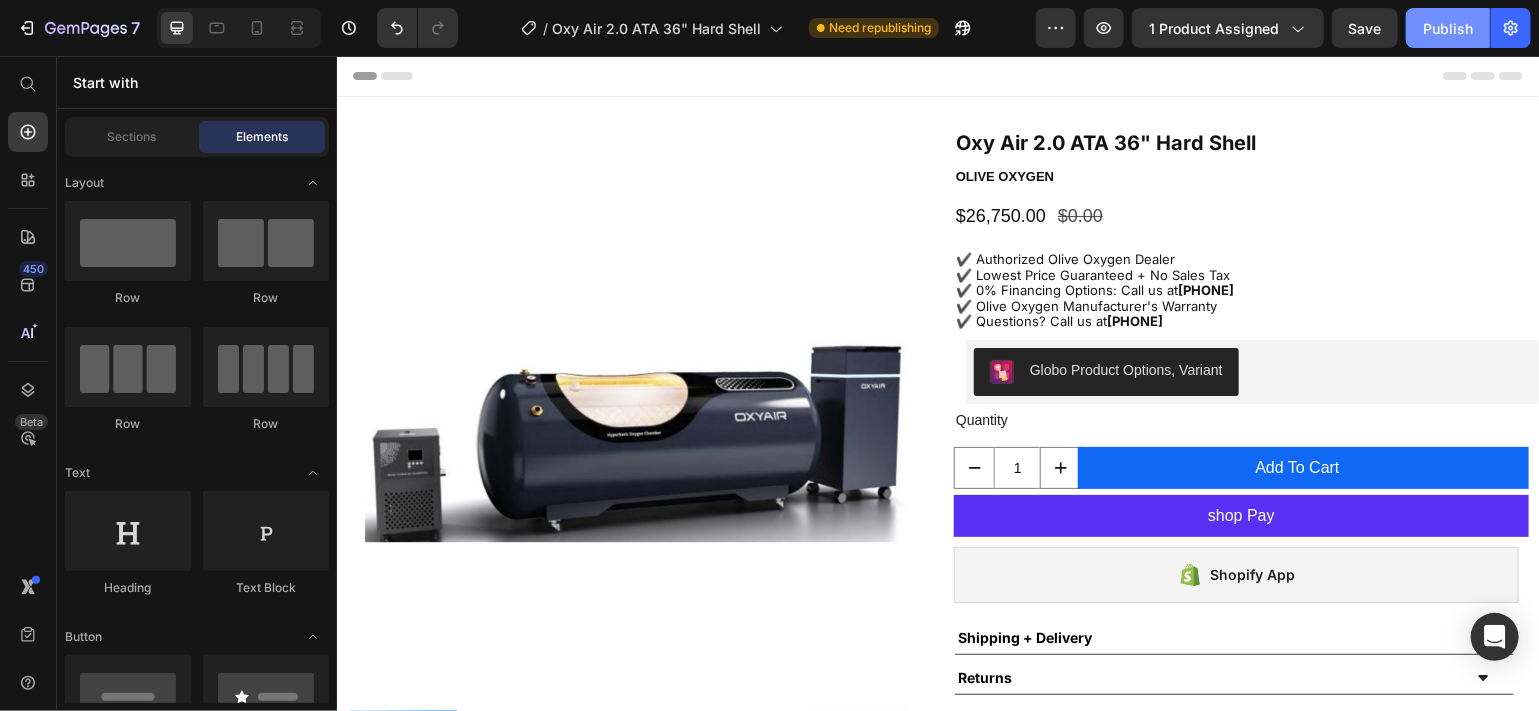 click on "Publish" at bounding box center [1448, 28] 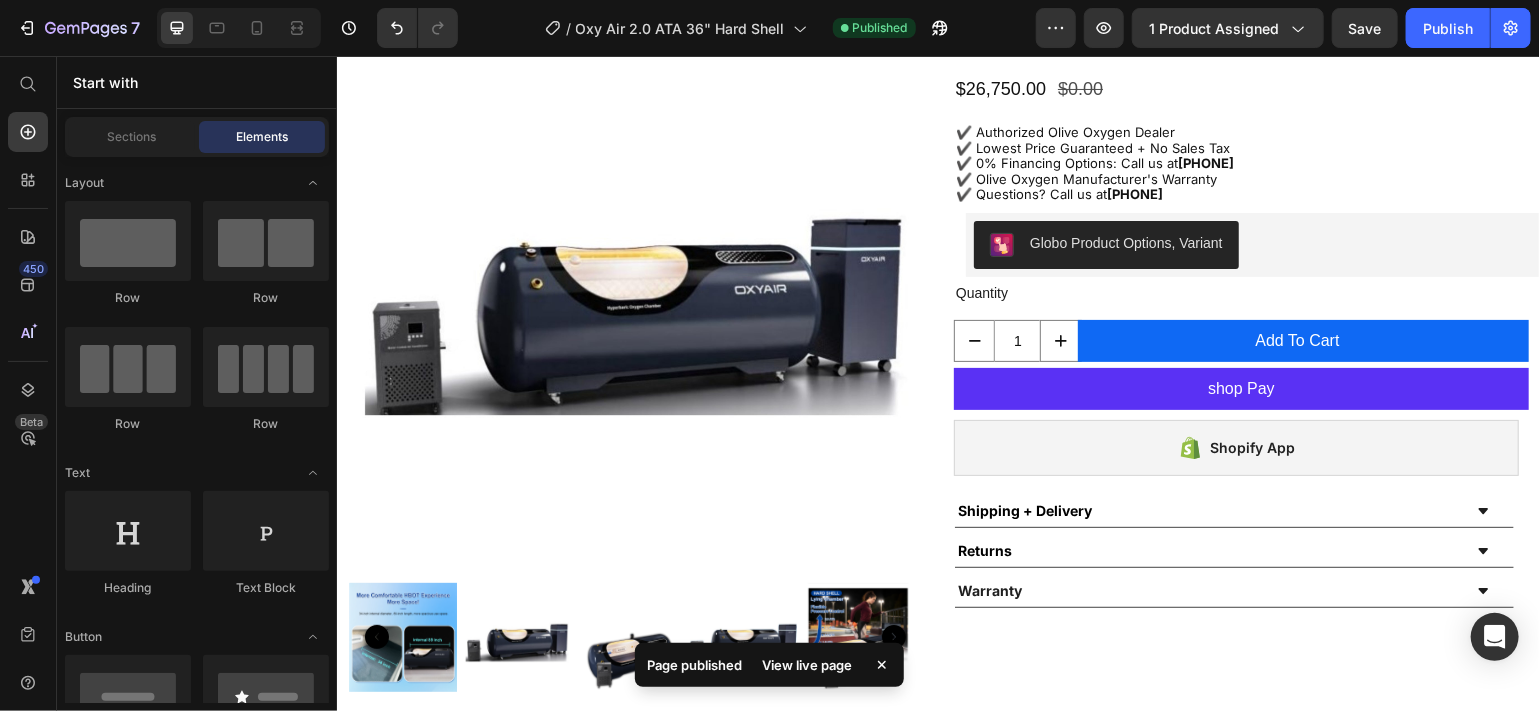 scroll, scrollTop: 0, scrollLeft: 0, axis: both 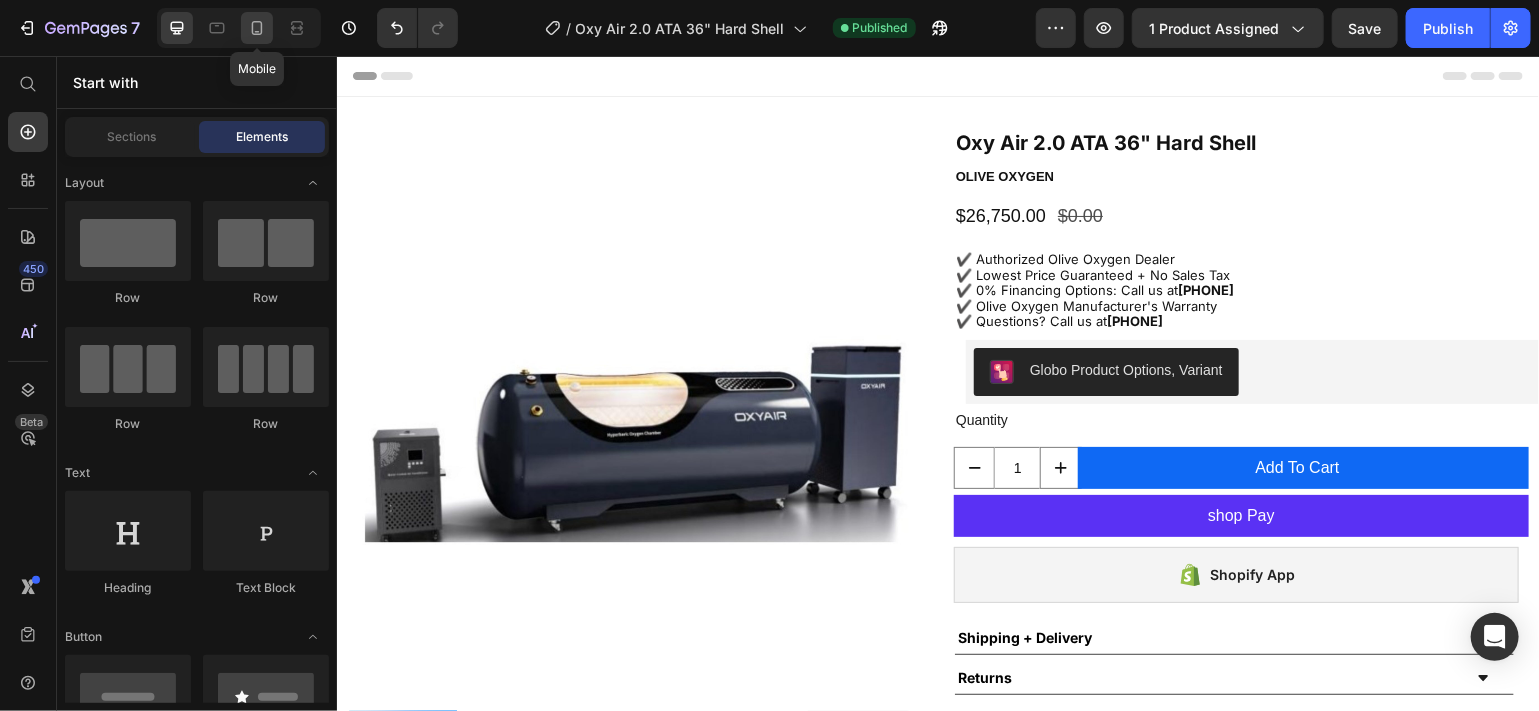 click 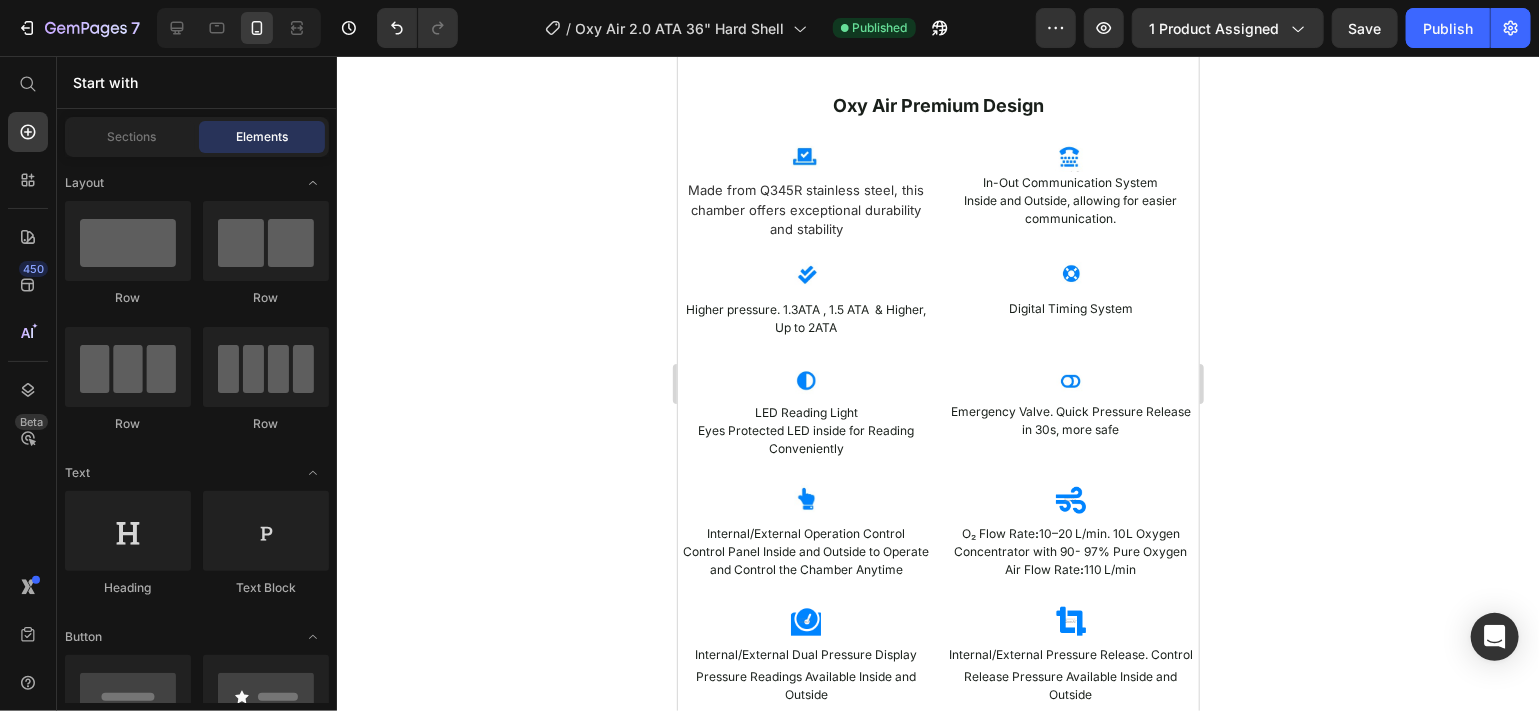 scroll, scrollTop: 4445, scrollLeft: 0, axis: vertical 